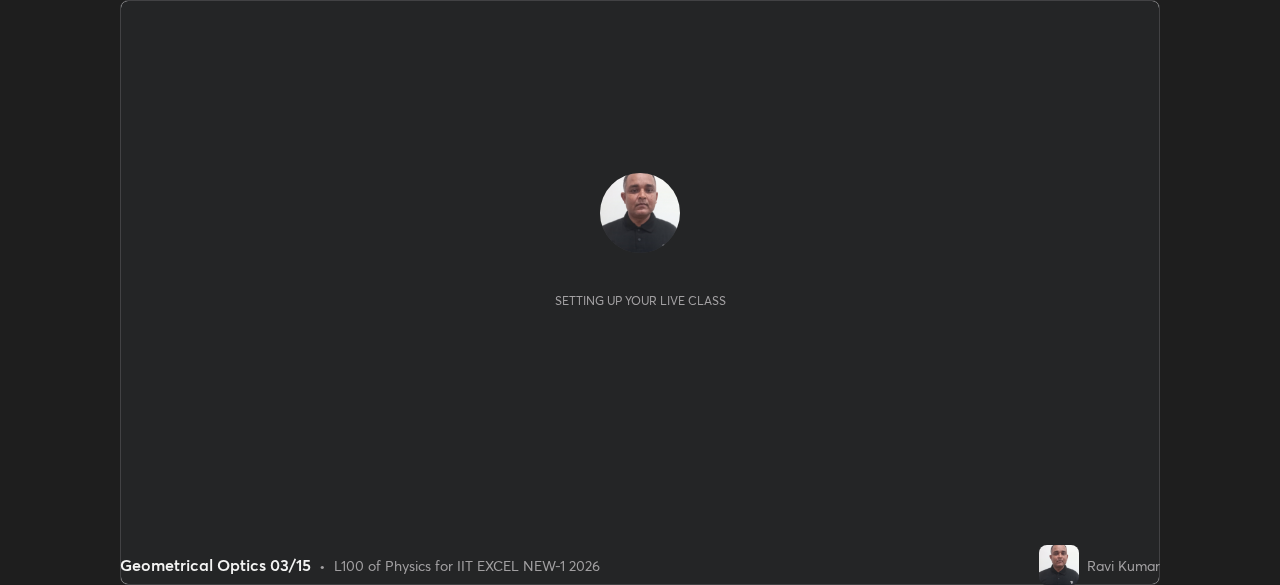 scroll, scrollTop: 0, scrollLeft: 0, axis: both 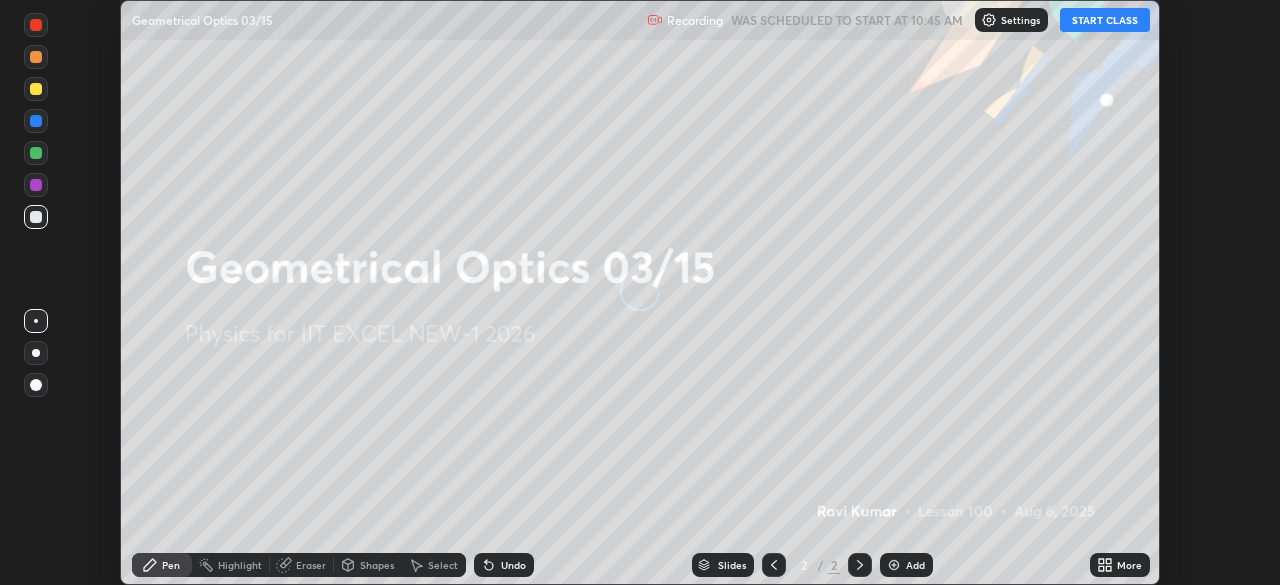 click on "START CLASS" at bounding box center (1105, 20) 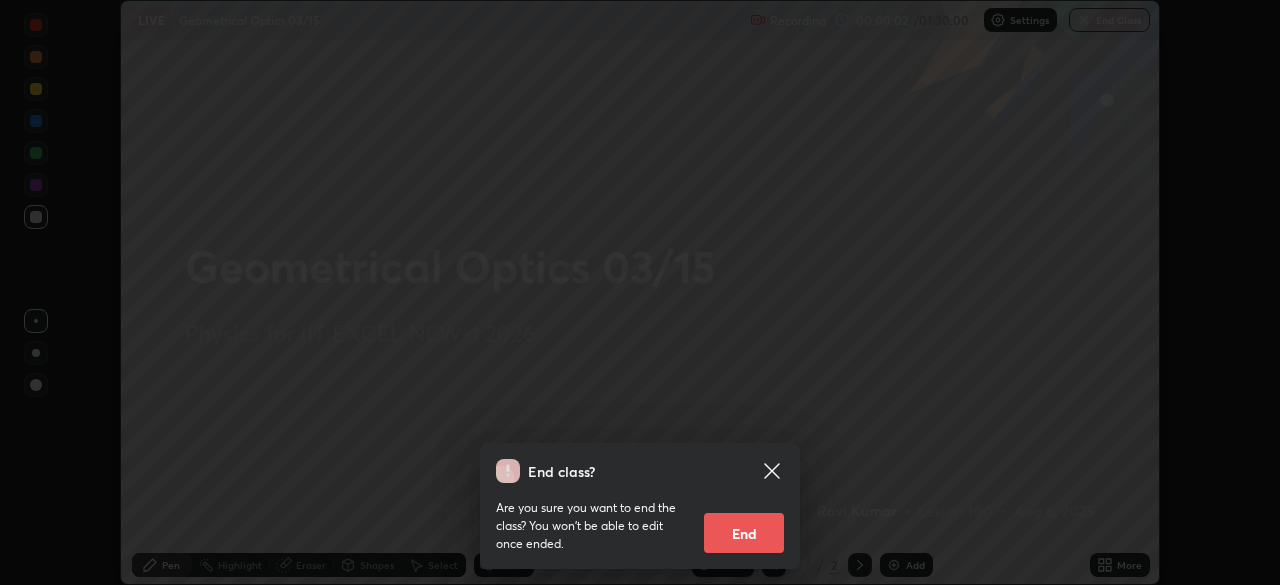 click 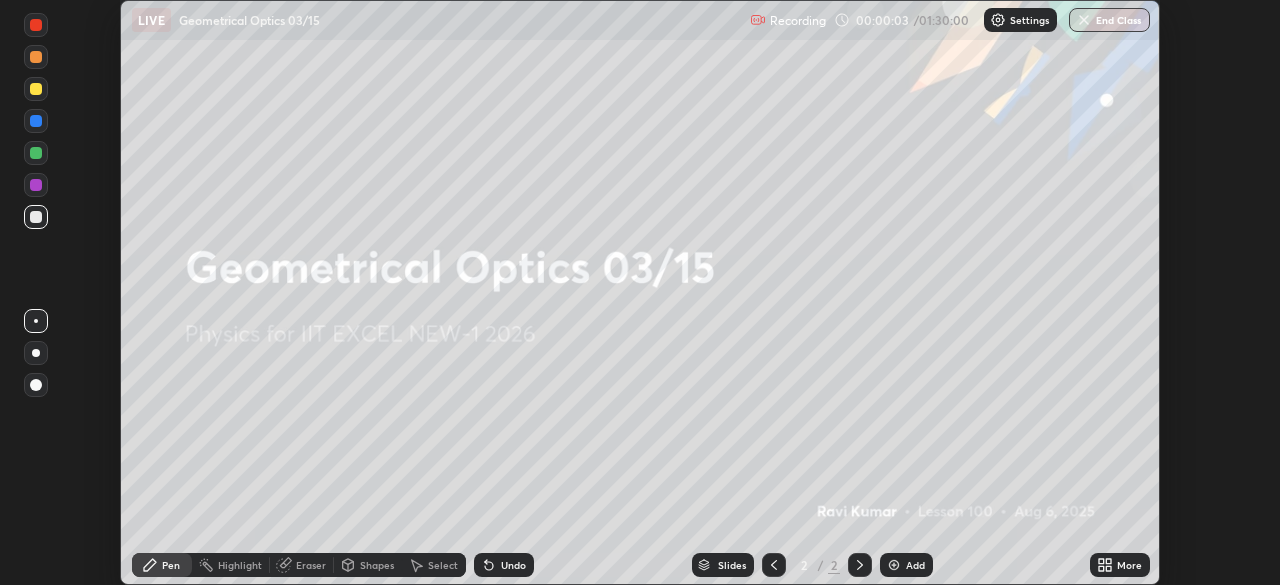 click 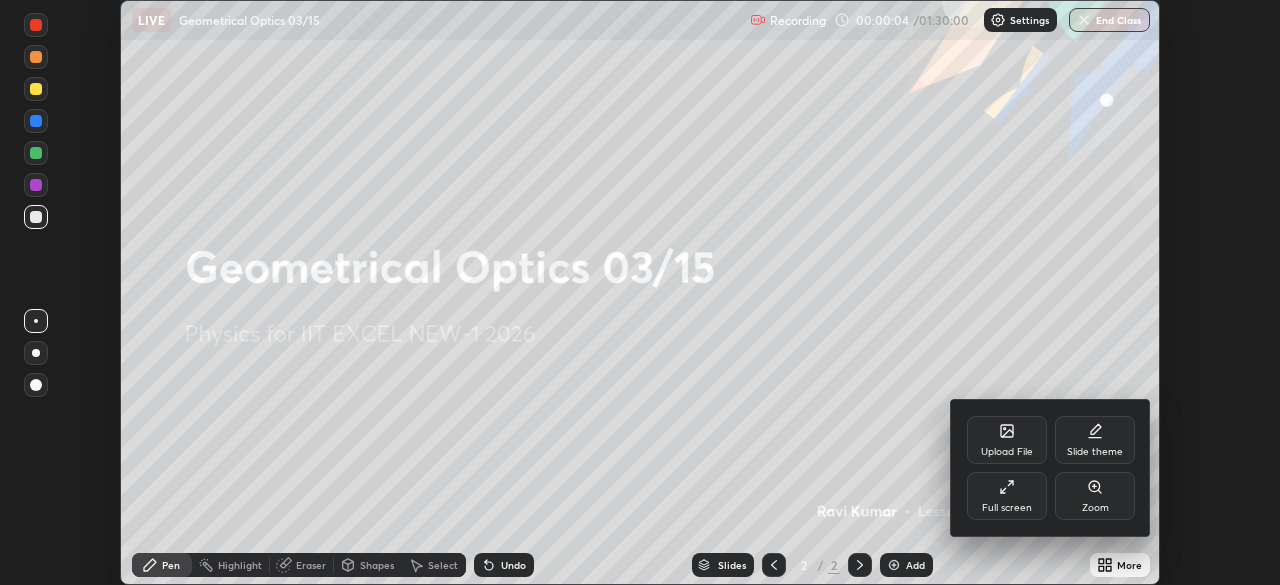 click 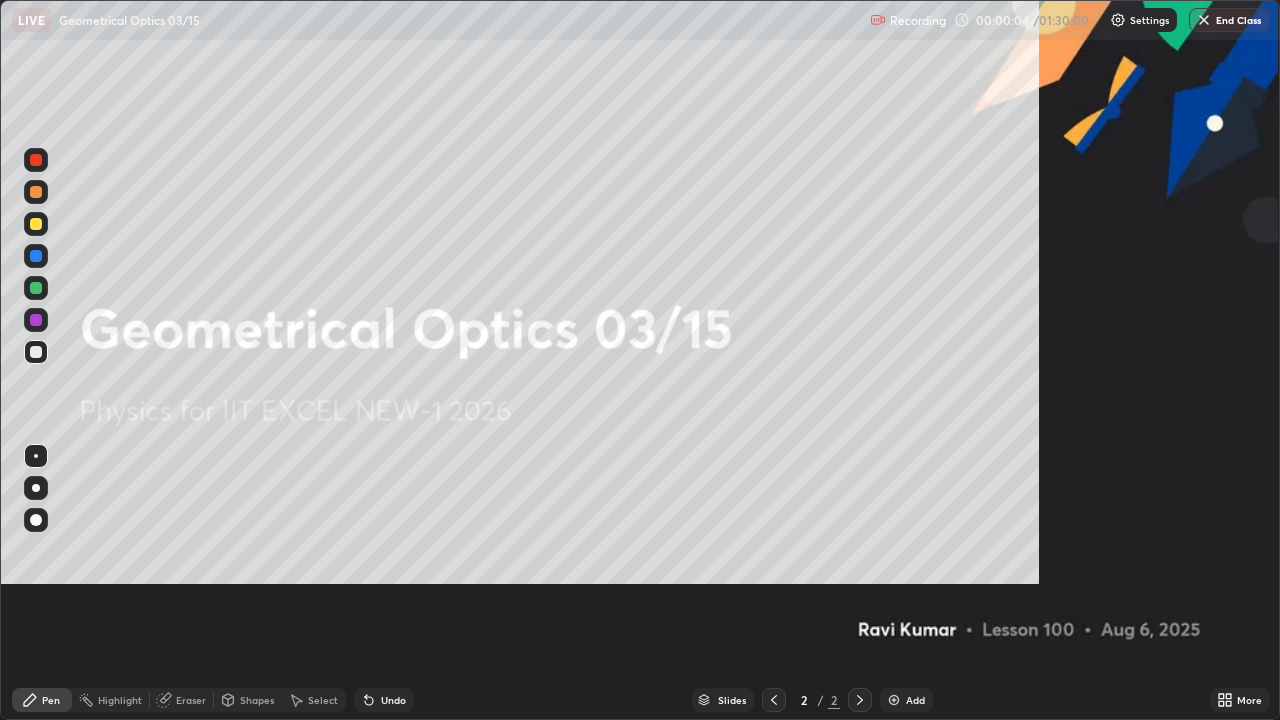 scroll, scrollTop: 99280, scrollLeft: 98720, axis: both 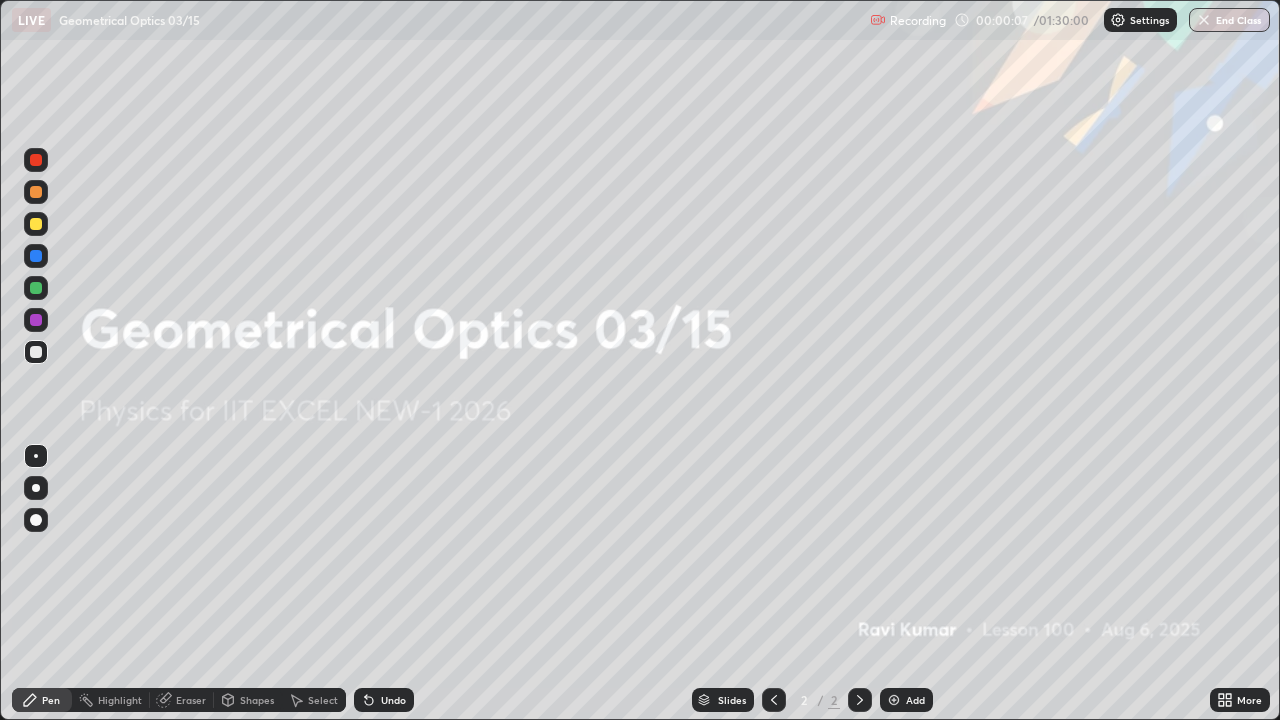 click at bounding box center [894, 700] 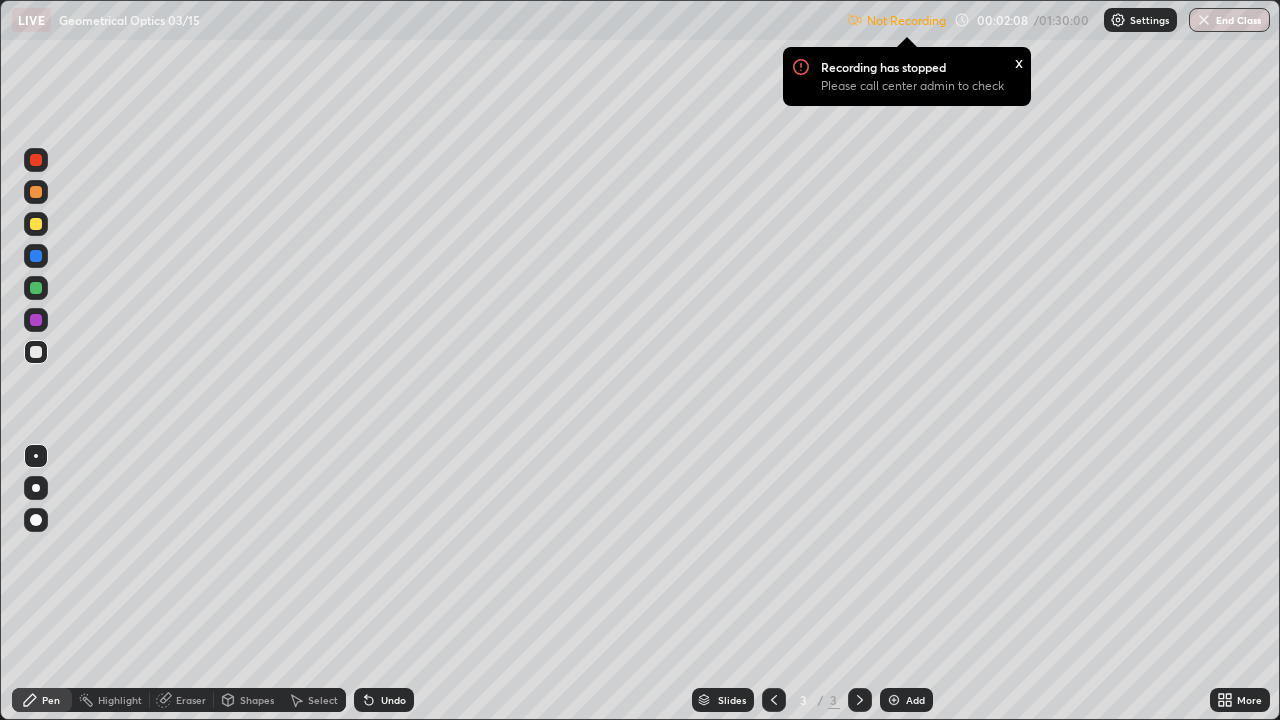 click on "Recording has stopped" at bounding box center (883, 67) 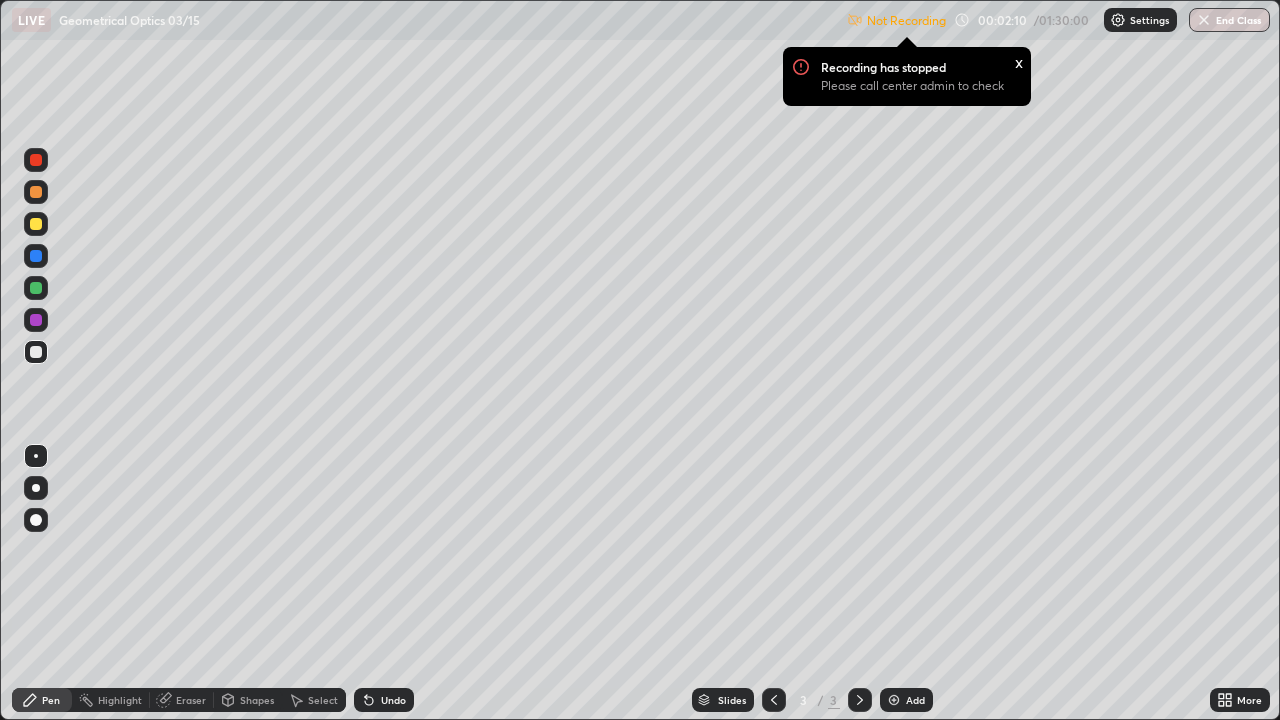 click on "Not Recording" at bounding box center (906, 20) 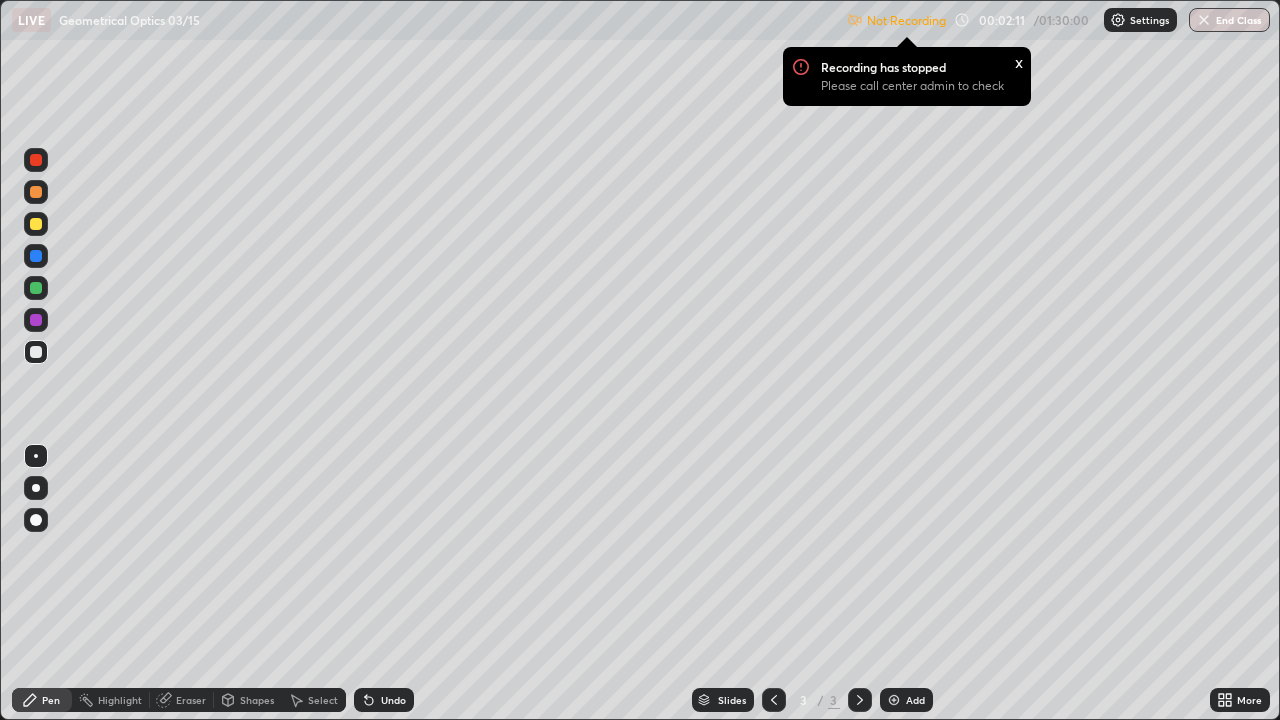 click on "Settings" at bounding box center [1149, 20] 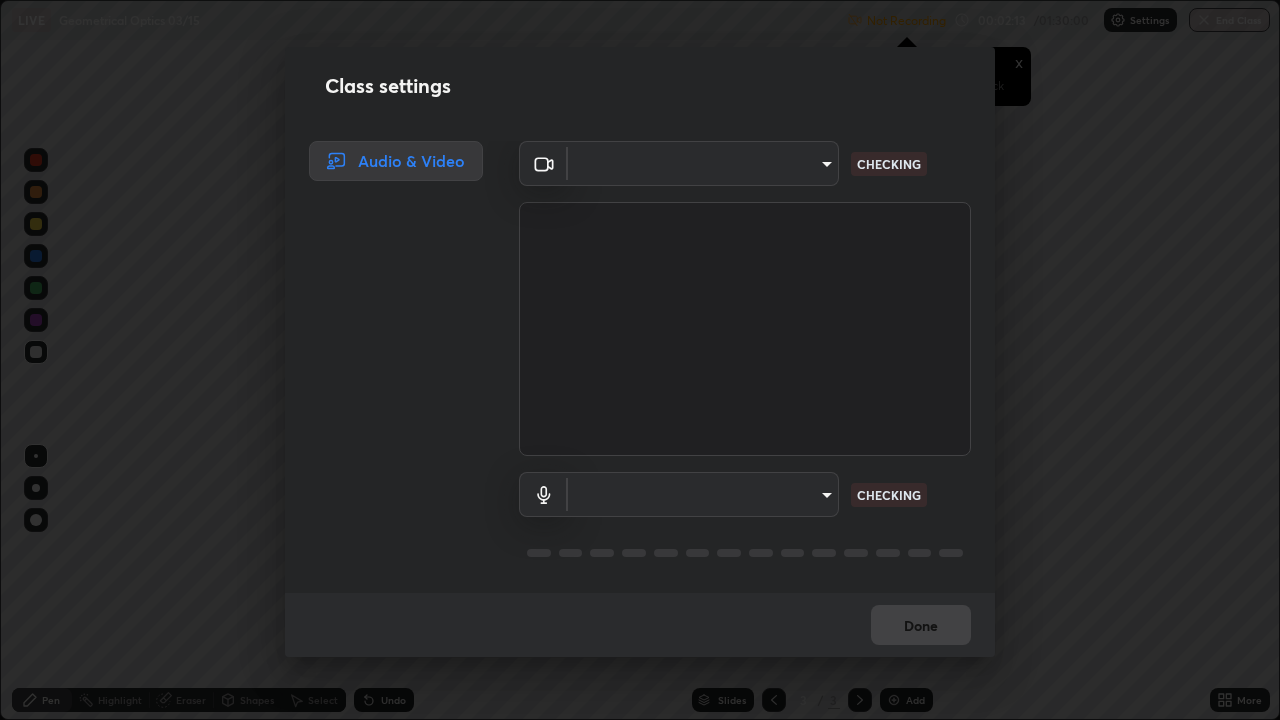 type on "4d63cd10dcc1379e9927399513255d12d620b7bbb39ca773e0f9116a90128a71" 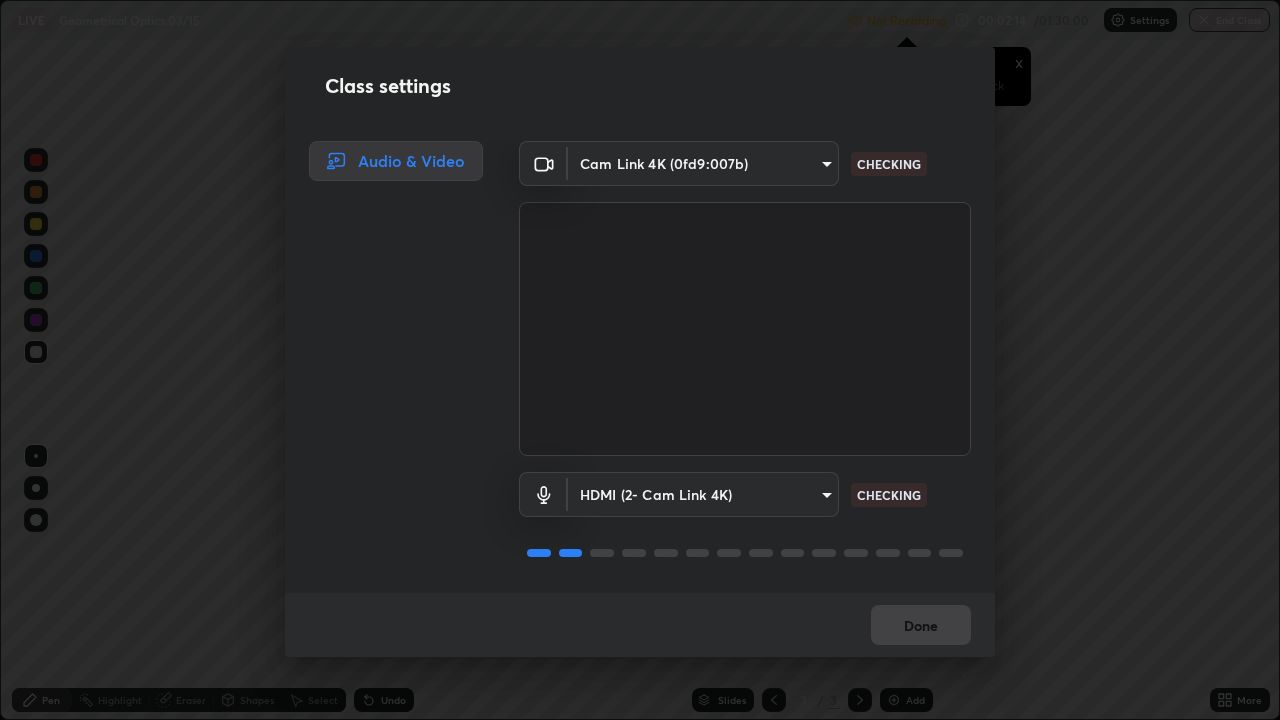 click on "Erase all LIVE Geometrical Optics 03/15 Not Recording Recording has stopped Please call center admin to check x 00:02:14 /  01:30:00 Settings End Class Setting up your live class Geometrical Optics 03/15 • L100 of Physics for IIT EXCEL NEW-1 2026 [PERSON] Pen Highlight Eraser Shapes Select Undo Slides 3 / 3 Add More No doubts shared Encourage your learners to ask a doubt for better clarity Report an issue Reason for reporting Buffering Chat not working Audio - Video sync issue Educator video quality low ​ Attach an image Report Class settings Audio & Video Cam Link 4K (0fd9:007b) 4d63cd10dcc1379e9927399513255d12d620b7bbb39ca773e0f9116a90128a71 CHECKING HDMI (2- Cam Link 4K) ed5987138a9bb15854cc089a729ebf5075ca484623d57be65d6472a84cd6432b CHECKING Done" at bounding box center [640, 360] 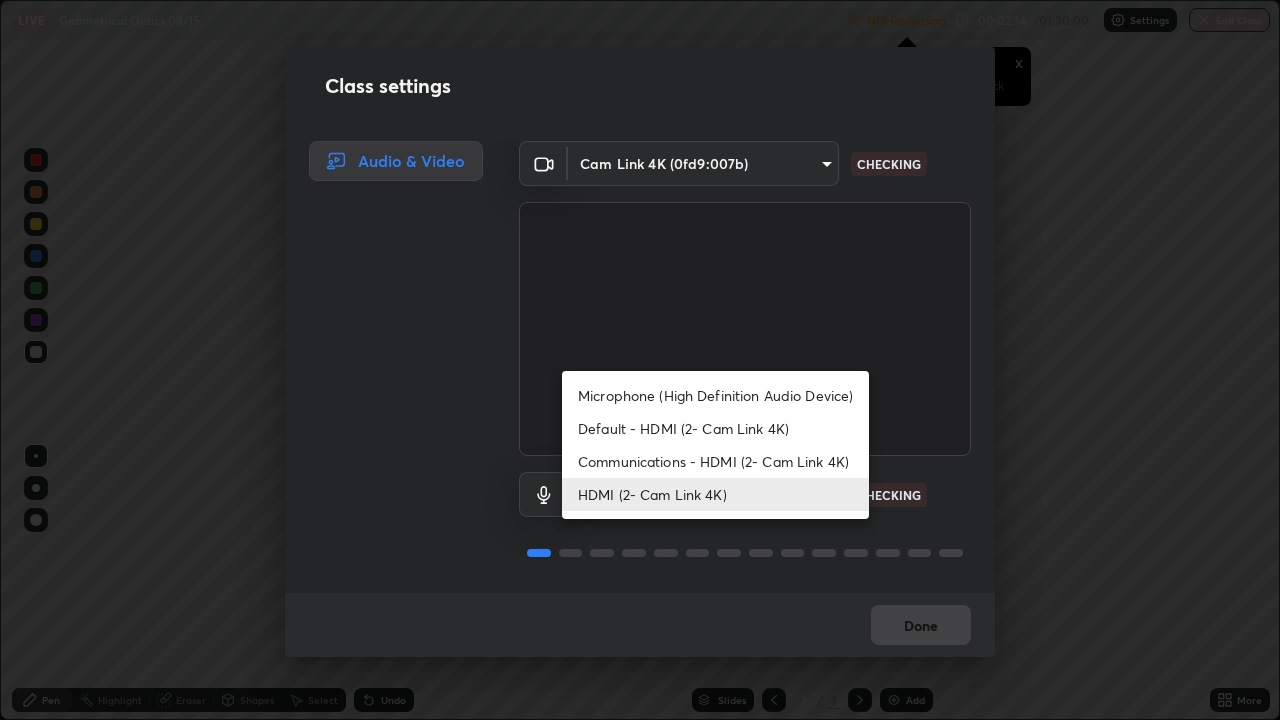 click on "HDMI (2- Cam Link 4K)" at bounding box center [715, 494] 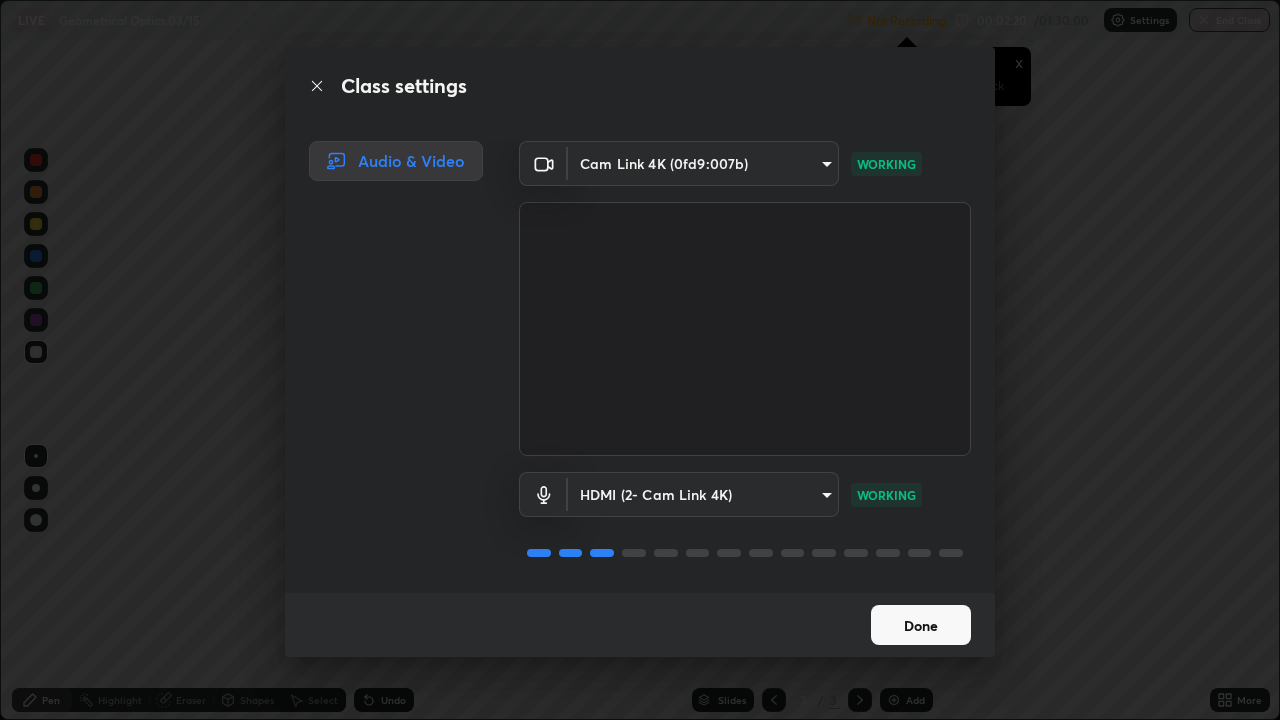 click on "Done" at bounding box center (921, 625) 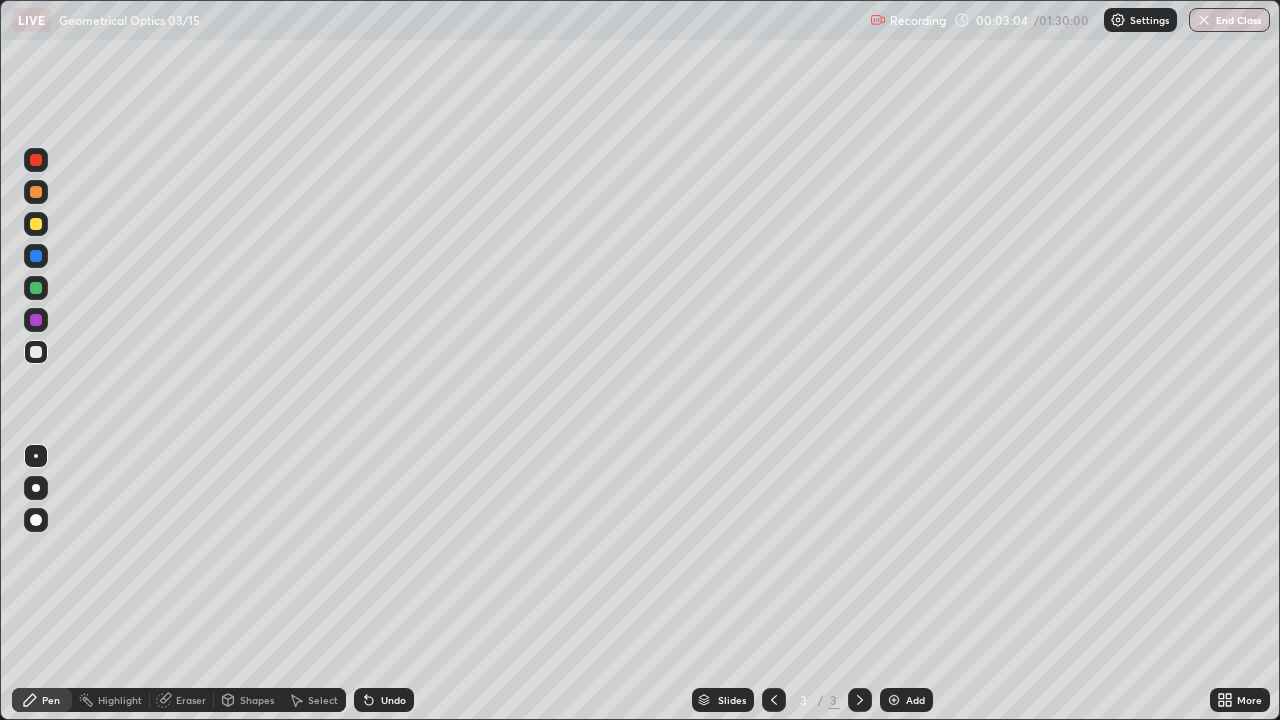 click at bounding box center [36, 224] 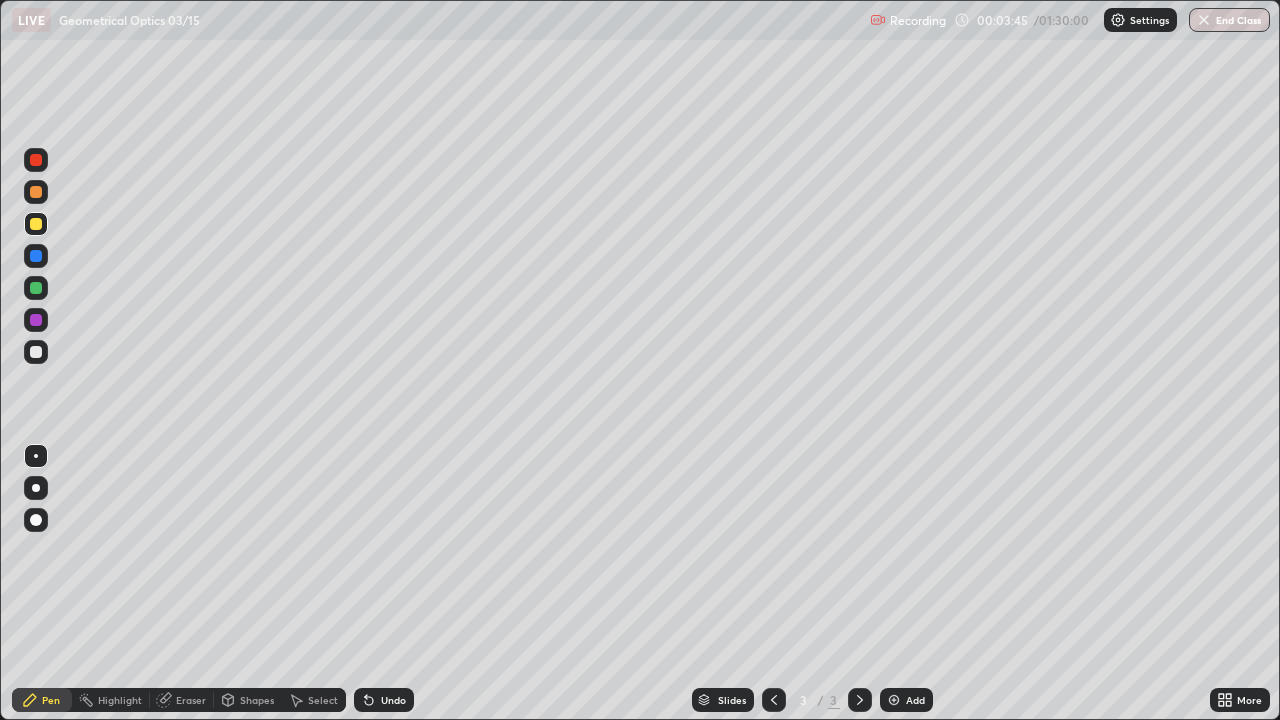 click at bounding box center [36, 352] 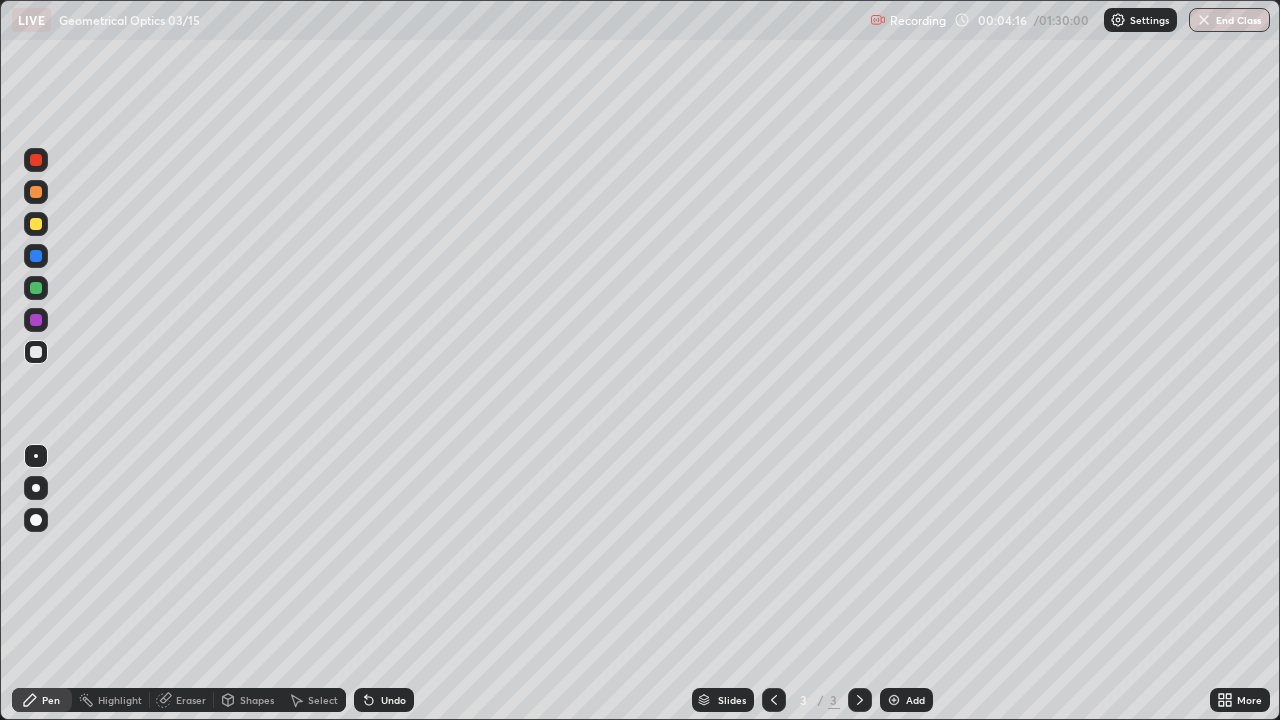 click at bounding box center (36, 224) 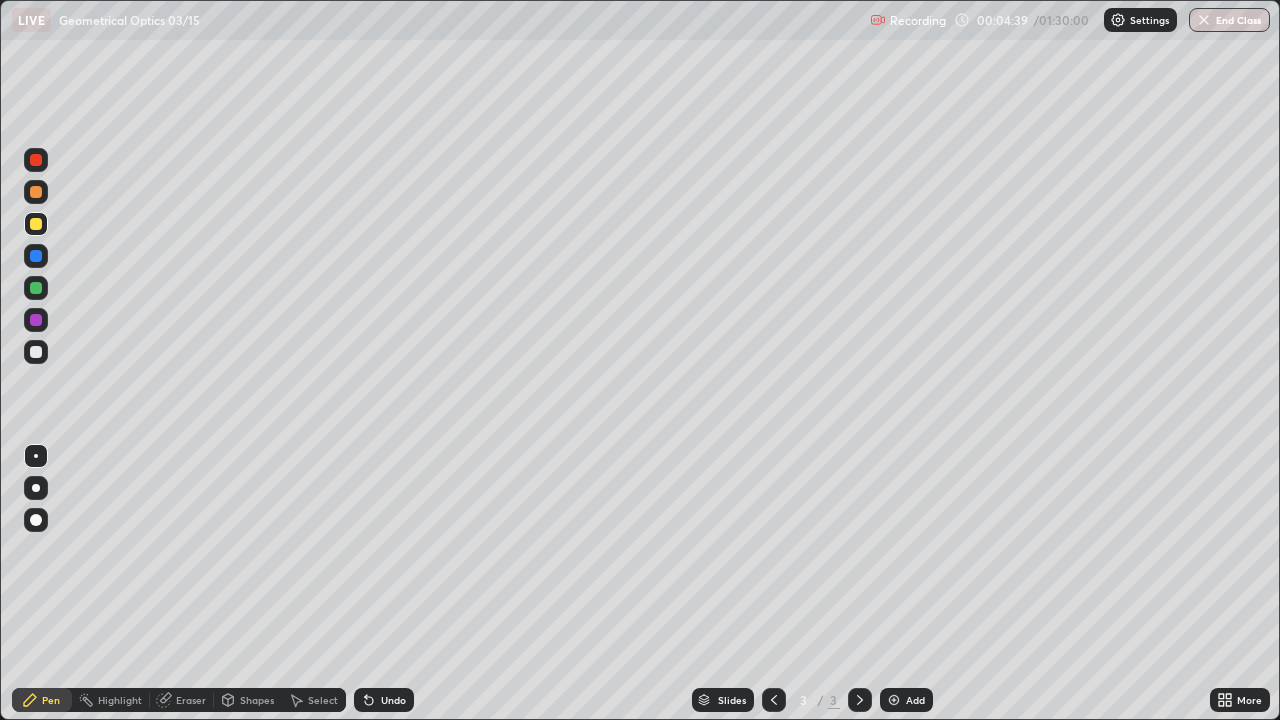 click on "Eraser" at bounding box center [182, 700] 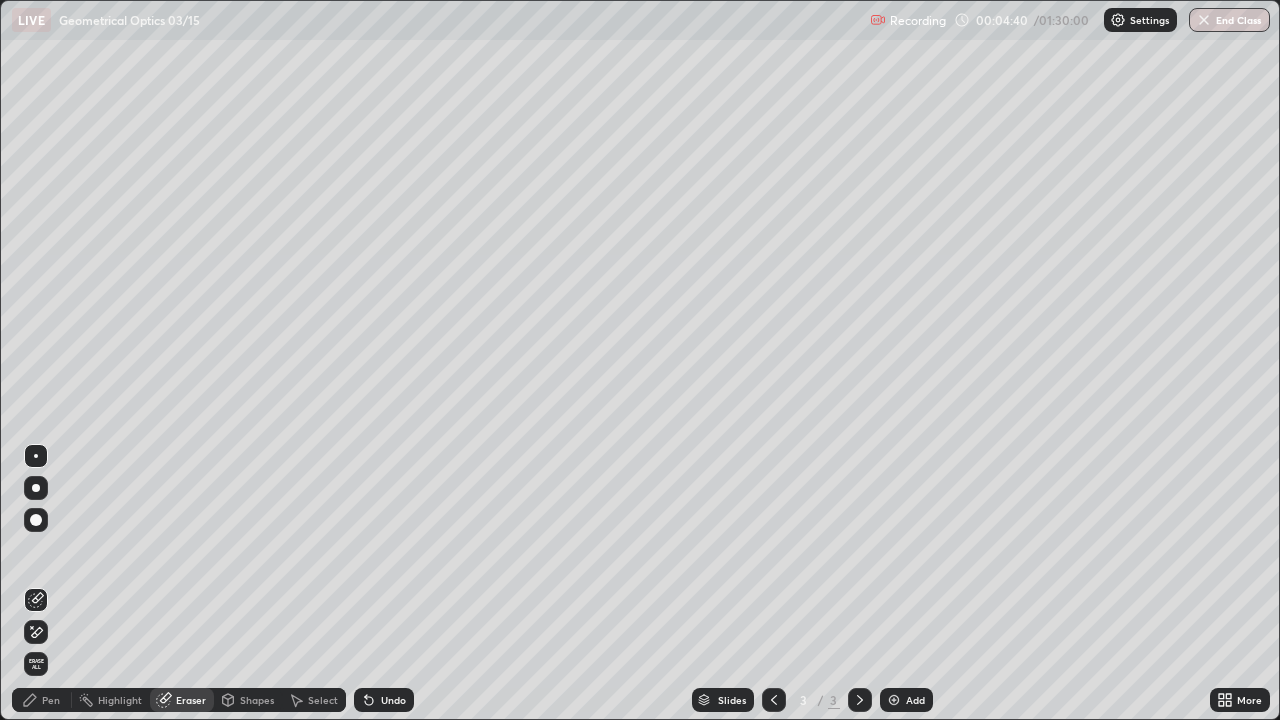 click 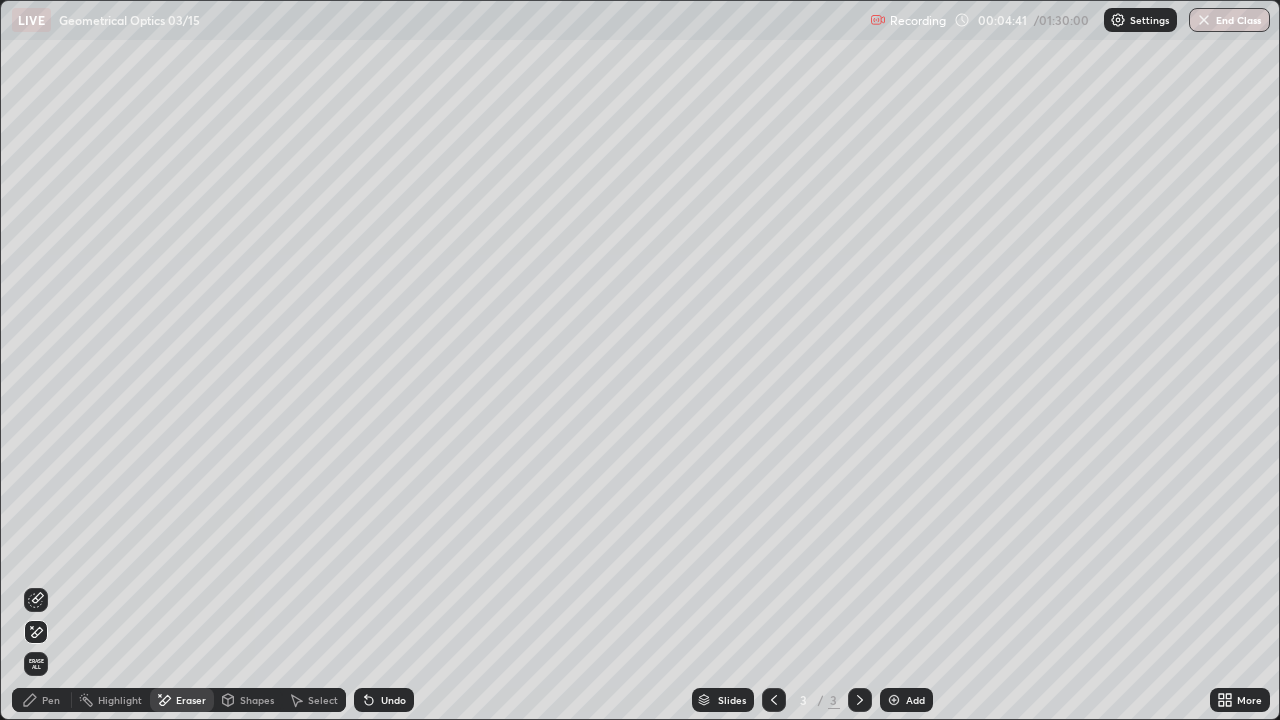 click 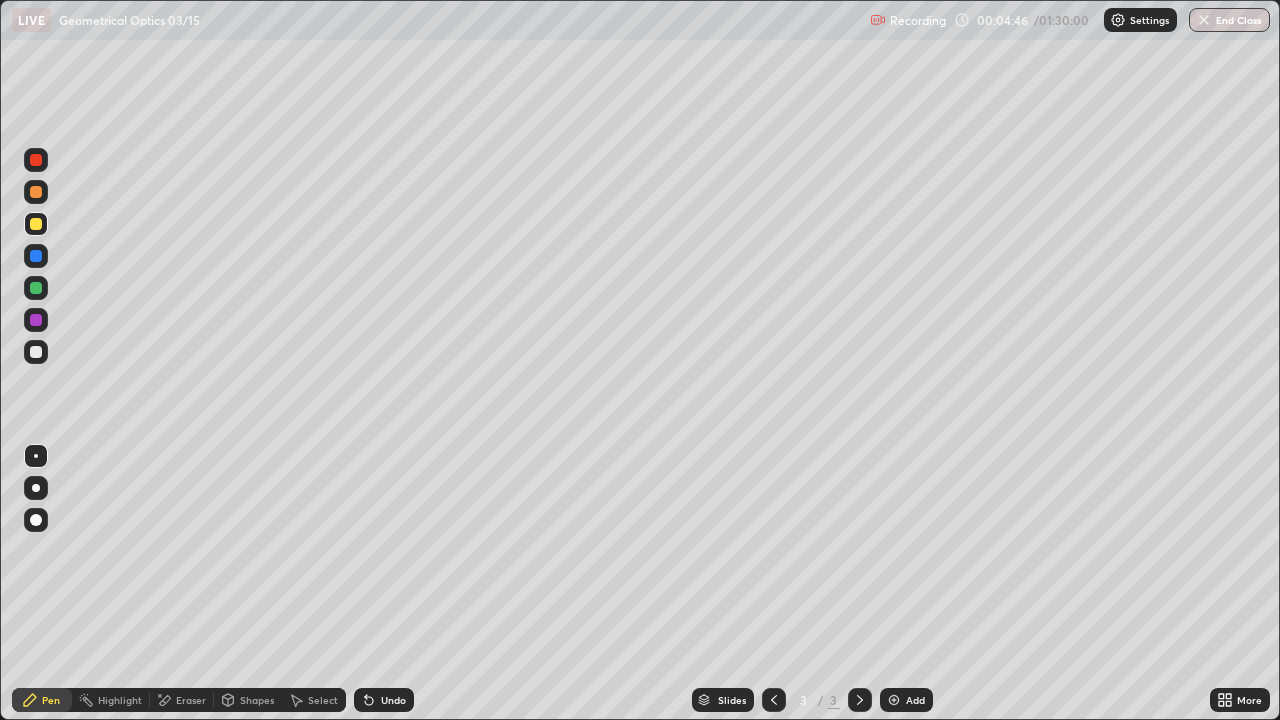click on "Eraser" at bounding box center (182, 700) 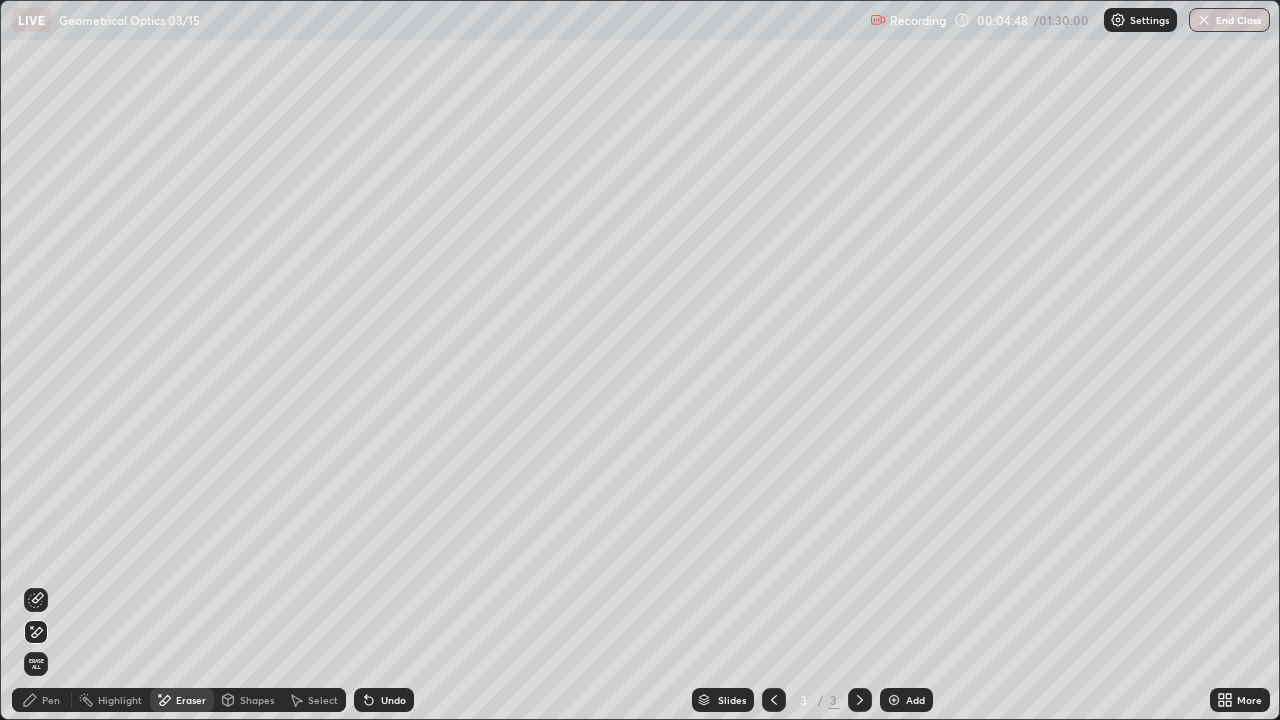 click on "Pen" at bounding box center (42, 700) 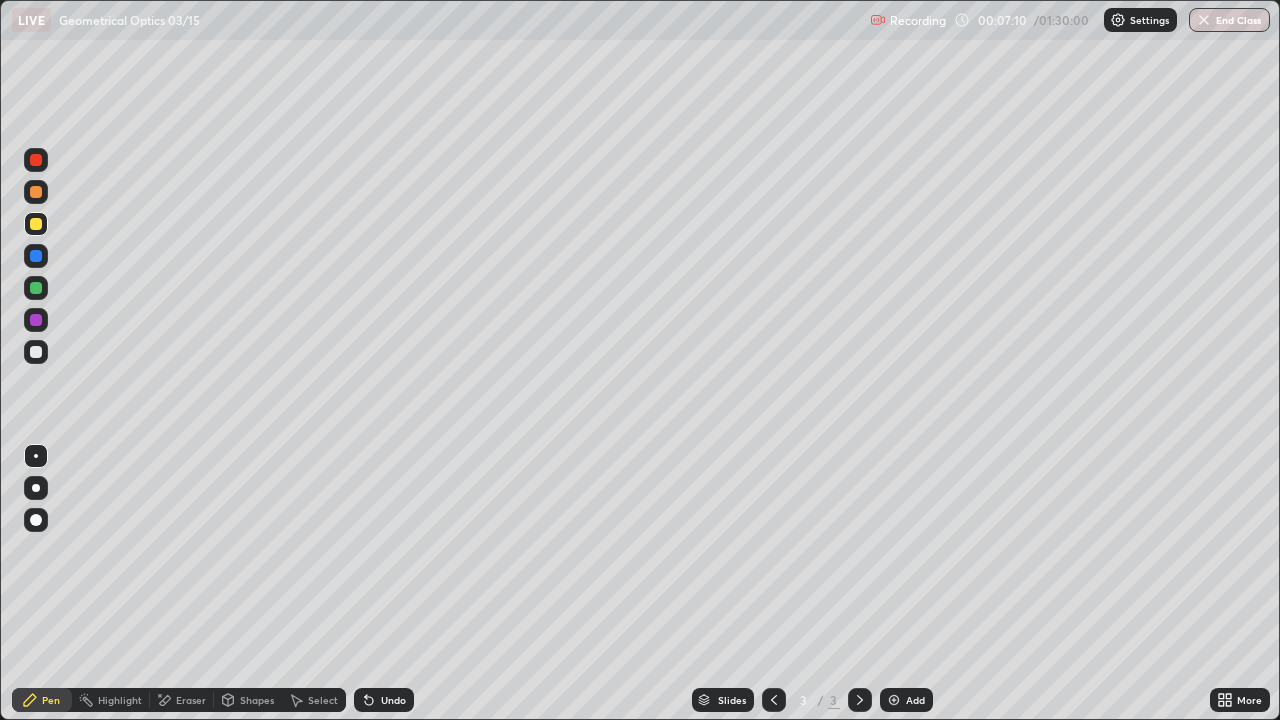 click 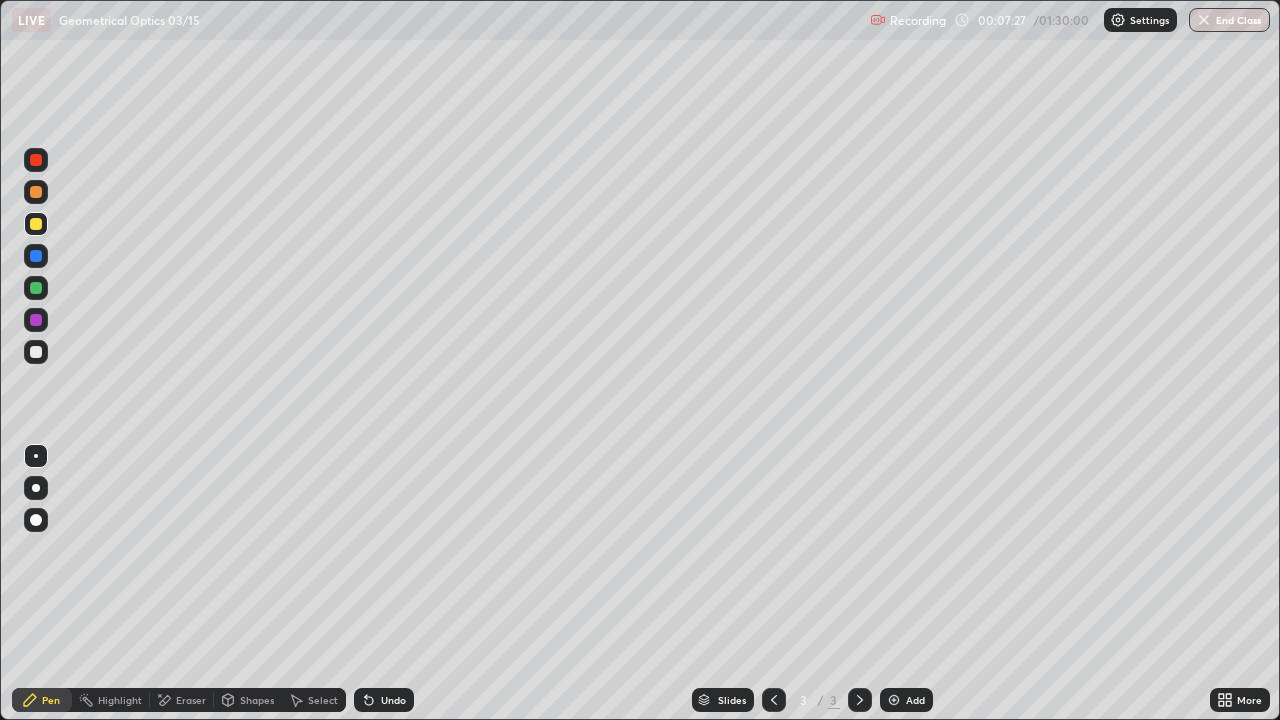 click 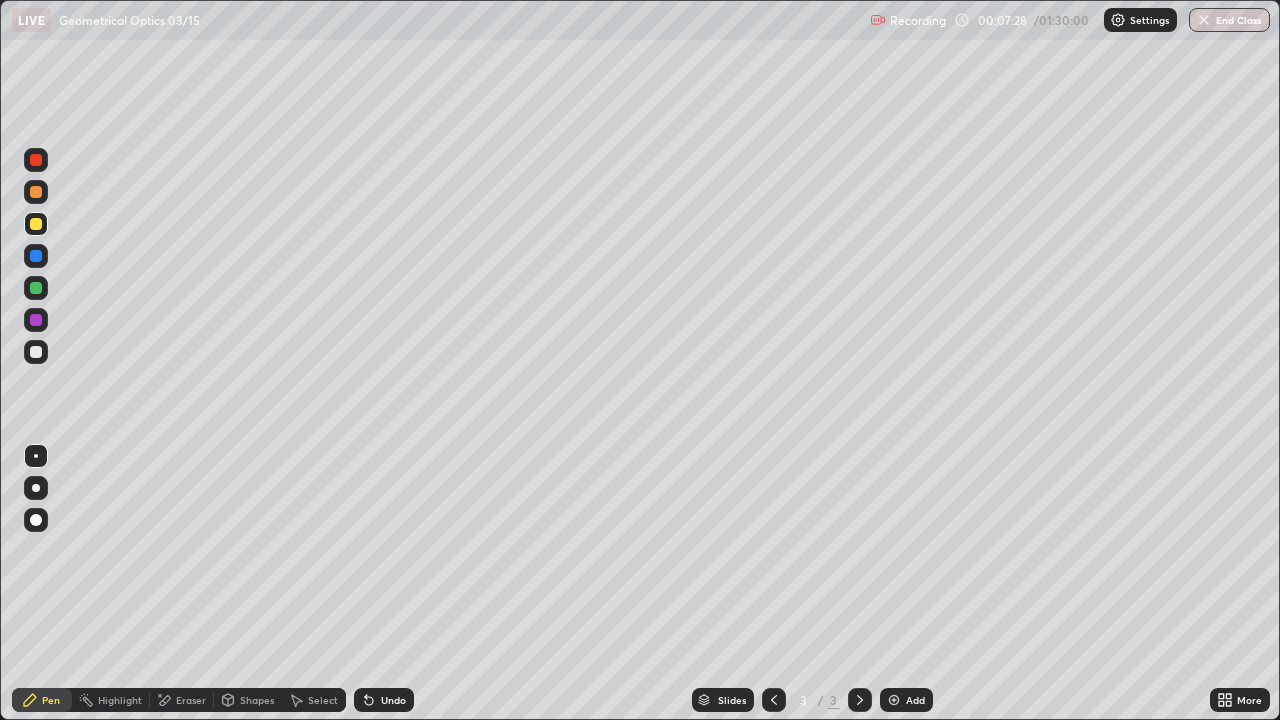 click at bounding box center (894, 700) 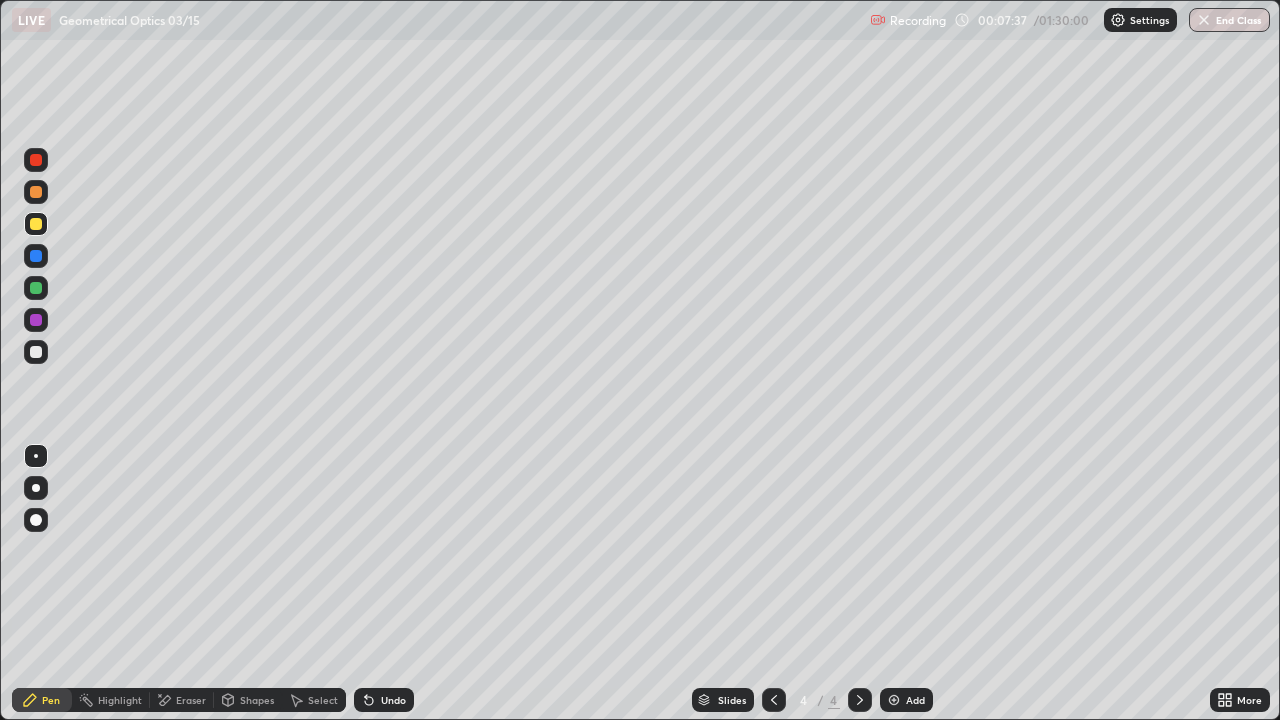 click at bounding box center (36, 352) 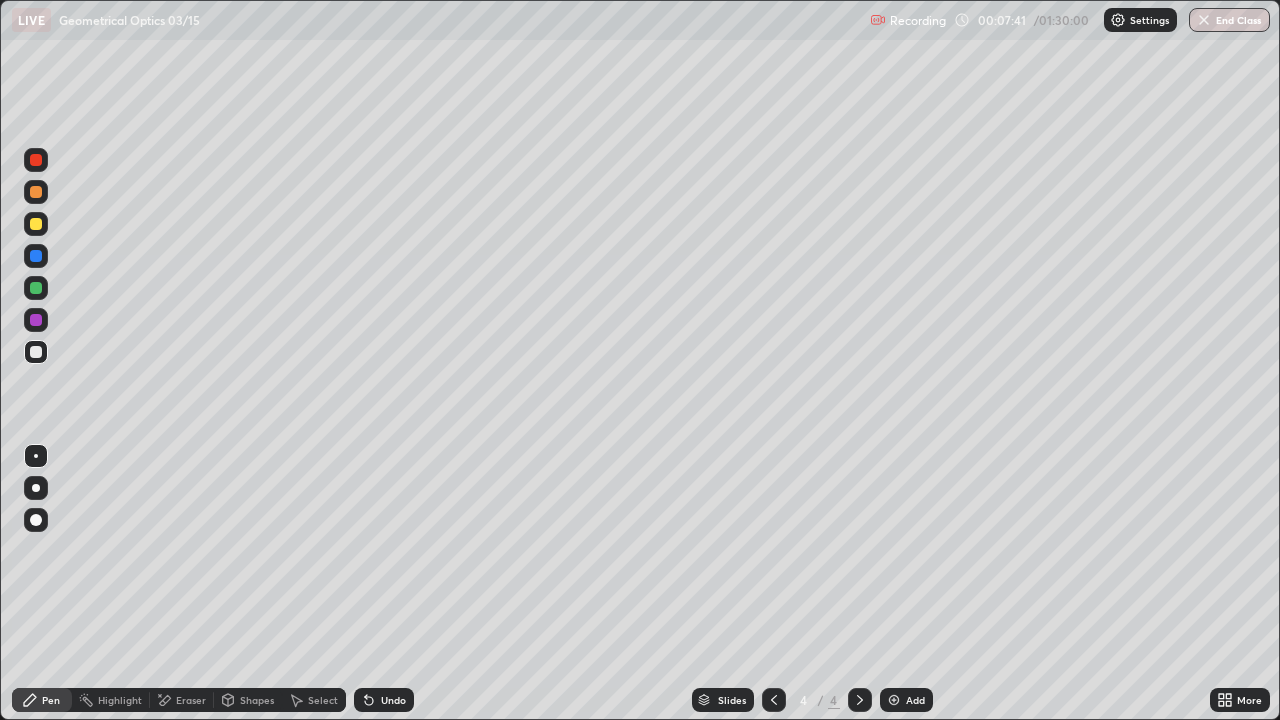click 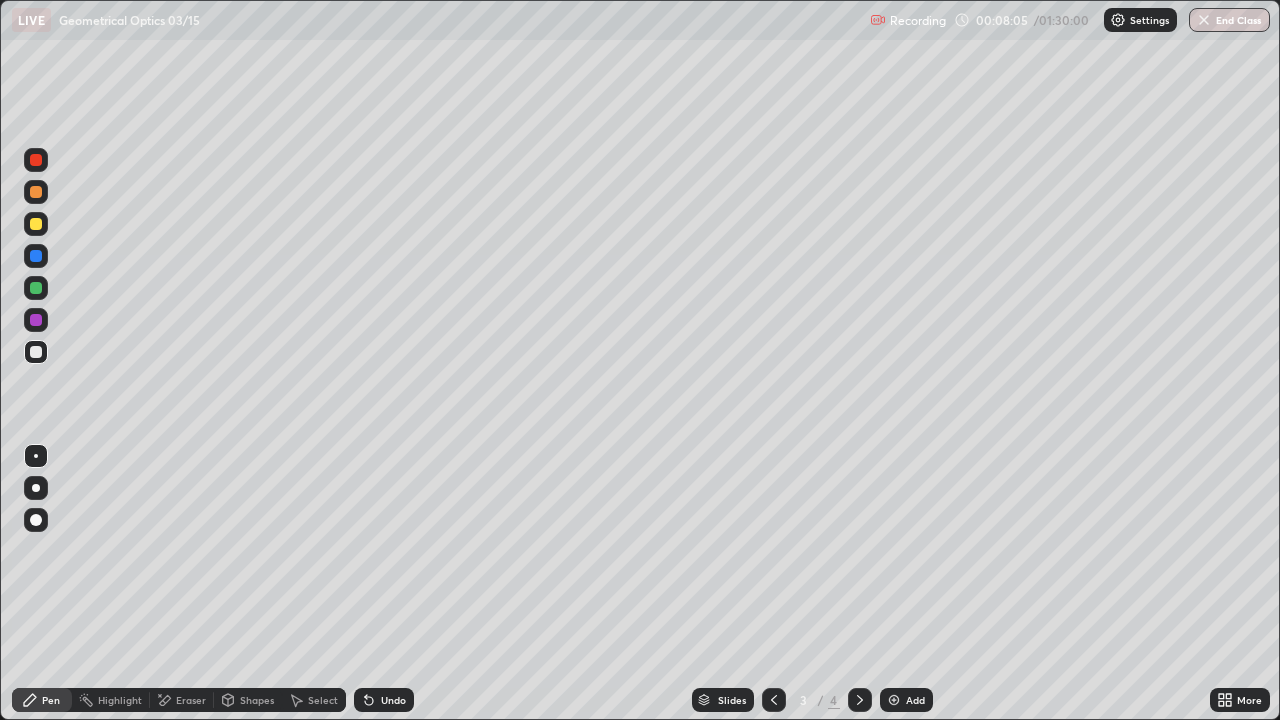 click 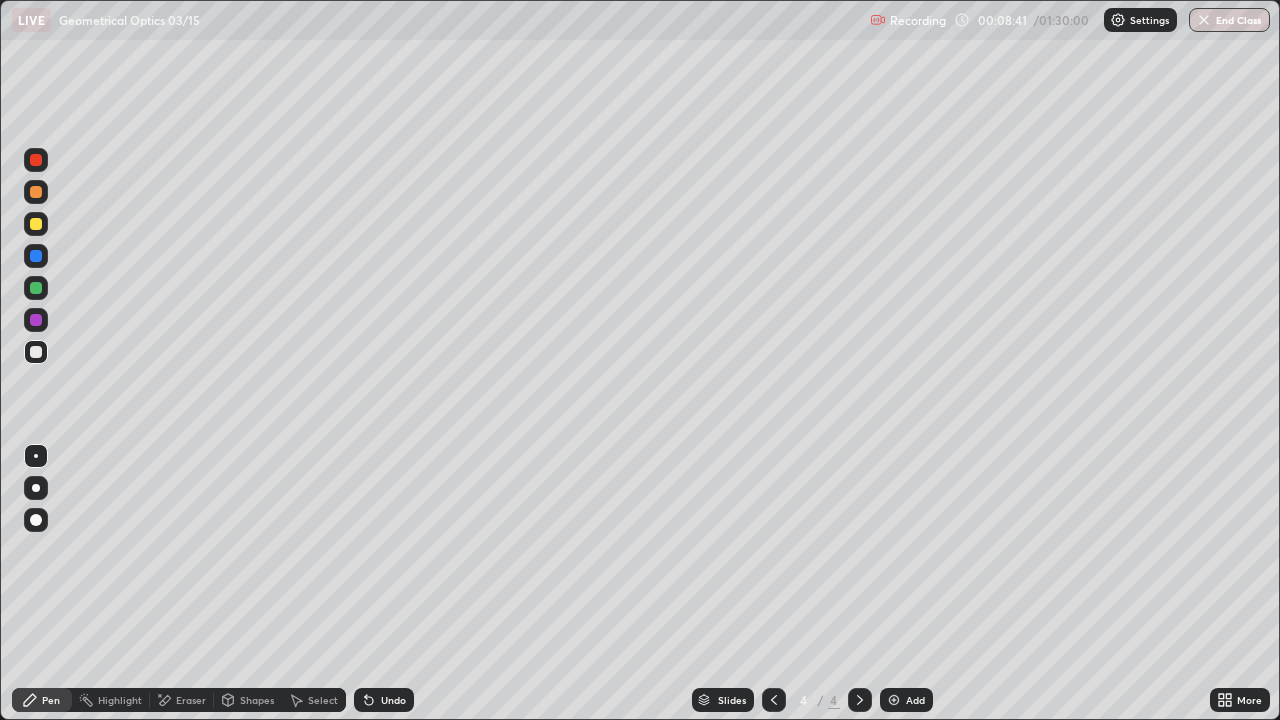 click on "Undo" at bounding box center [384, 700] 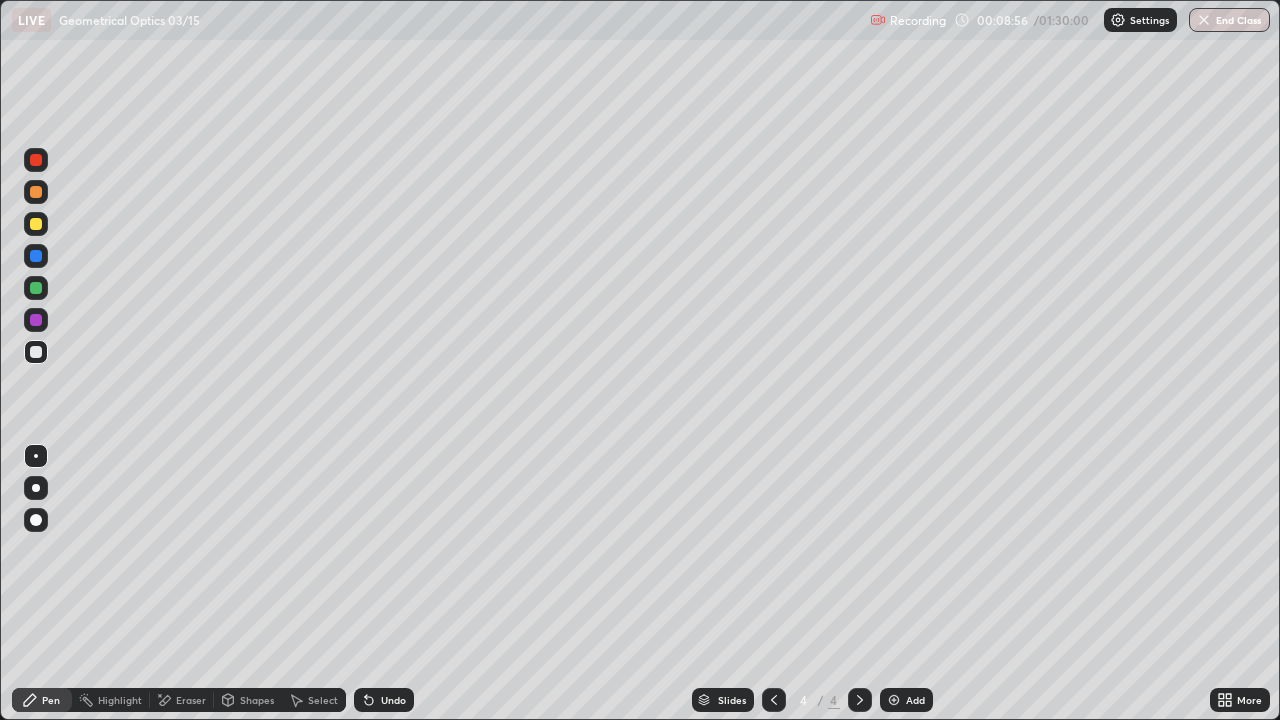 click at bounding box center (36, 224) 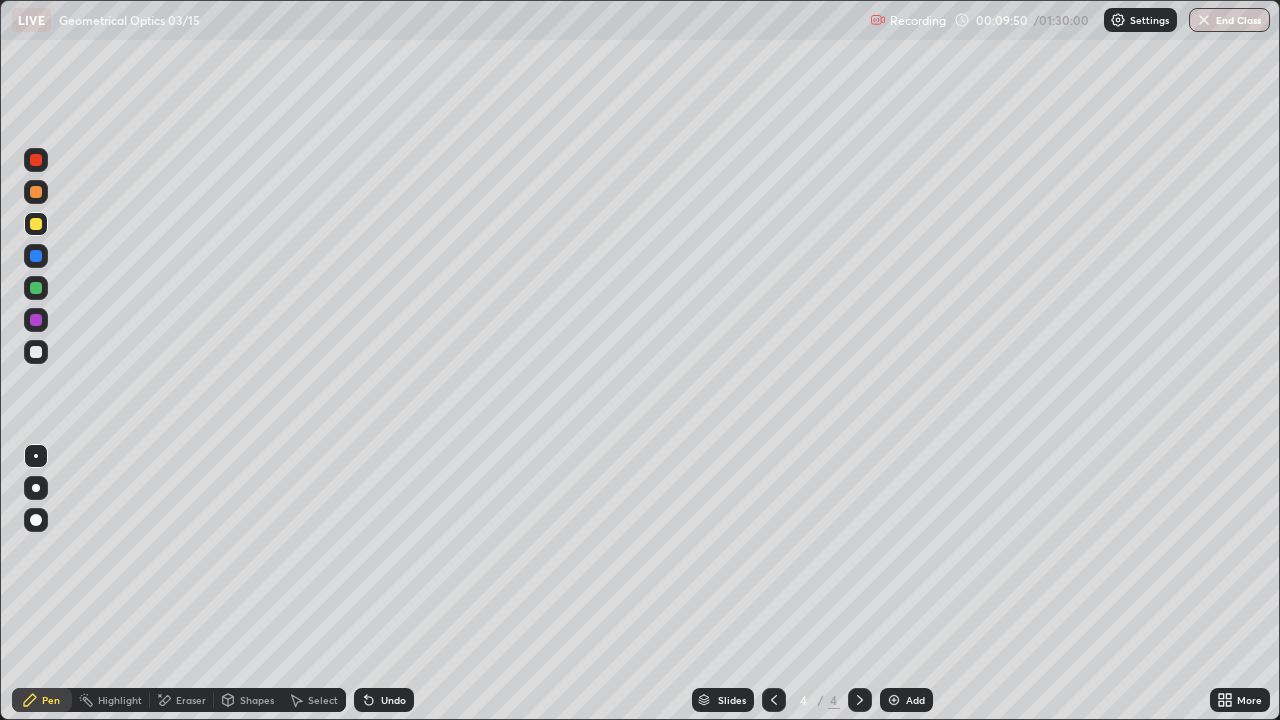 click 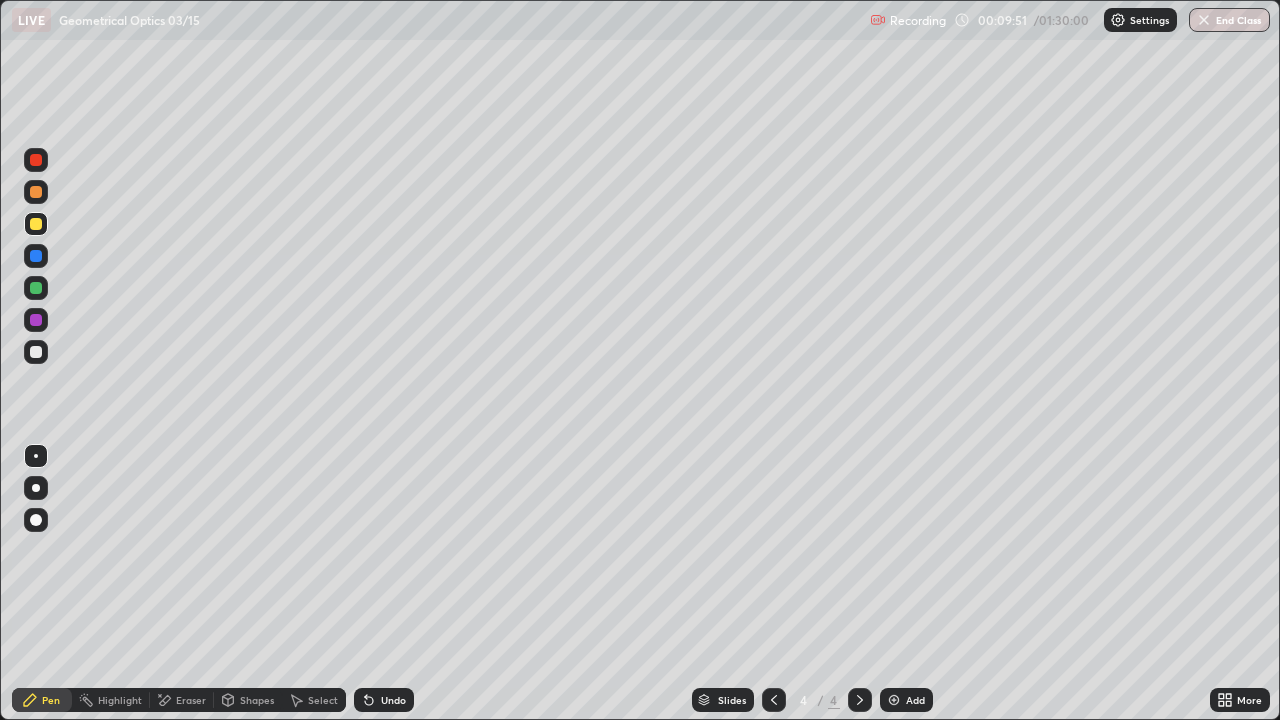 click 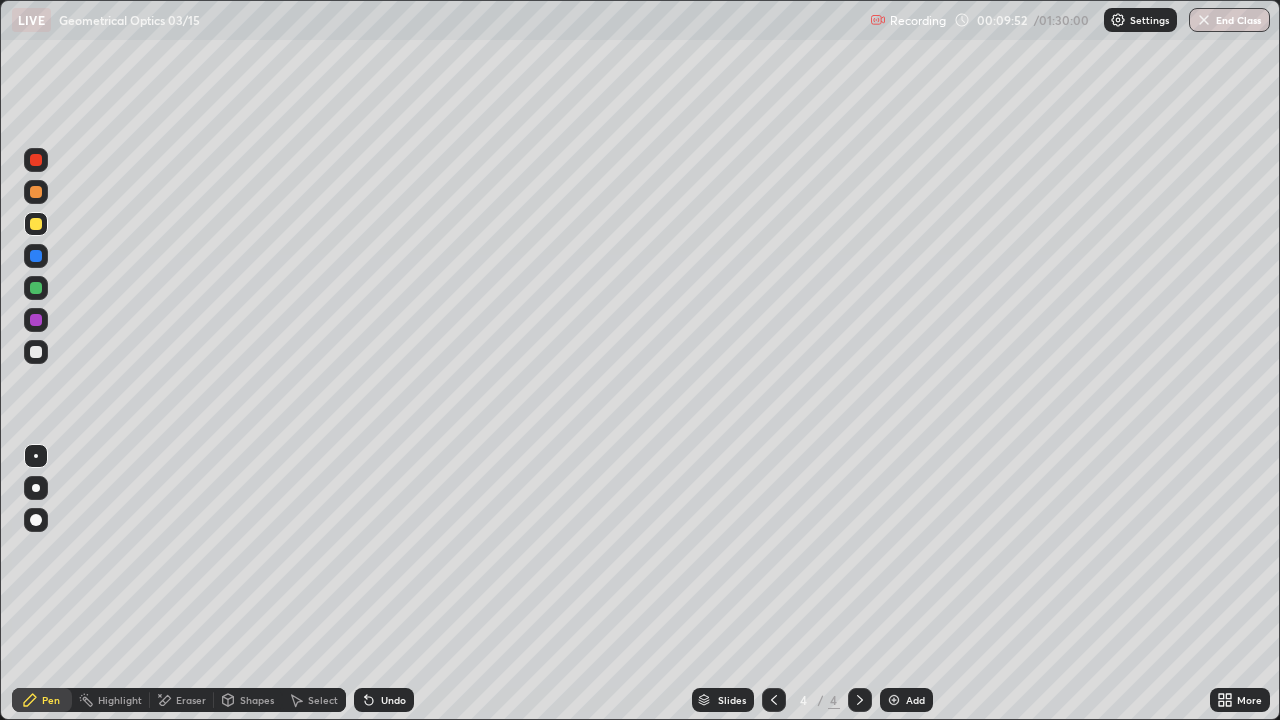 click 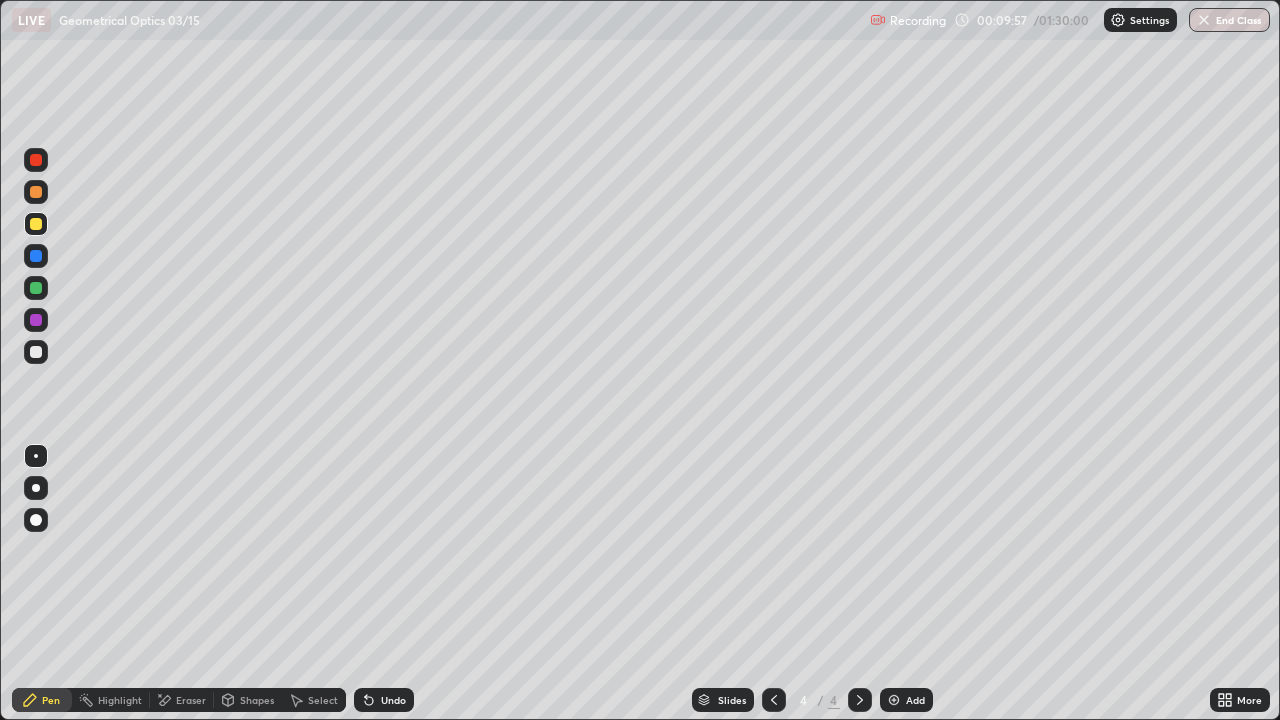 click on "Undo" at bounding box center [393, 700] 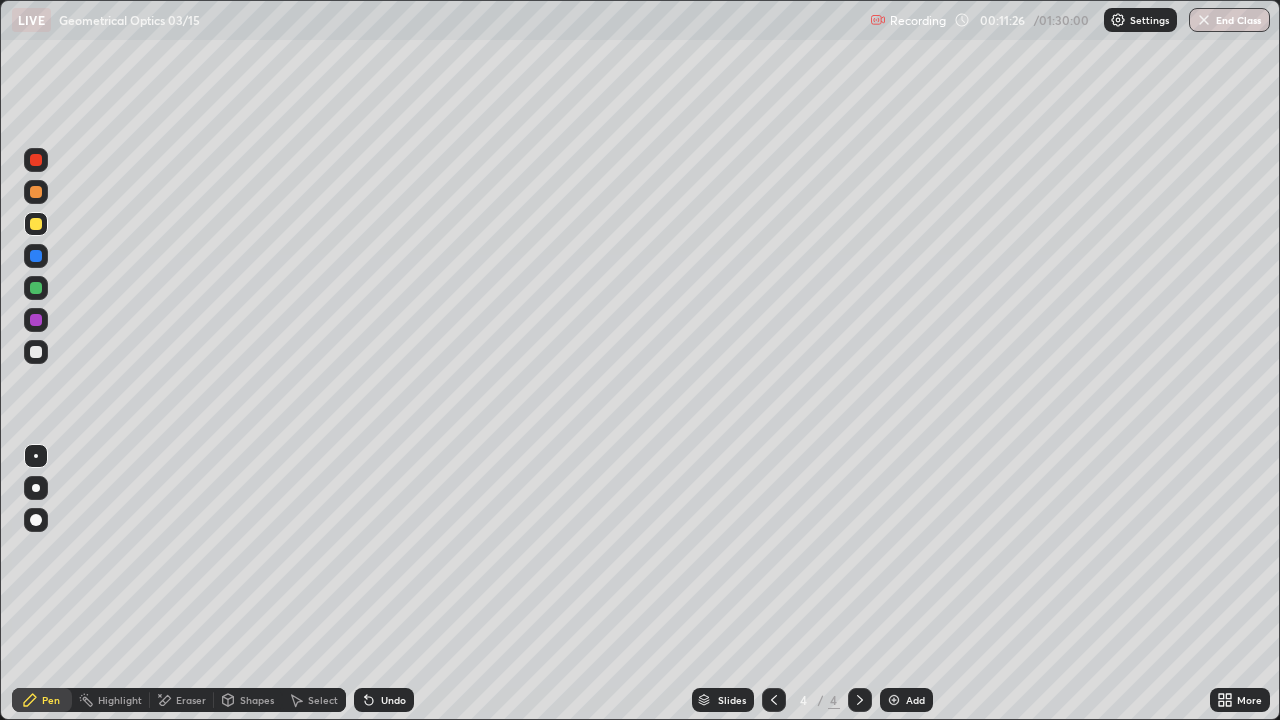 click on "Undo" at bounding box center [393, 700] 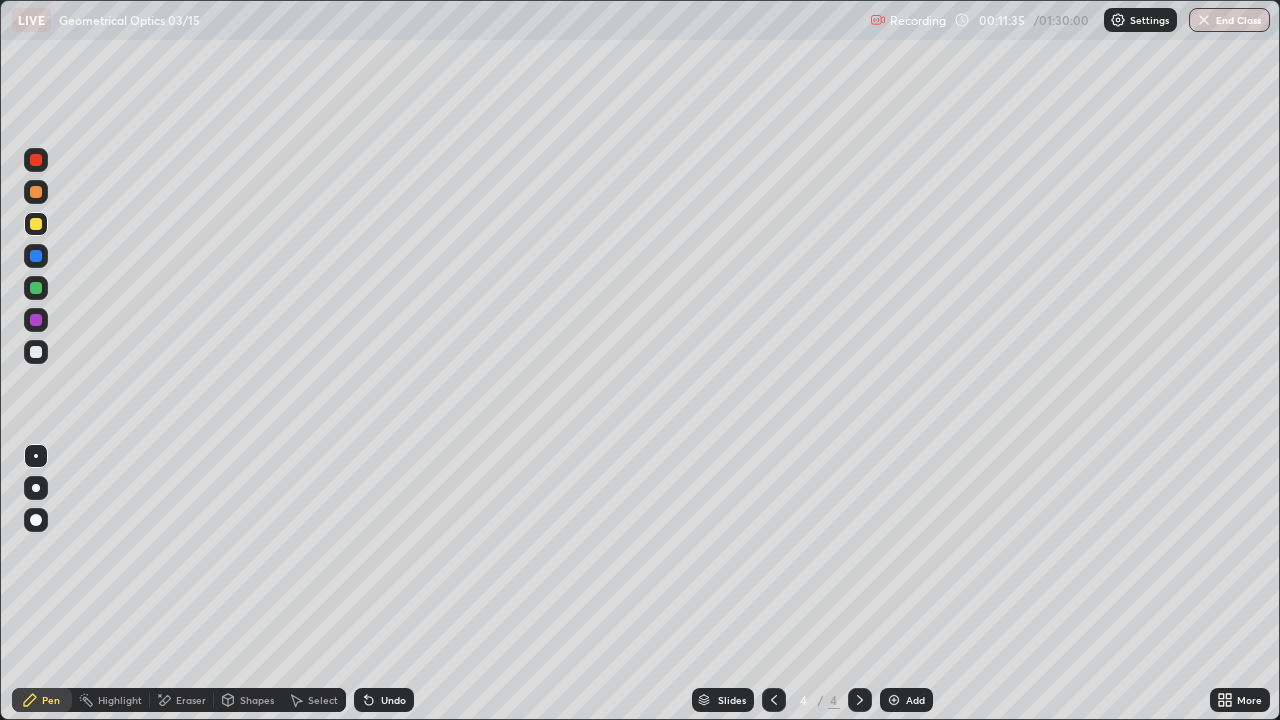 click on "Undo" at bounding box center [393, 700] 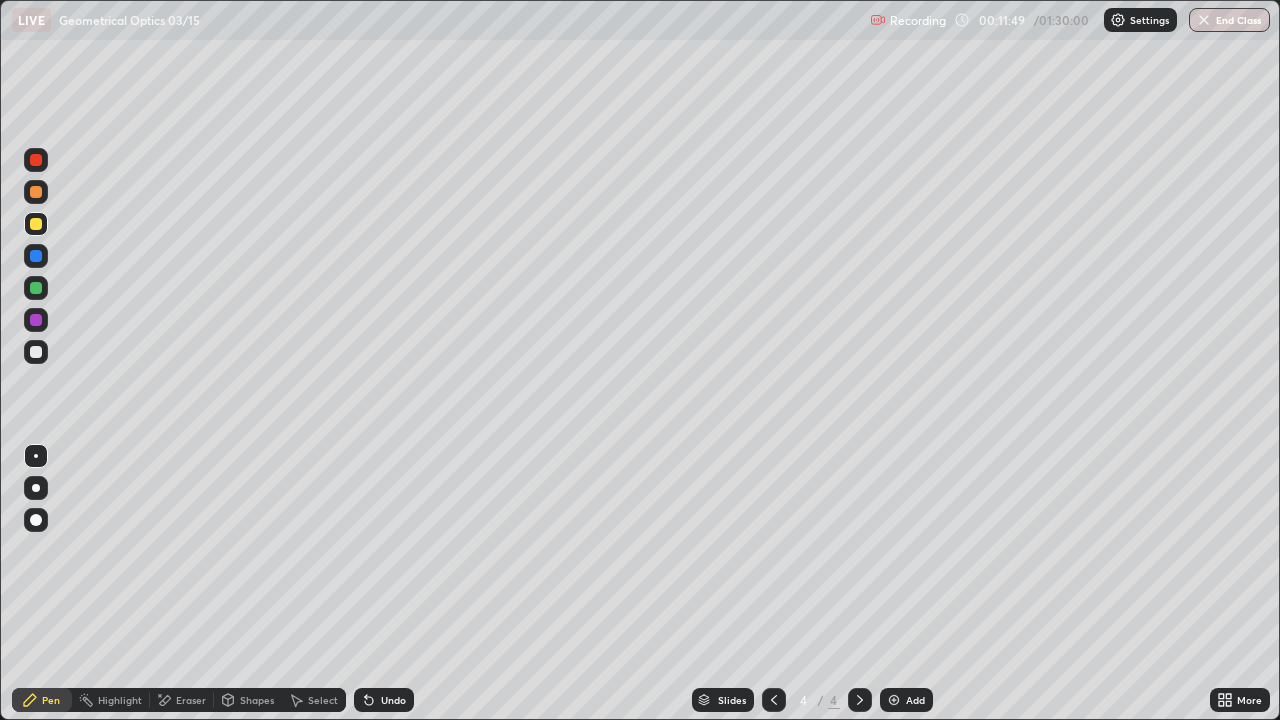 click on "Undo" at bounding box center (384, 700) 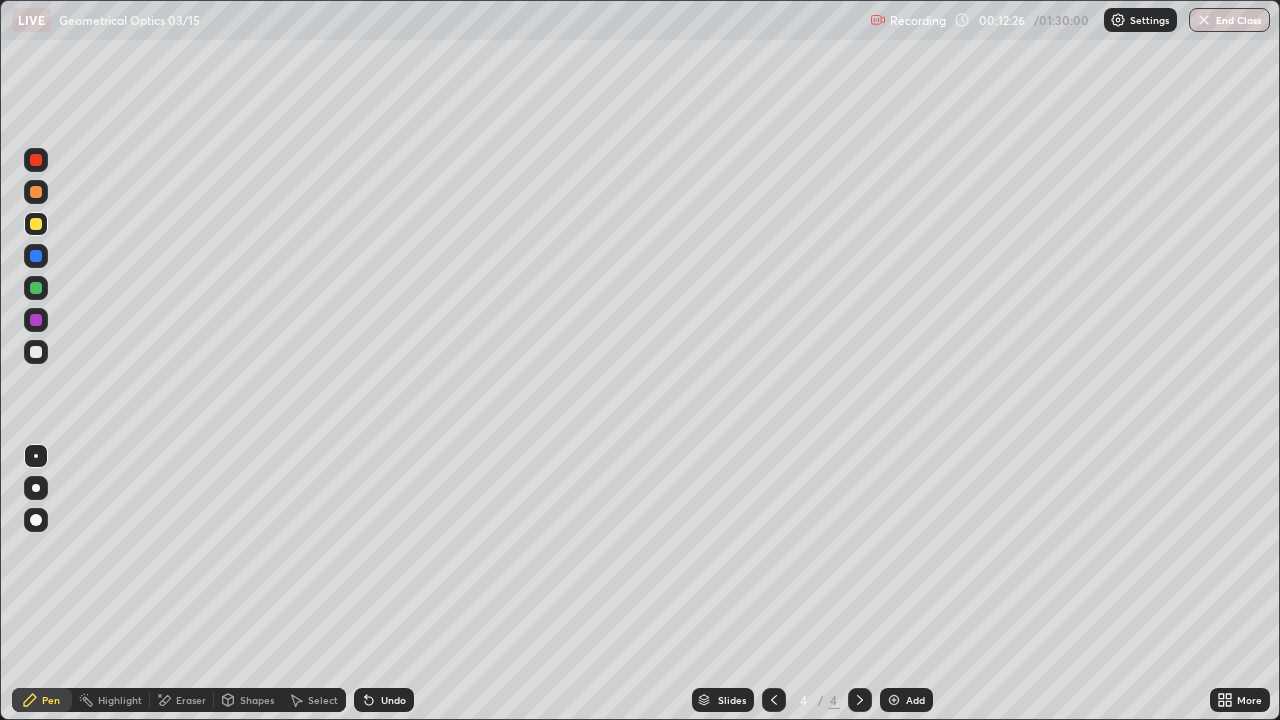 click at bounding box center (36, 352) 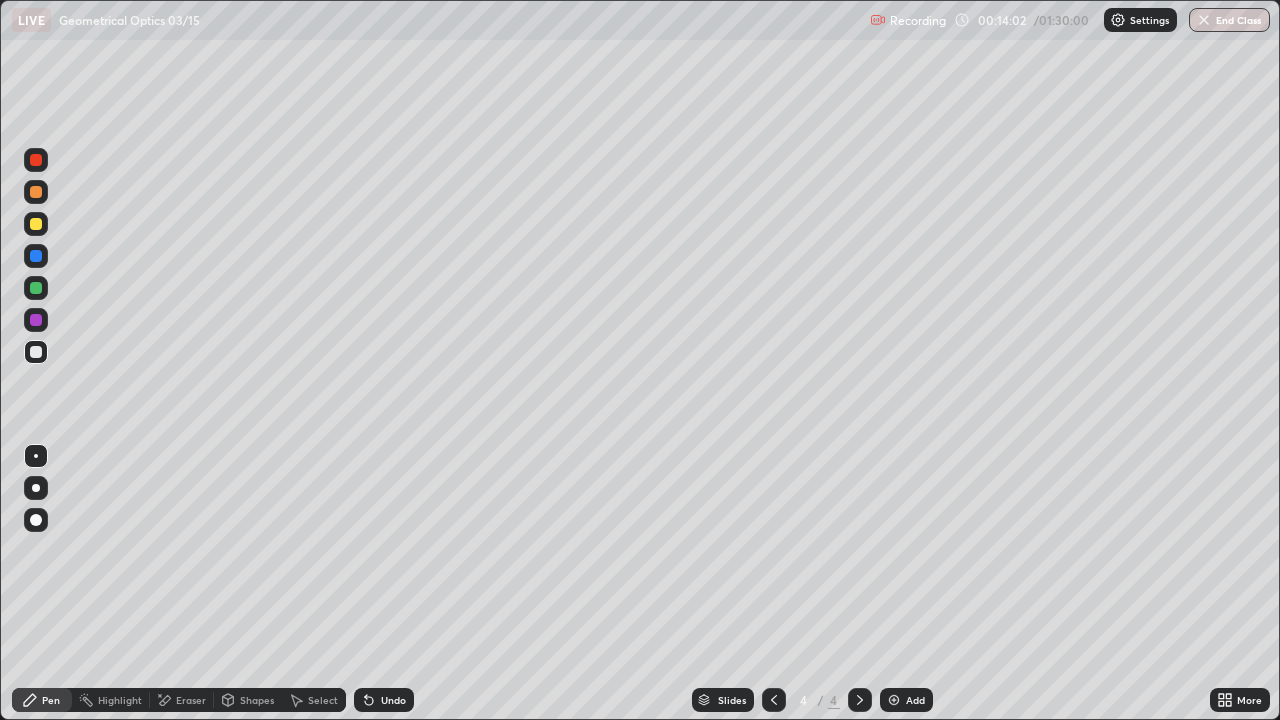 click 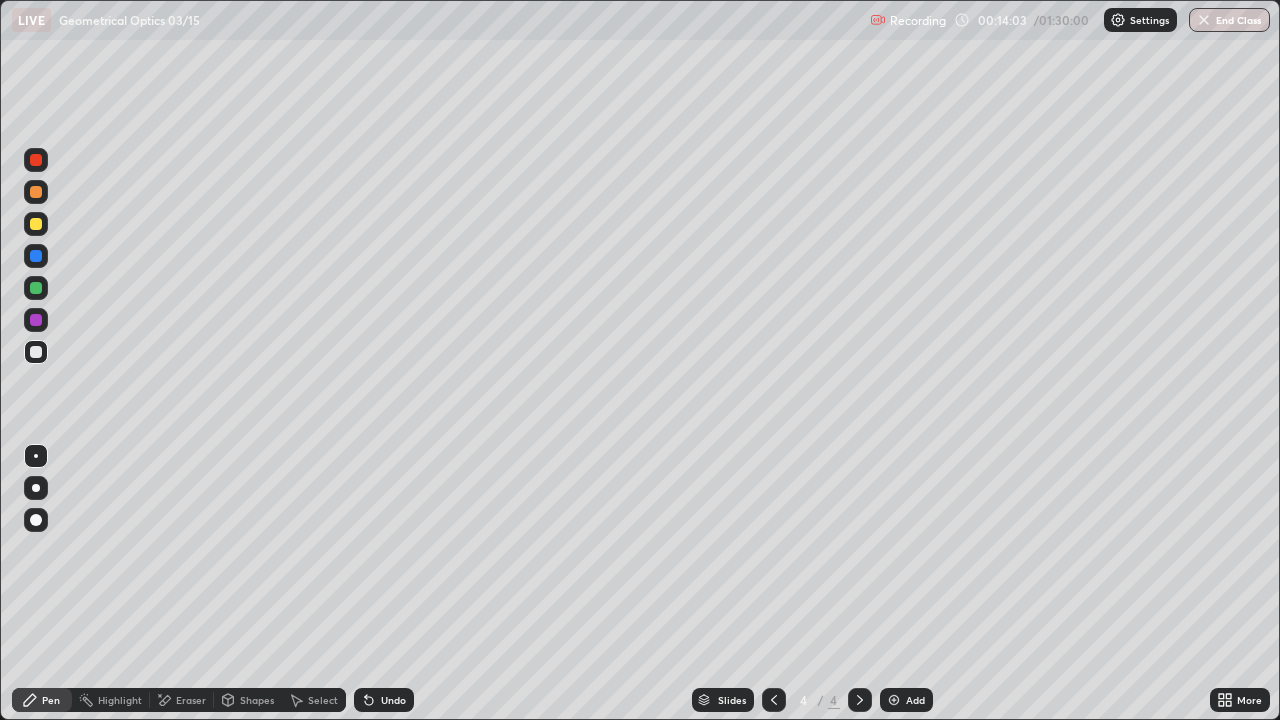 click 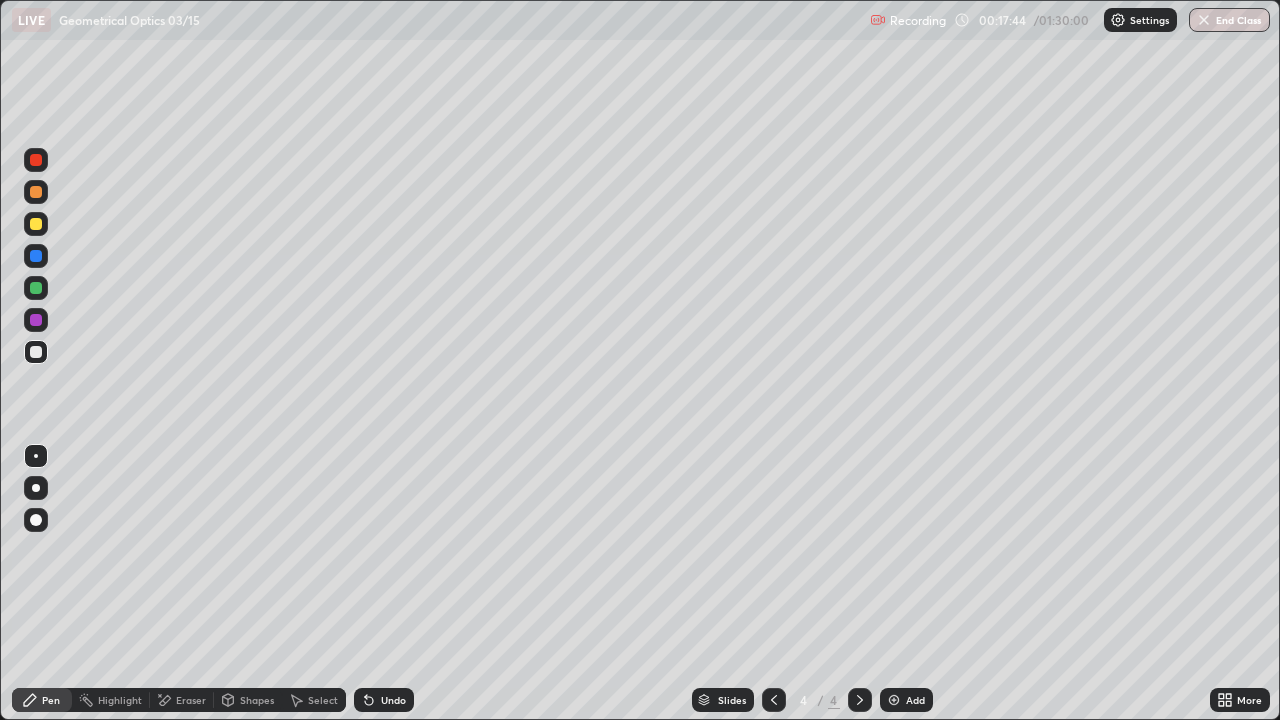 click 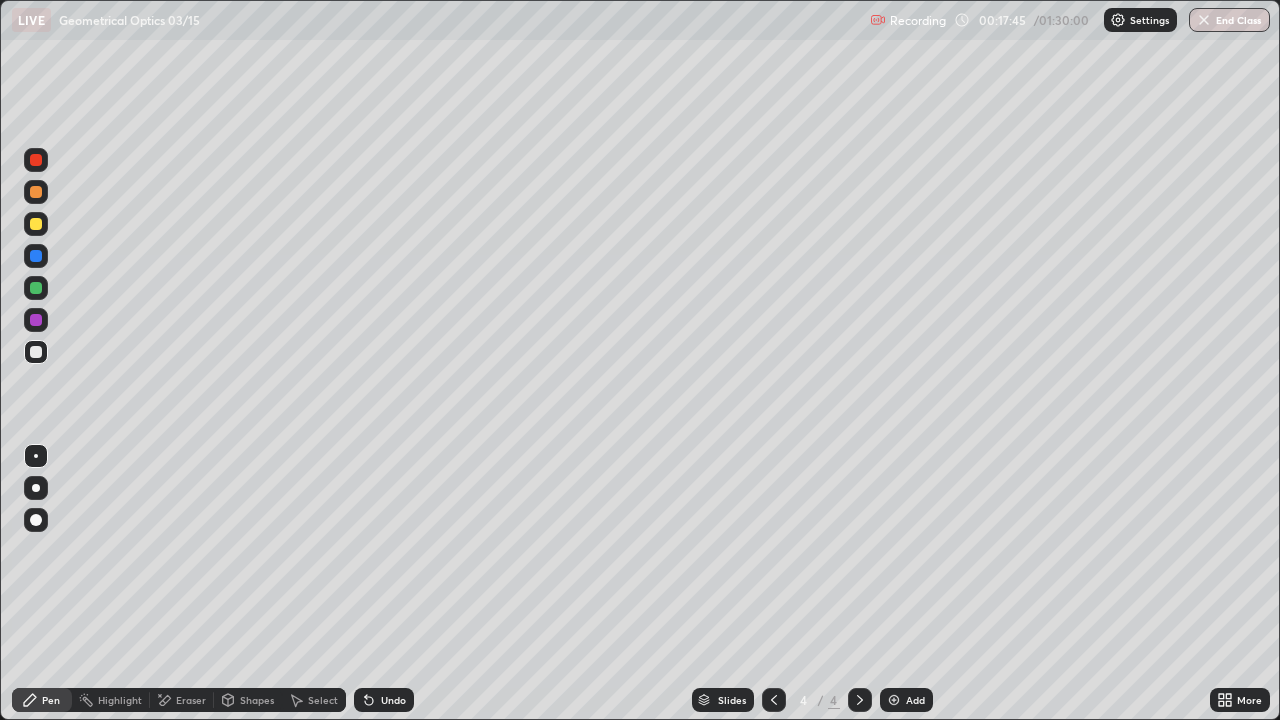 click 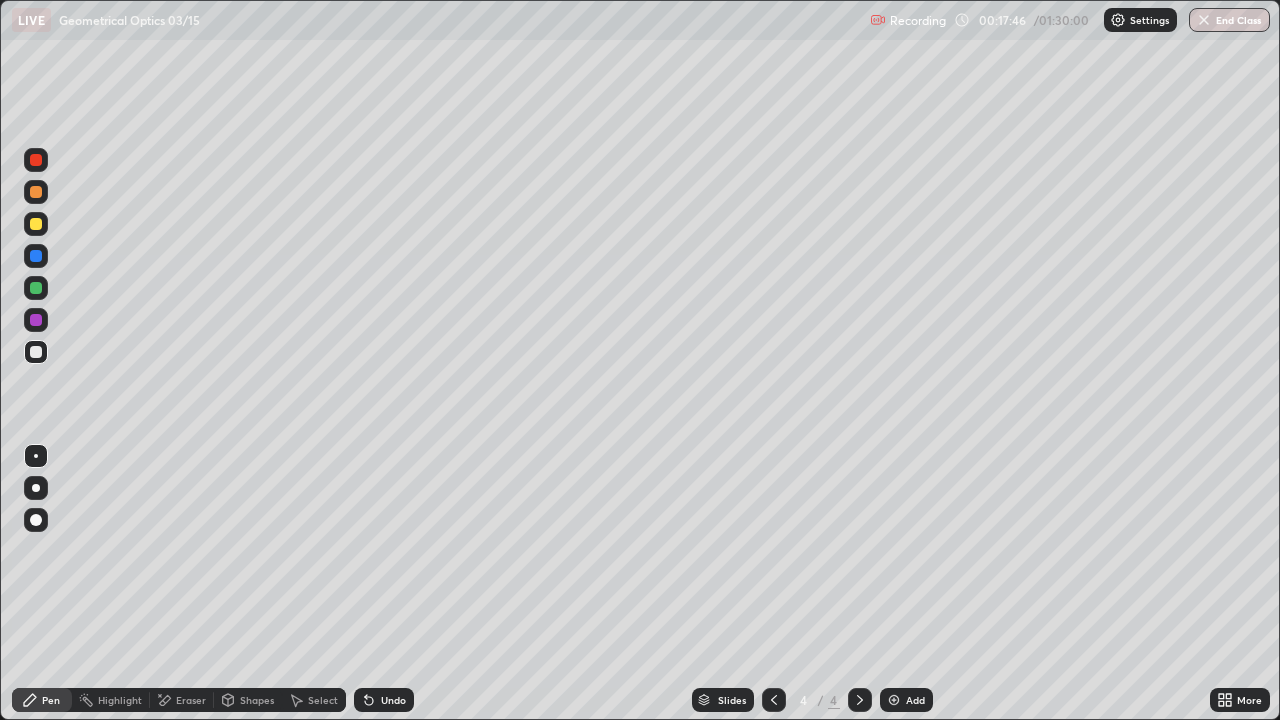 click 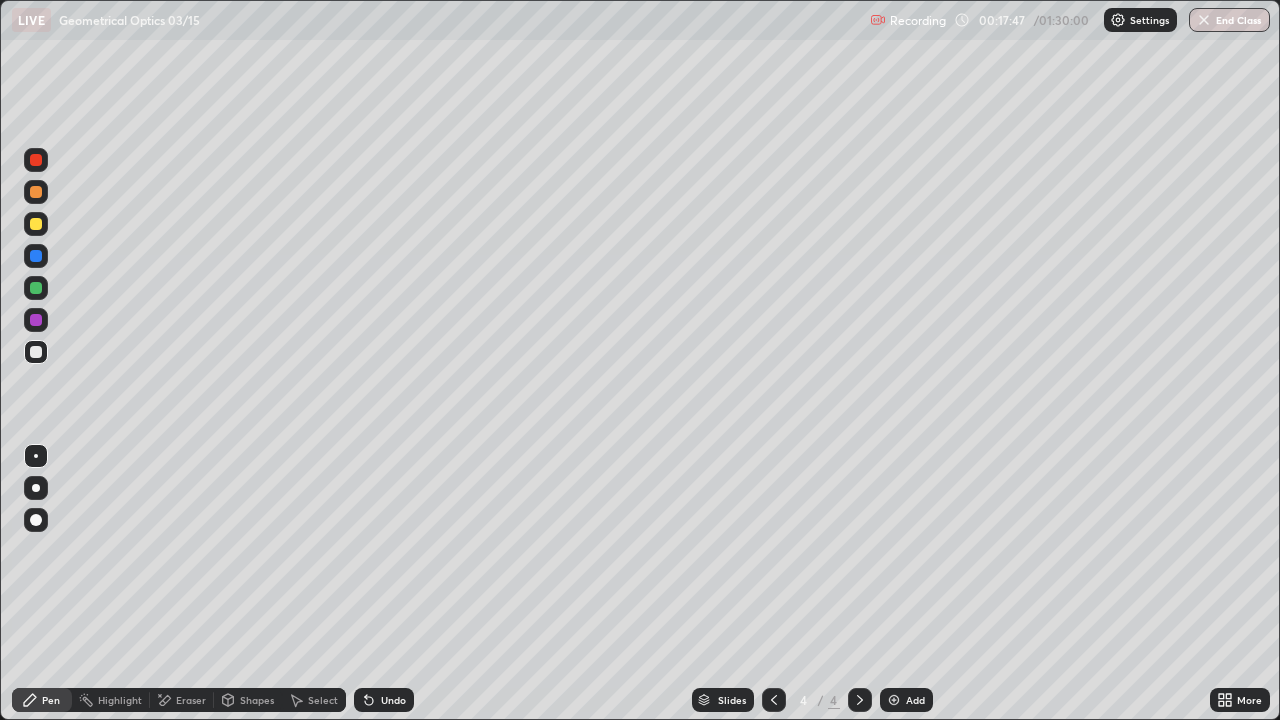click on "Undo" at bounding box center (384, 700) 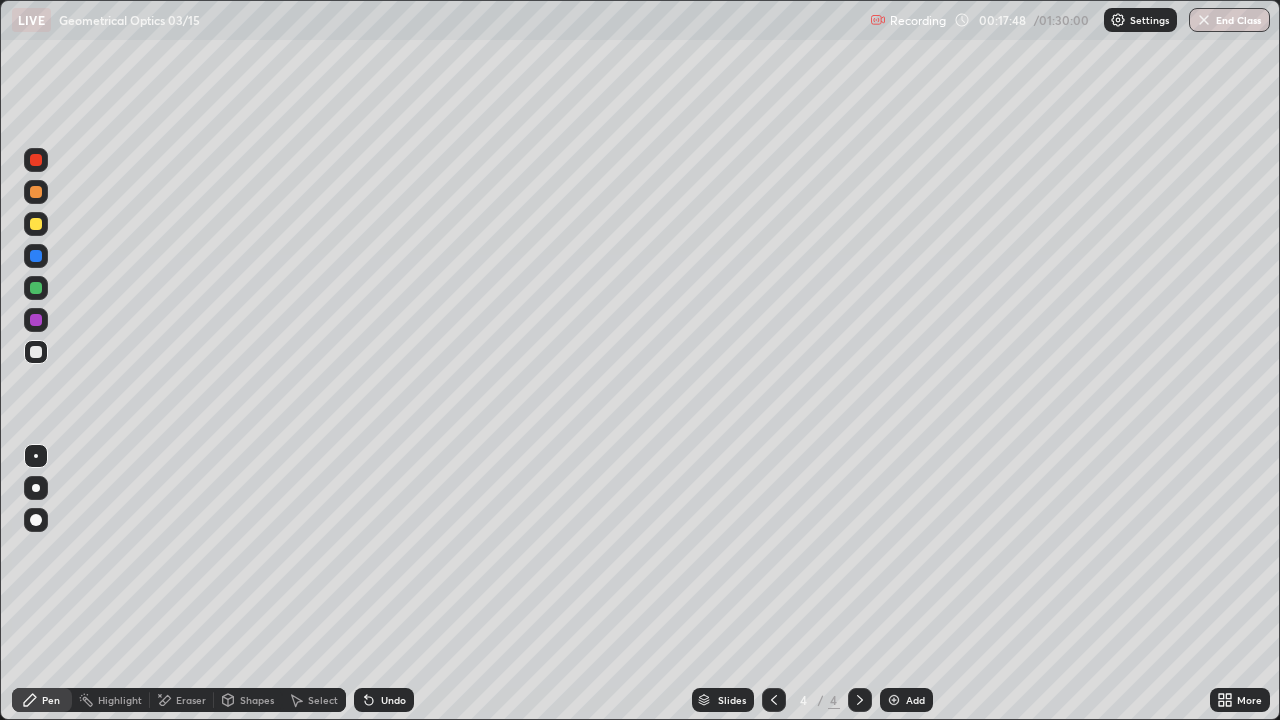 click on "Undo" at bounding box center (384, 700) 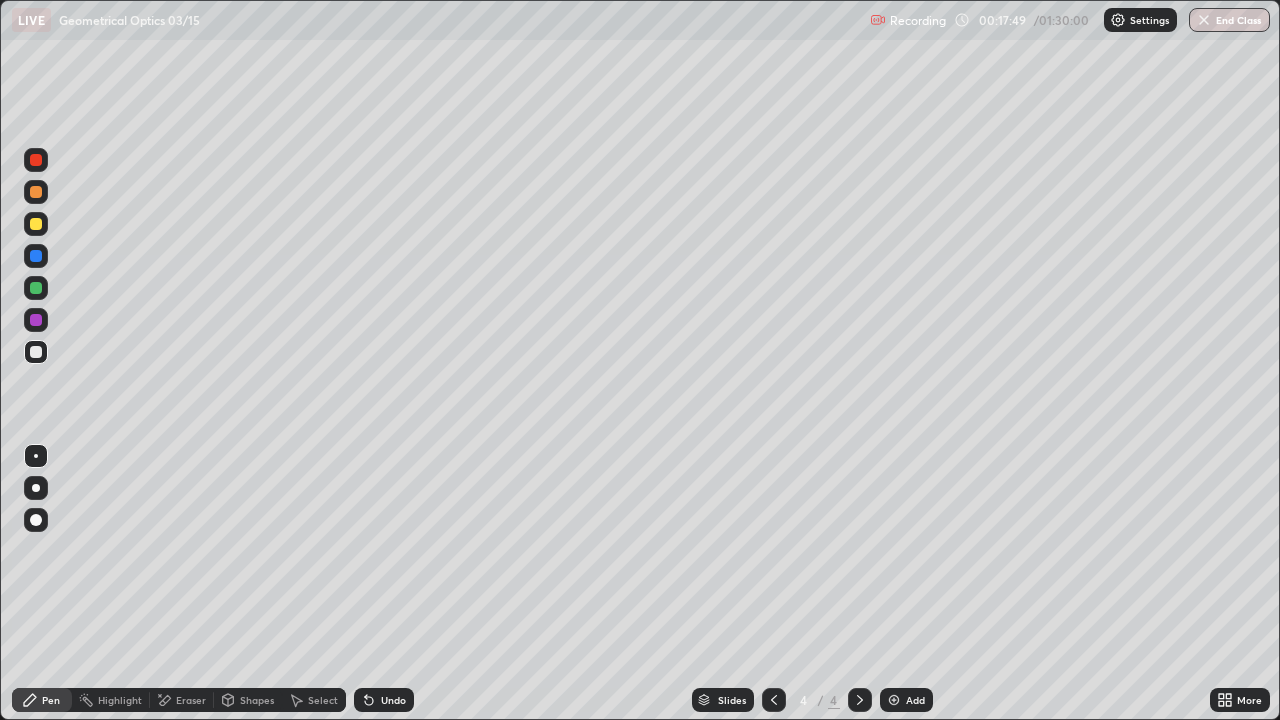 click on "Undo" at bounding box center (384, 700) 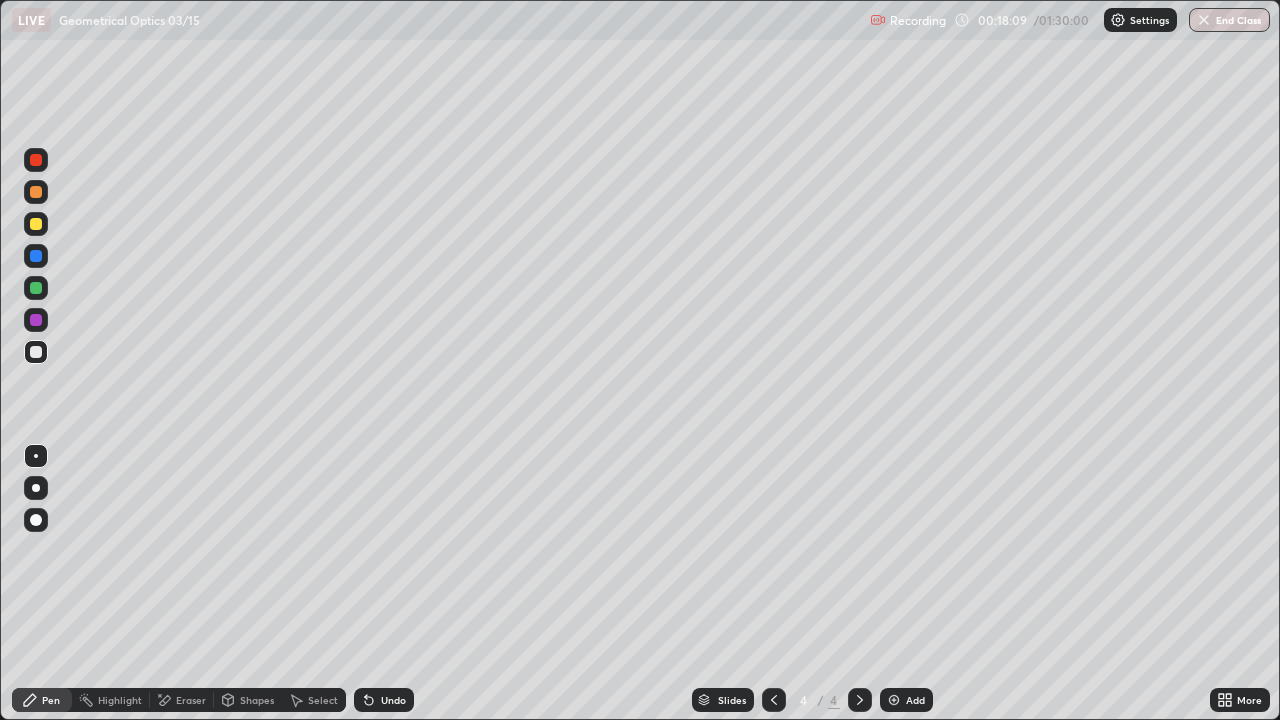 click 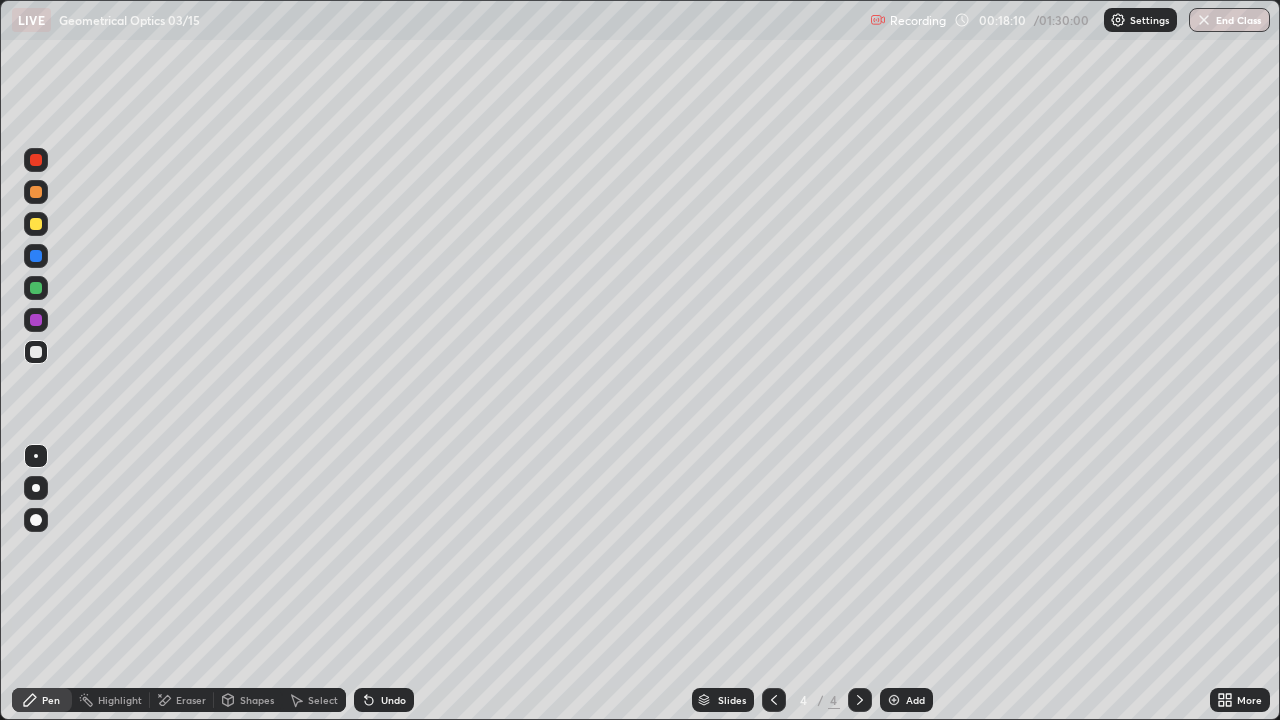 click on "Add" at bounding box center (906, 700) 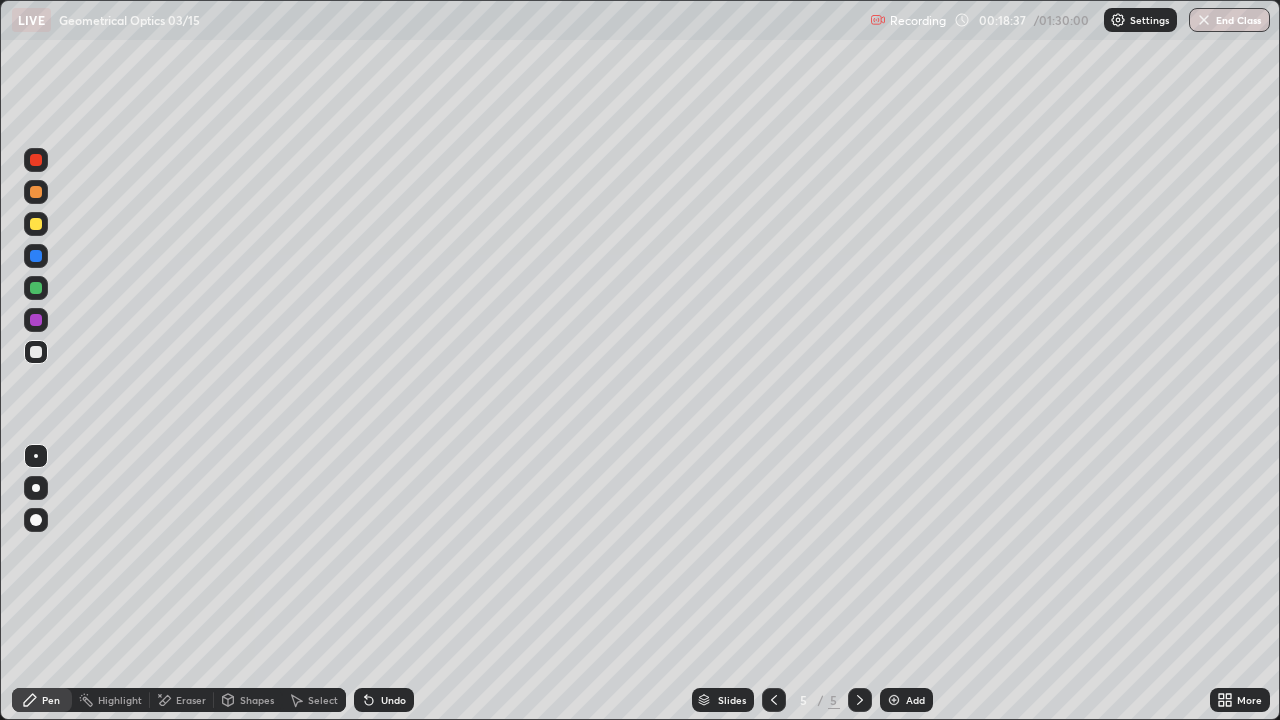 click 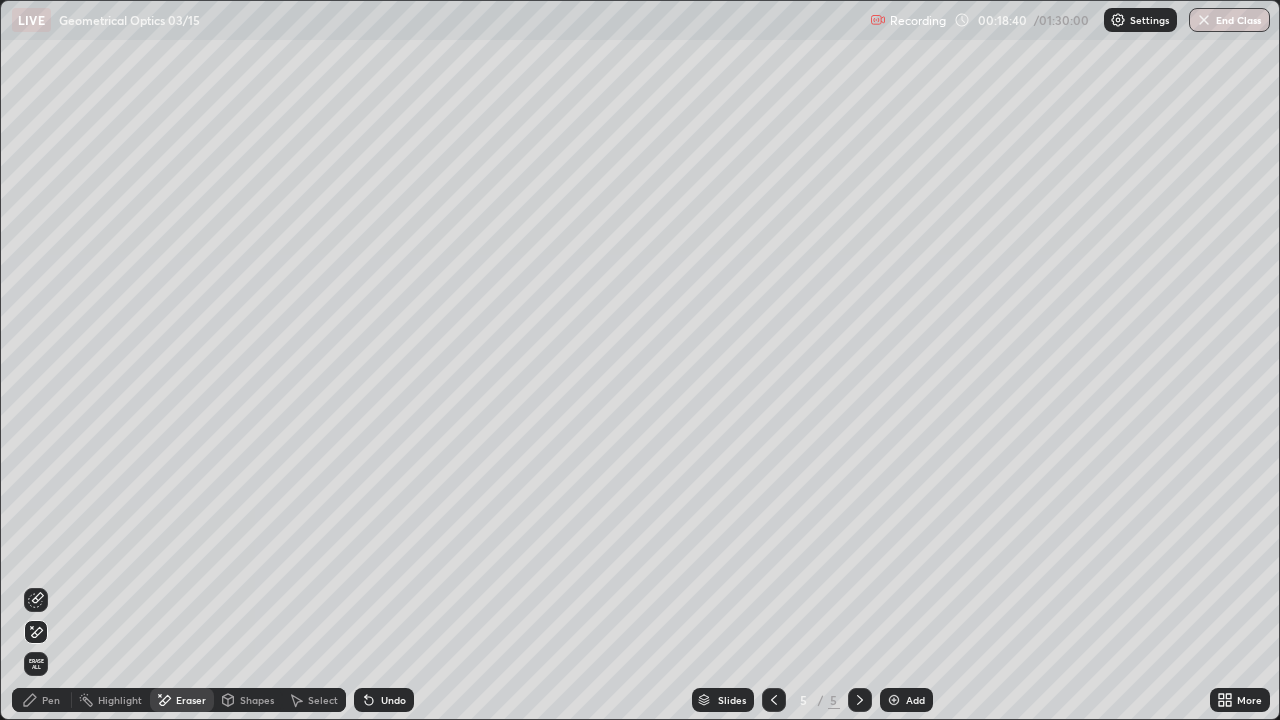 click 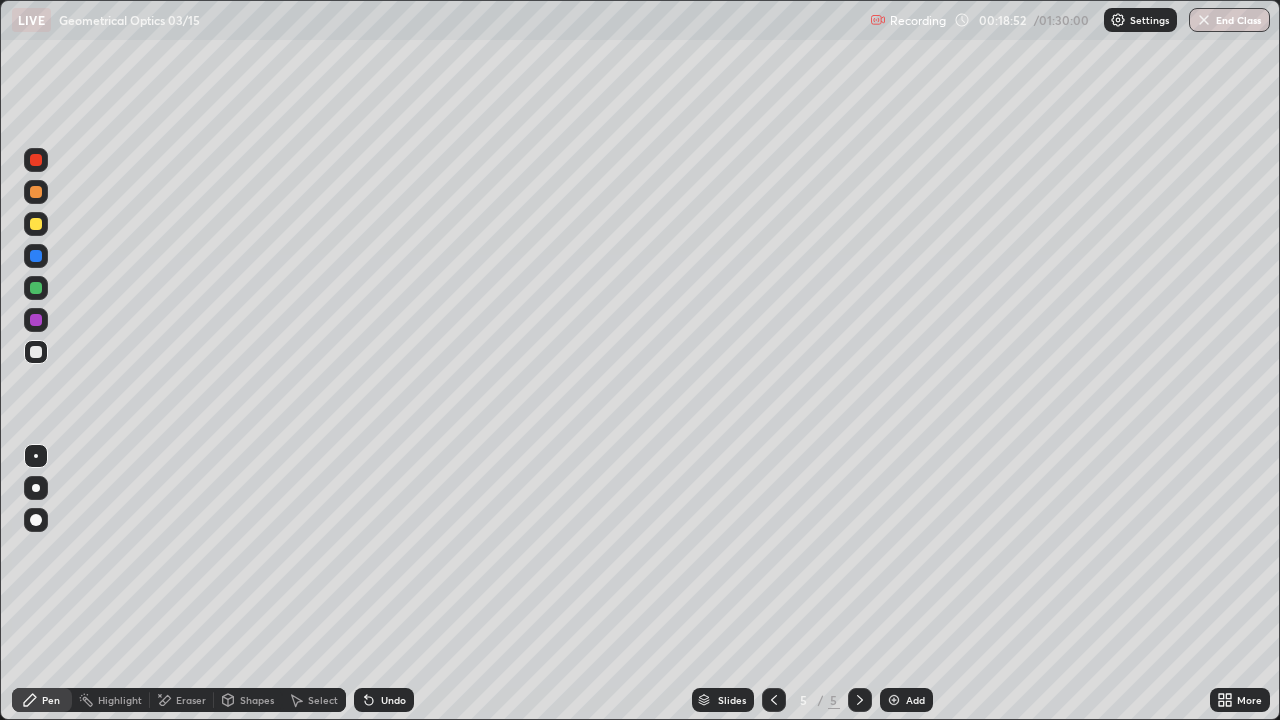 click on "Undo" at bounding box center (393, 700) 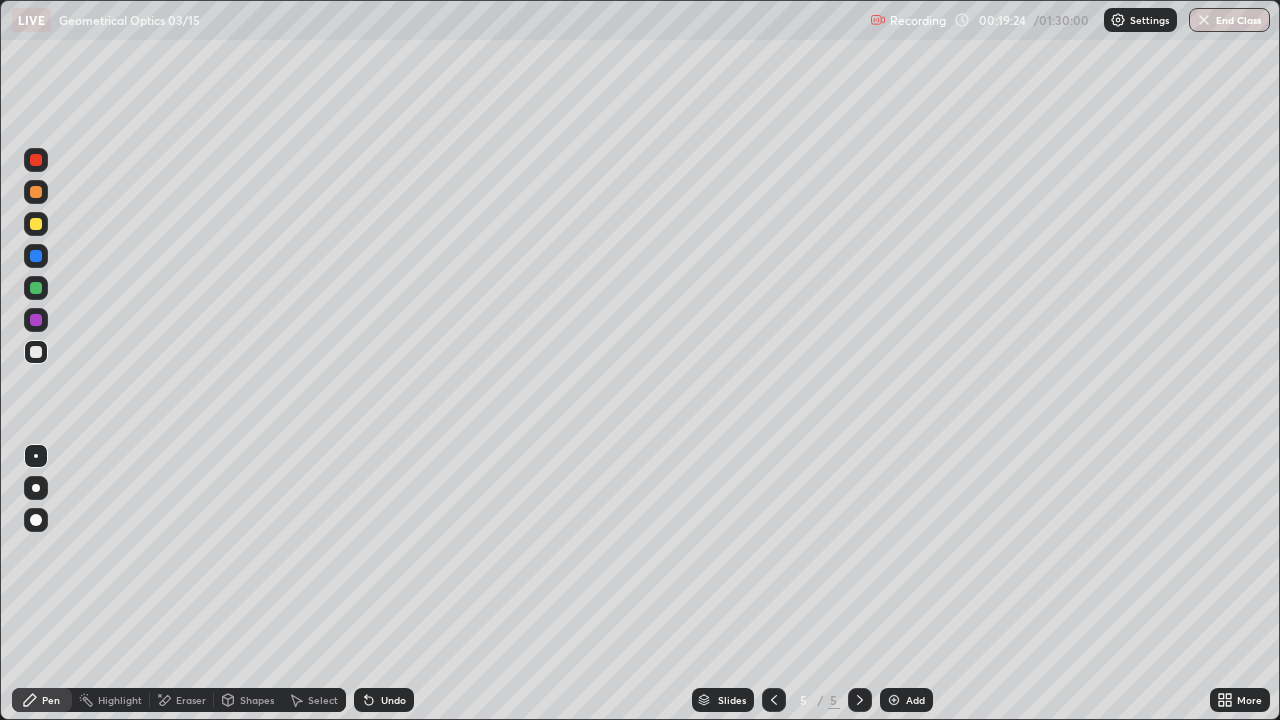 click at bounding box center [36, 224] 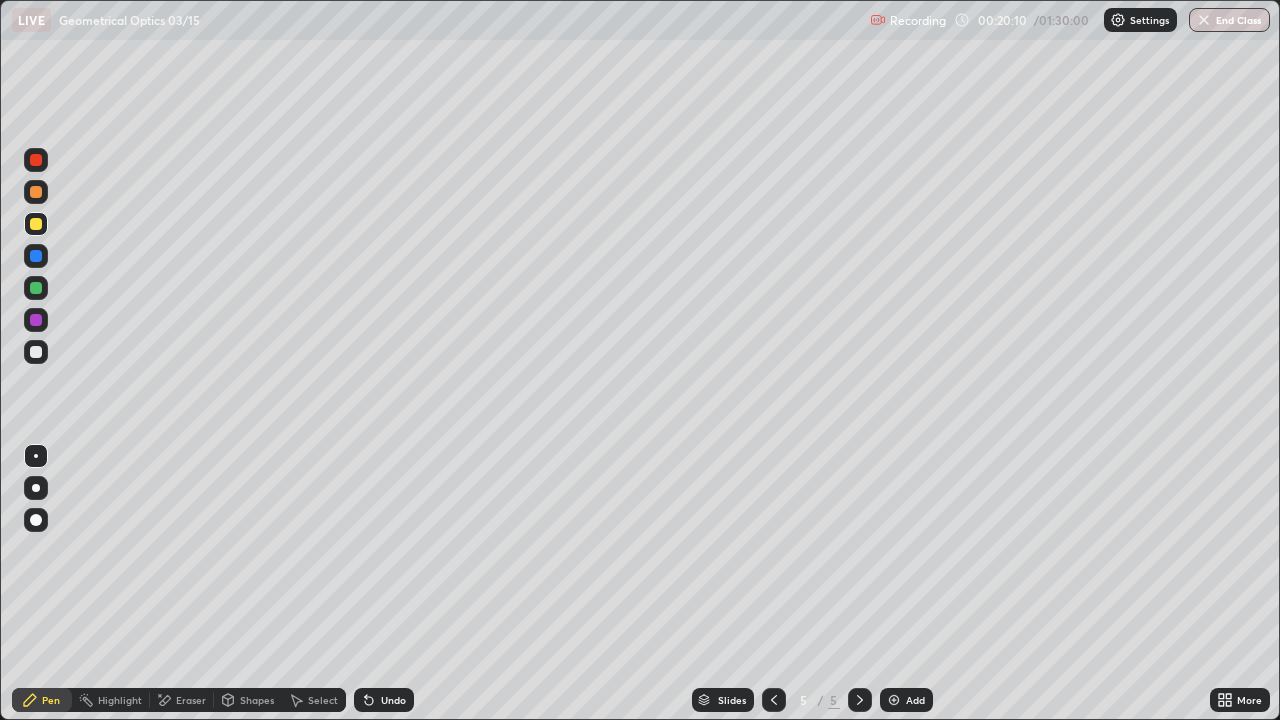click on "Undo" at bounding box center [393, 700] 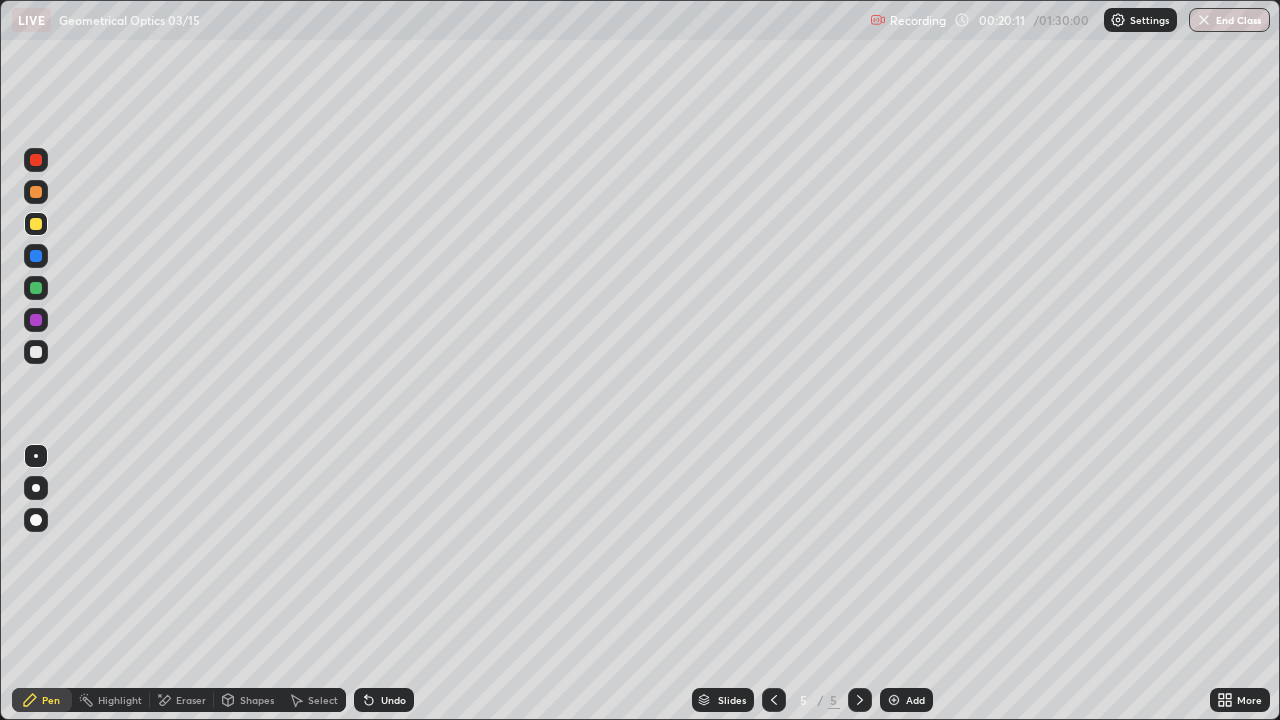 click on "Undo" at bounding box center (393, 700) 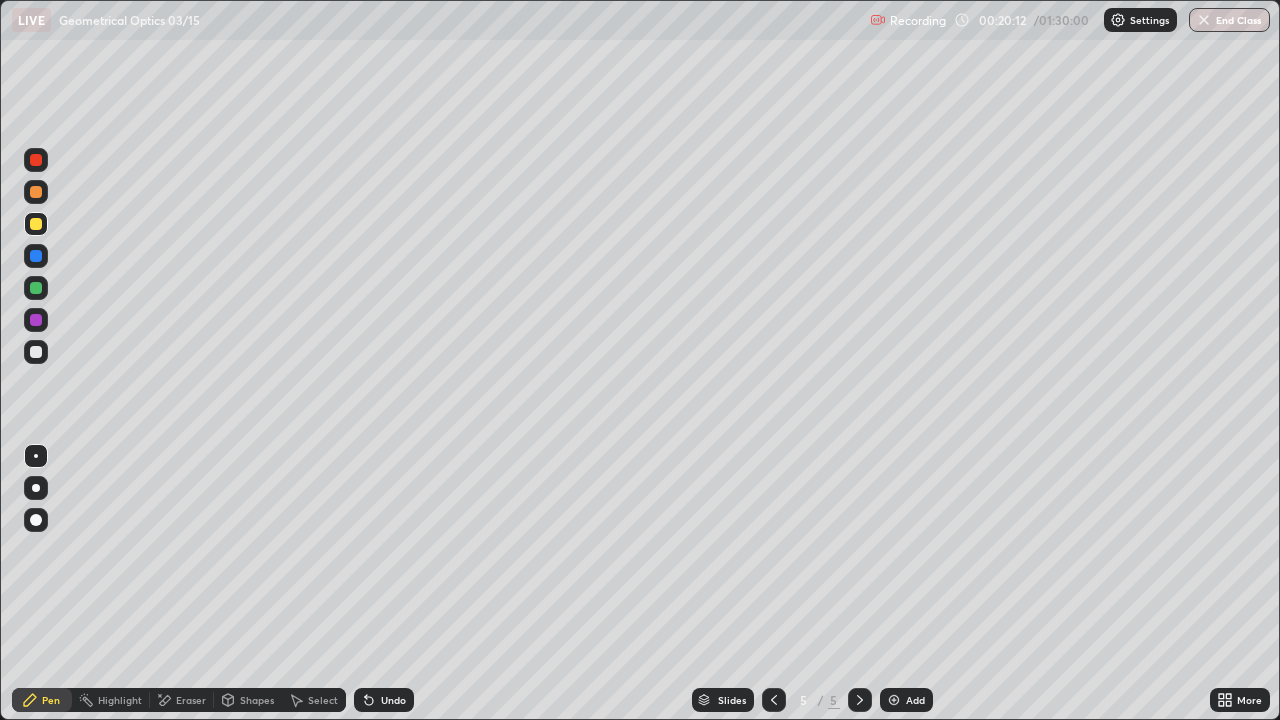 click on "Eraser" at bounding box center (191, 700) 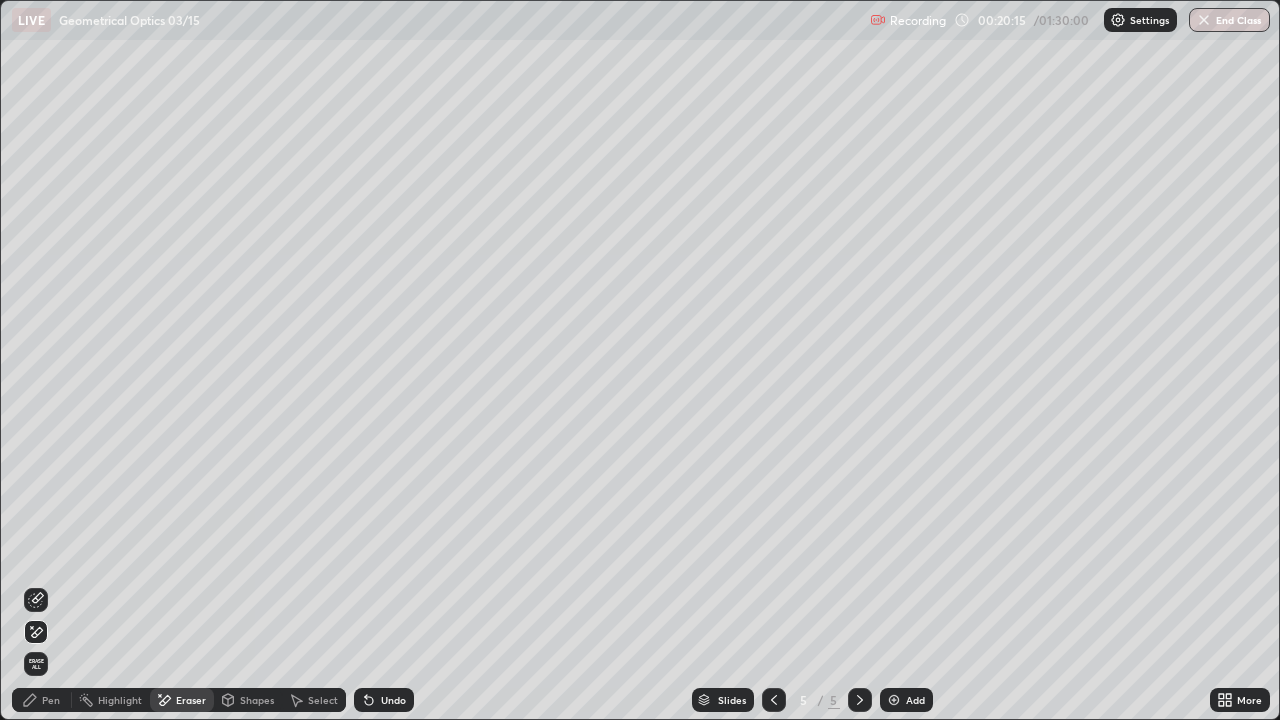 click 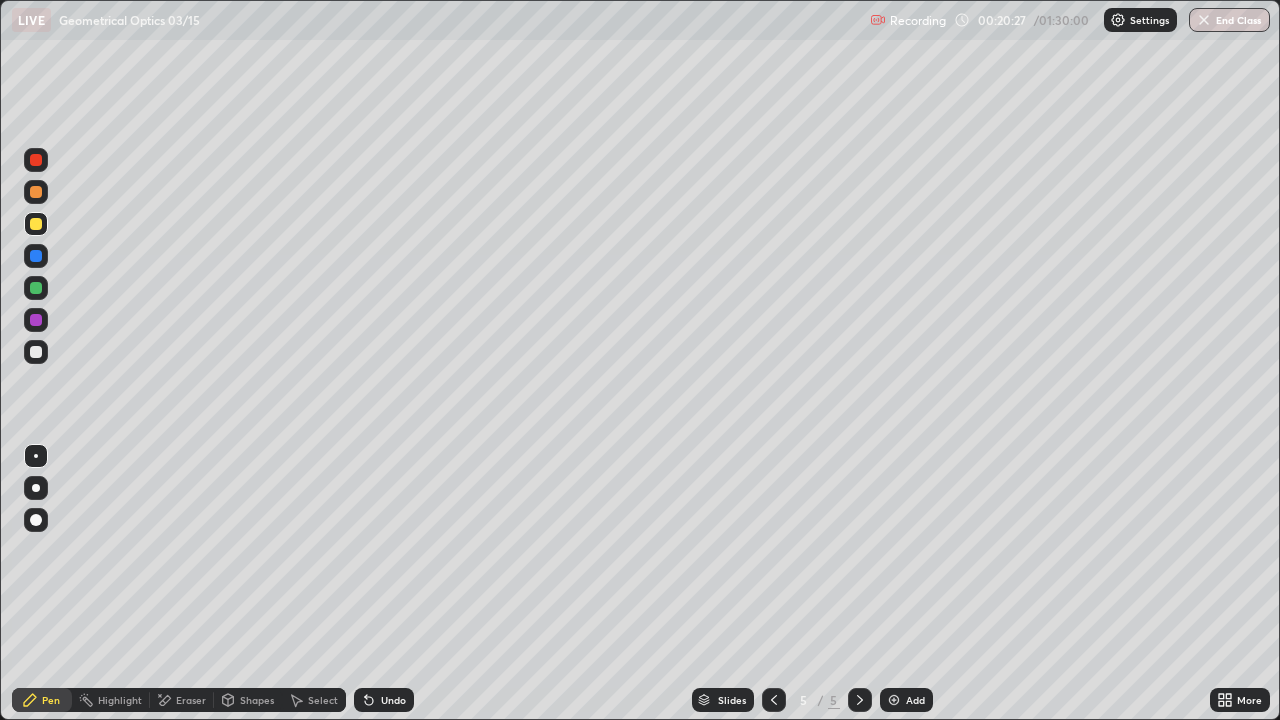 click at bounding box center (36, 288) 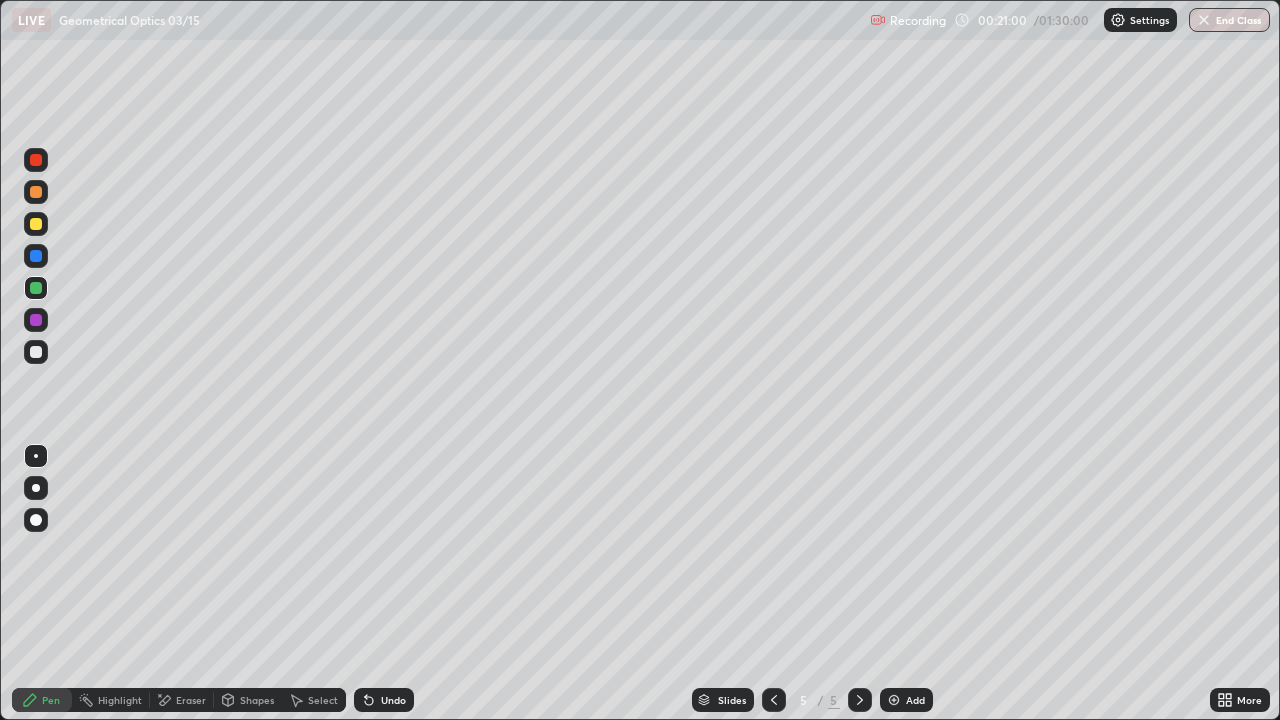 click at bounding box center (36, 352) 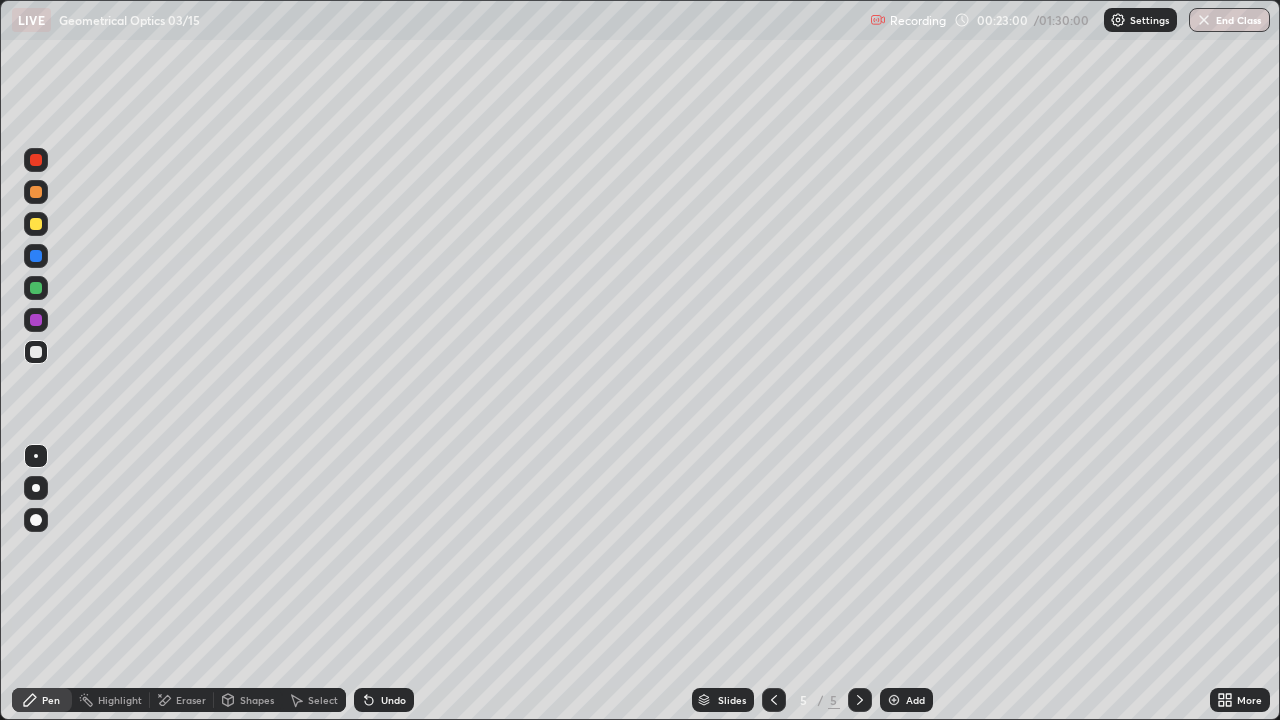 click on "Undo" at bounding box center (384, 700) 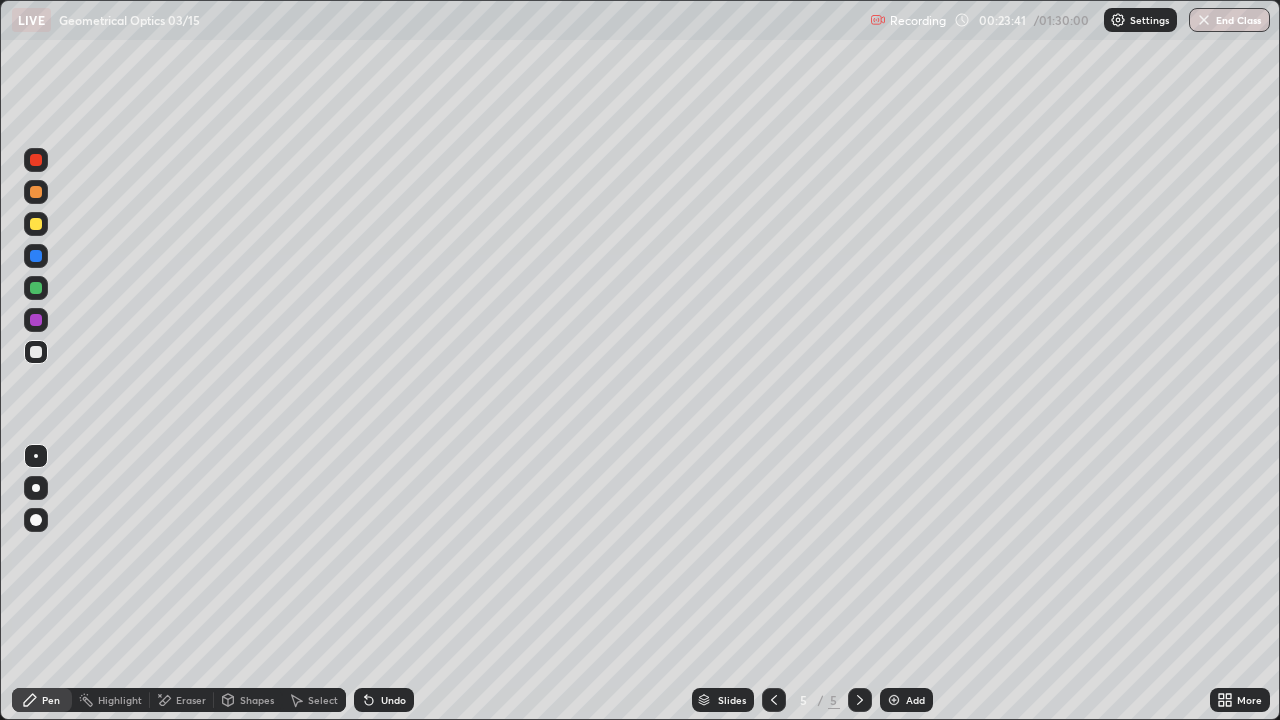 click on "Undo" at bounding box center (384, 700) 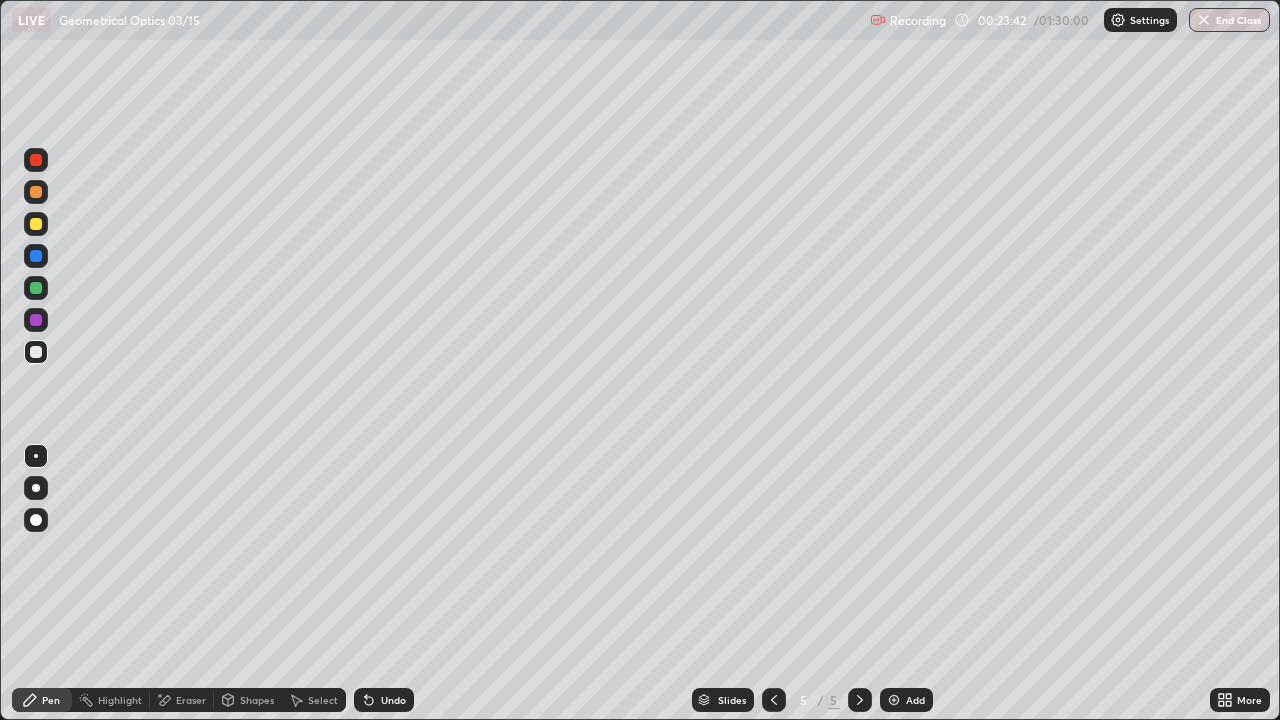 click on "Undo" at bounding box center [384, 700] 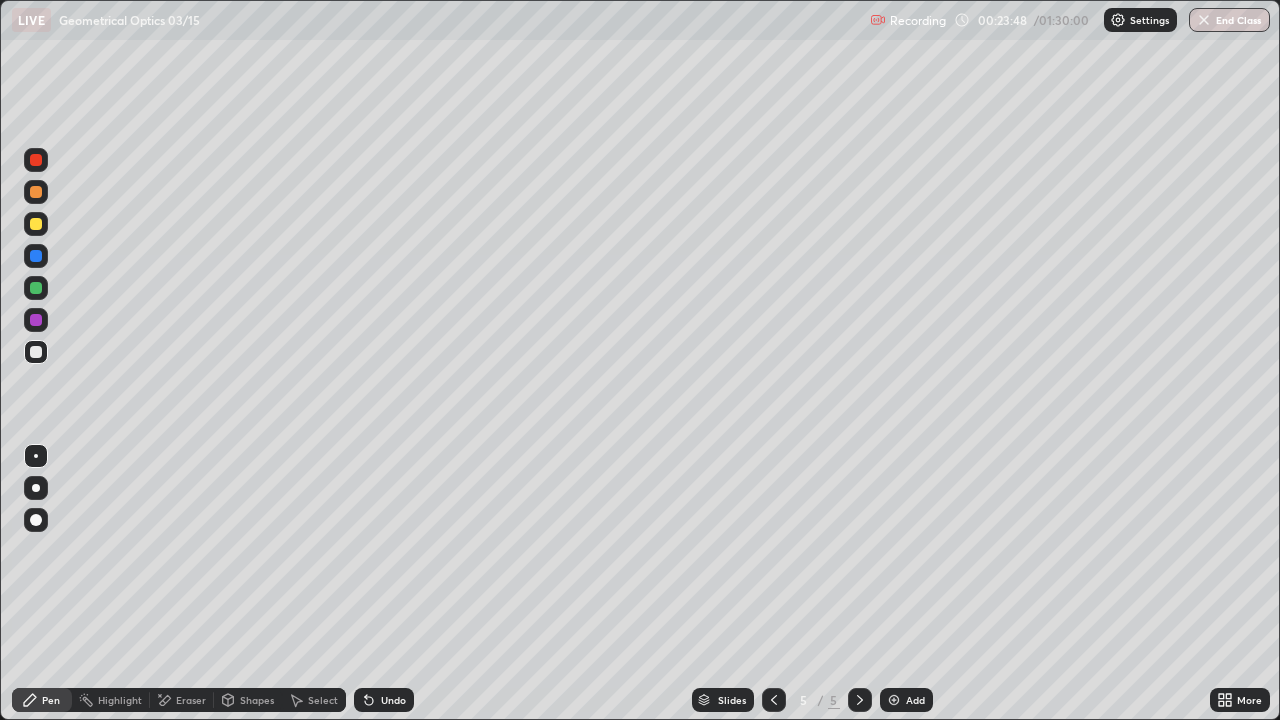 click on "Undo" at bounding box center [384, 700] 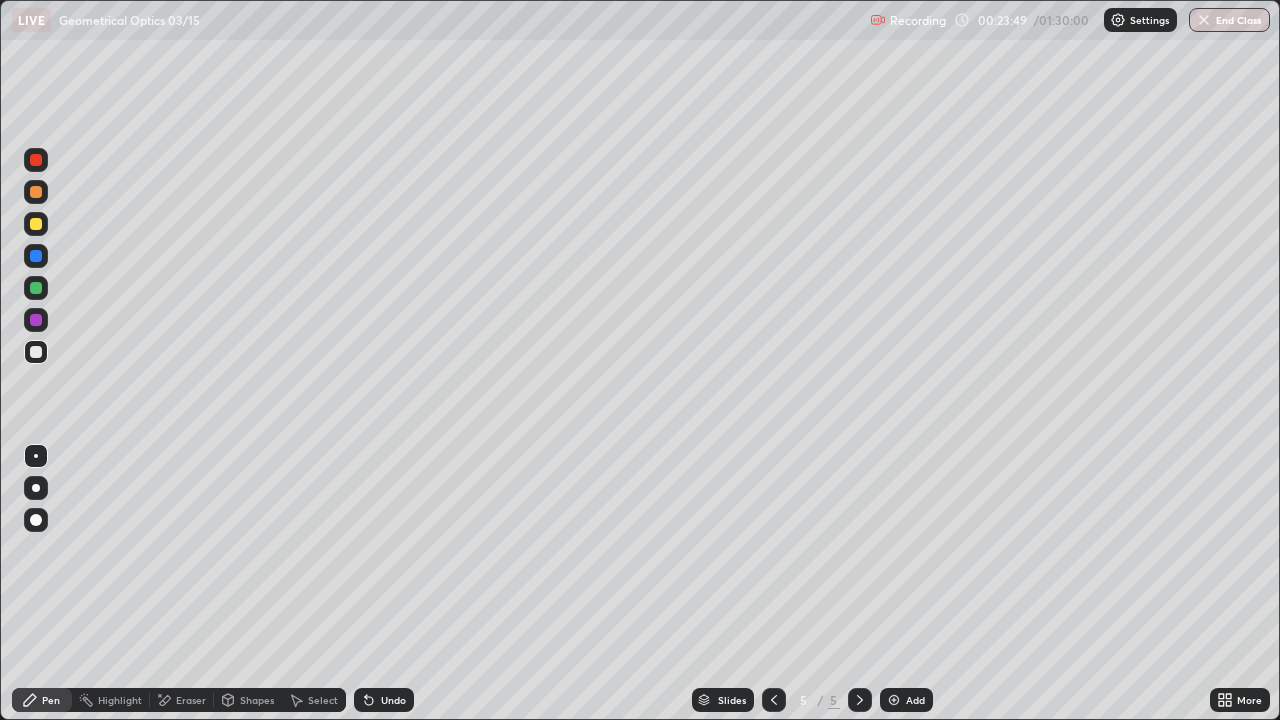 click on "Undo" at bounding box center (384, 700) 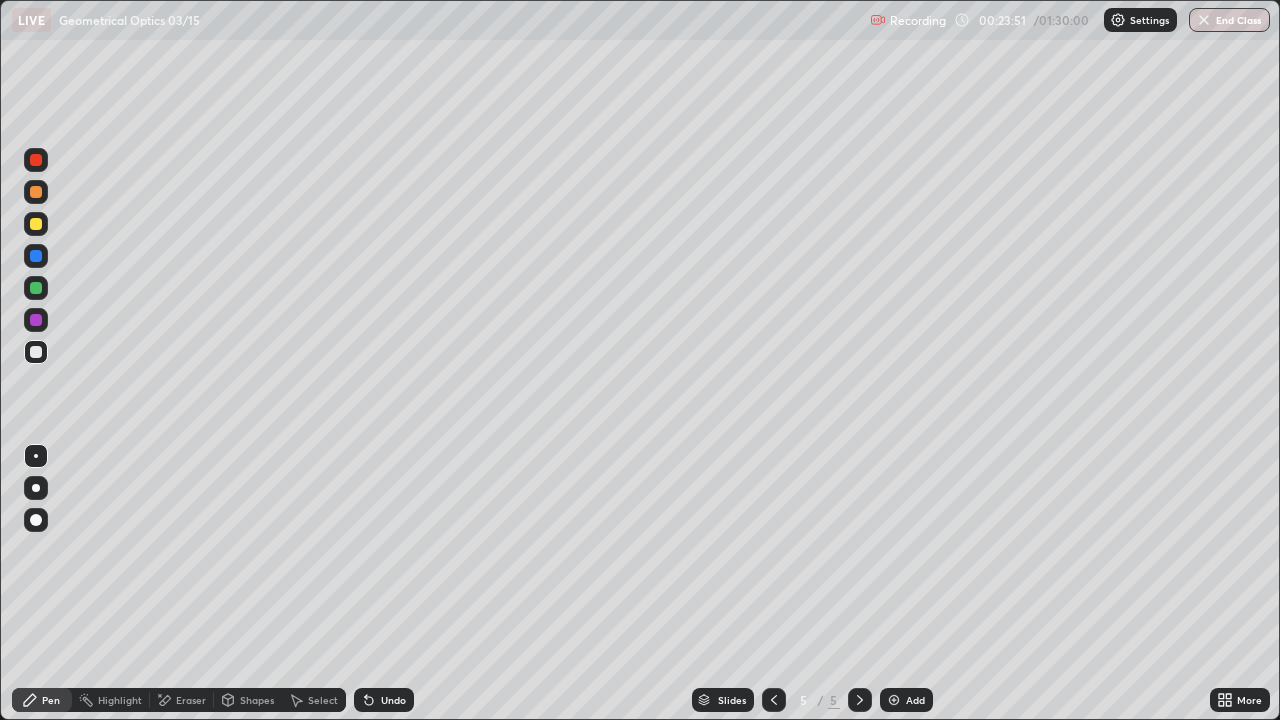 click on "Undo" at bounding box center [384, 700] 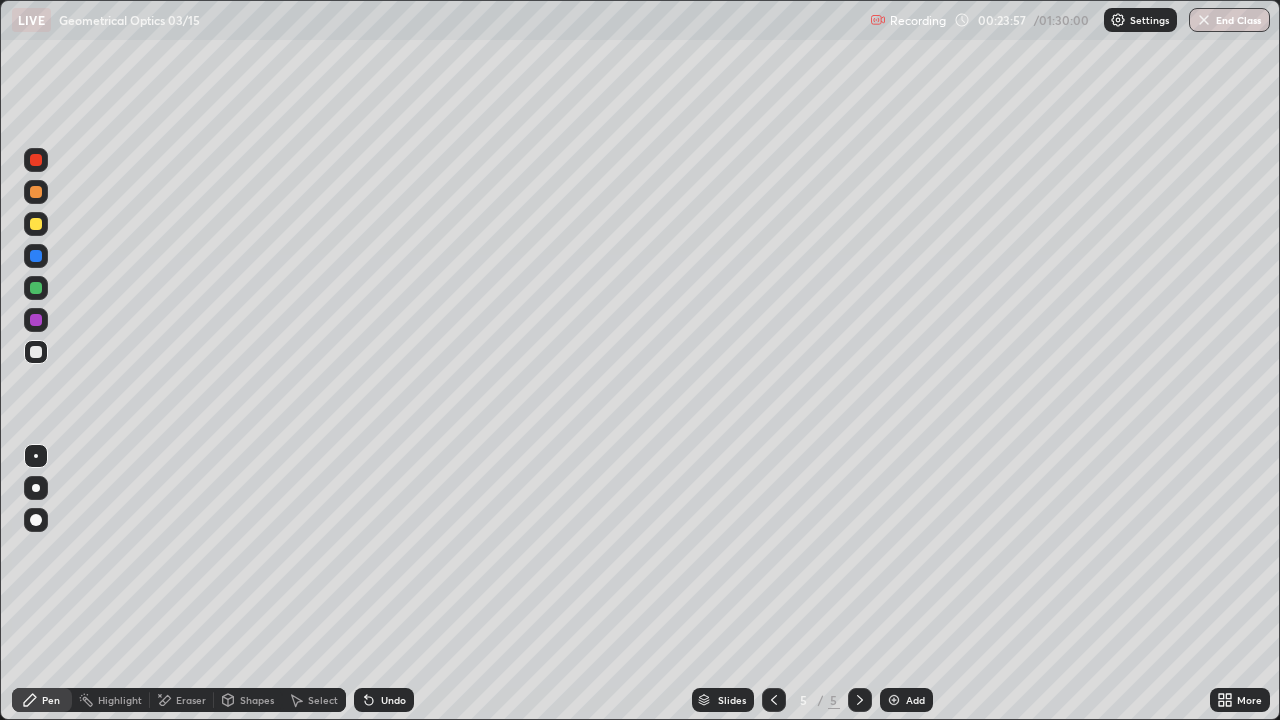 click on "Undo" at bounding box center [384, 700] 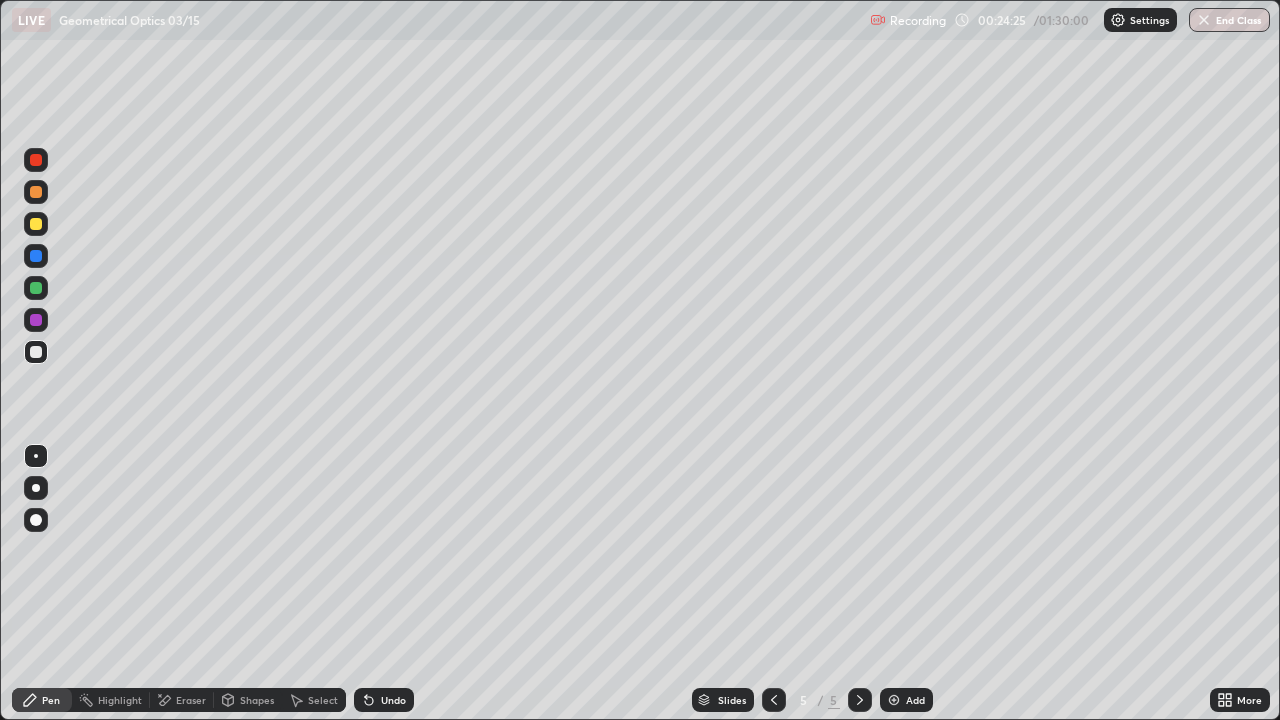click 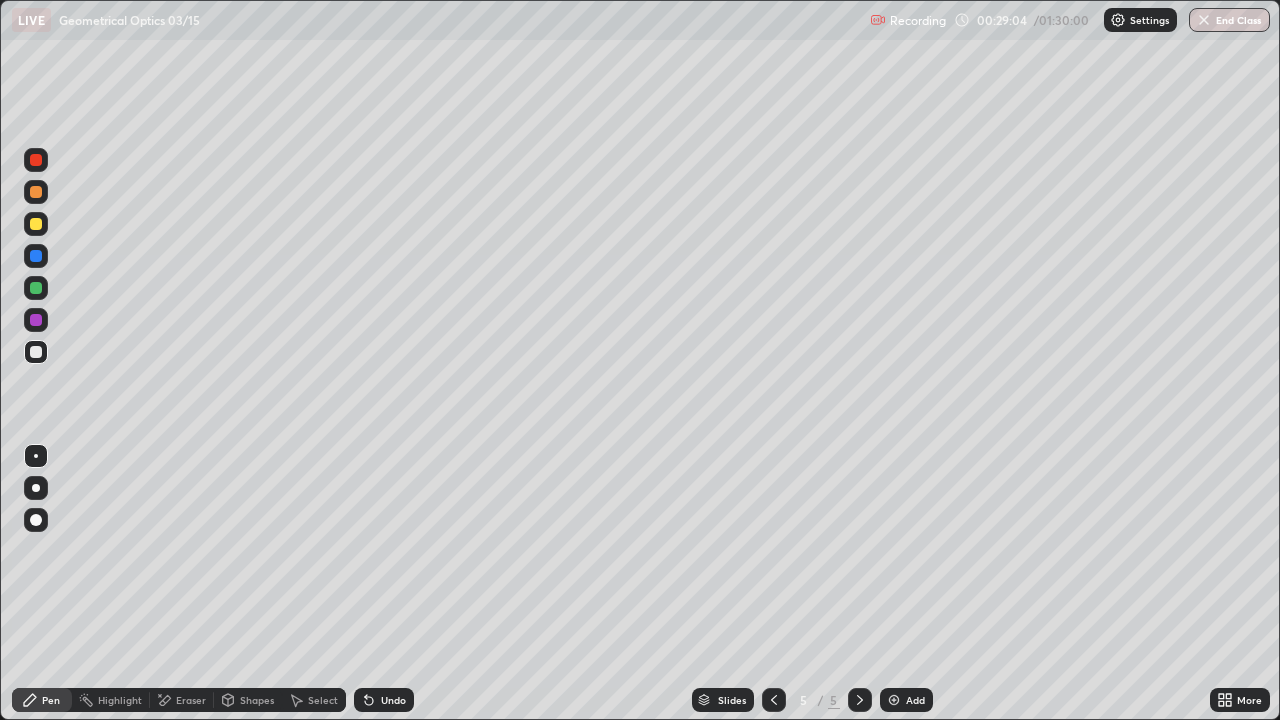 click on "Eraser" at bounding box center [191, 700] 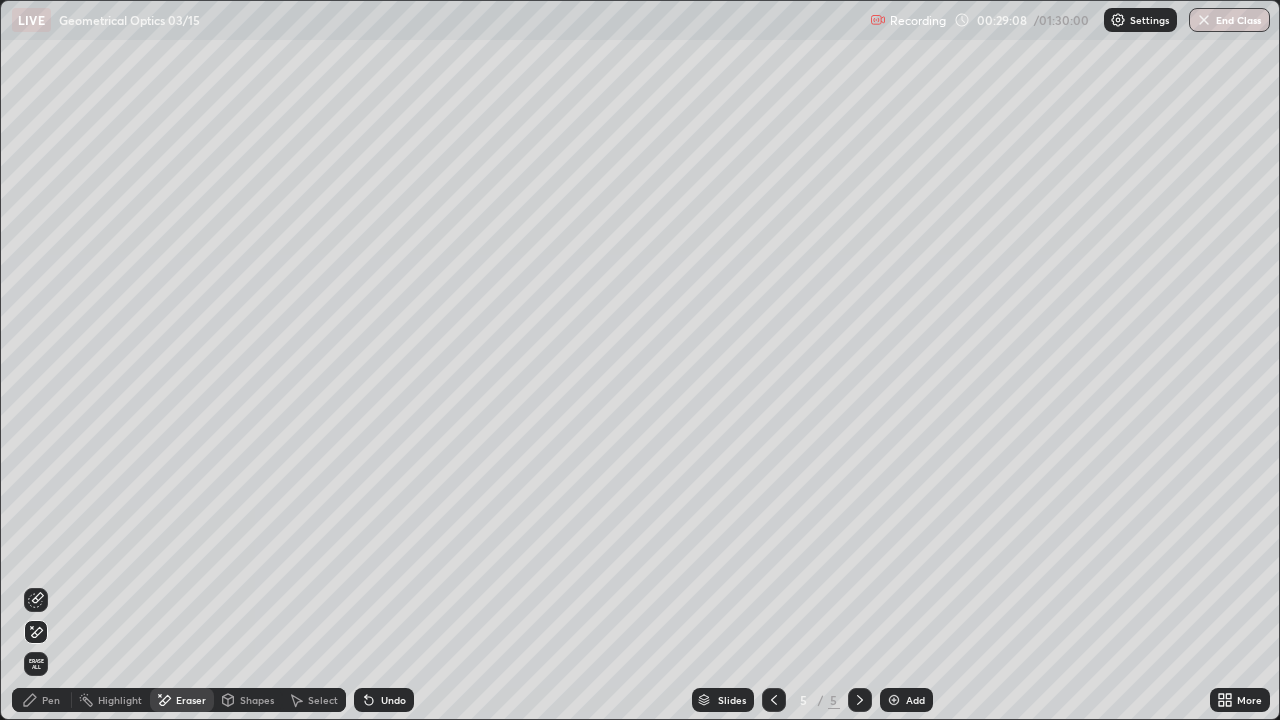 click on "Pen" at bounding box center (51, 700) 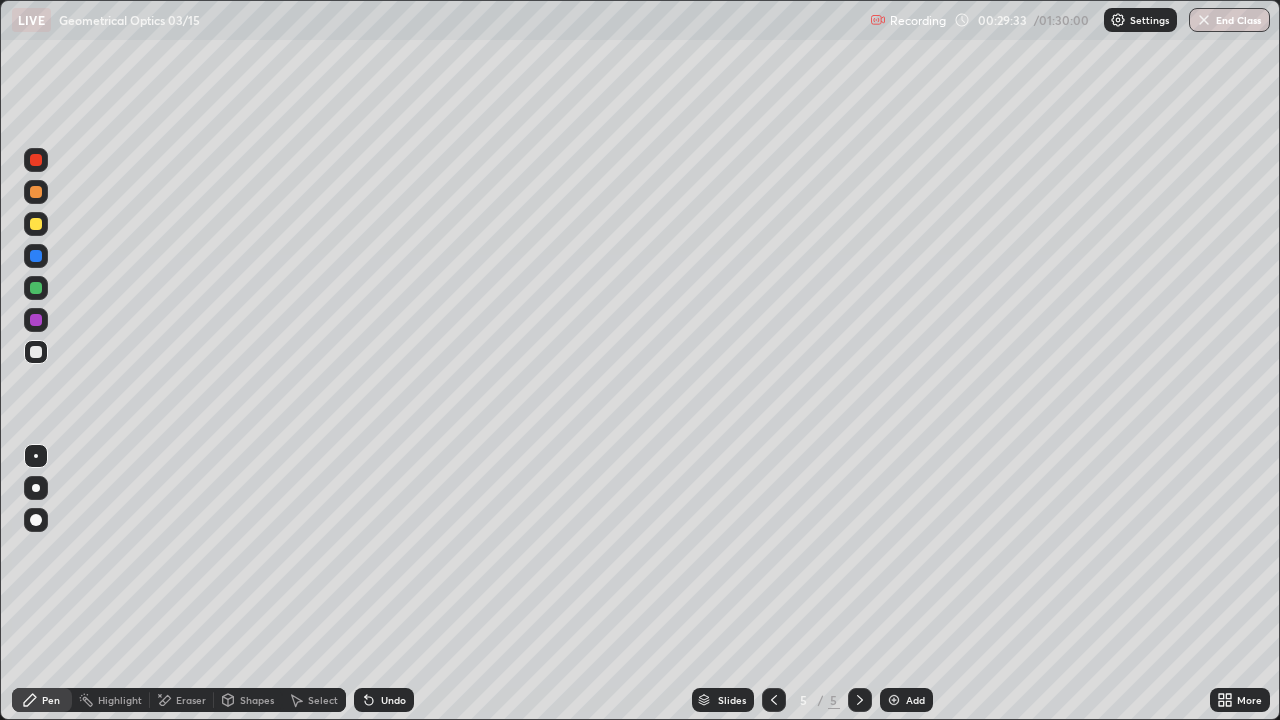 click 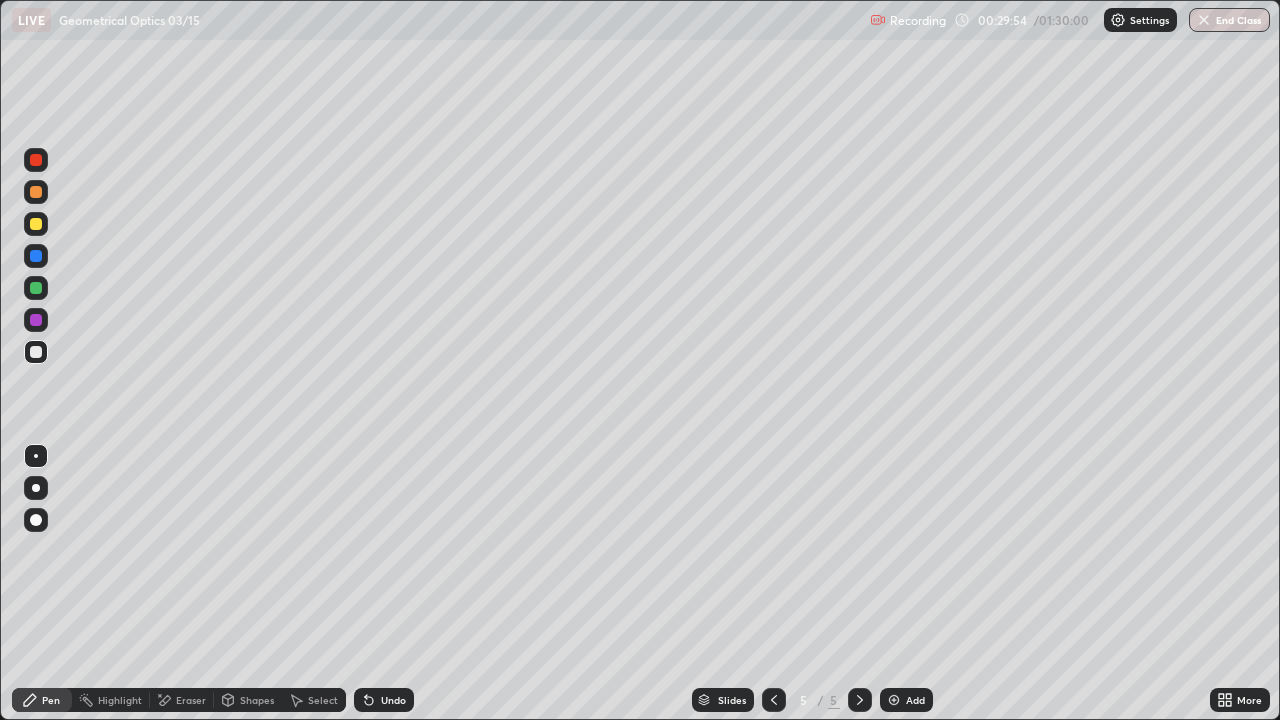 click 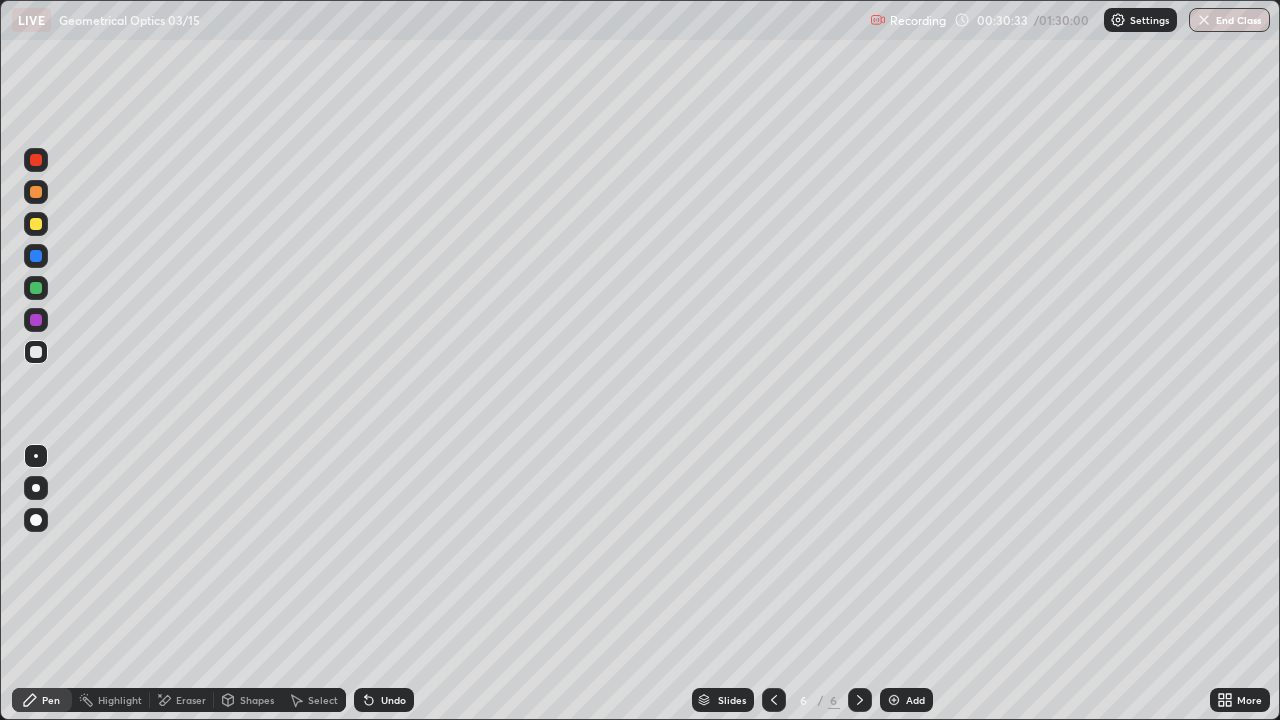 click 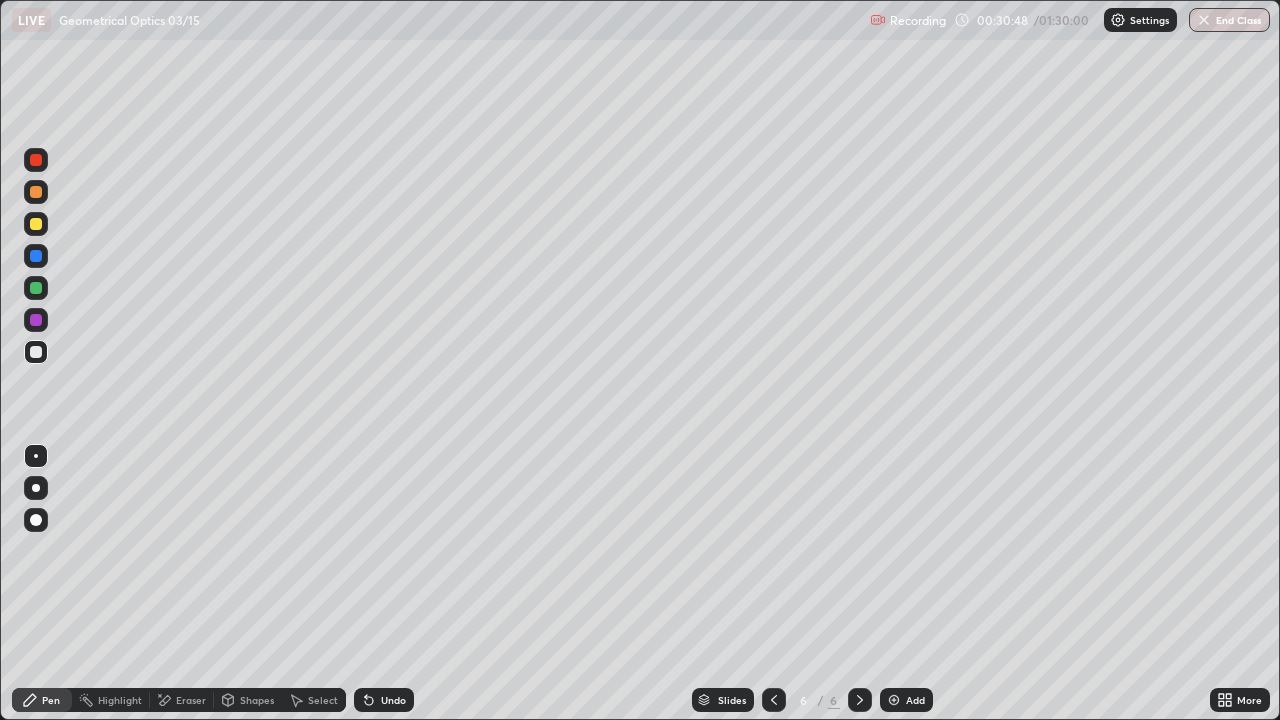 click at bounding box center [36, 288] 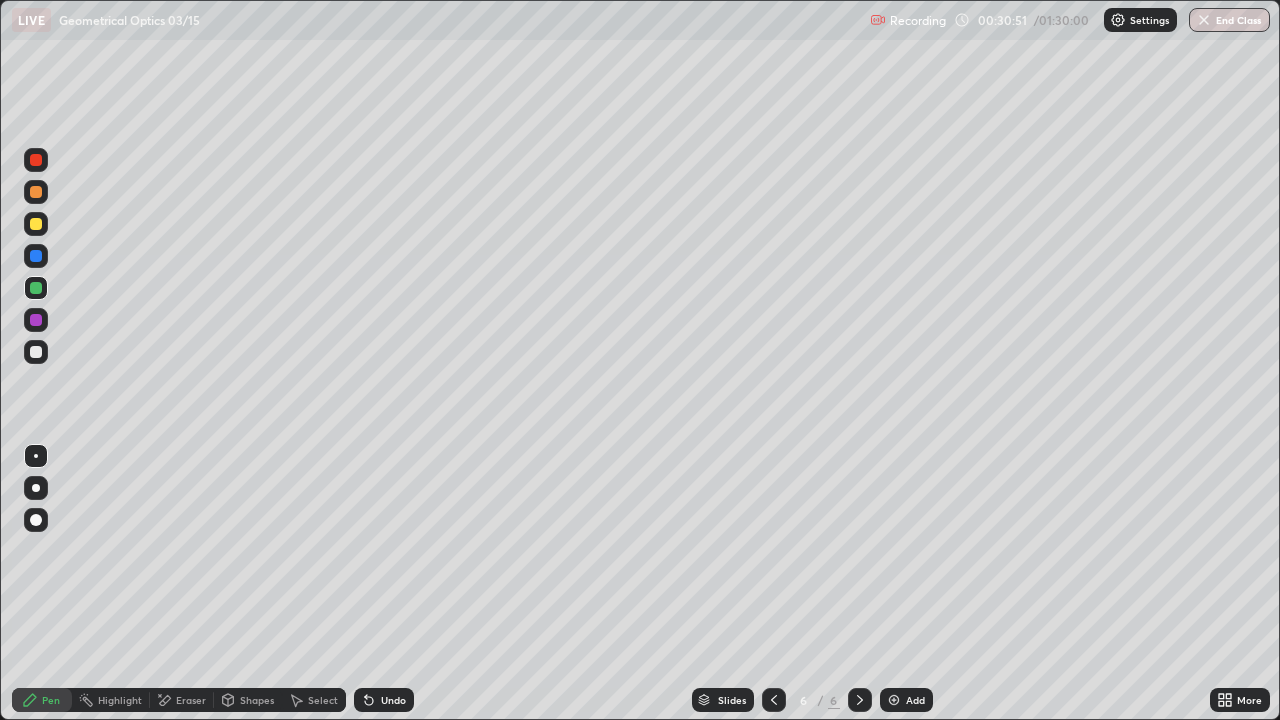 click 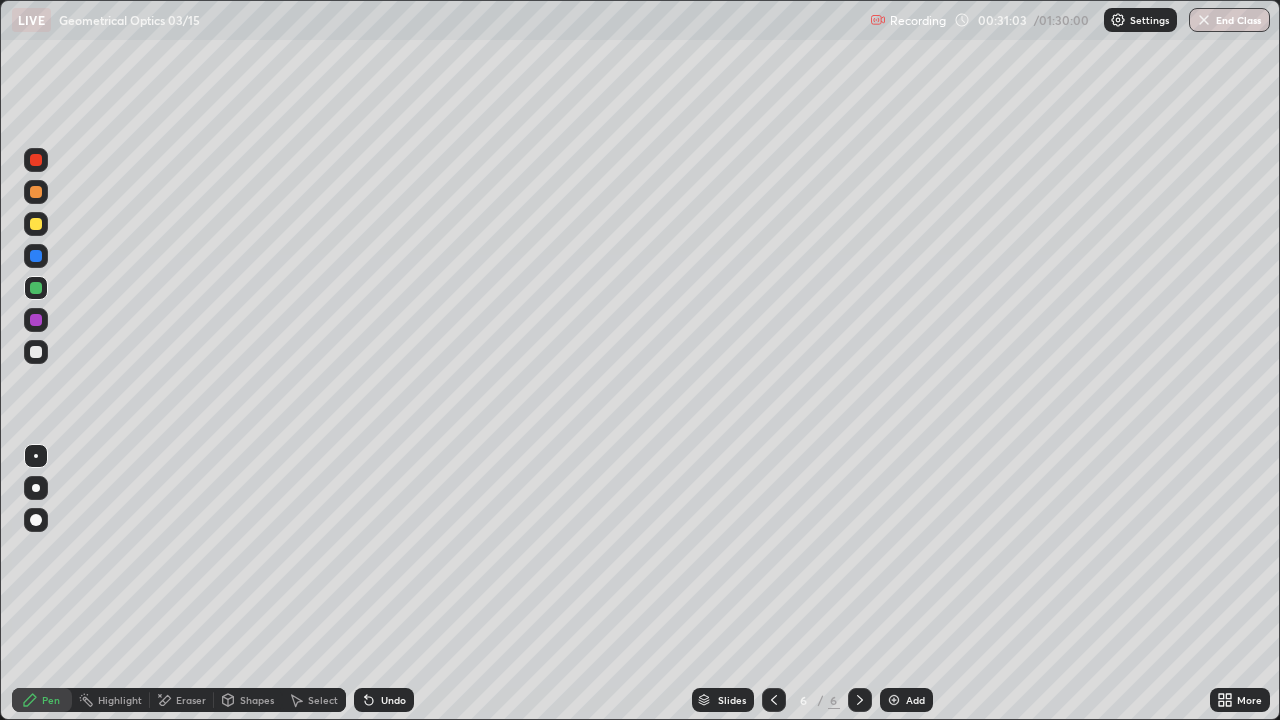 click on "Eraser" at bounding box center [191, 700] 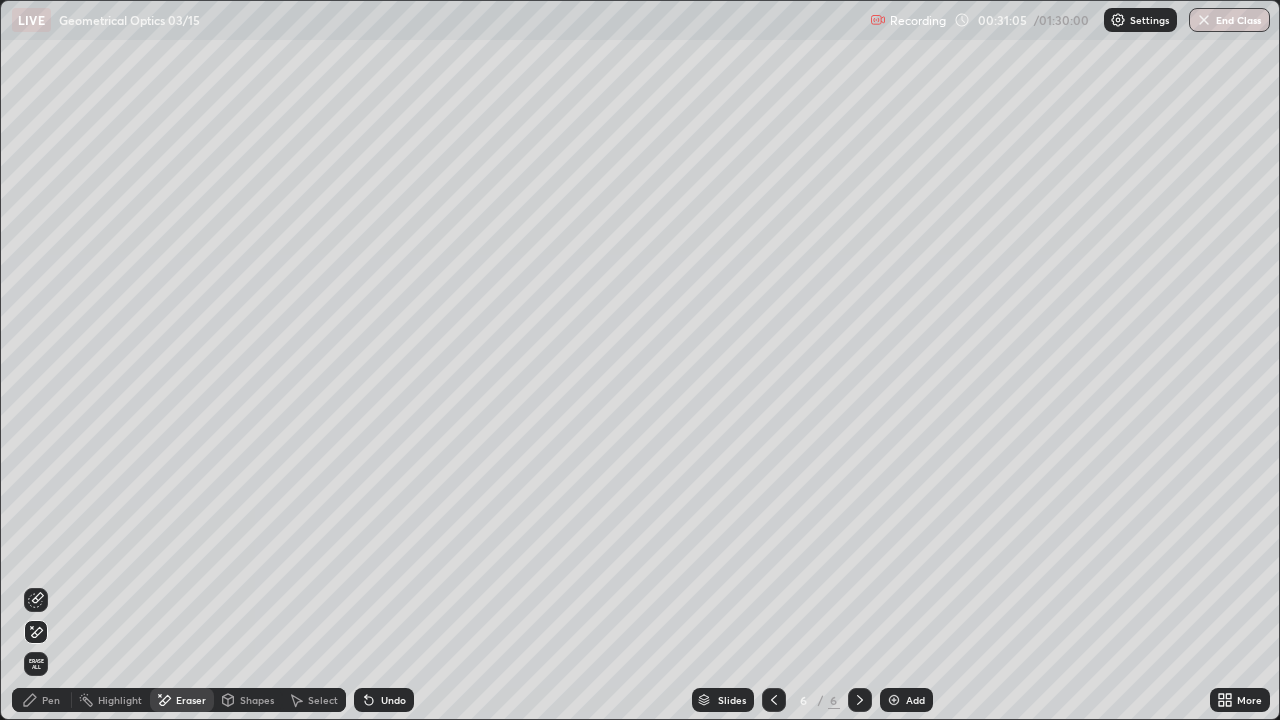 click on "Pen" at bounding box center [51, 700] 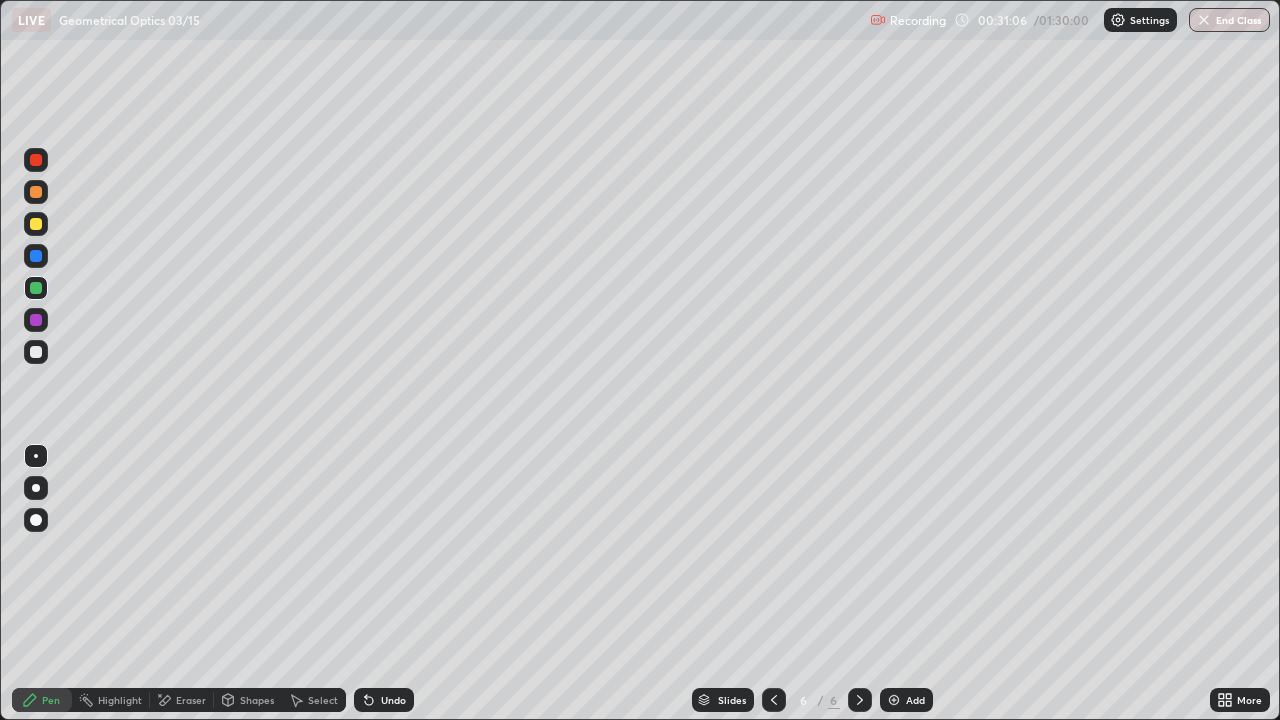 click at bounding box center (36, 352) 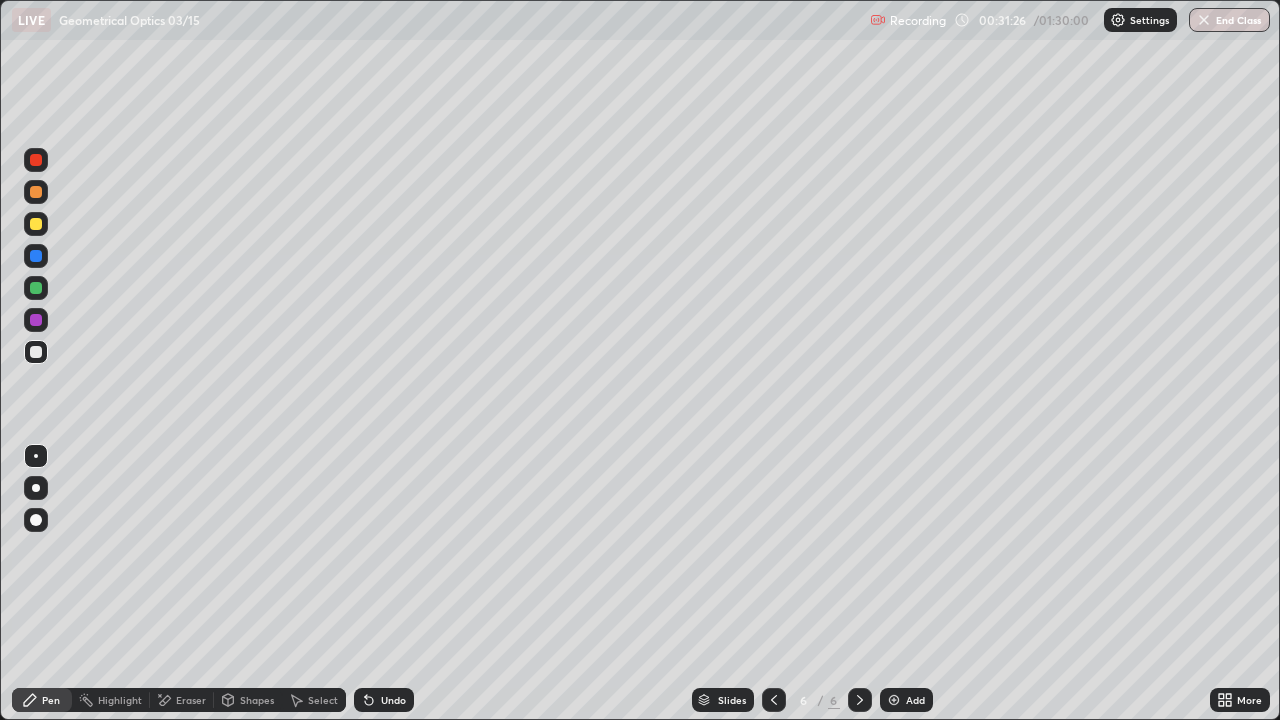 click on "Undo" at bounding box center [384, 700] 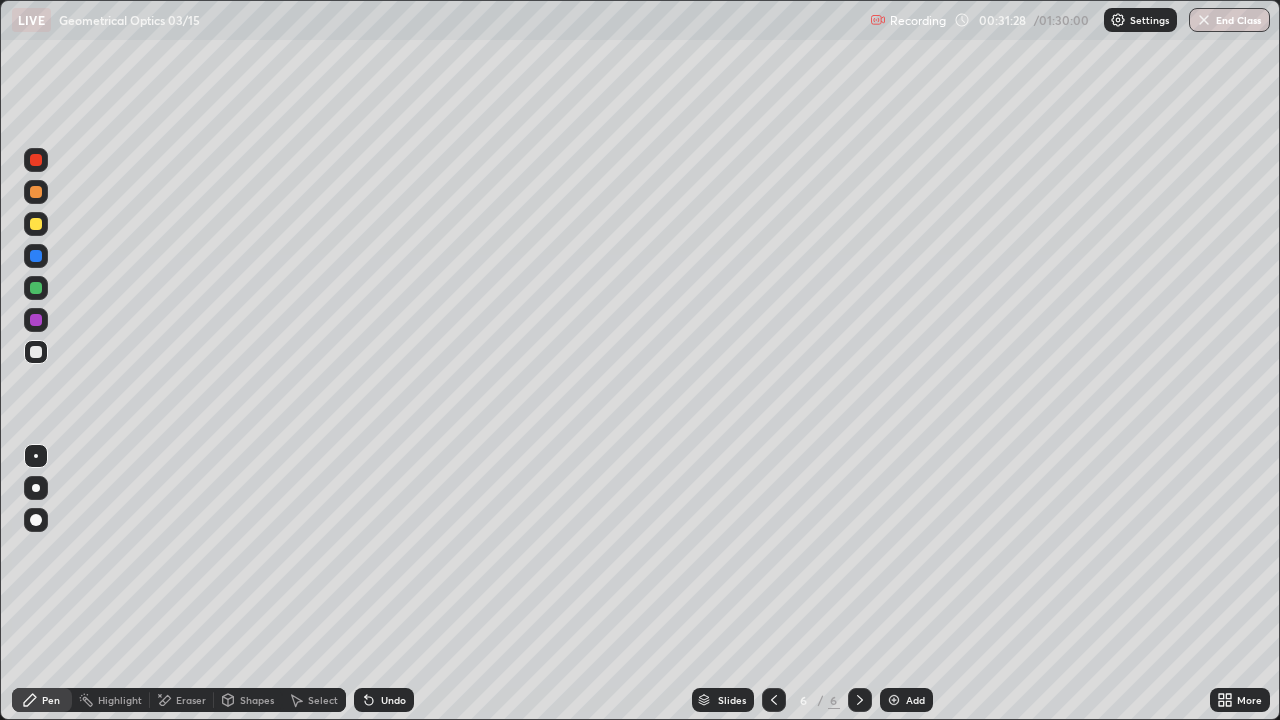 click at bounding box center (36, 288) 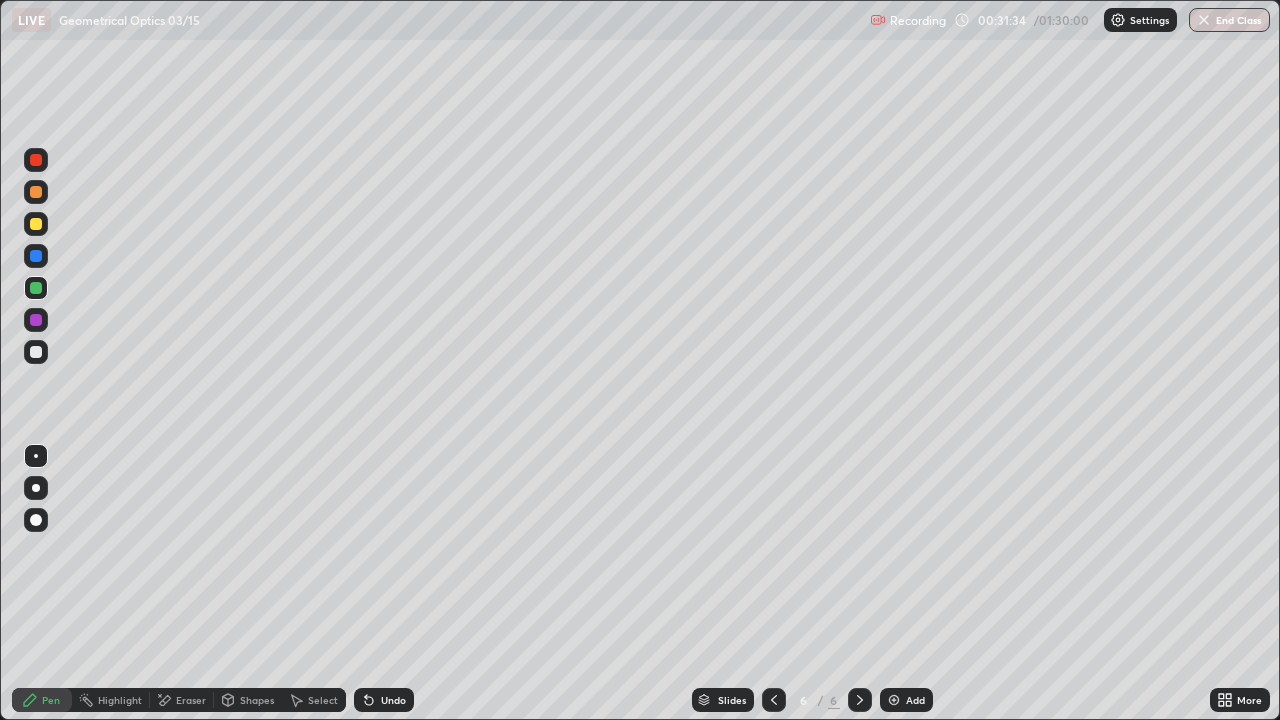 click 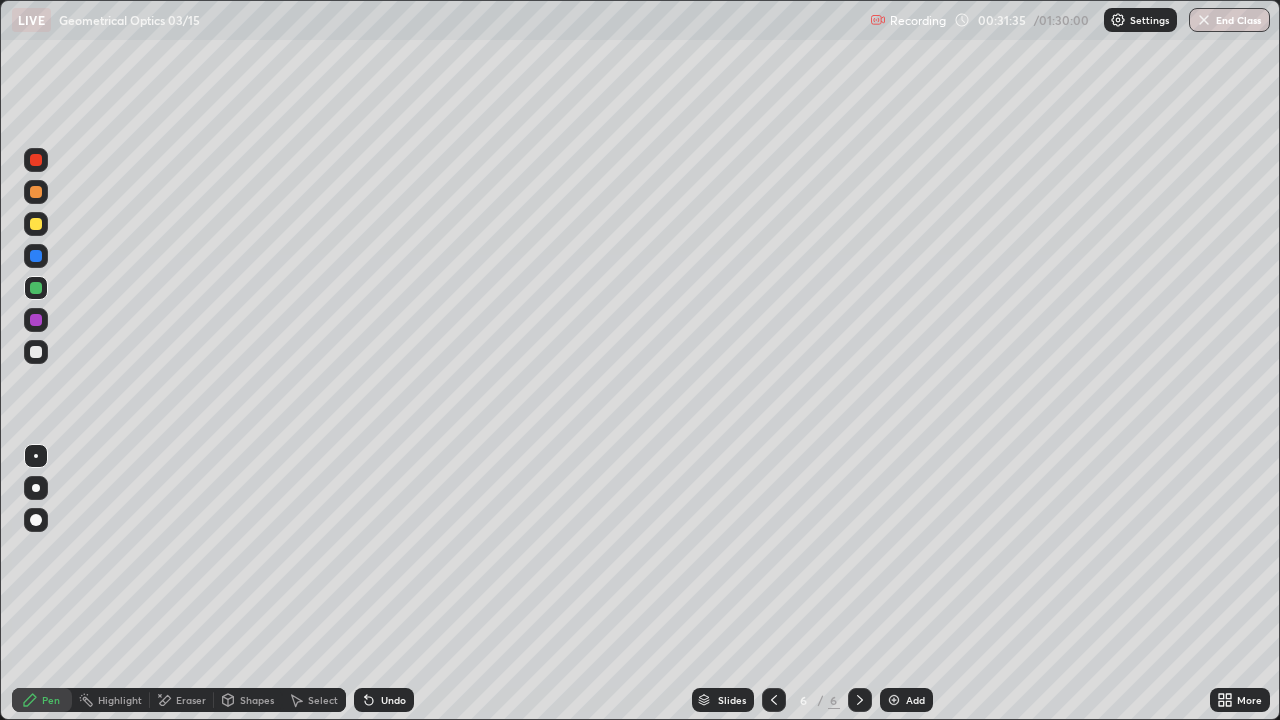 click 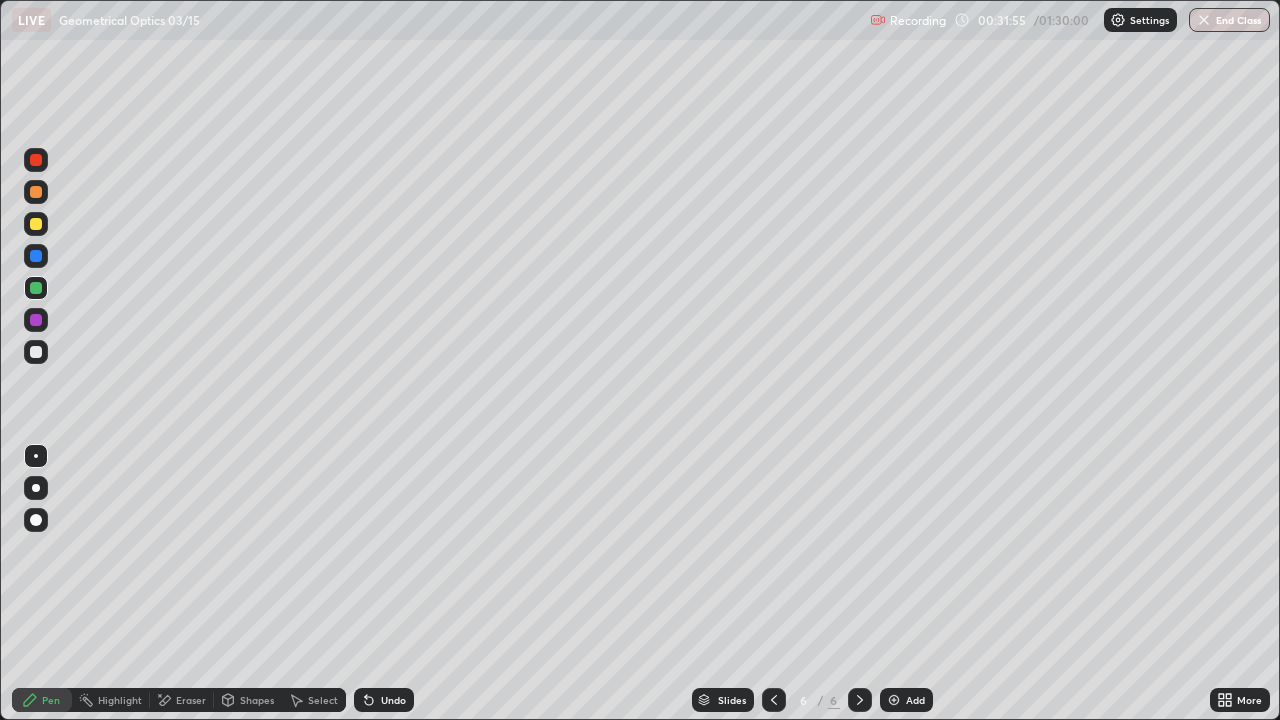 click 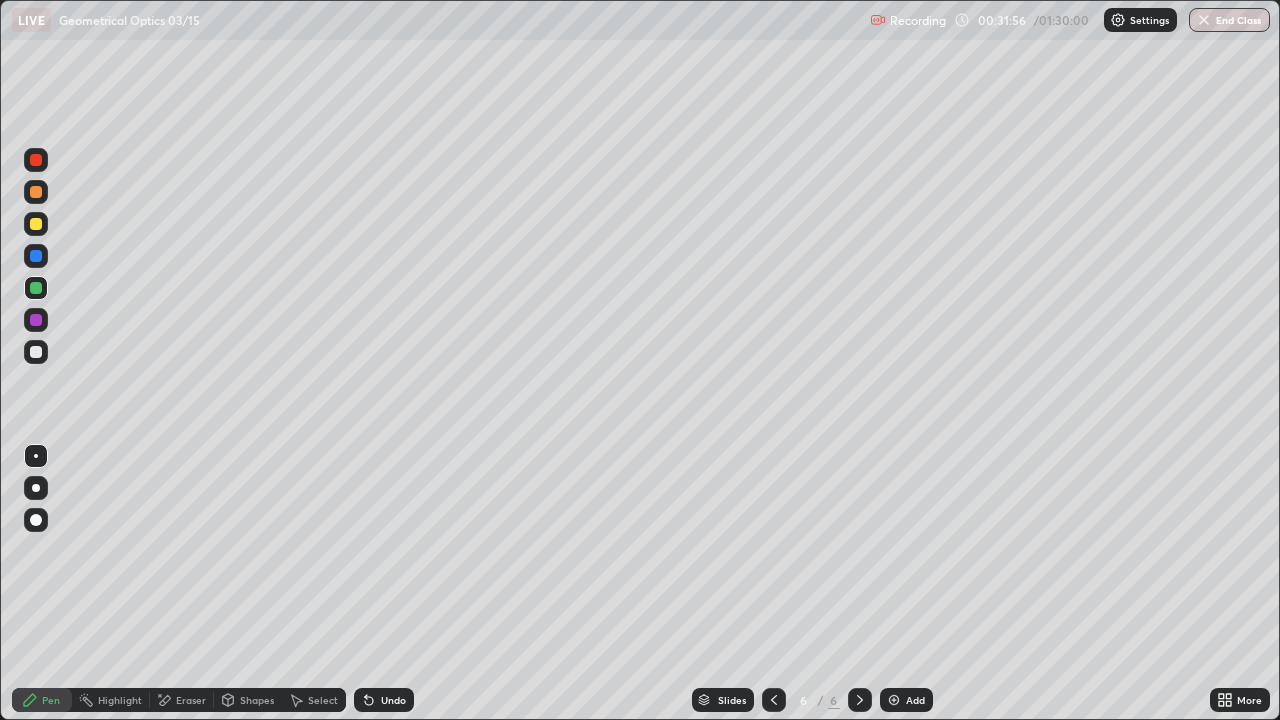 click 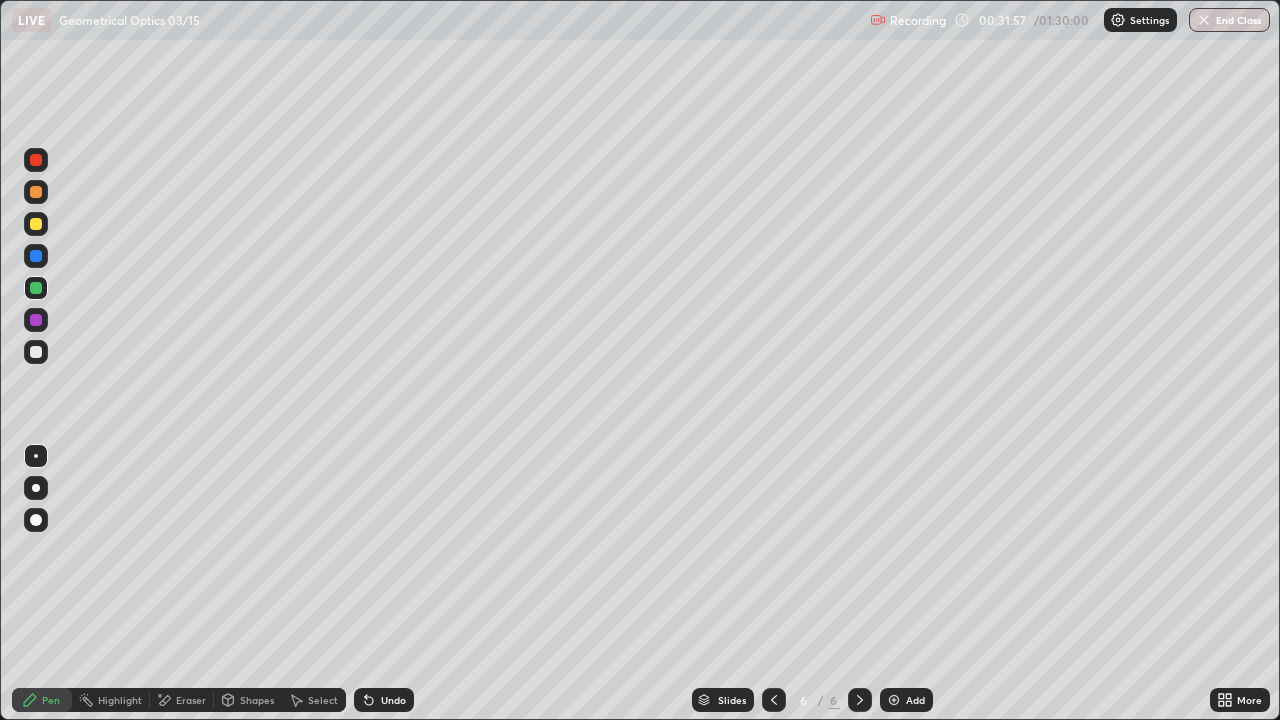 click 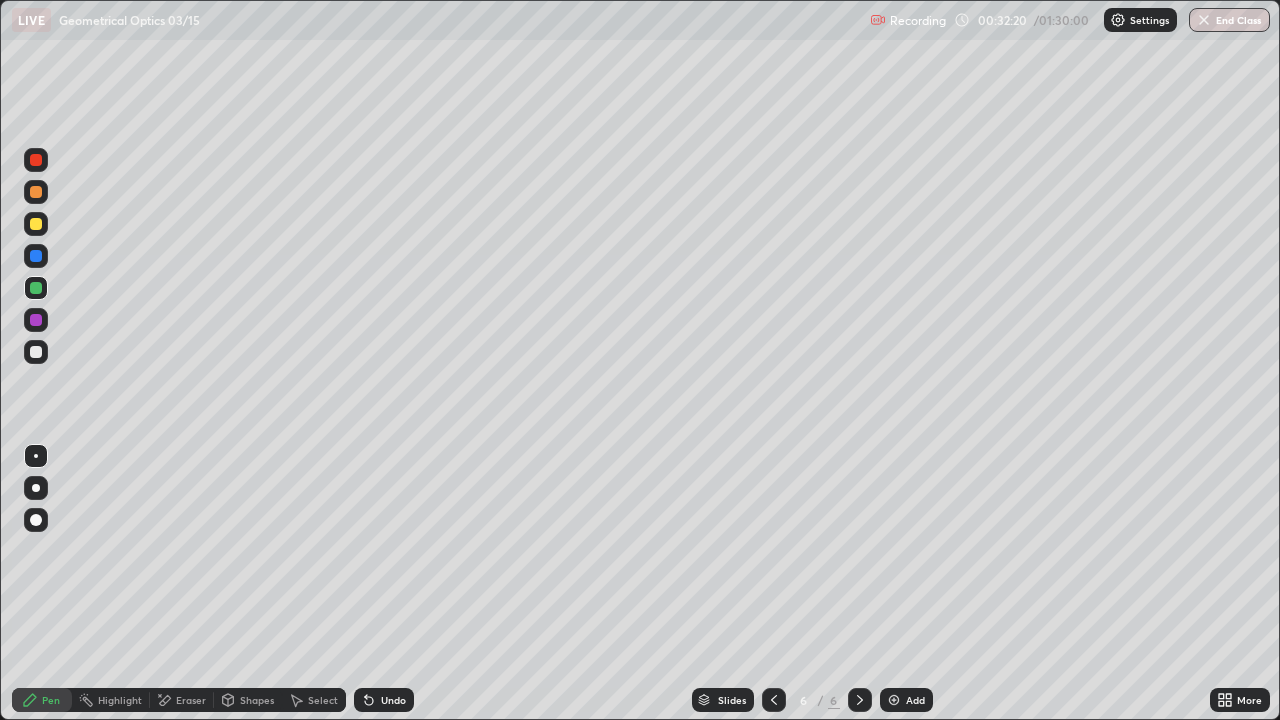 click on "Eraser" at bounding box center (191, 700) 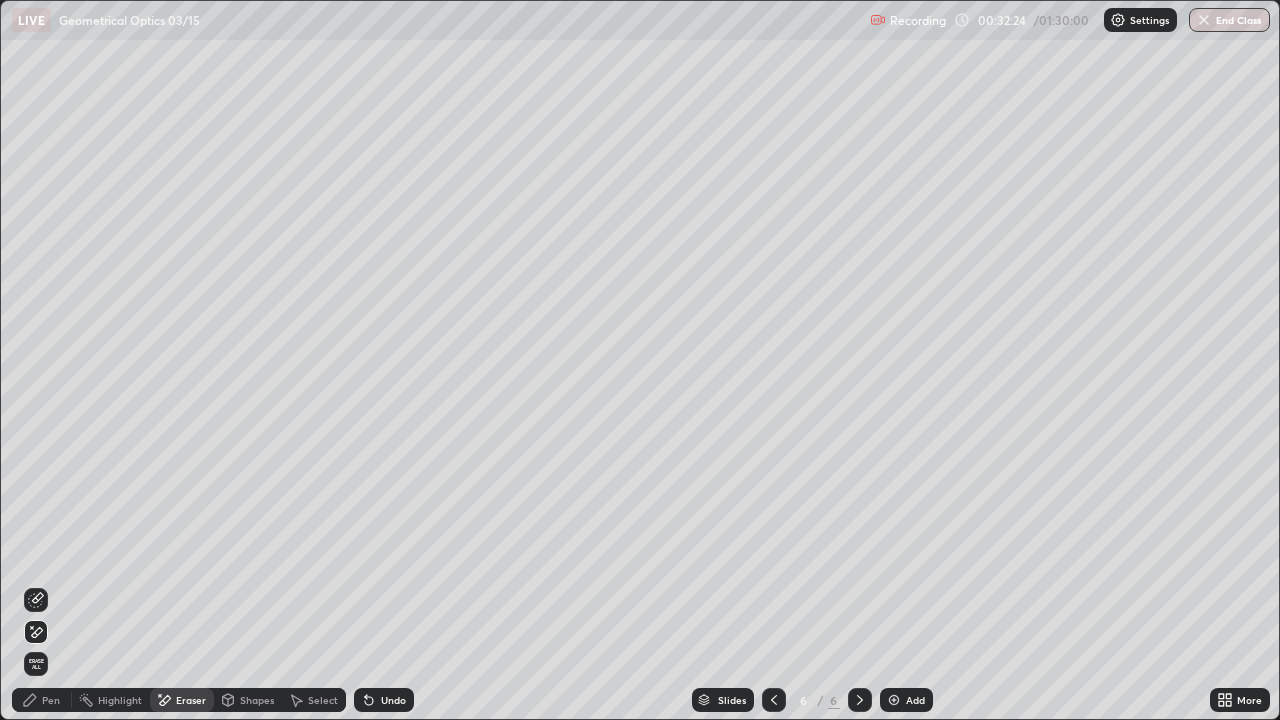 click 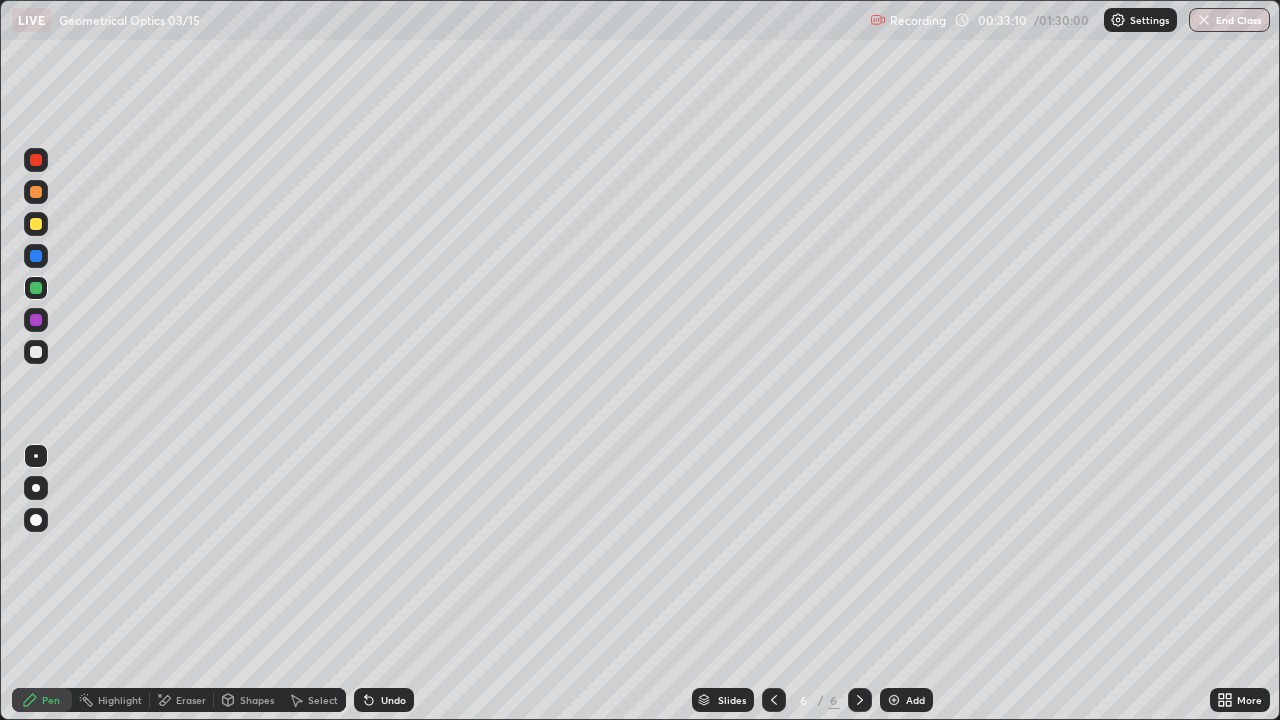 click on "Undo" at bounding box center [393, 700] 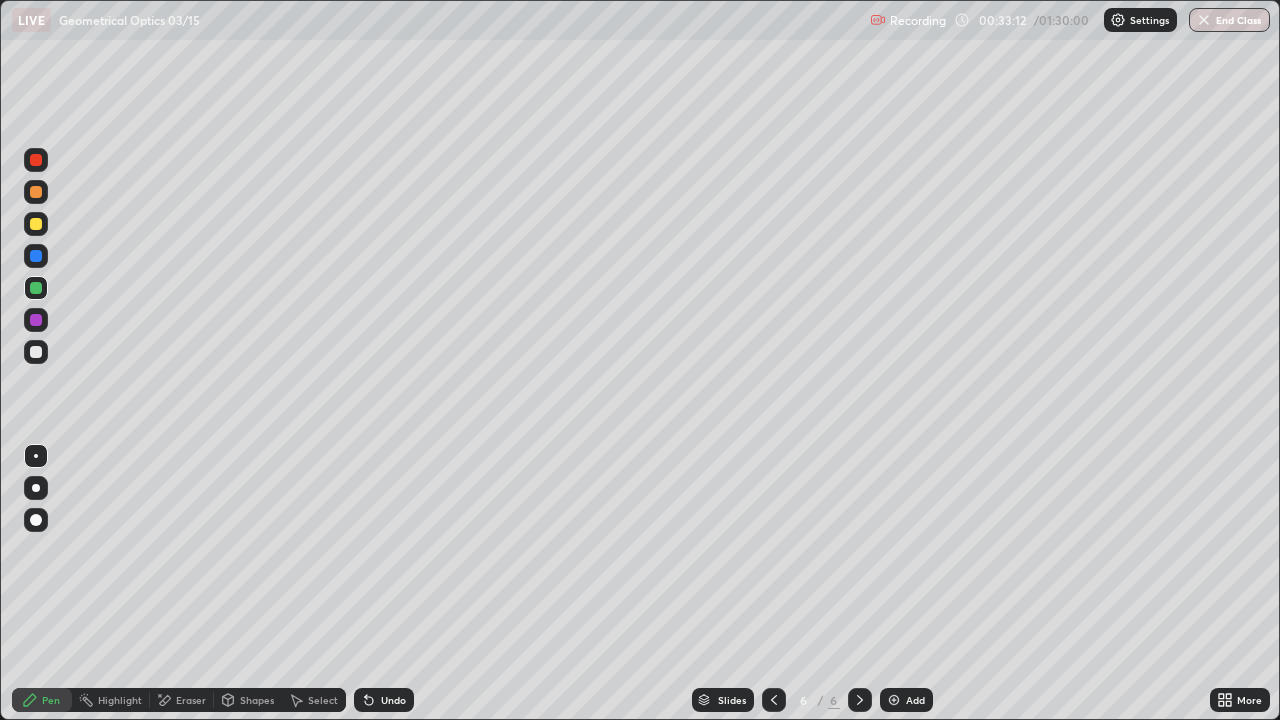 click on "Undo" at bounding box center [384, 700] 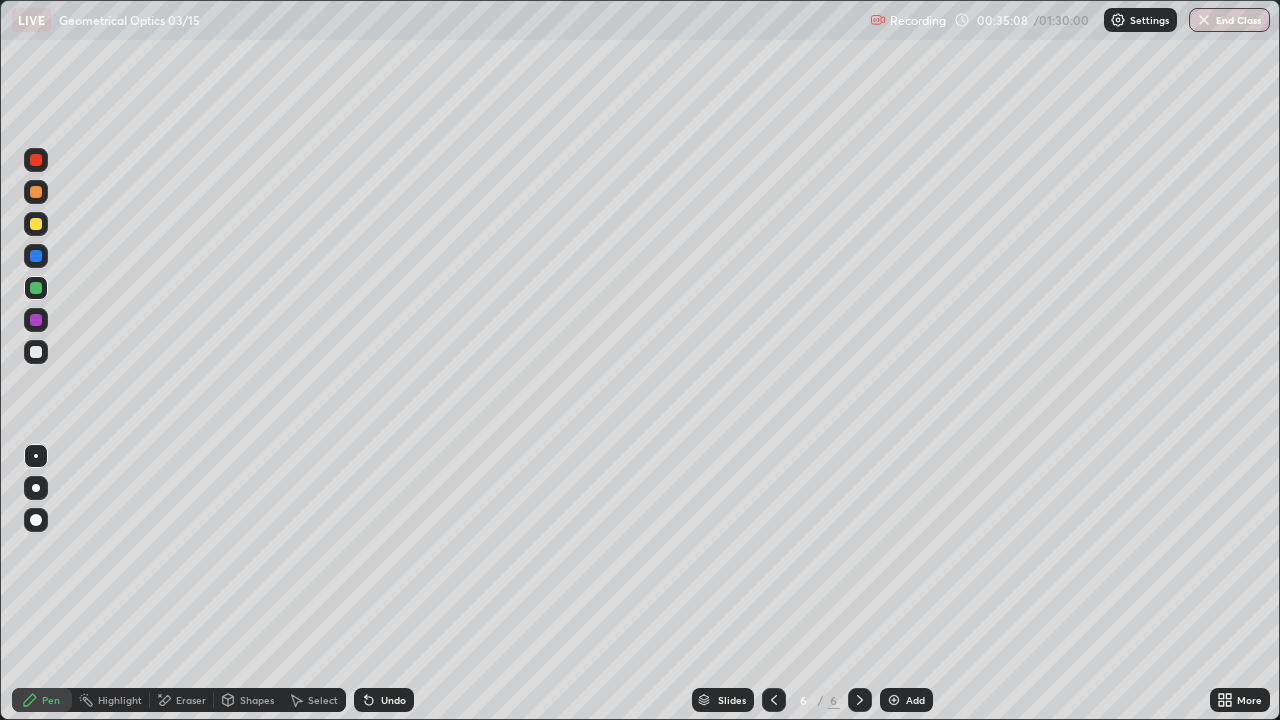 click at bounding box center (36, 224) 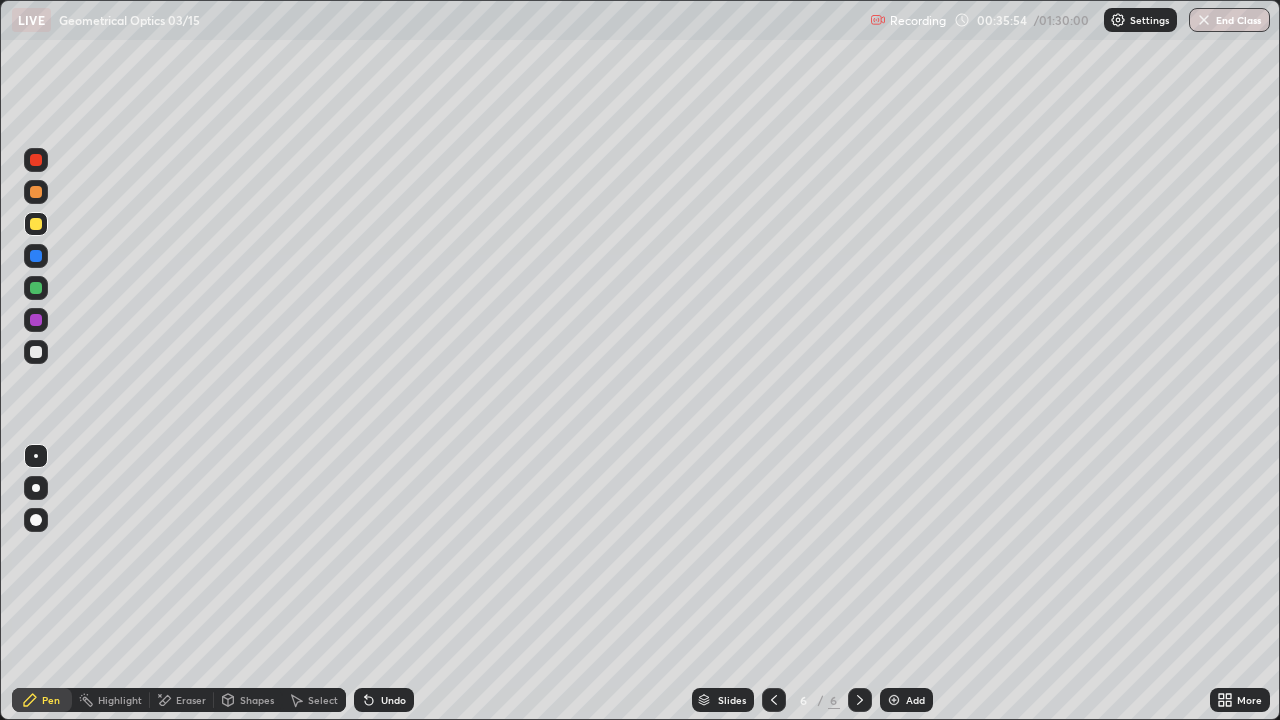 click at bounding box center (36, 352) 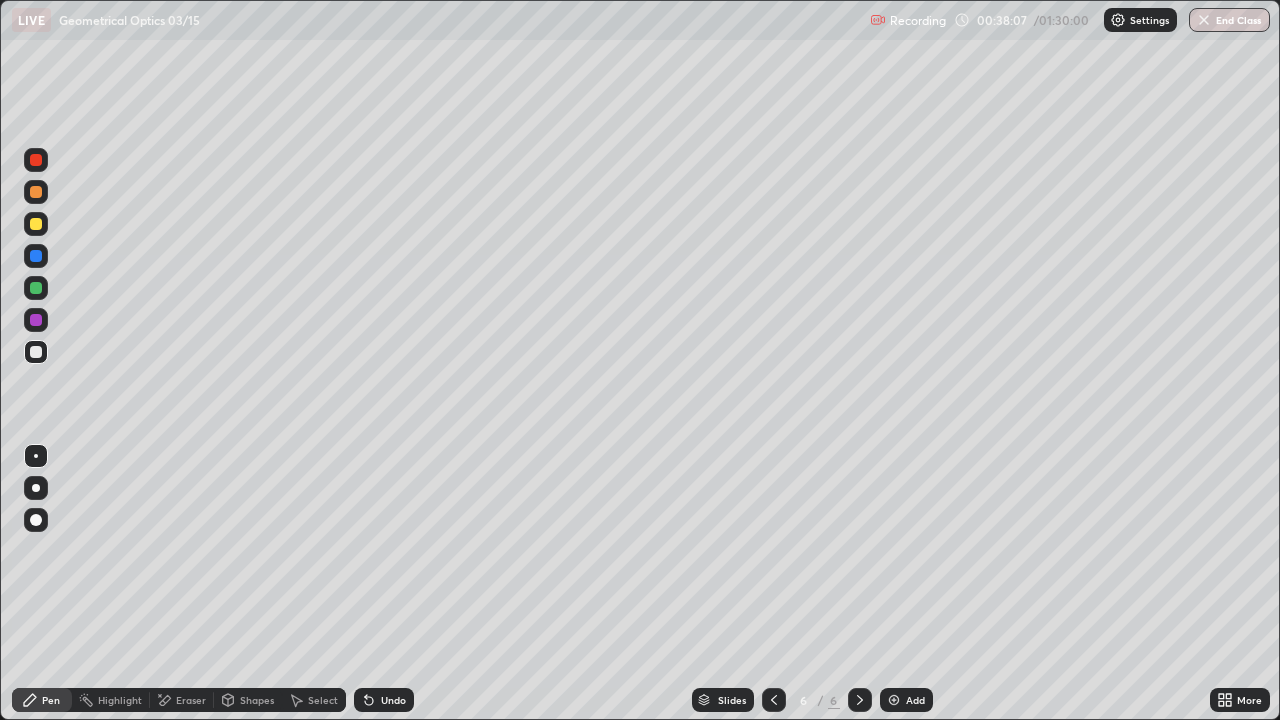 click on "Shapes" at bounding box center (257, 700) 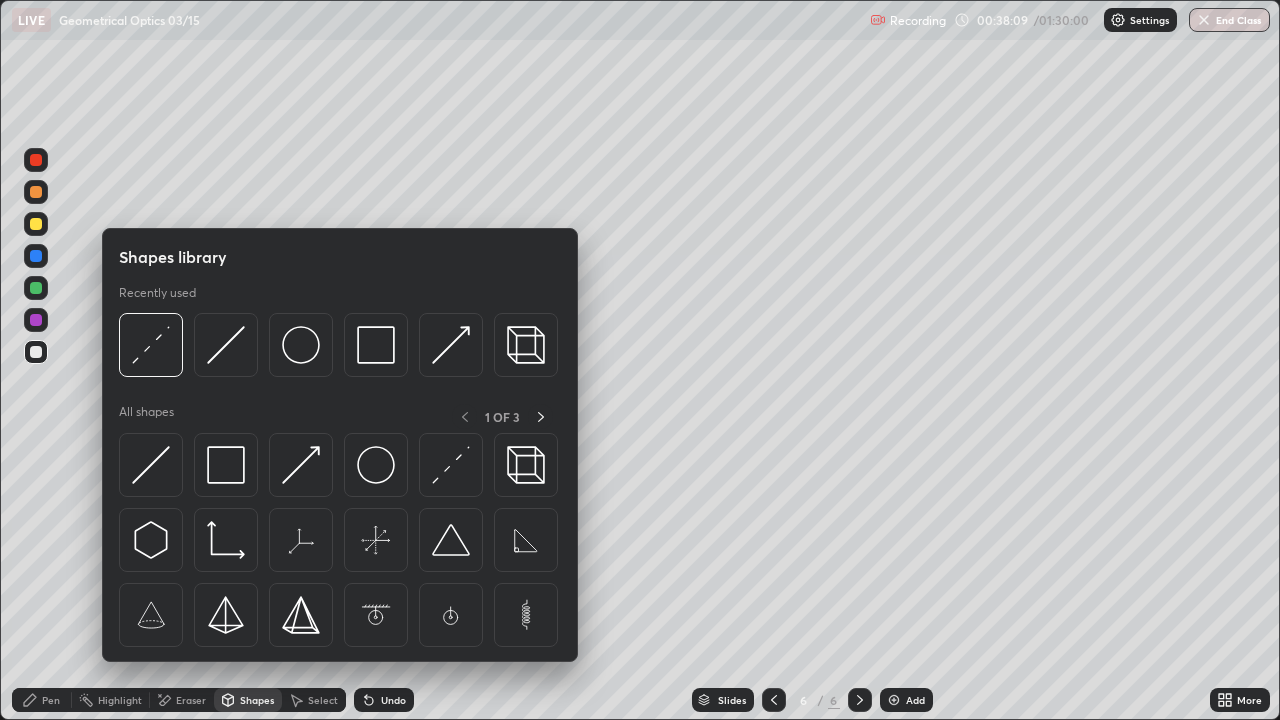 click on "Select" at bounding box center (323, 700) 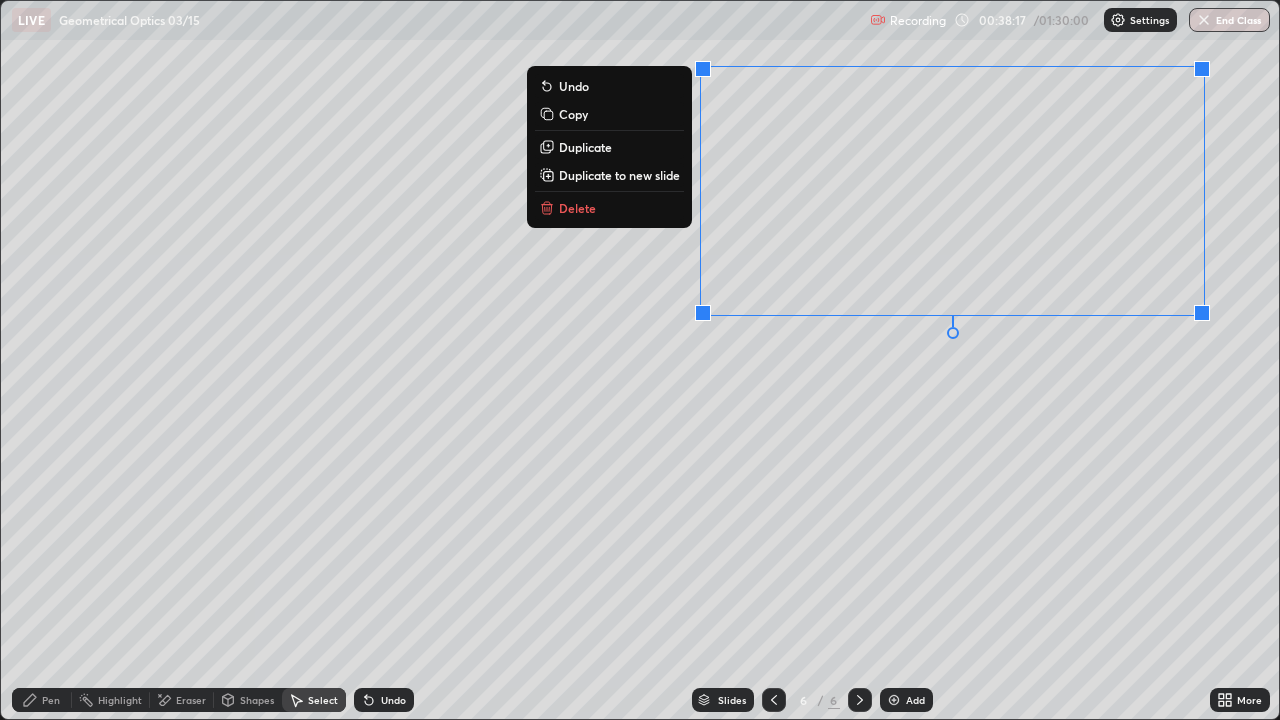 click on "Copy" at bounding box center (573, 114) 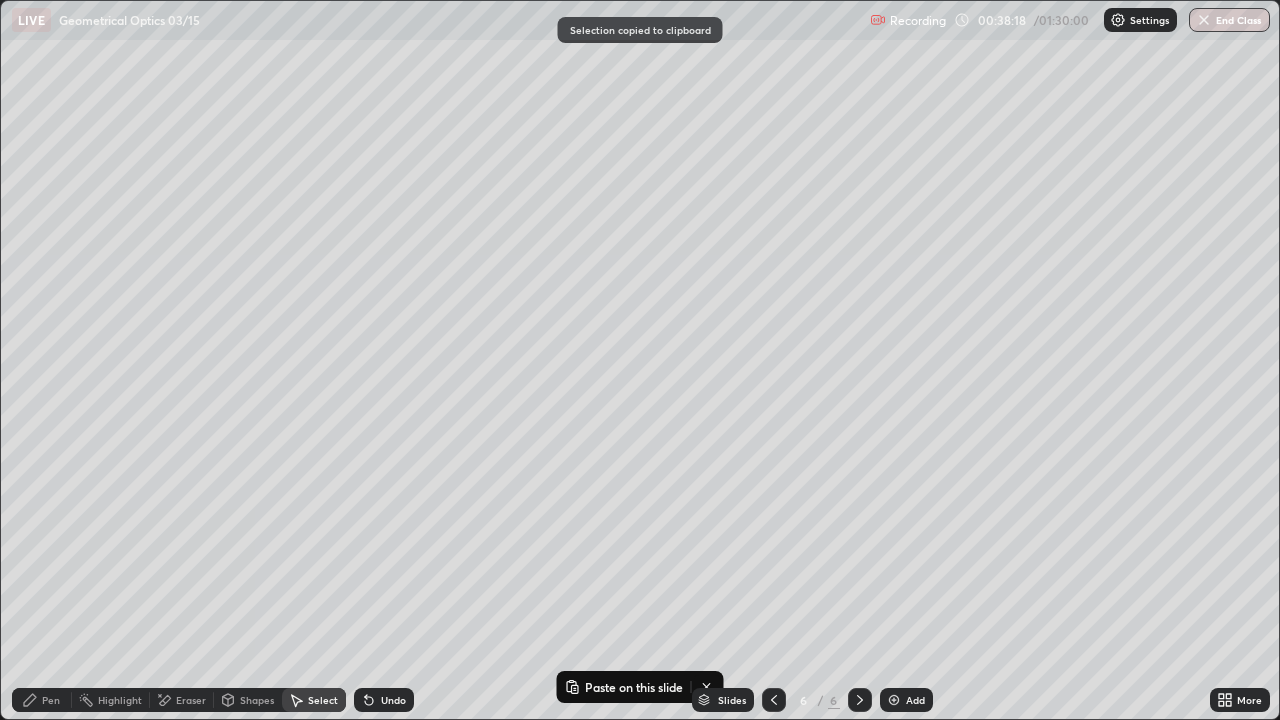 click at bounding box center [894, 700] 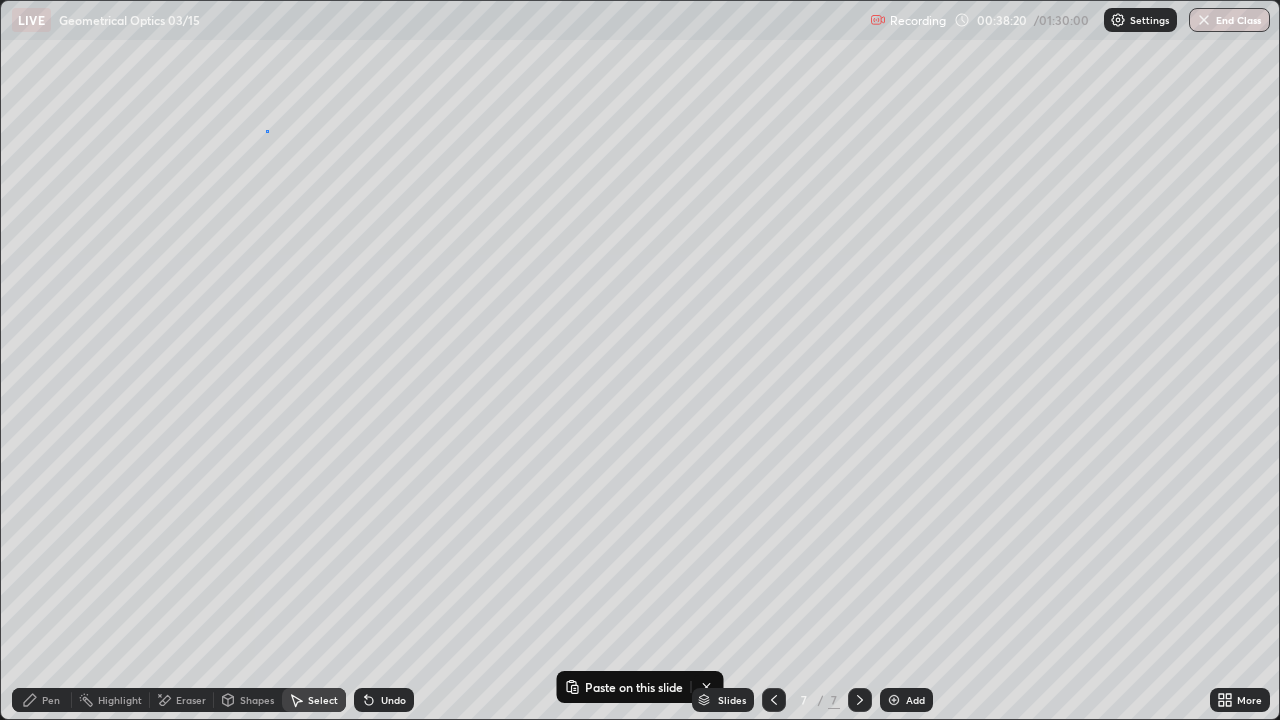 click on "0 ° Undo Copy Paste here Duplicate Duplicate to new slide Delete" at bounding box center (640, 360) 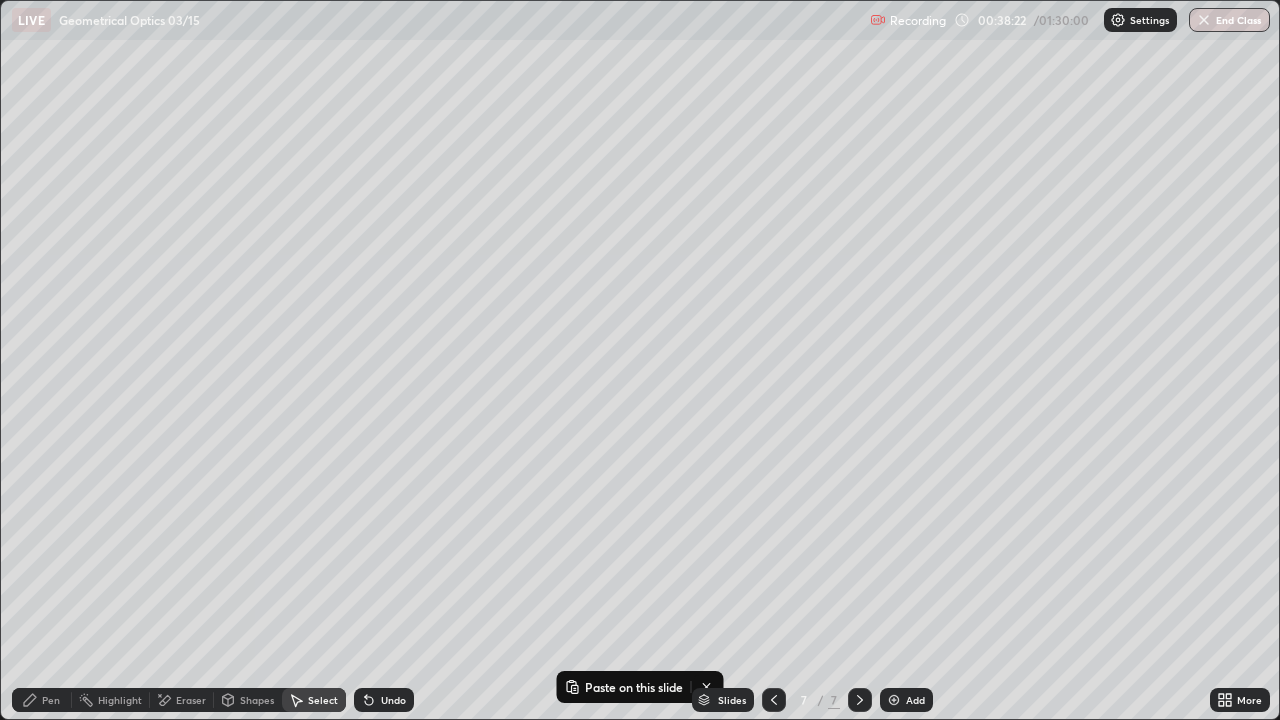 click on "Slides 7 / 7 Add" at bounding box center (812, 700) 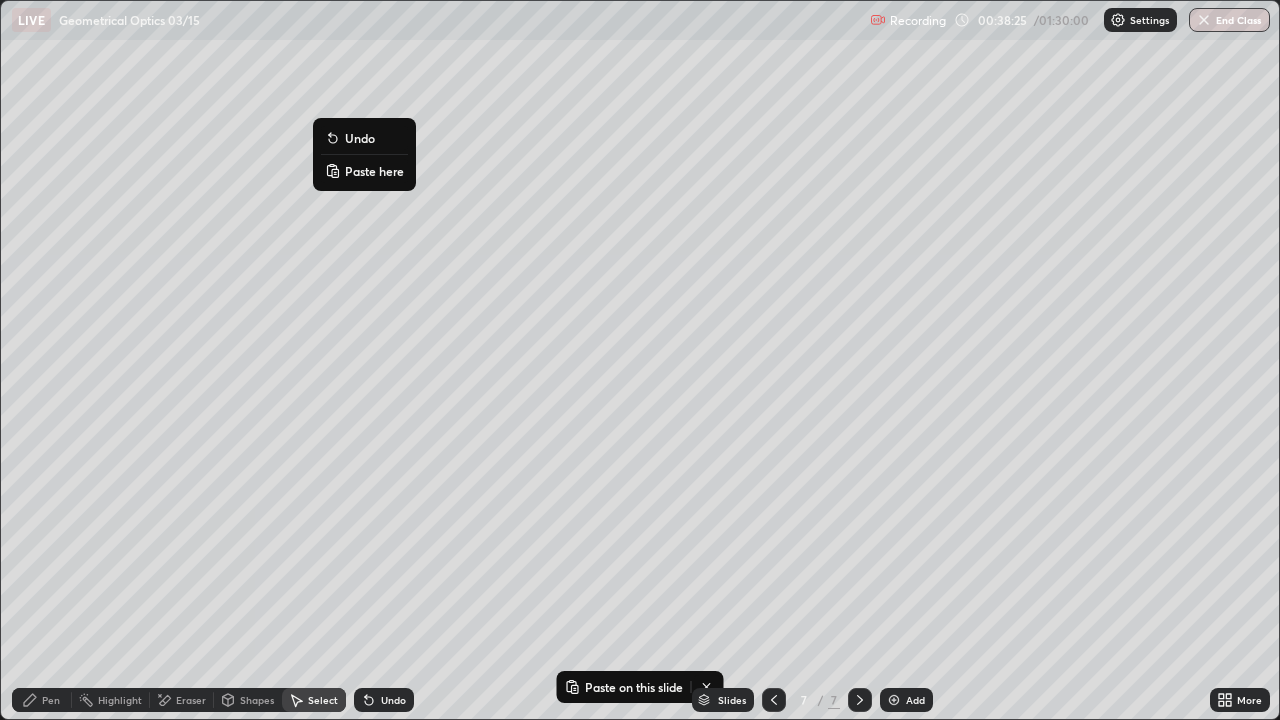 click on "Paste here" at bounding box center [374, 171] 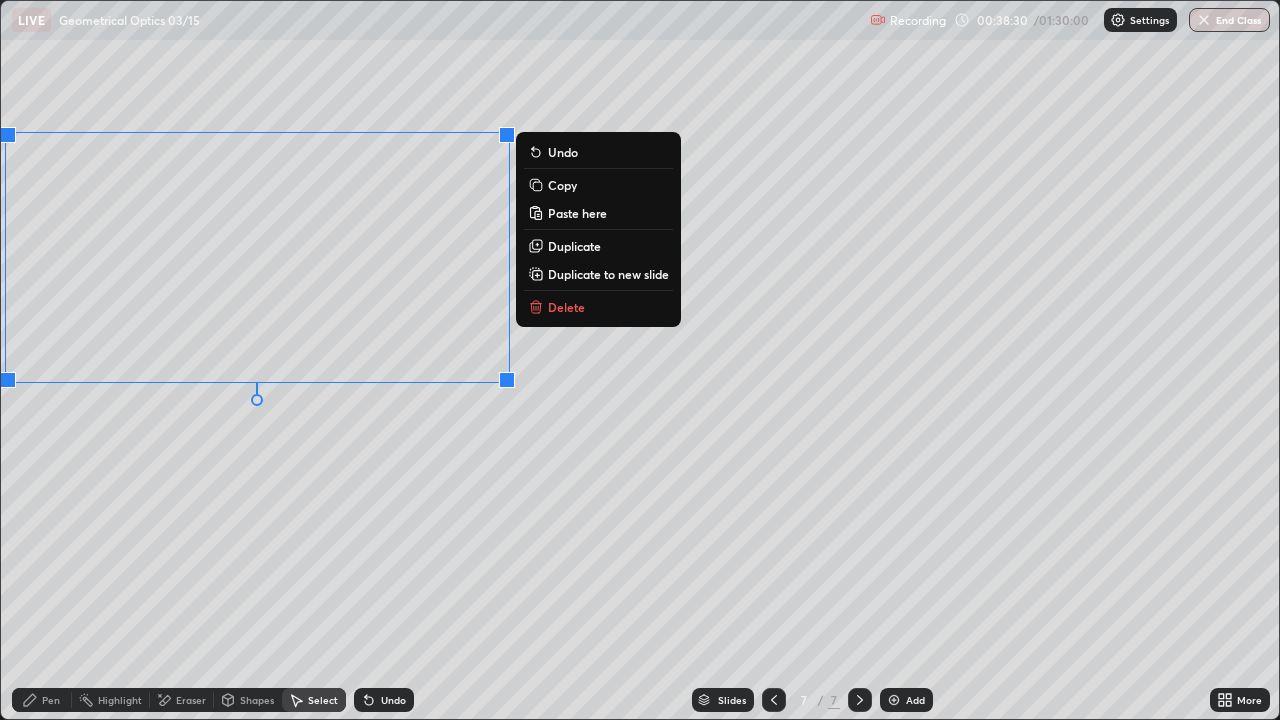 click on "Pen" at bounding box center (51, 700) 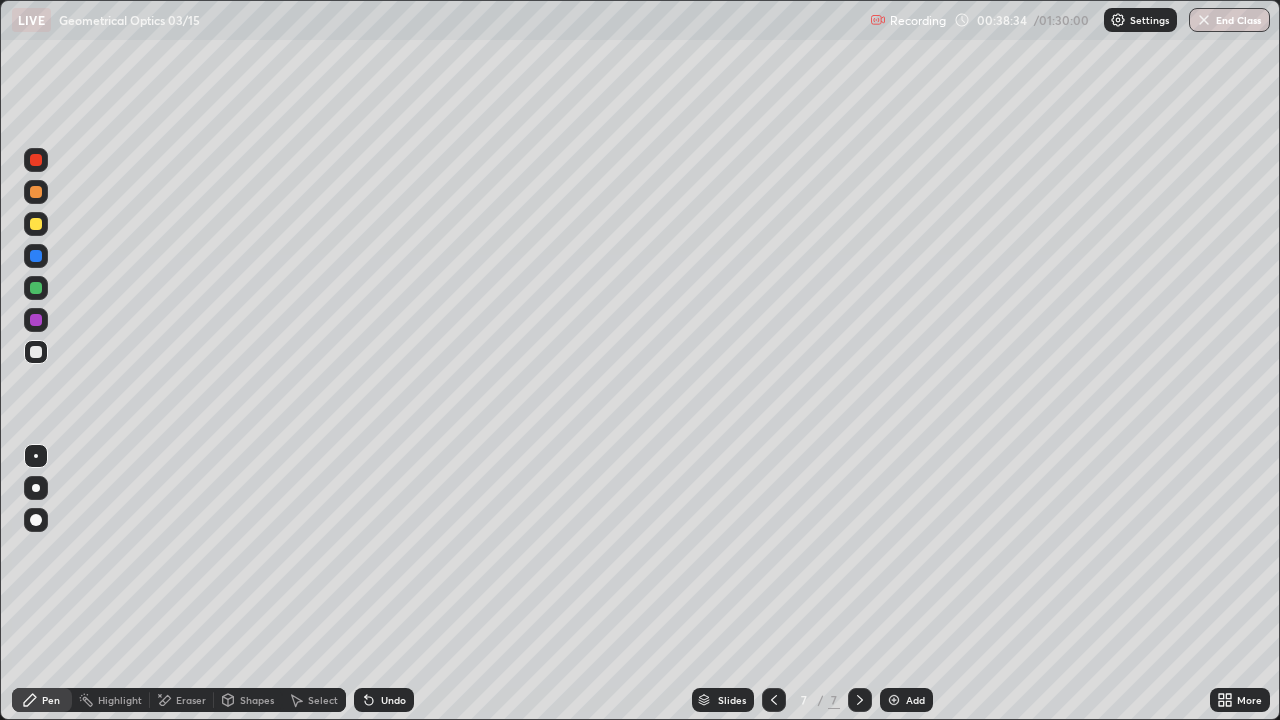 click at bounding box center (36, 288) 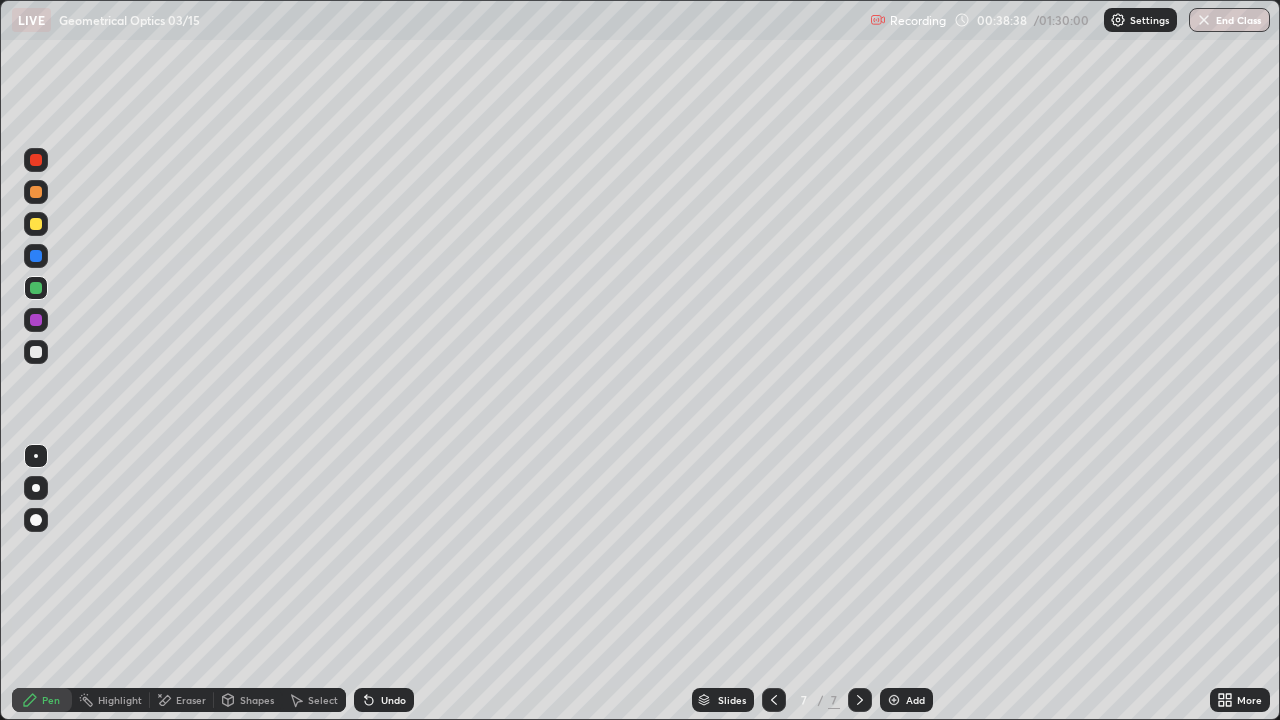 click on "Undo" at bounding box center (384, 700) 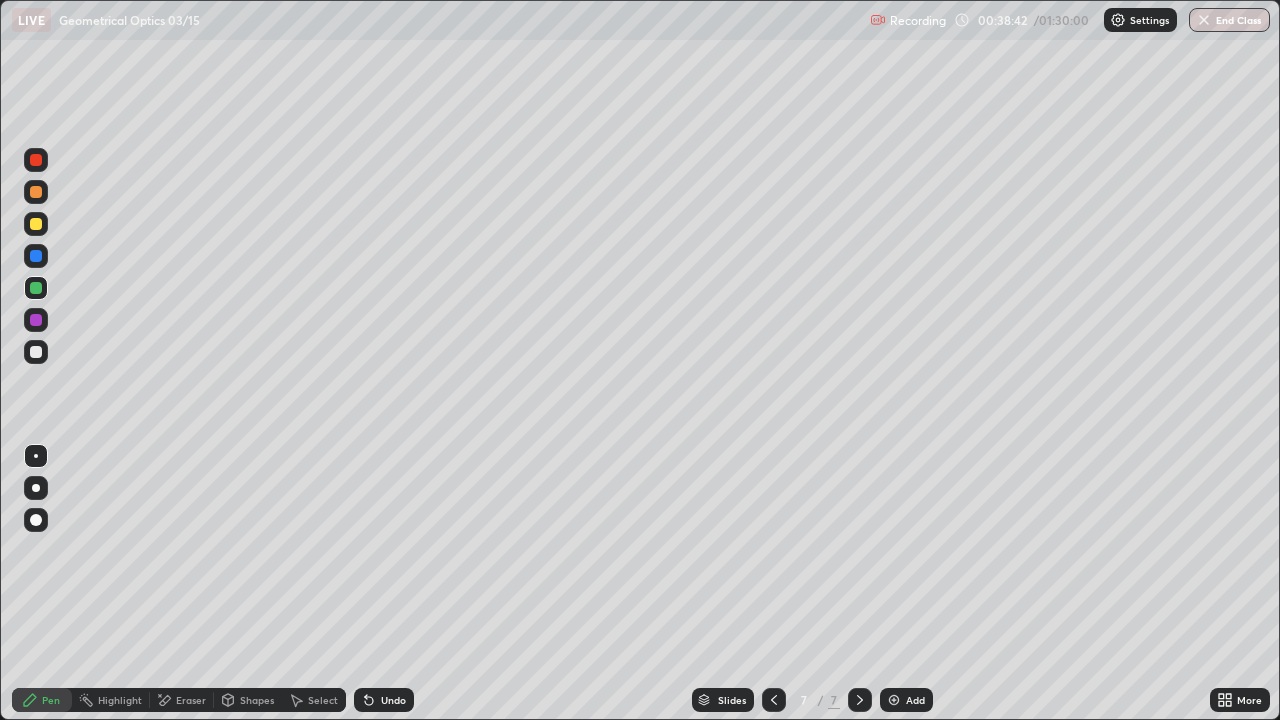 click 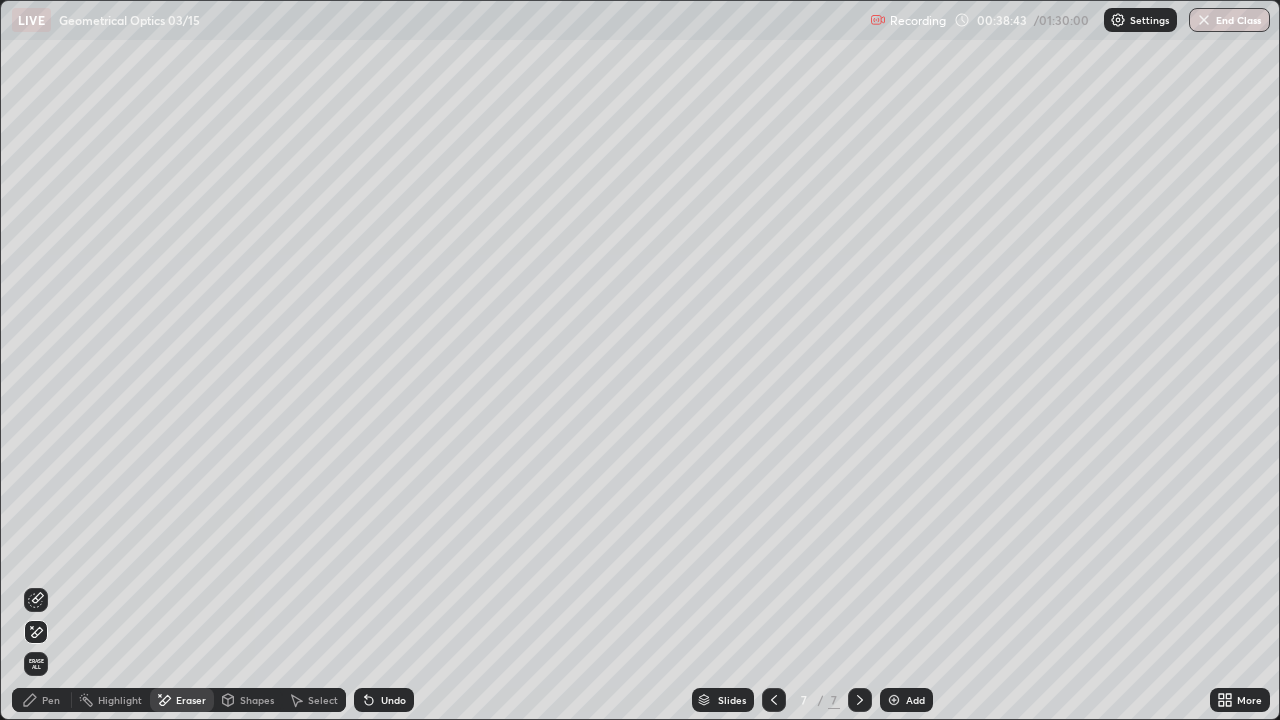 click 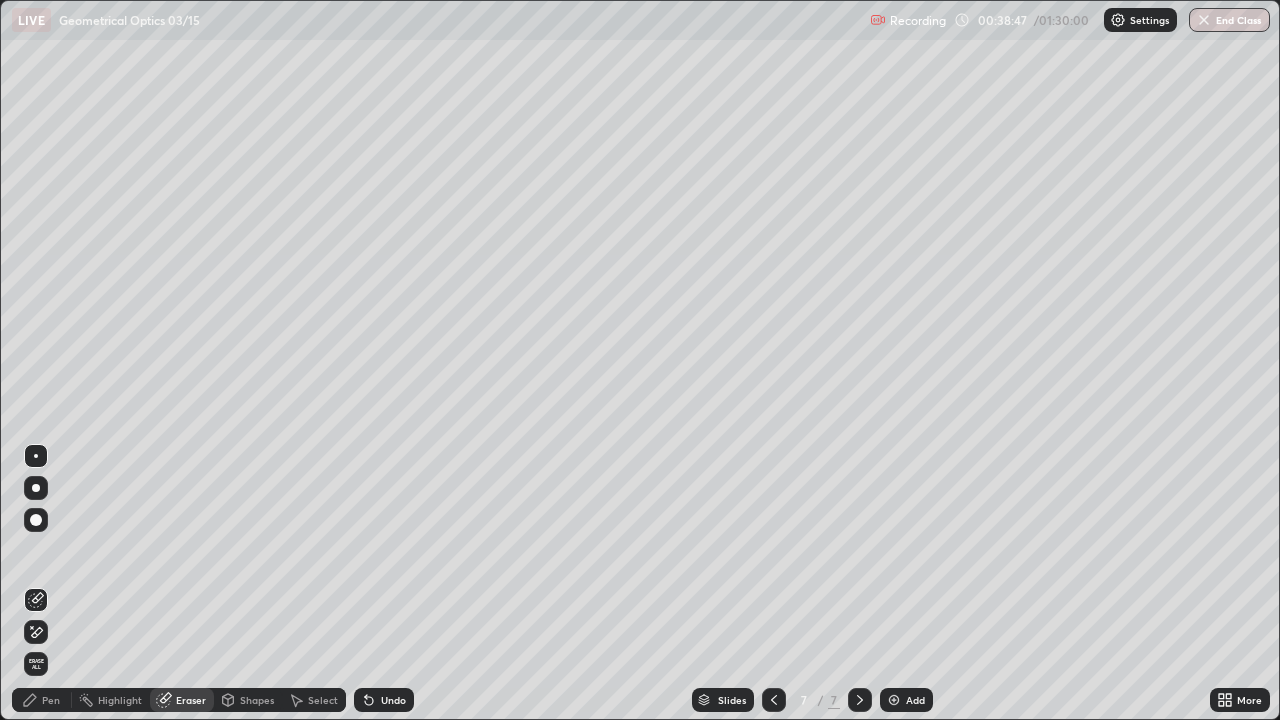 click on "Pen" at bounding box center [42, 700] 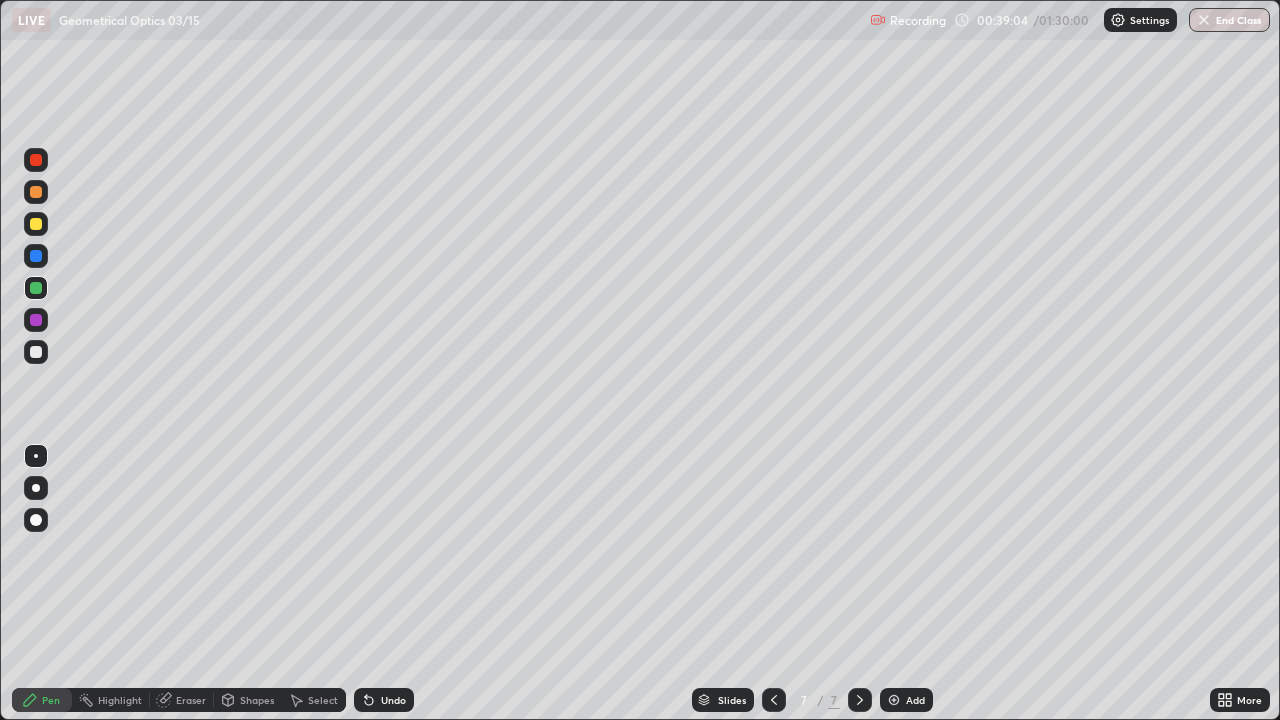 click 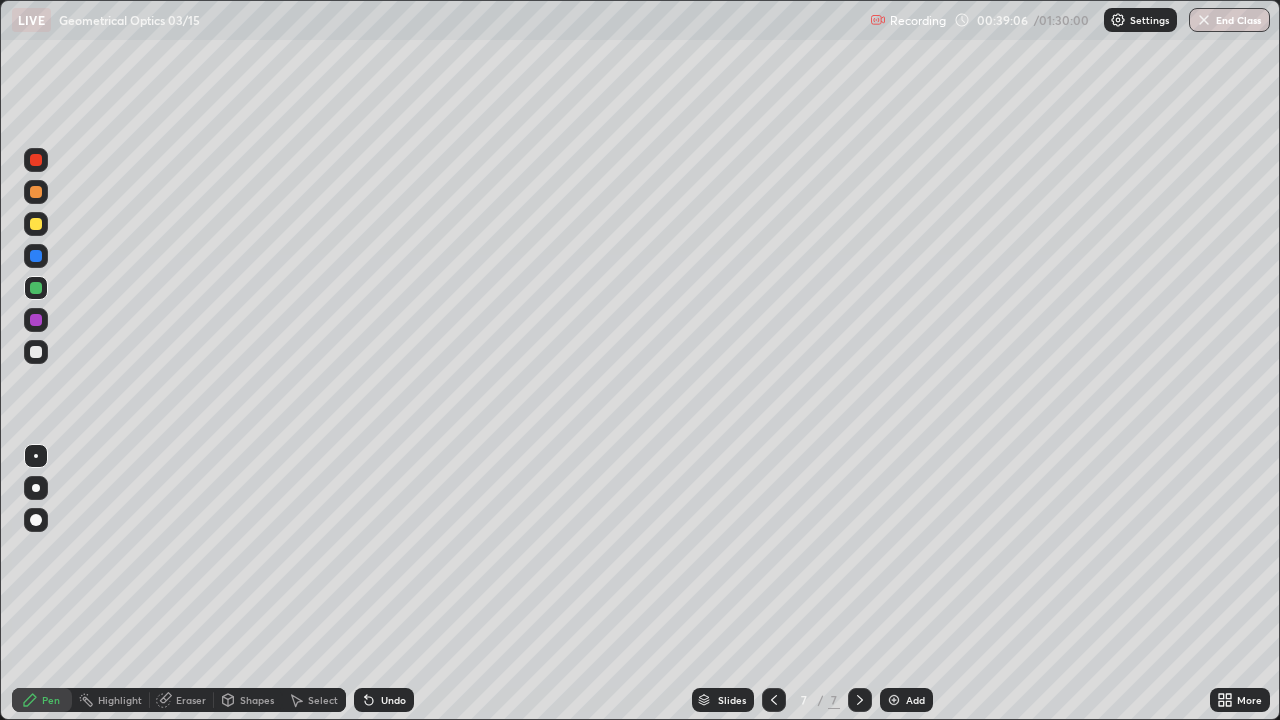 click on "Shapes" at bounding box center [257, 700] 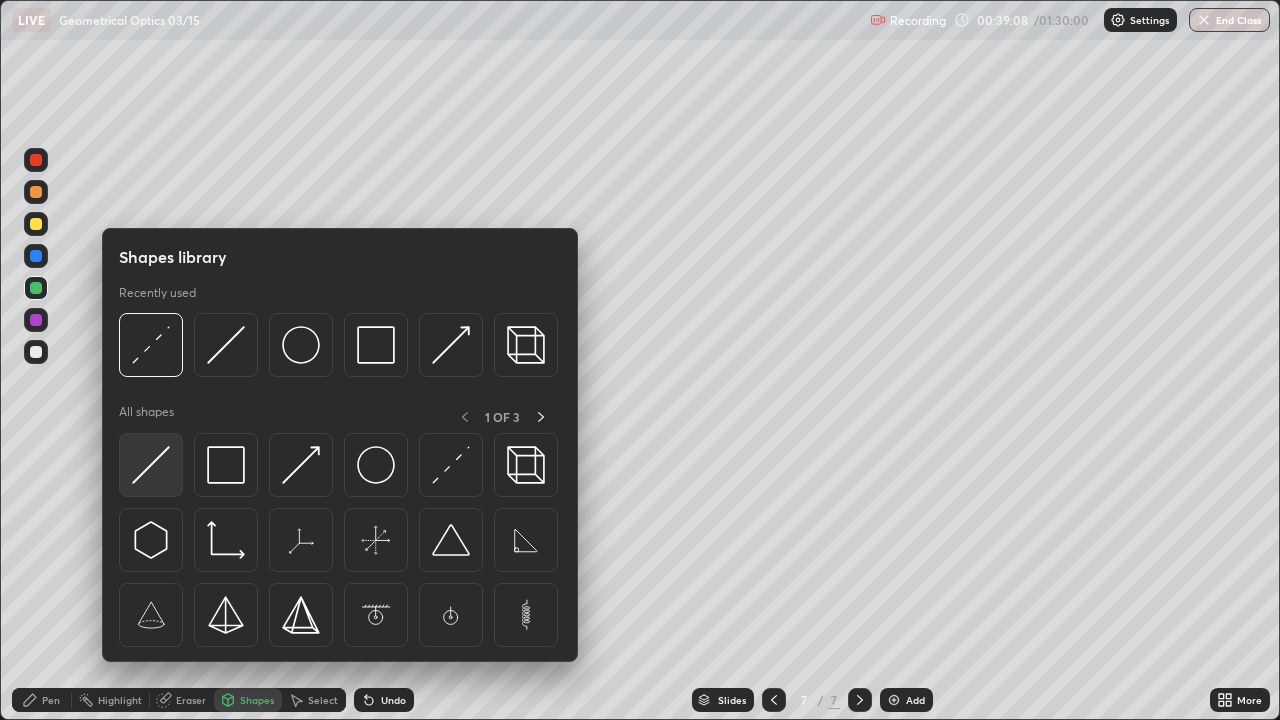 click at bounding box center [151, 465] 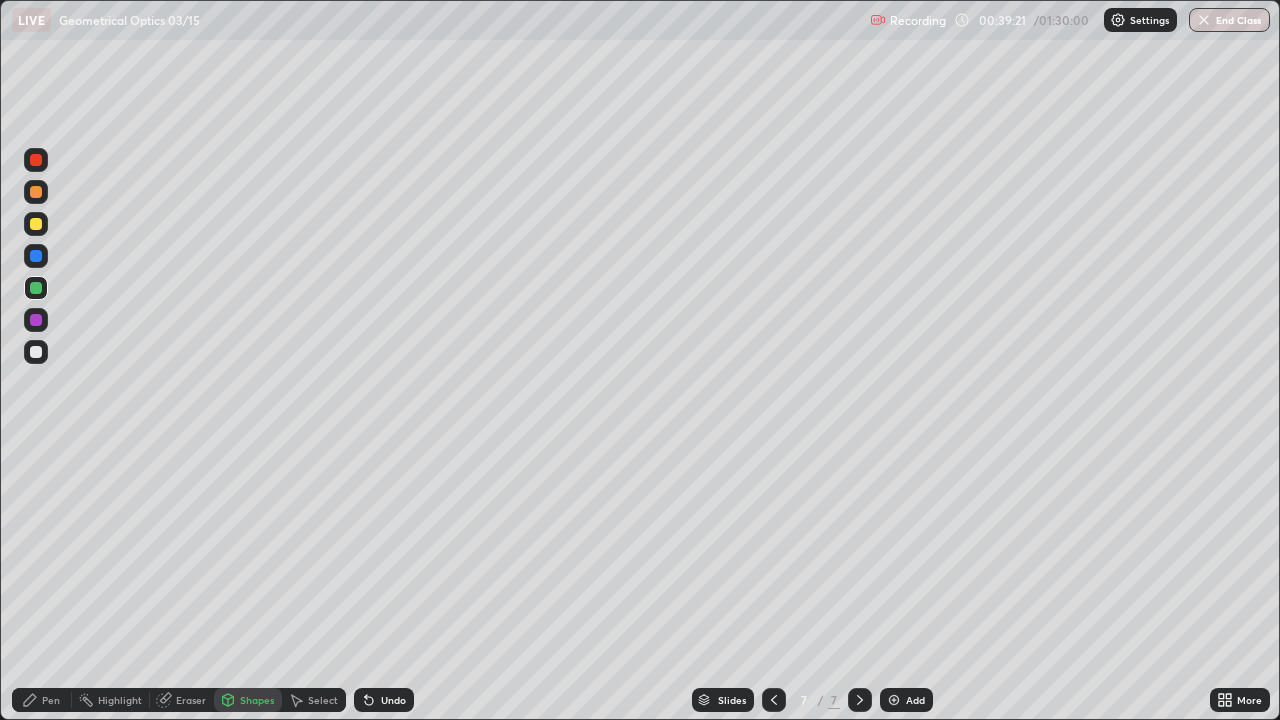 click on "Shapes" at bounding box center (257, 700) 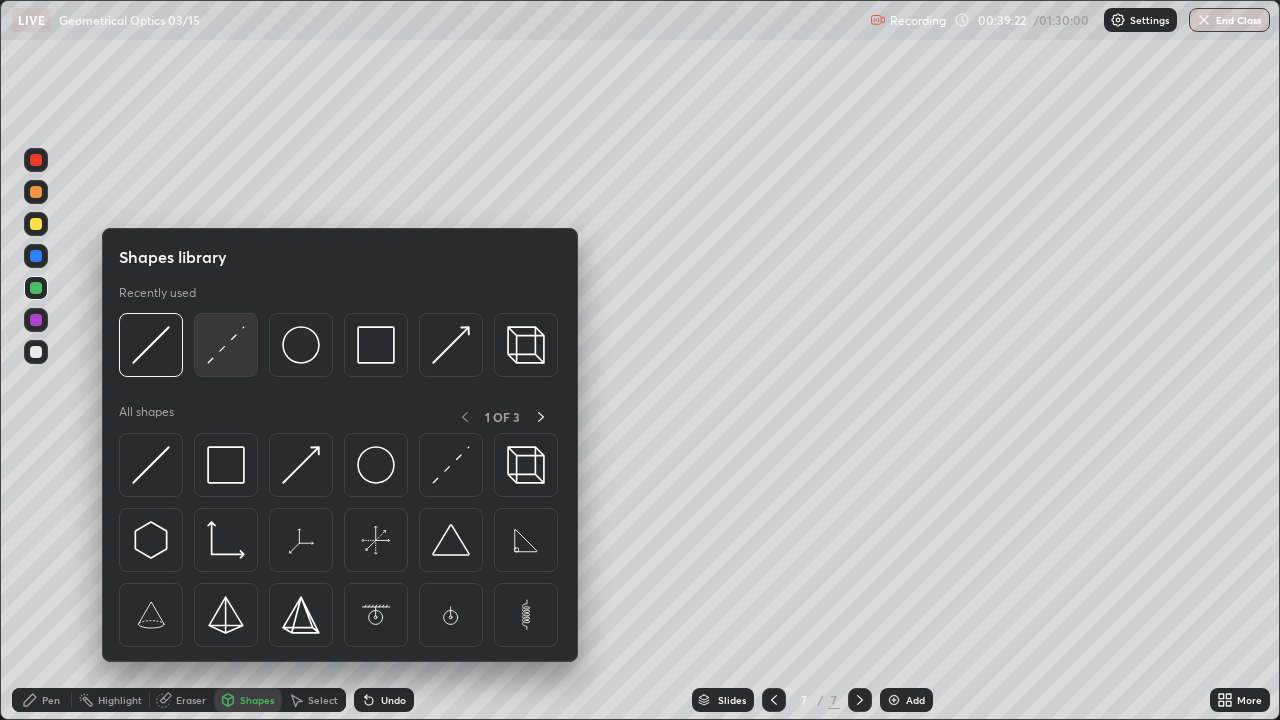 click at bounding box center (226, 345) 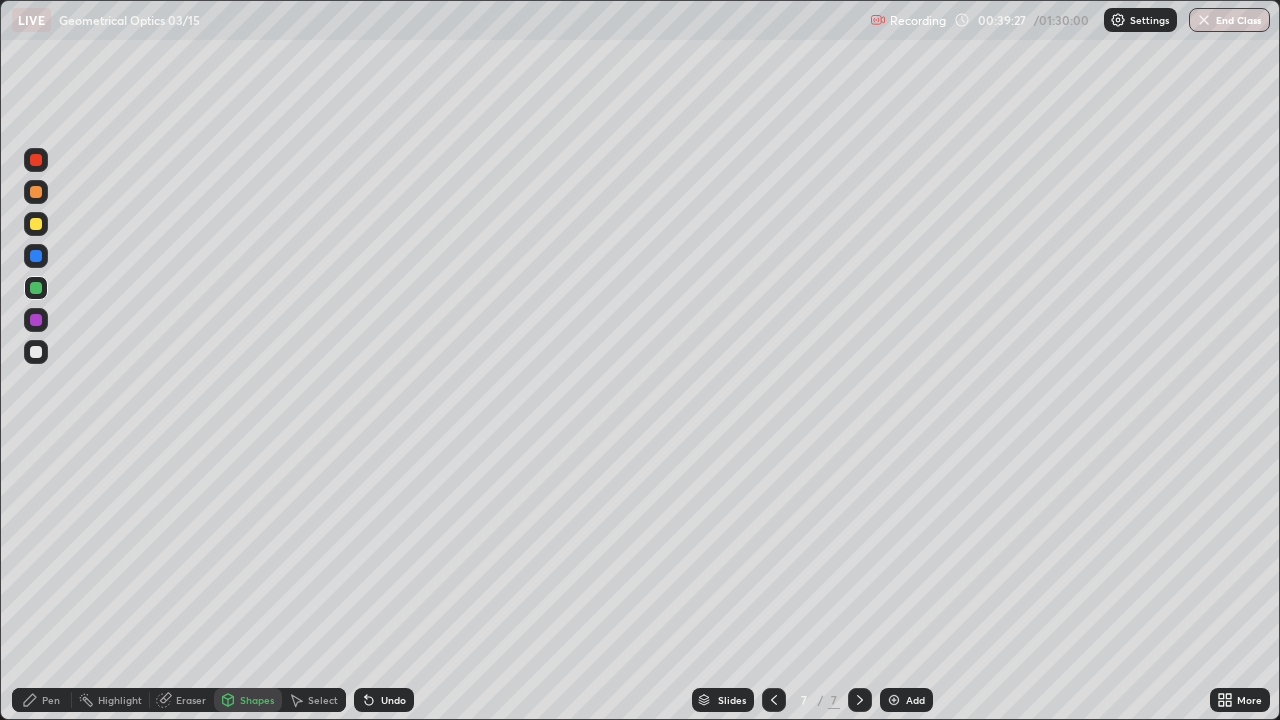 click 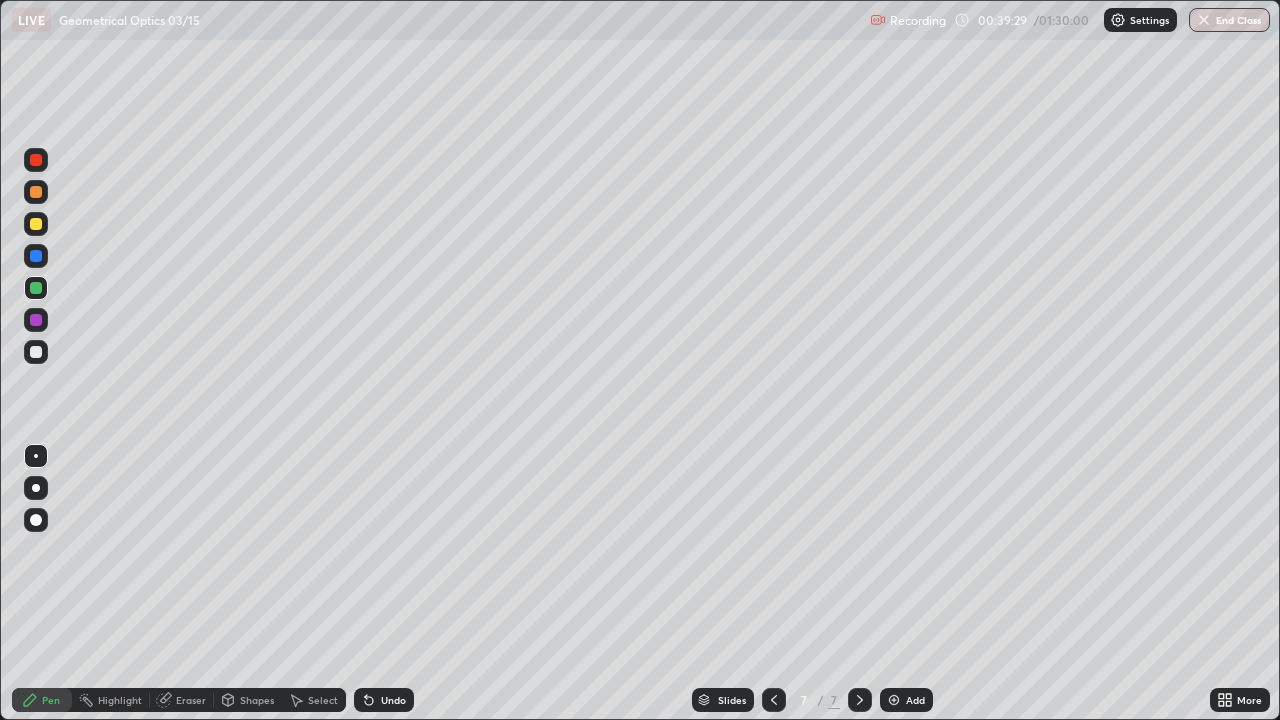 click 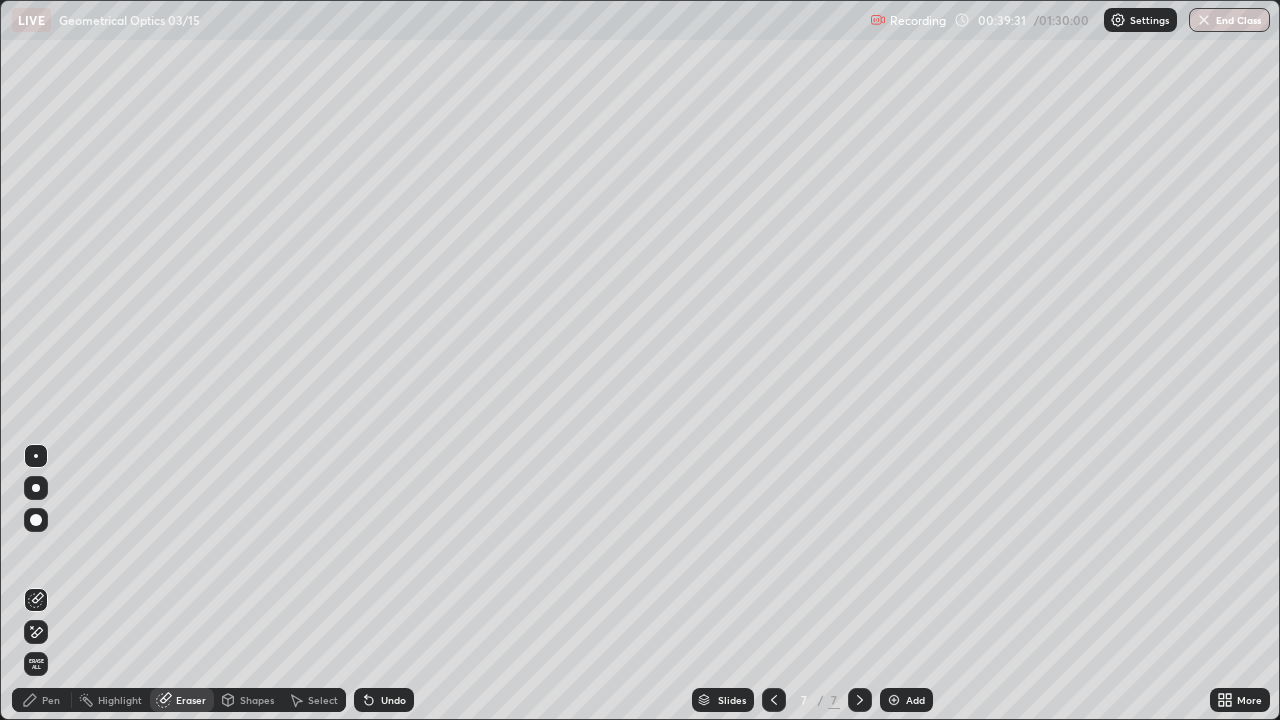 click 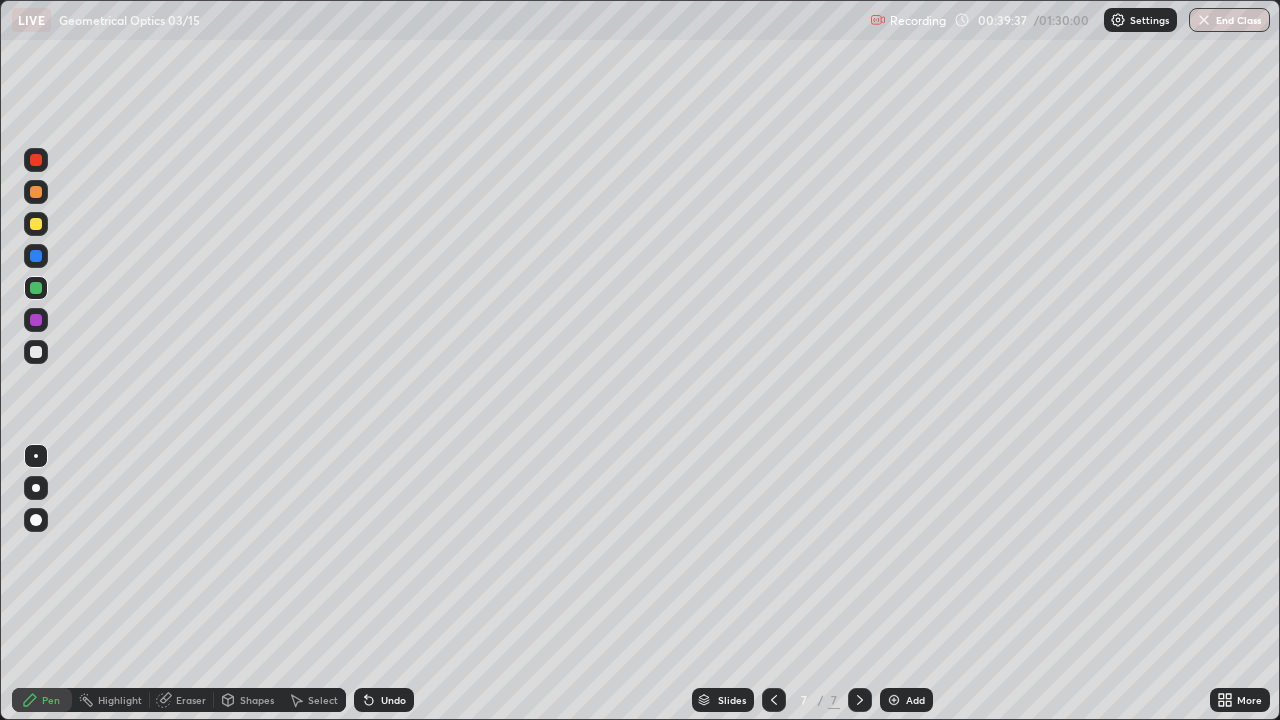 click on "Eraser" at bounding box center [191, 700] 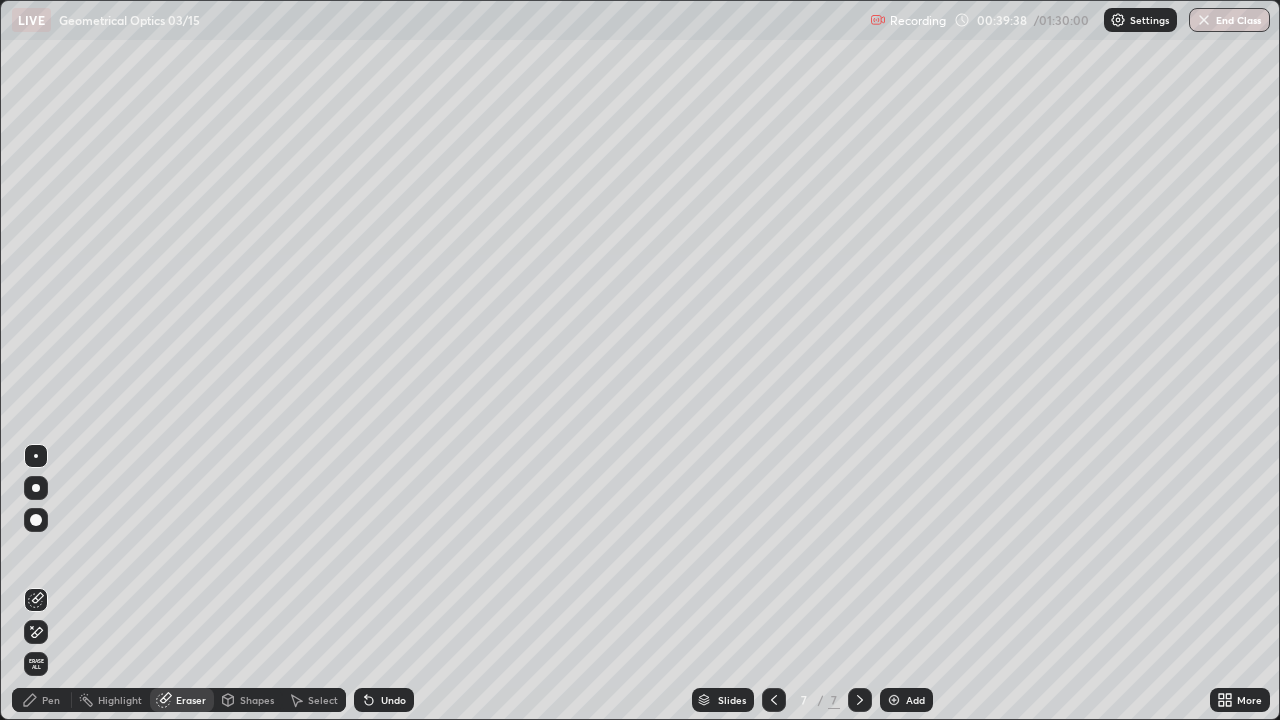 click 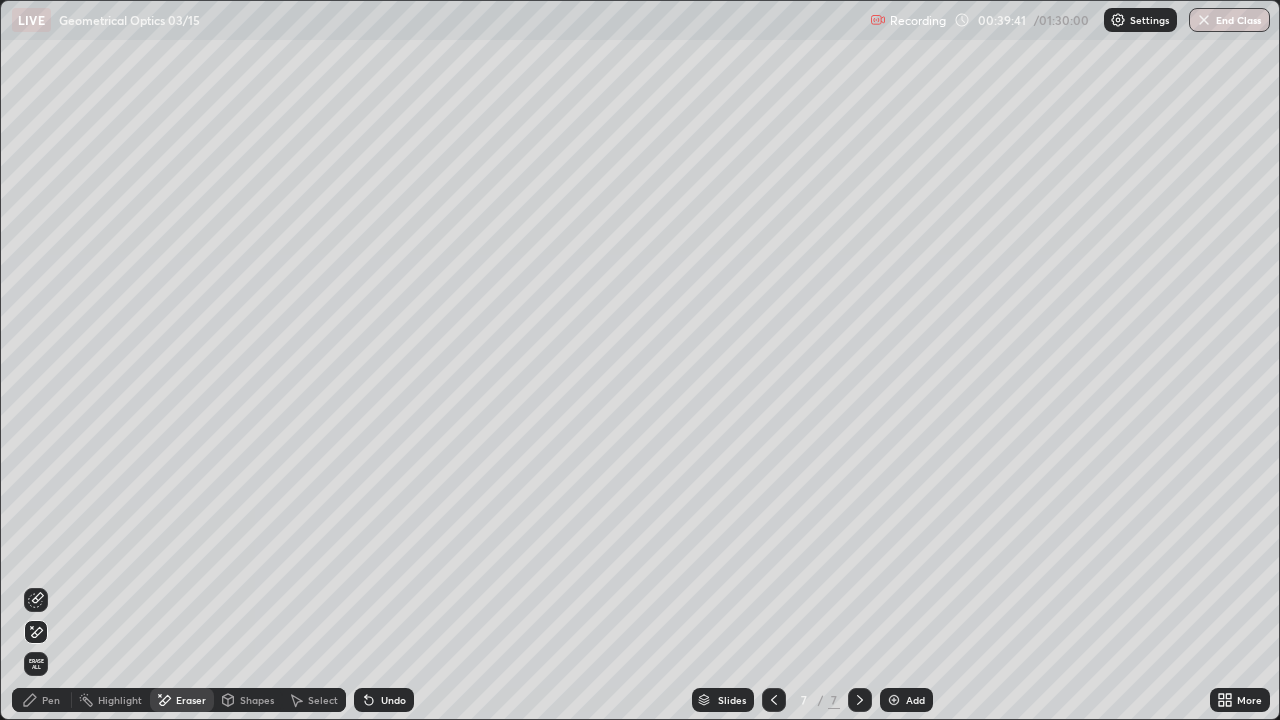 click 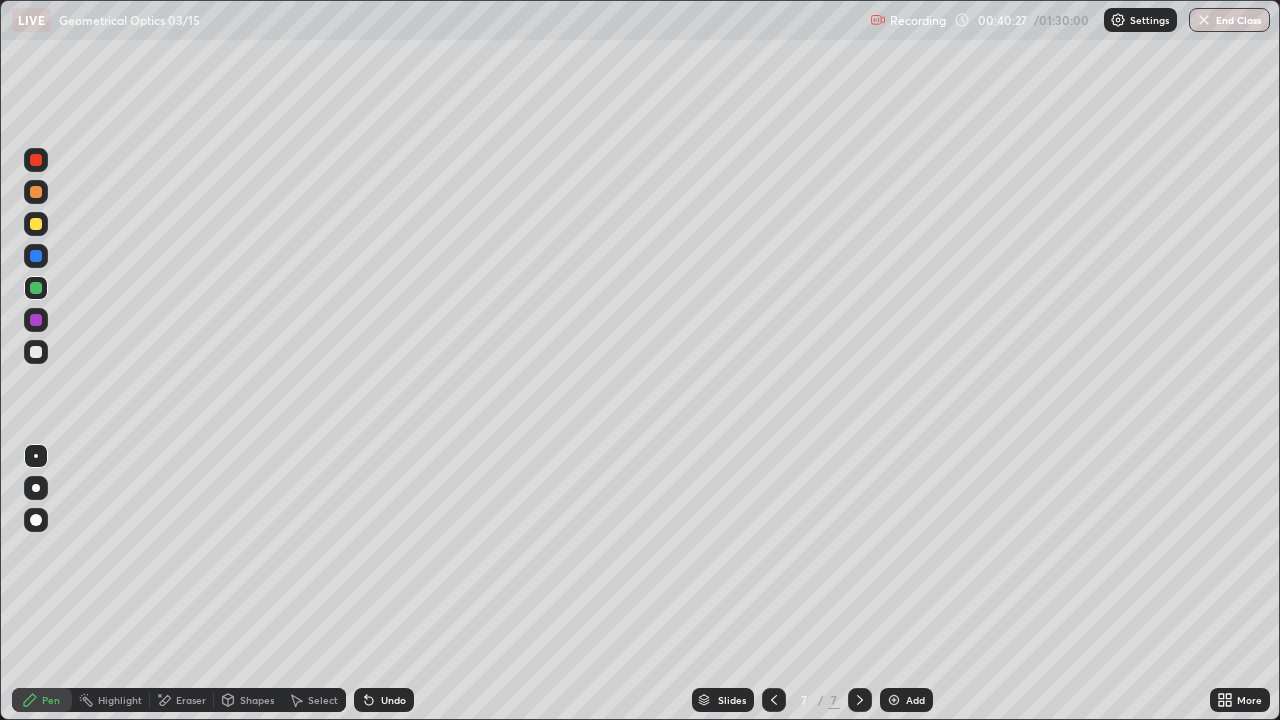 click on "Shapes" at bounding box center [257, 700] 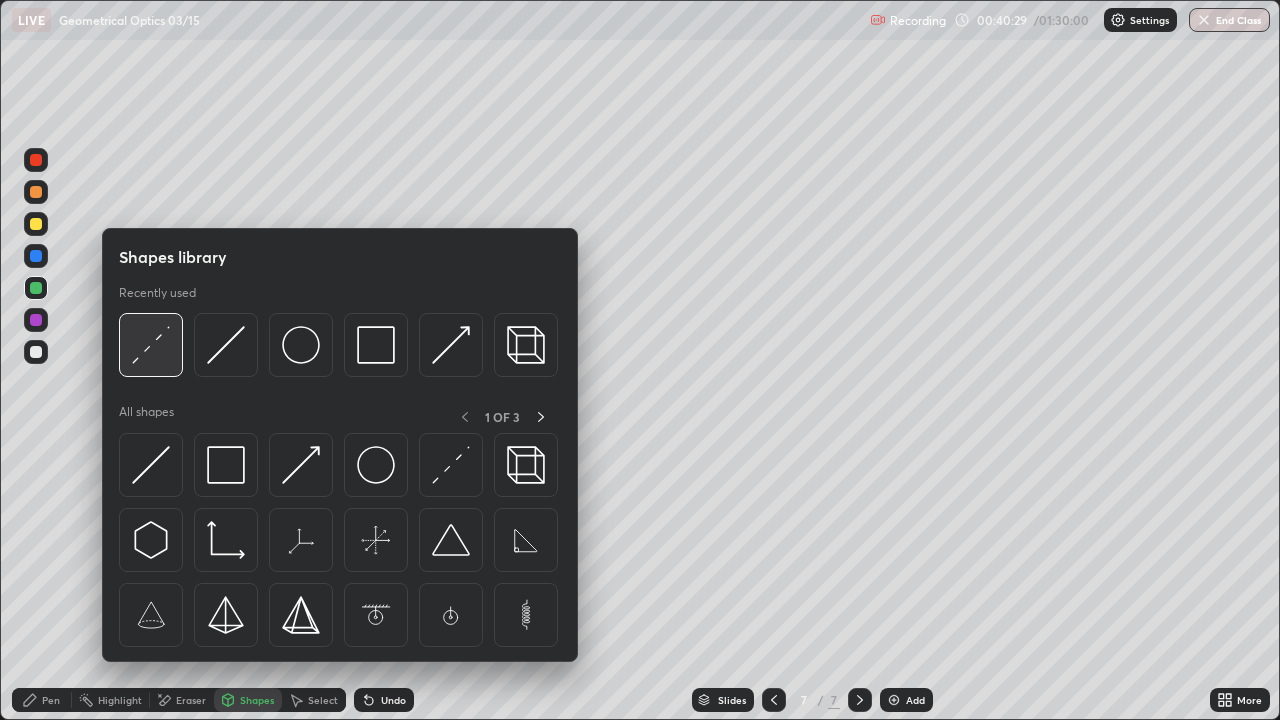 click at bounding box center (151, 345) 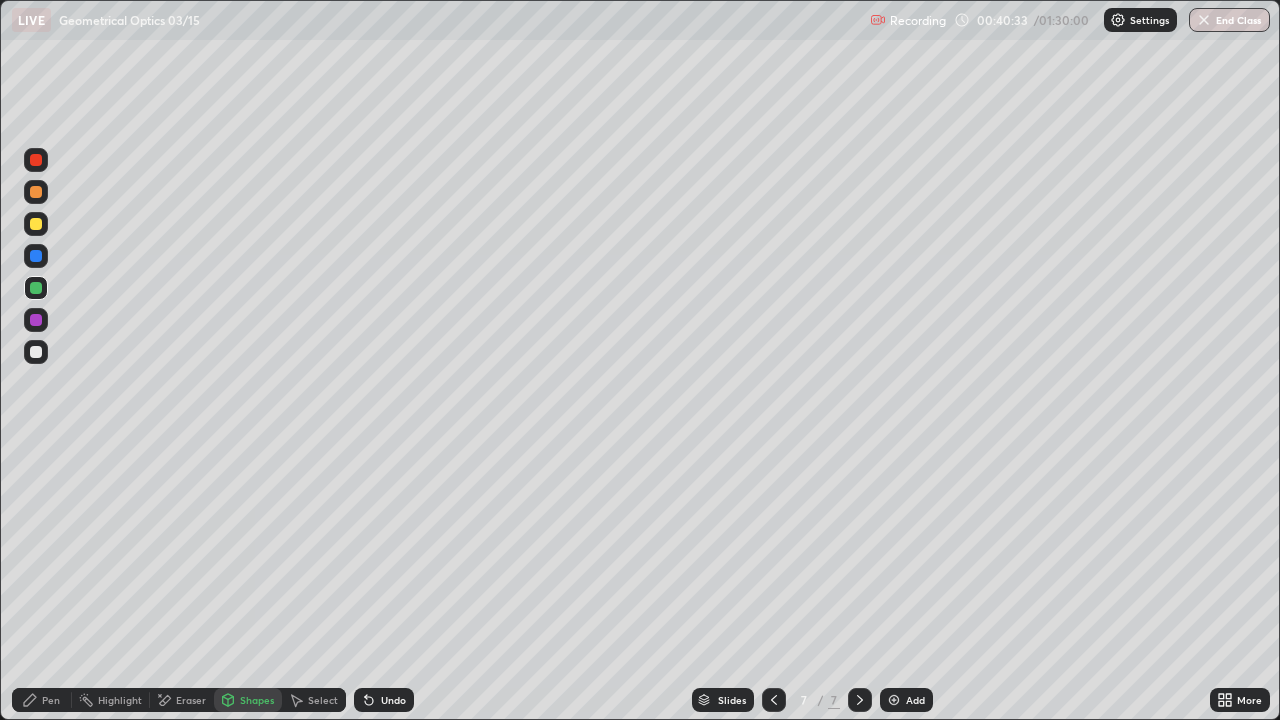 click on "Shapes" at bounding box center (257, 700) 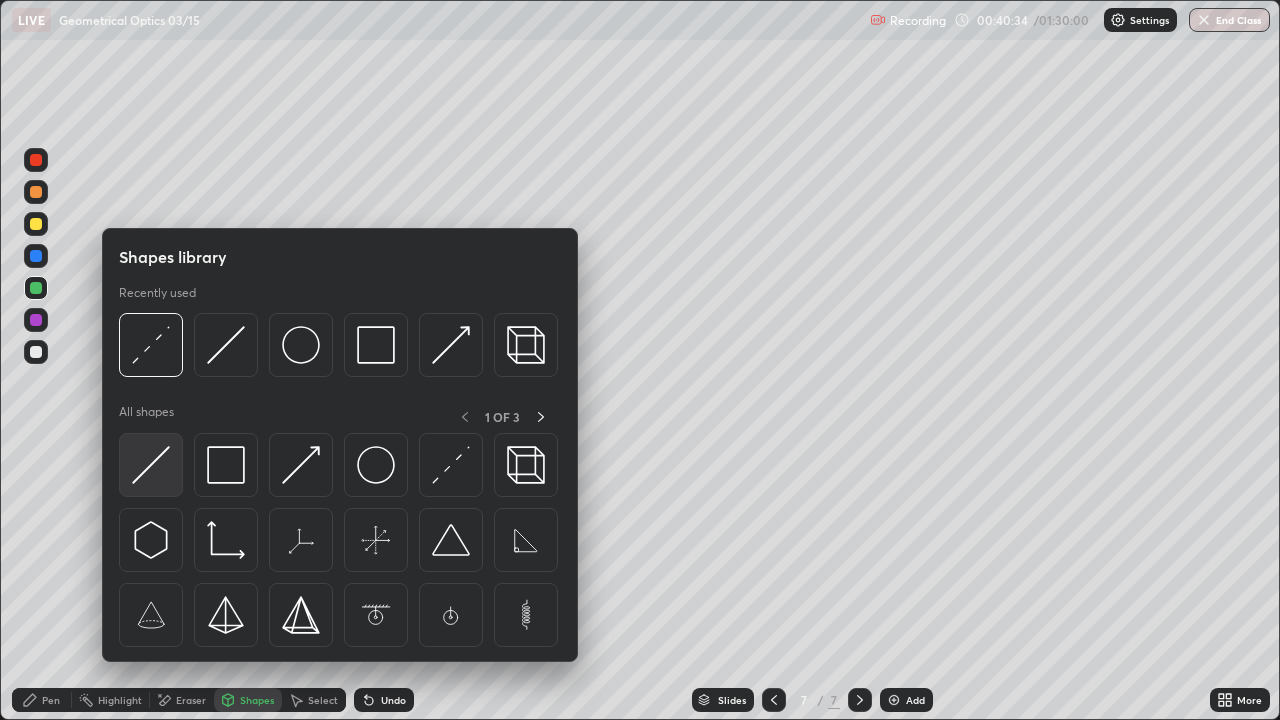 click at bounding box center [151, 465] 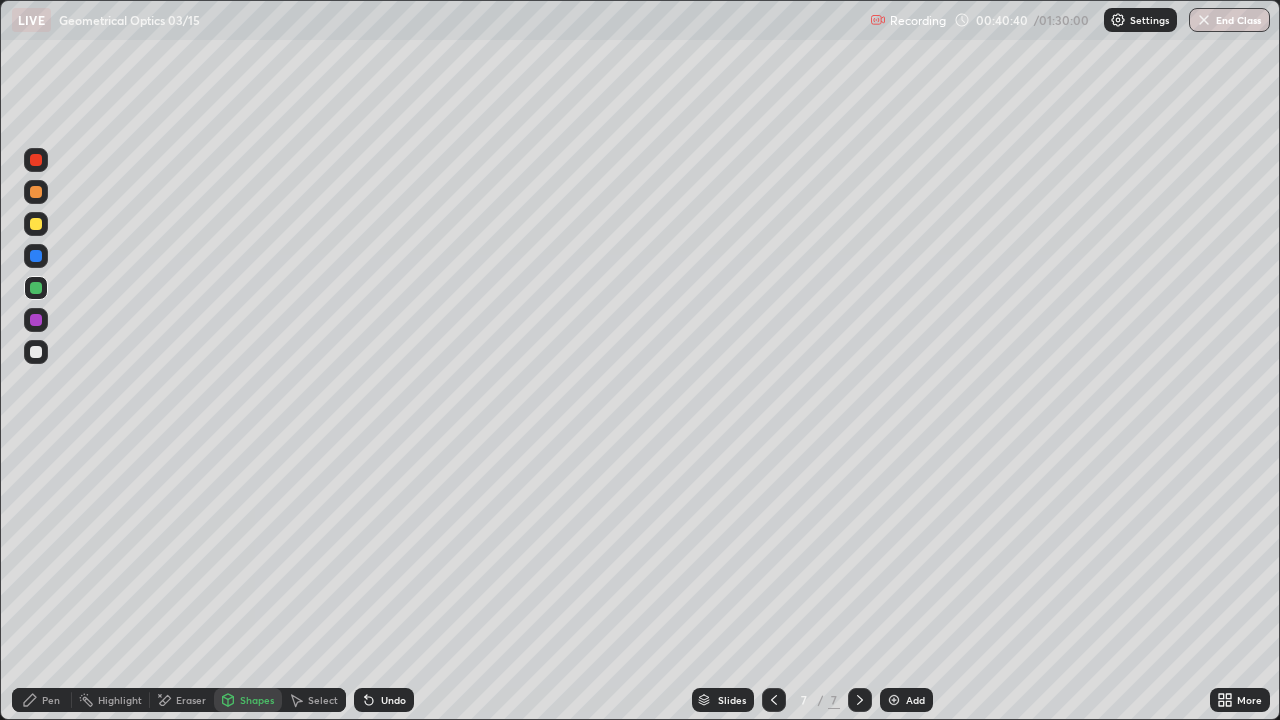 click at bounding box center [36, 352] 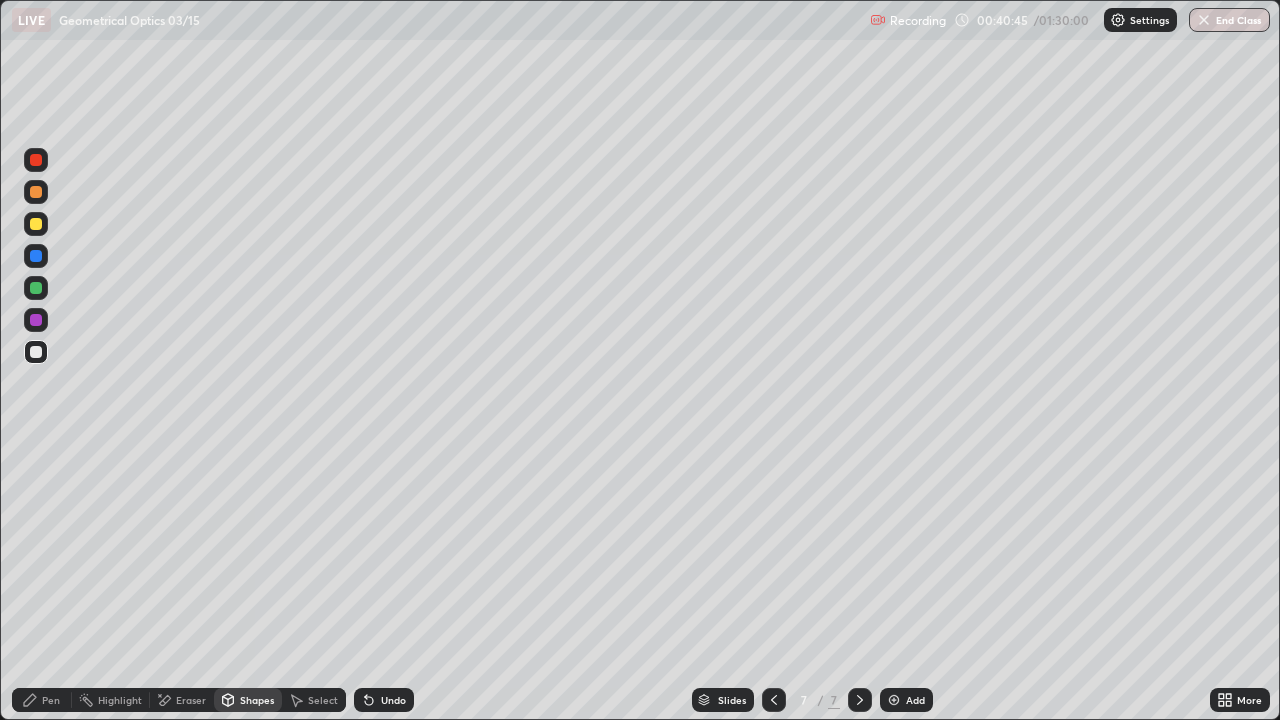 click on "Shapes" at bounding box center (257, 700) 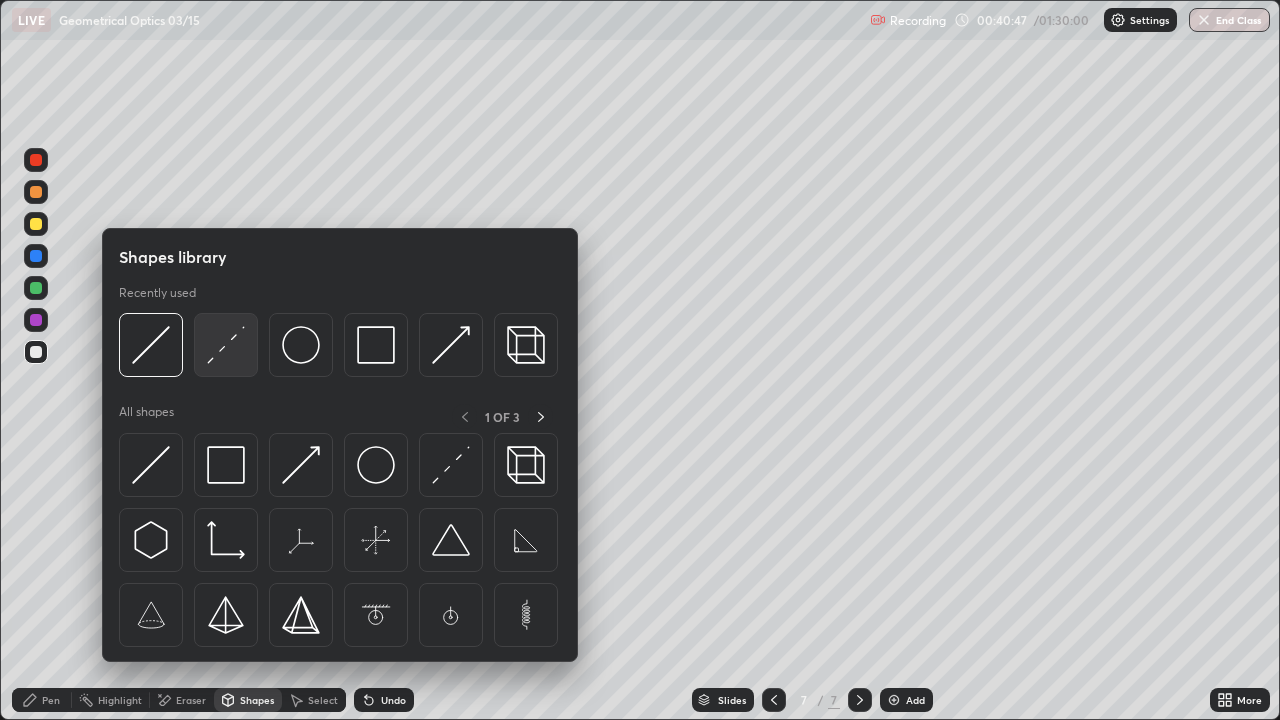 click at bounding box center (226, 345) 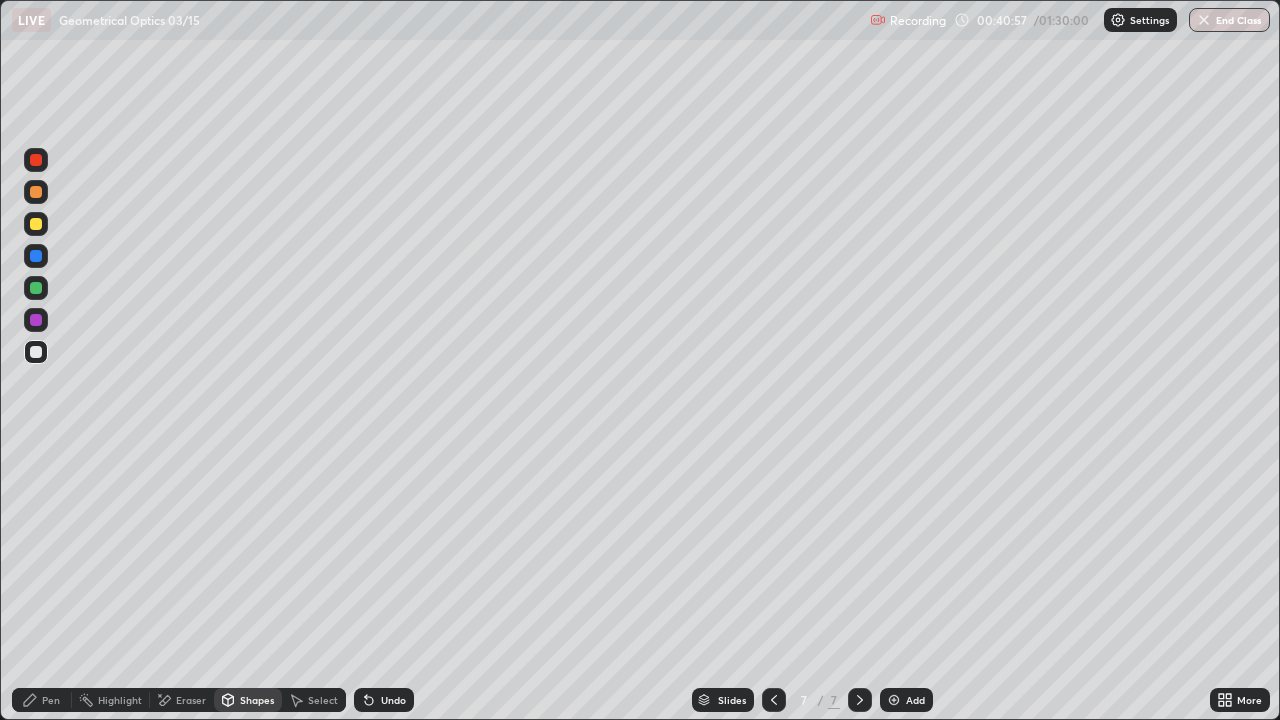 click on "Eraser" at bounding box center (182, 700) 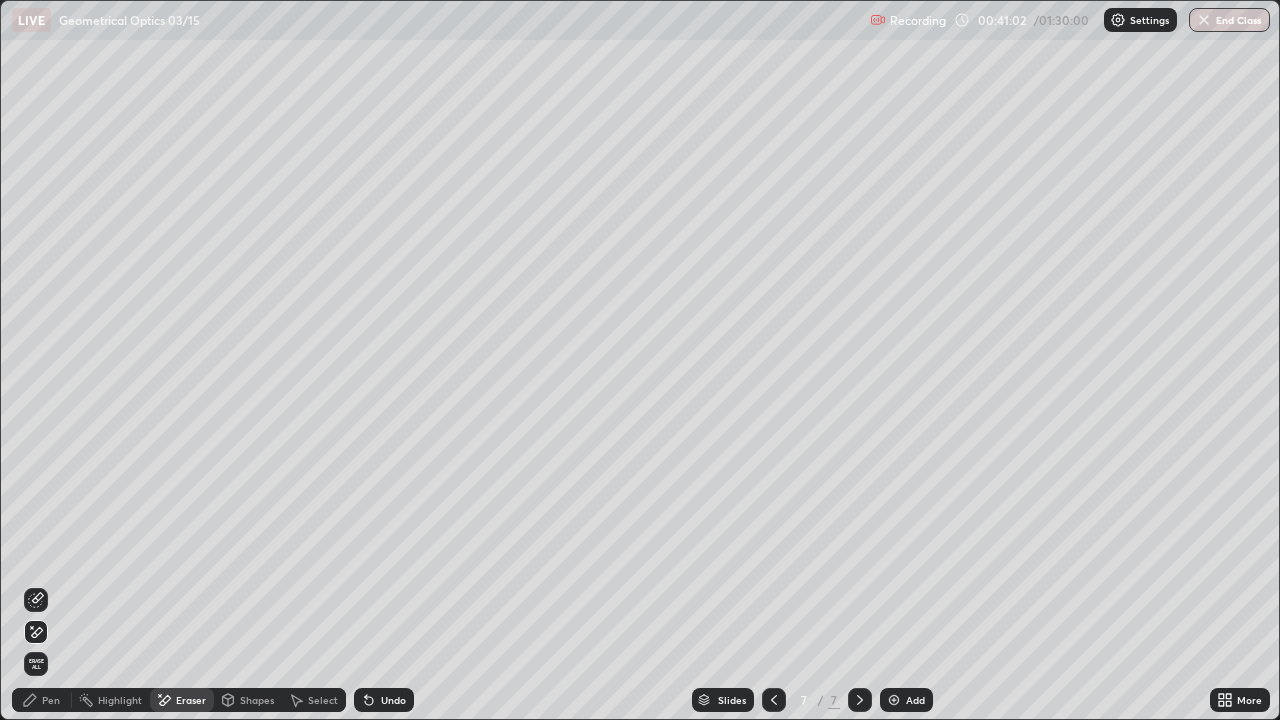 click on "Undo" at bounding box center [393, 700] 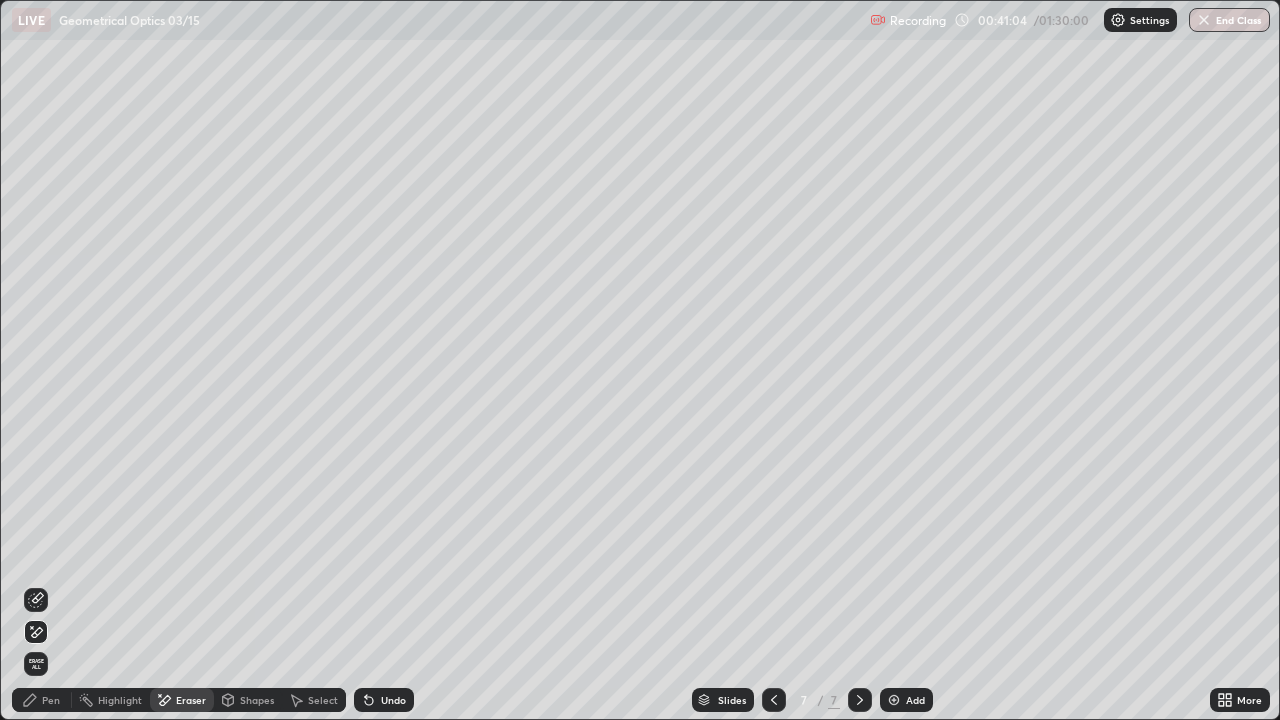 click 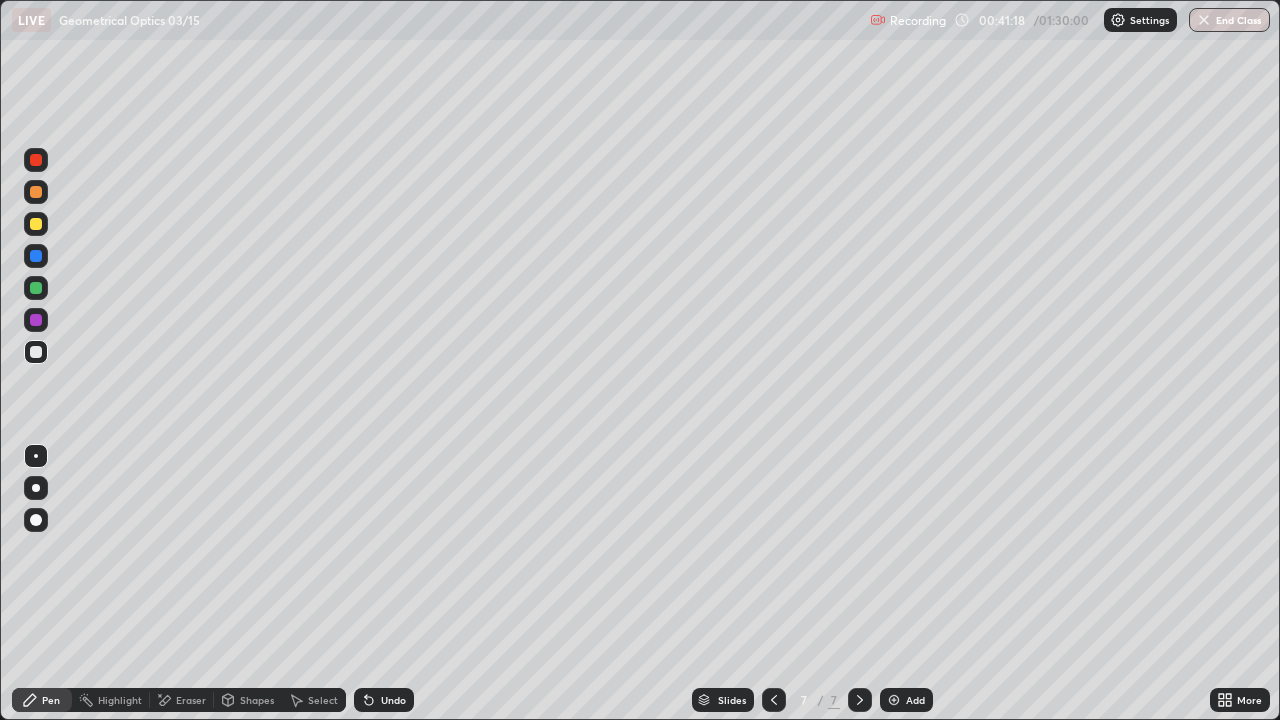 click on "Eraser" at bounding box center [191, 700] 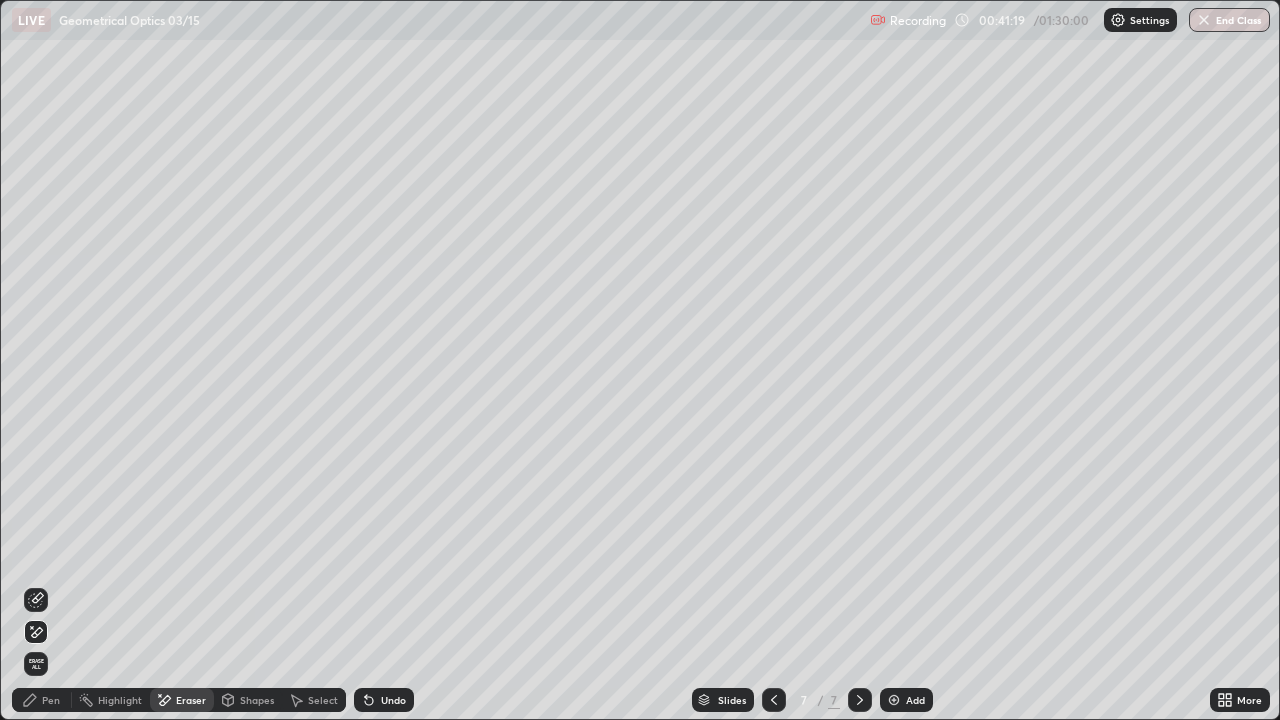 click 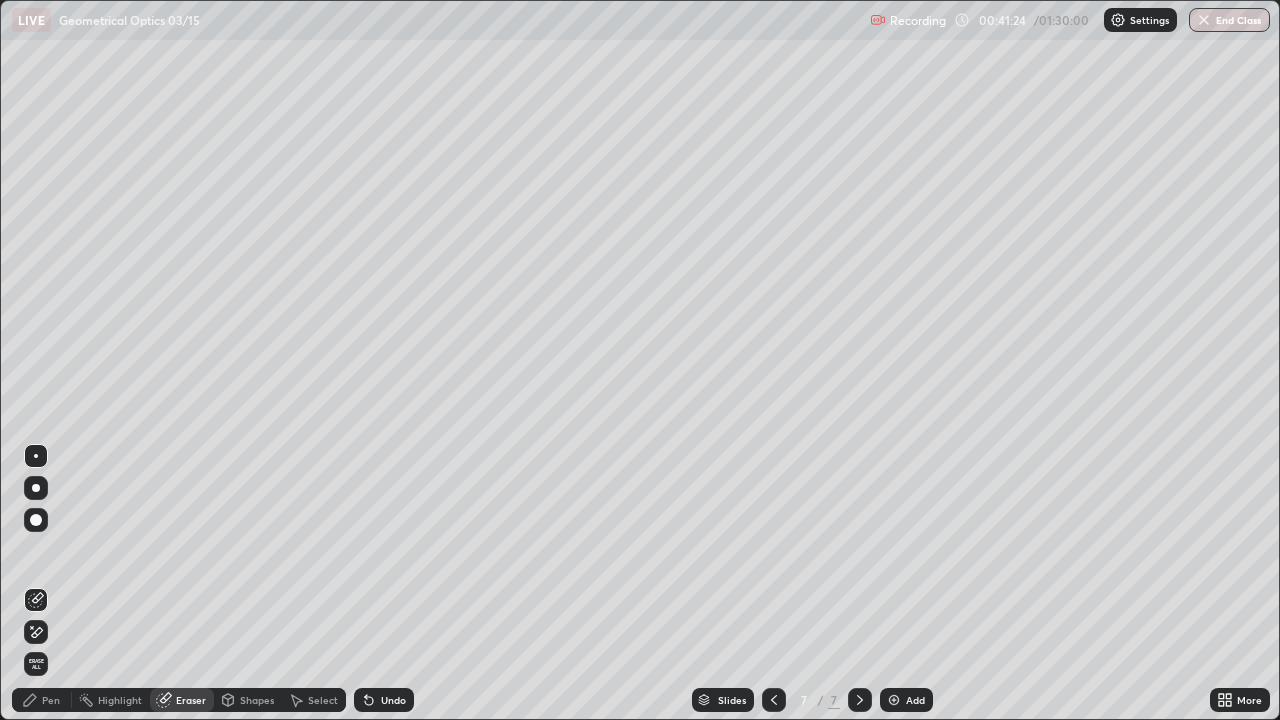 click 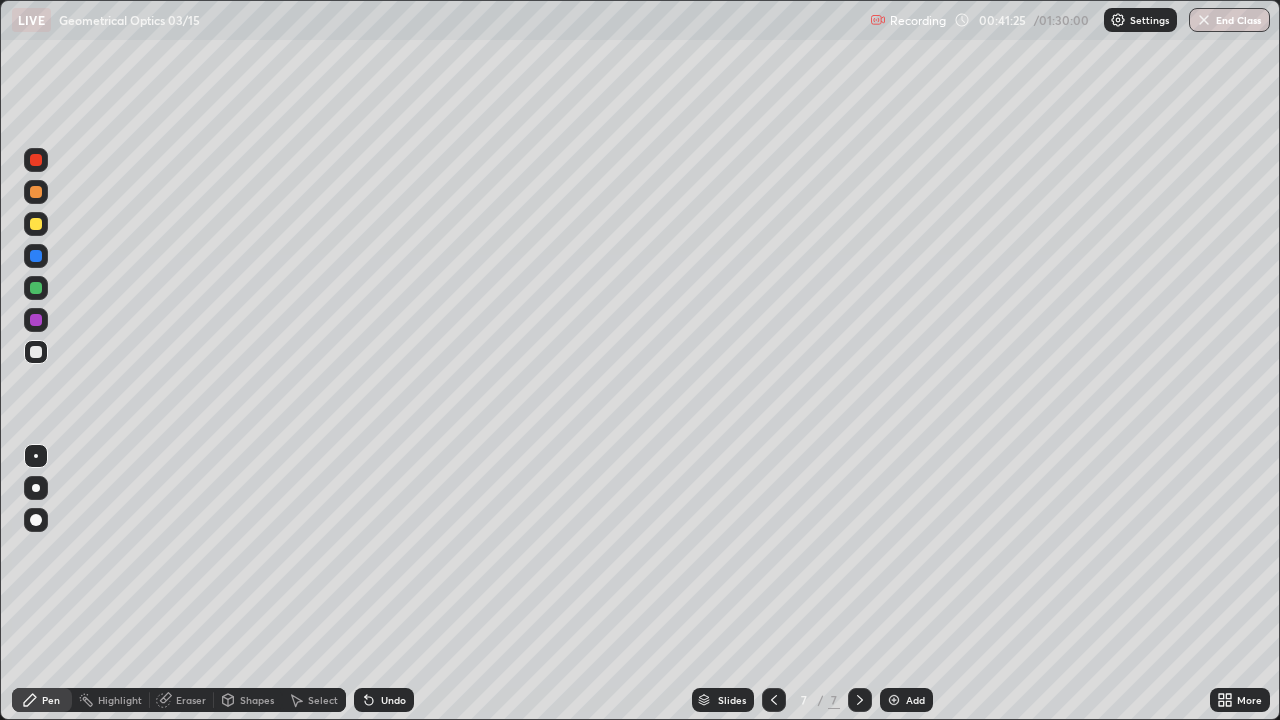 click 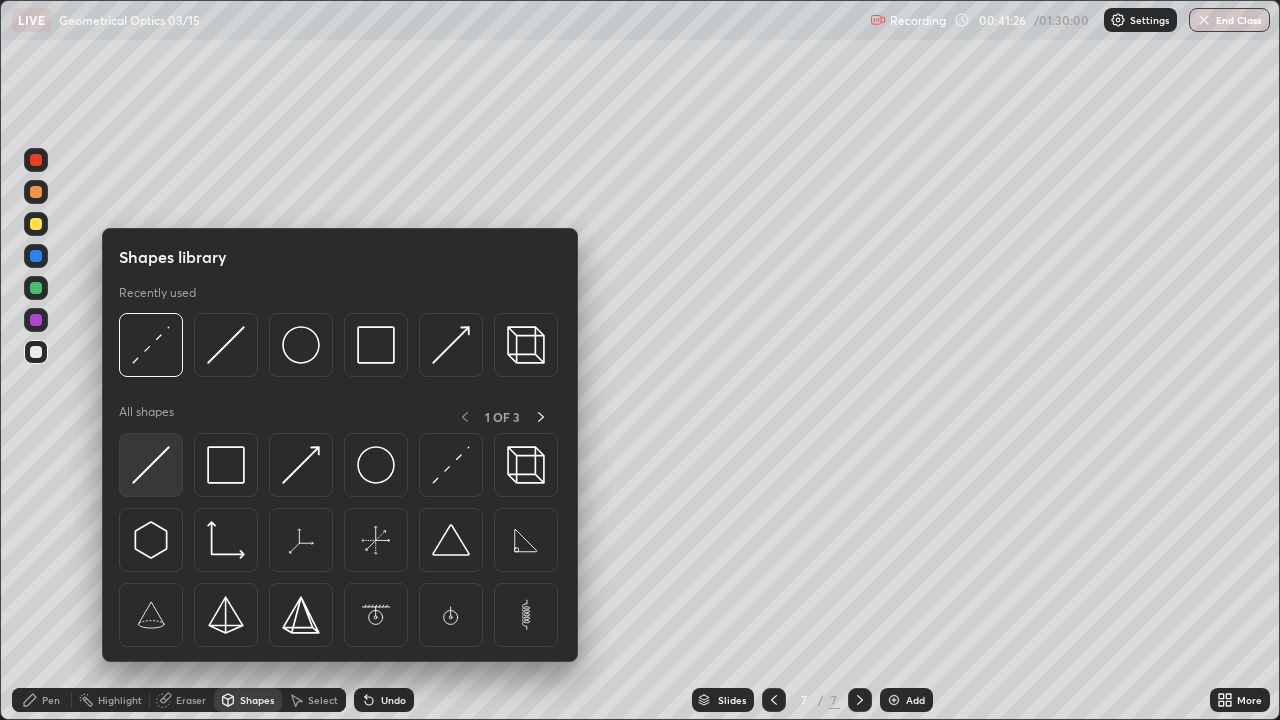 click at bounding box center (151, 465) 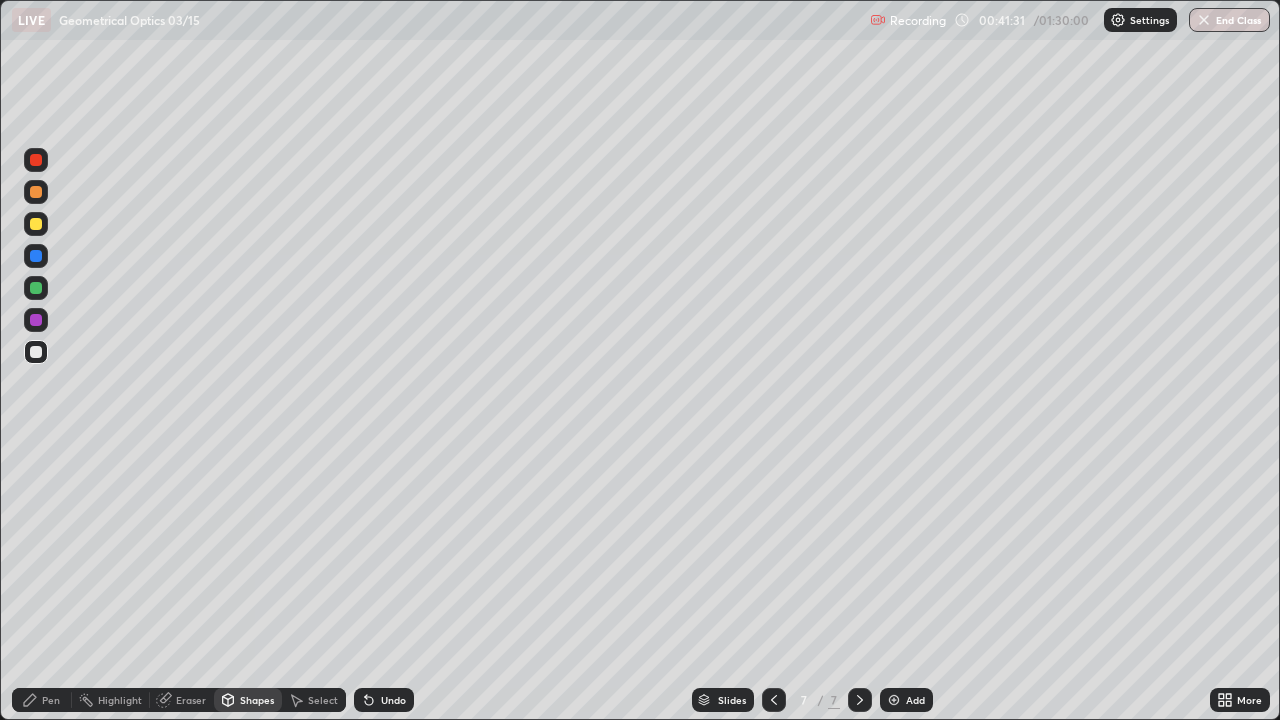 click 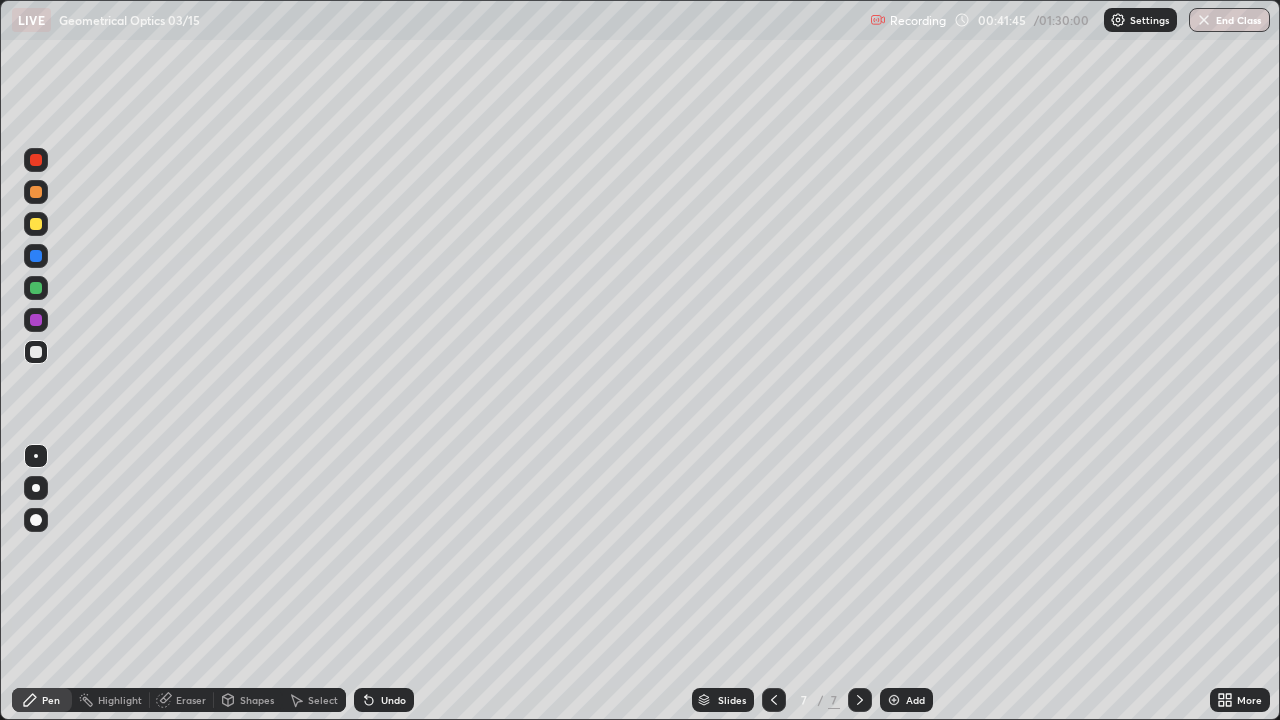 click at bounding box center [36, 224] 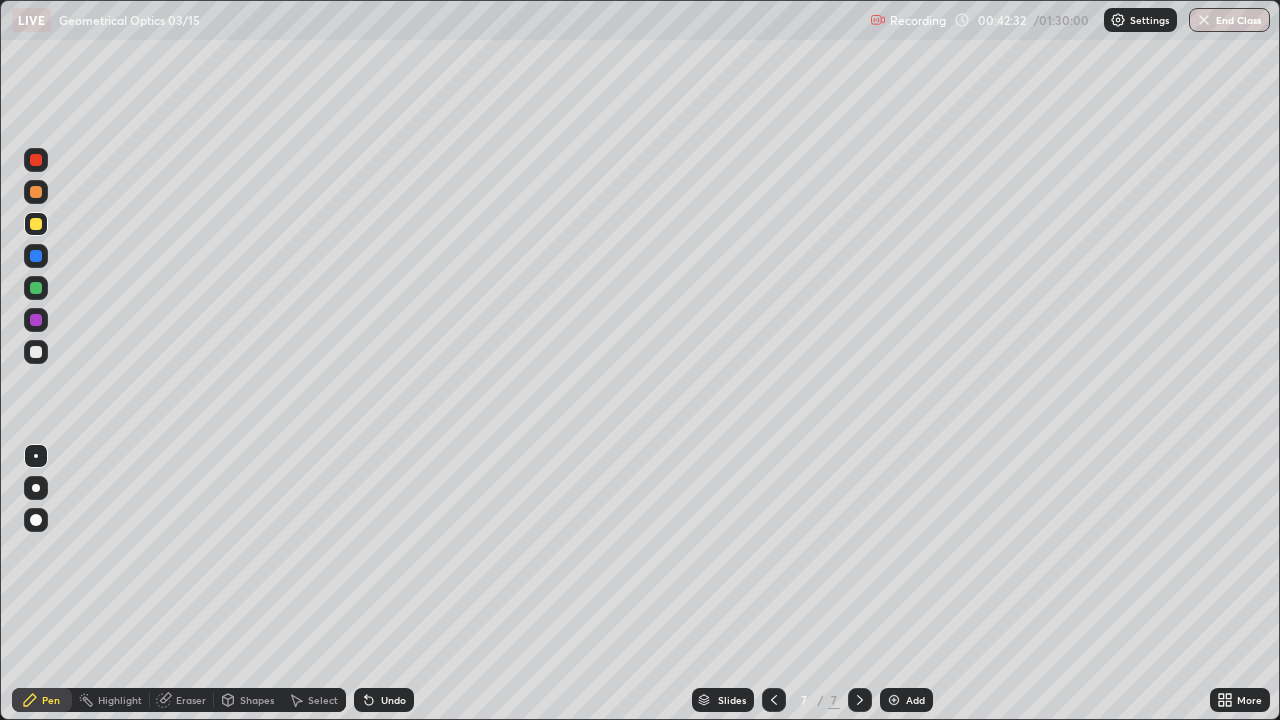 click on "Undo" at bounding box center (393, 700) 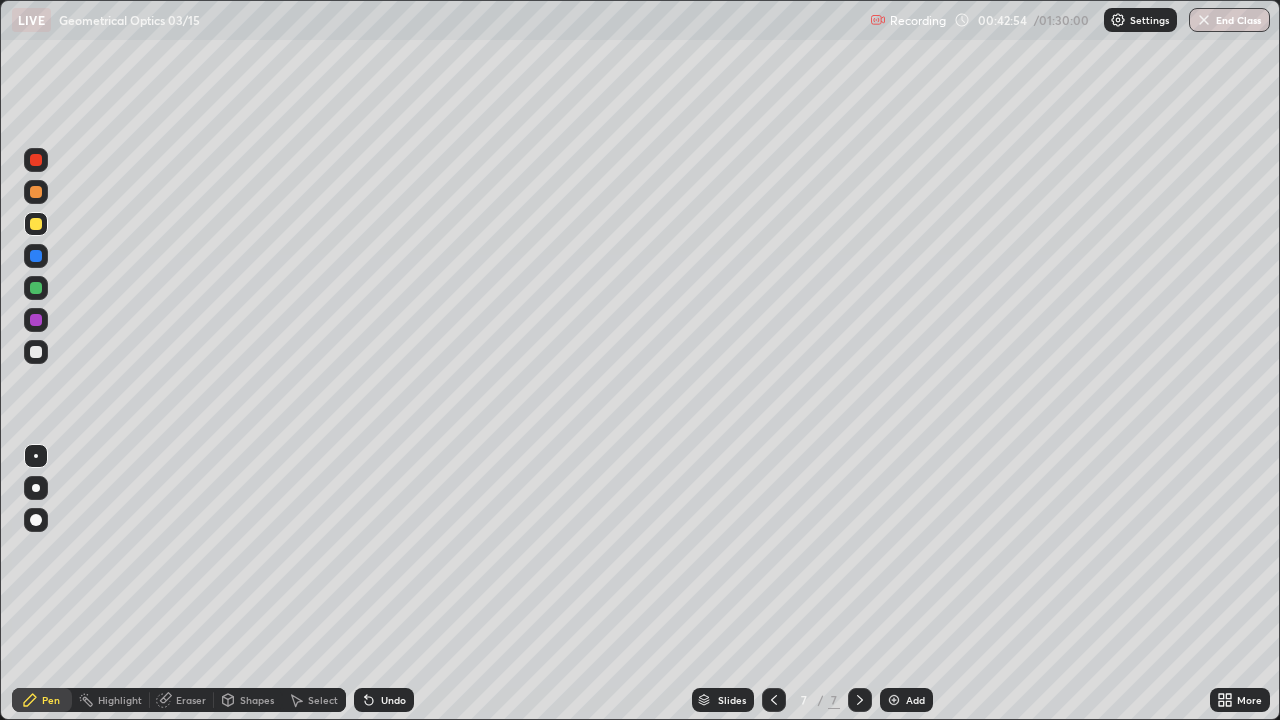 click at bounding box center [36, 160] 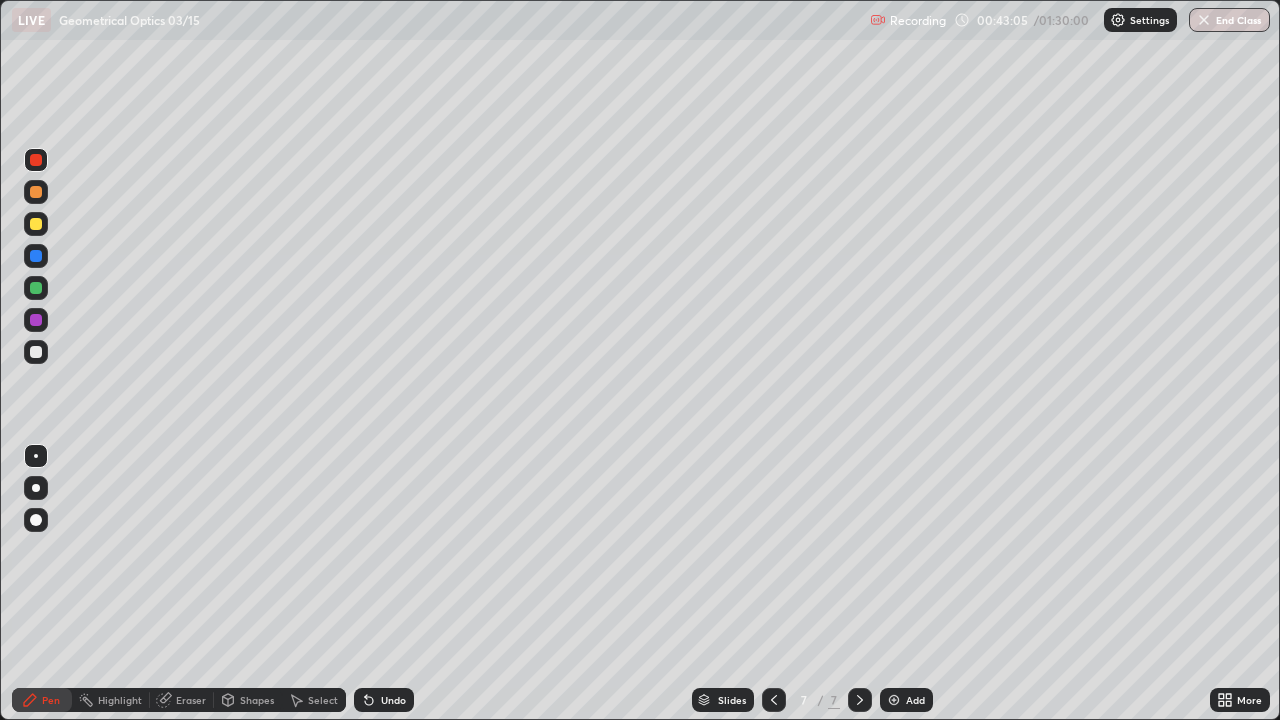 click on "Undo" at bounding box center (393, 700) 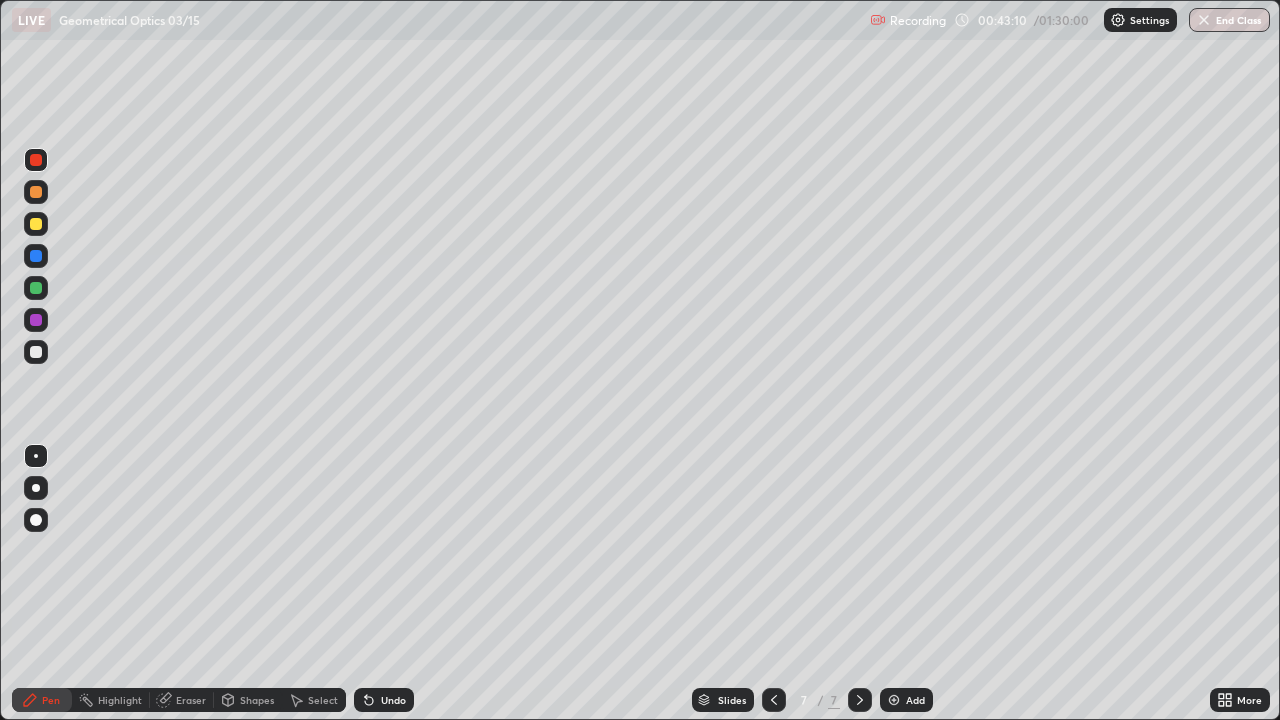 click on "Undo" at bounding box center (393, 700) 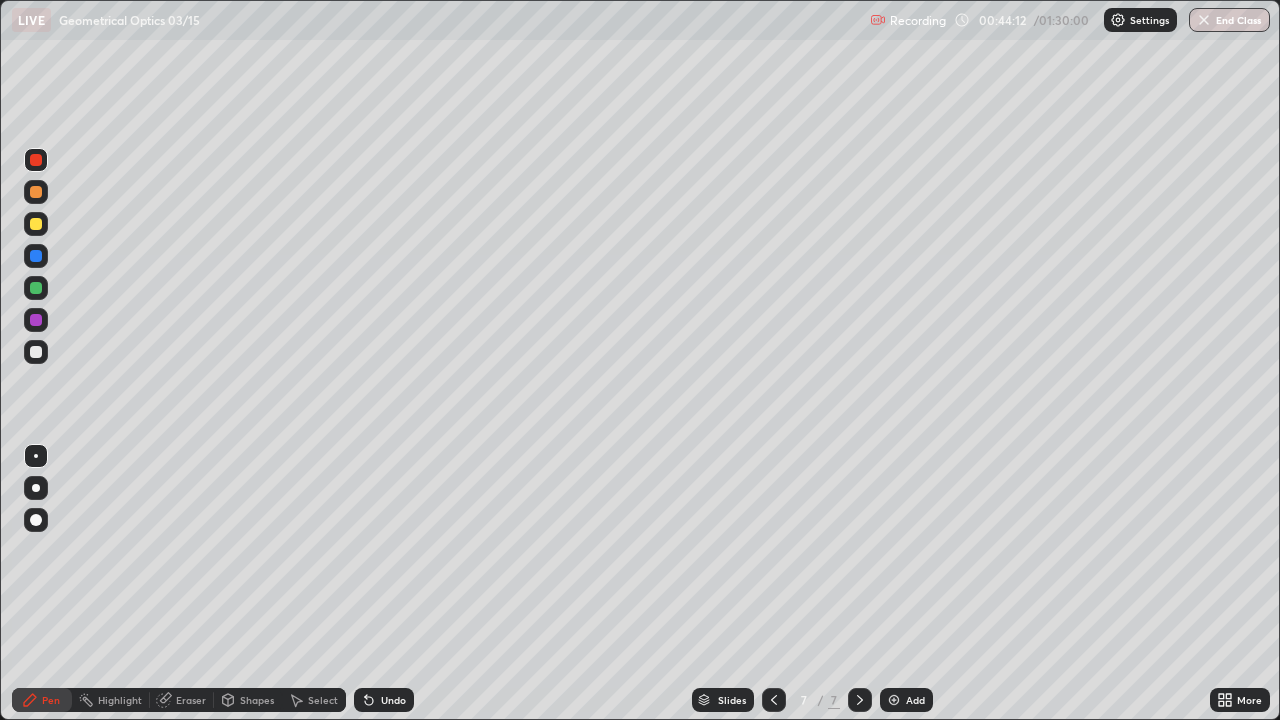 click on "Eraser" at bounding box center (191, 700) 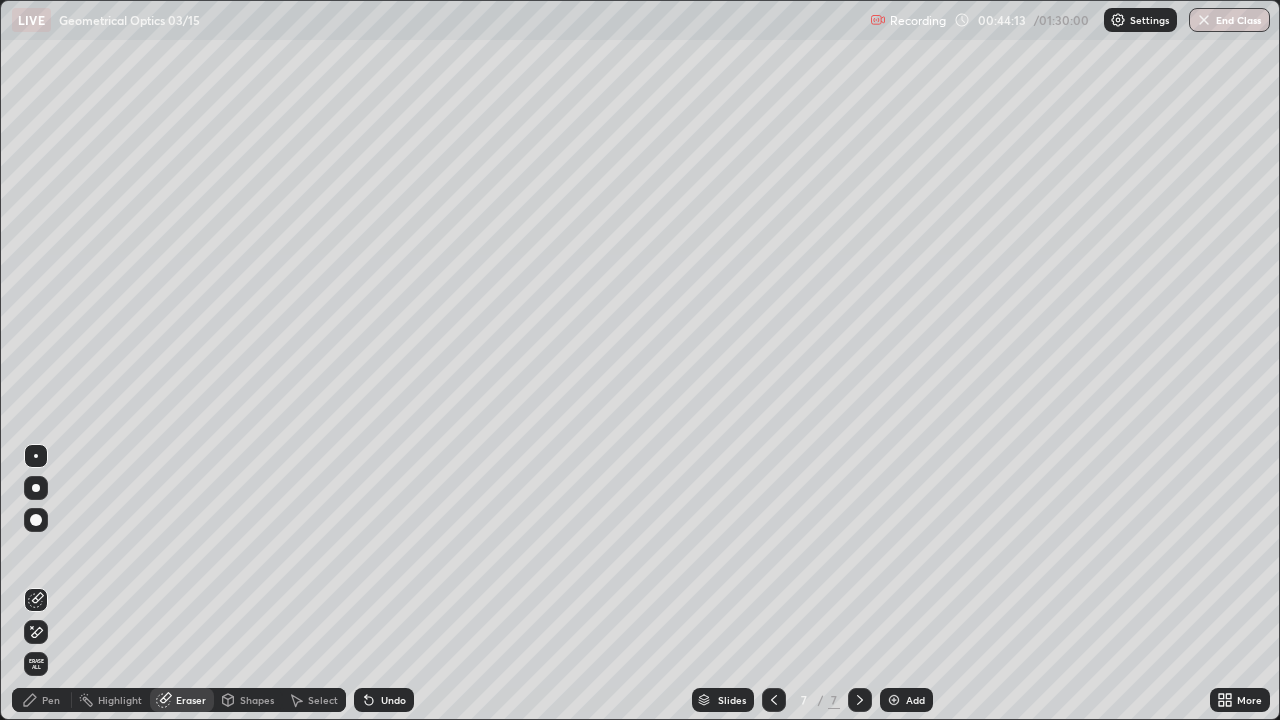 click 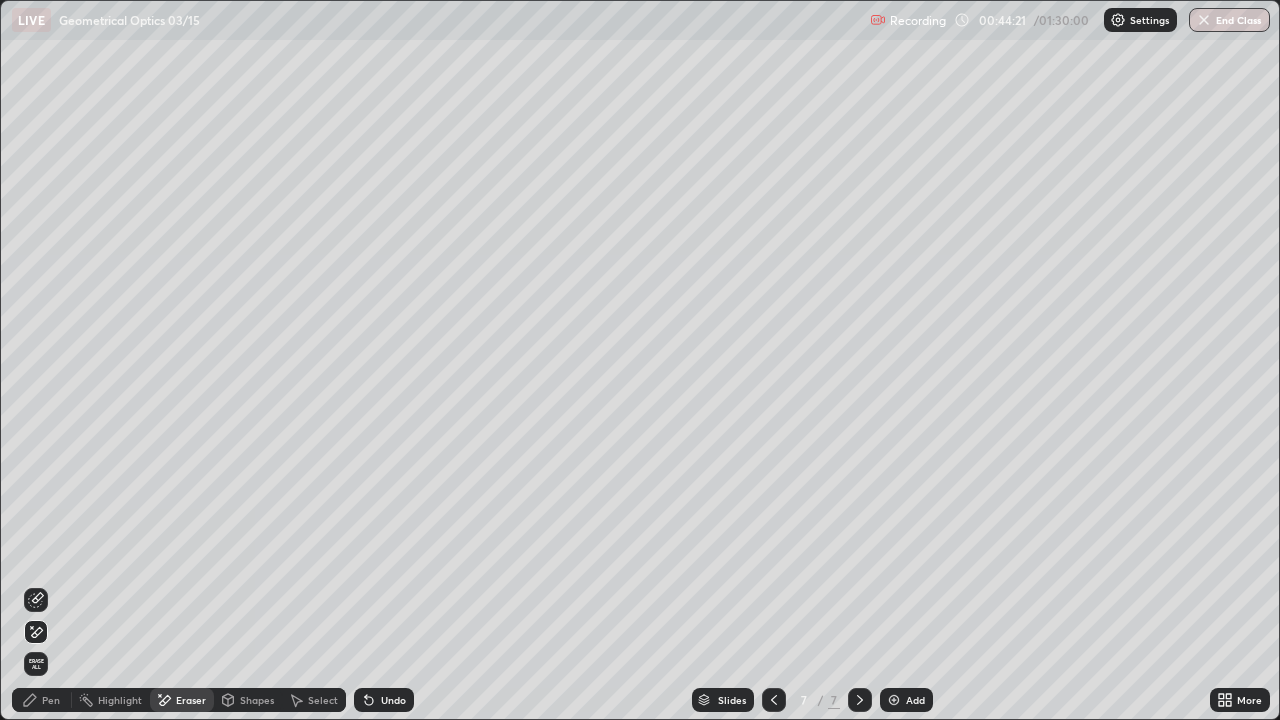 click on "Pen" at bounding box center [42, 700] 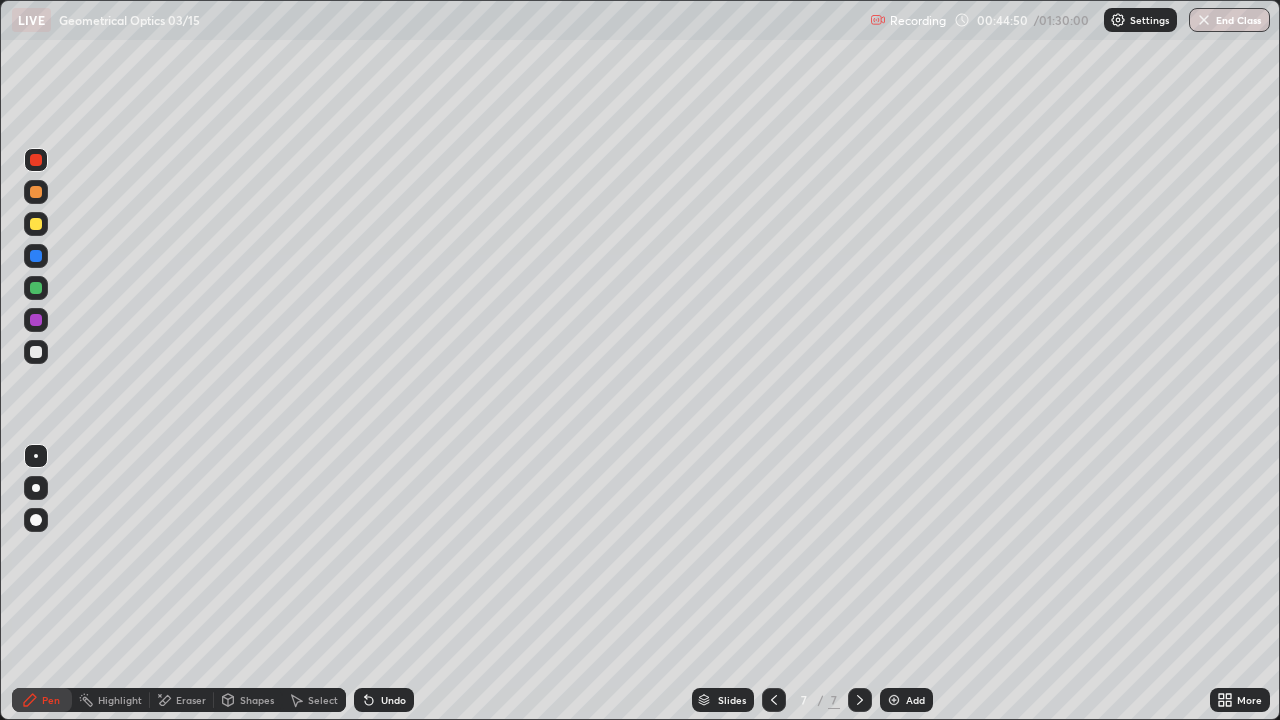 click on "Eraser" at bounding box center (191, 700) 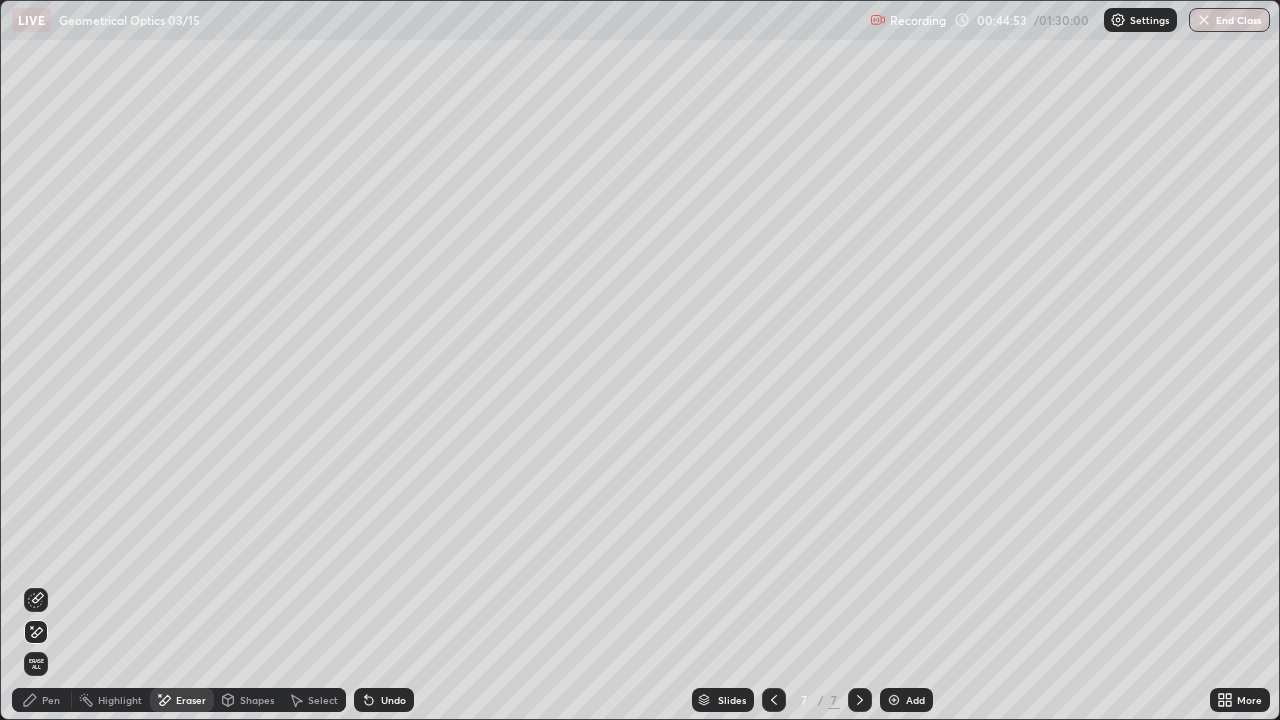 click on "Pen" at bounding box center (51, 700) 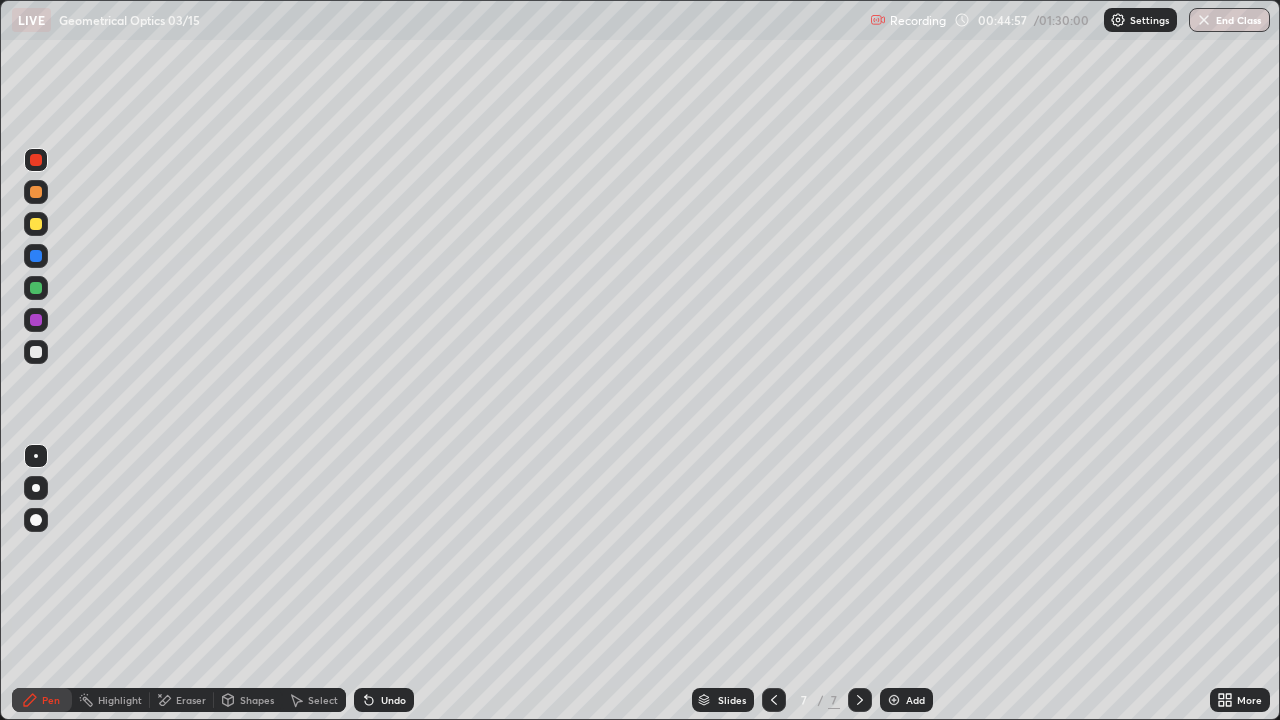 click at bounding box center [36, 352] 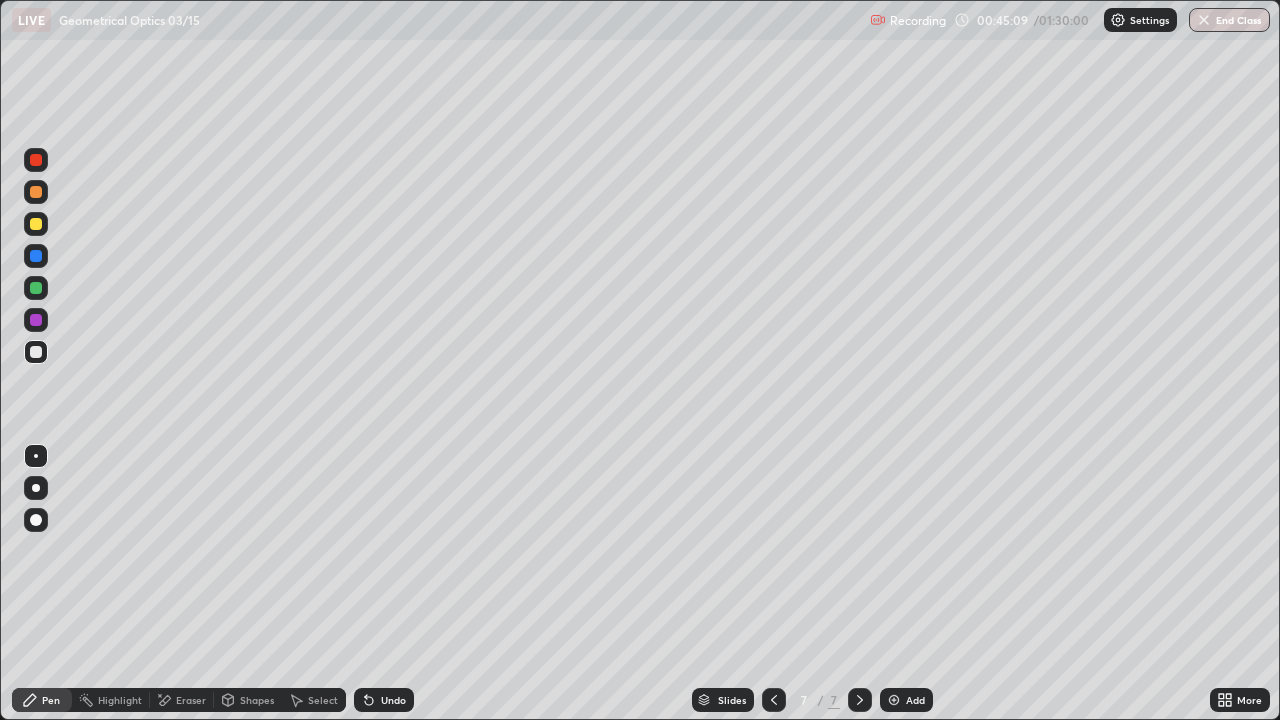 click 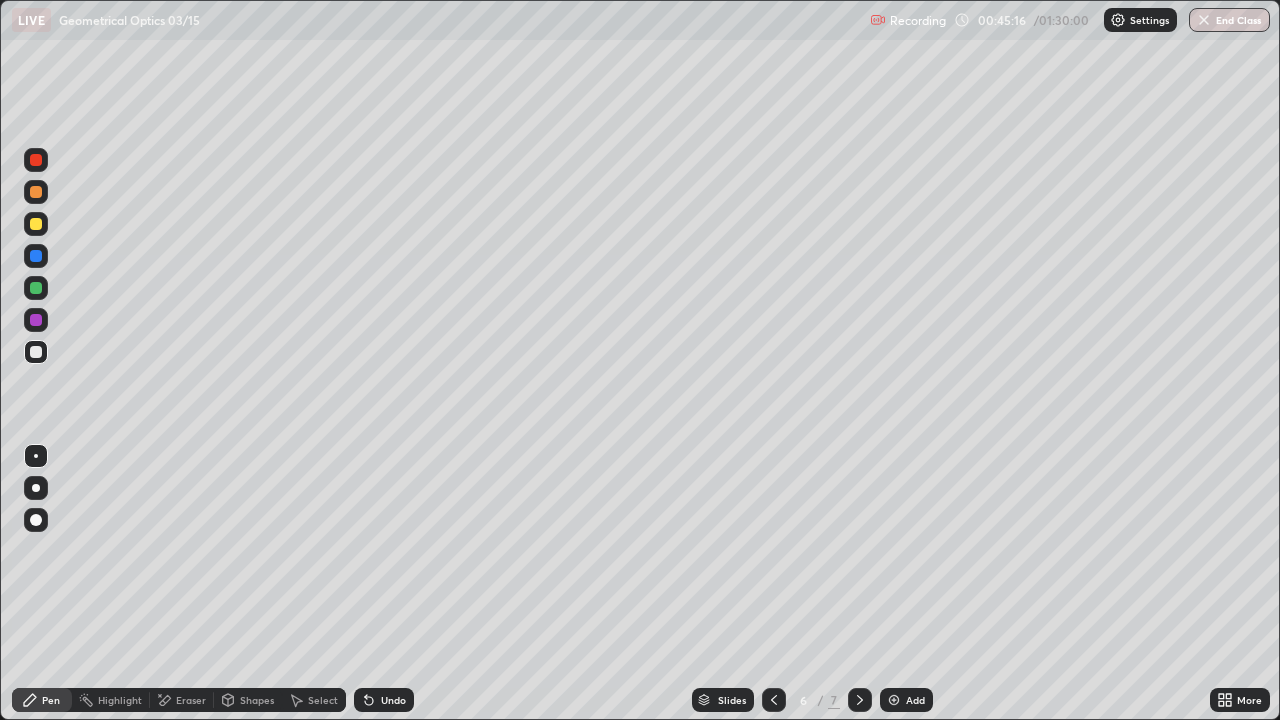 click on "Select" at bounding box center [323, 700] 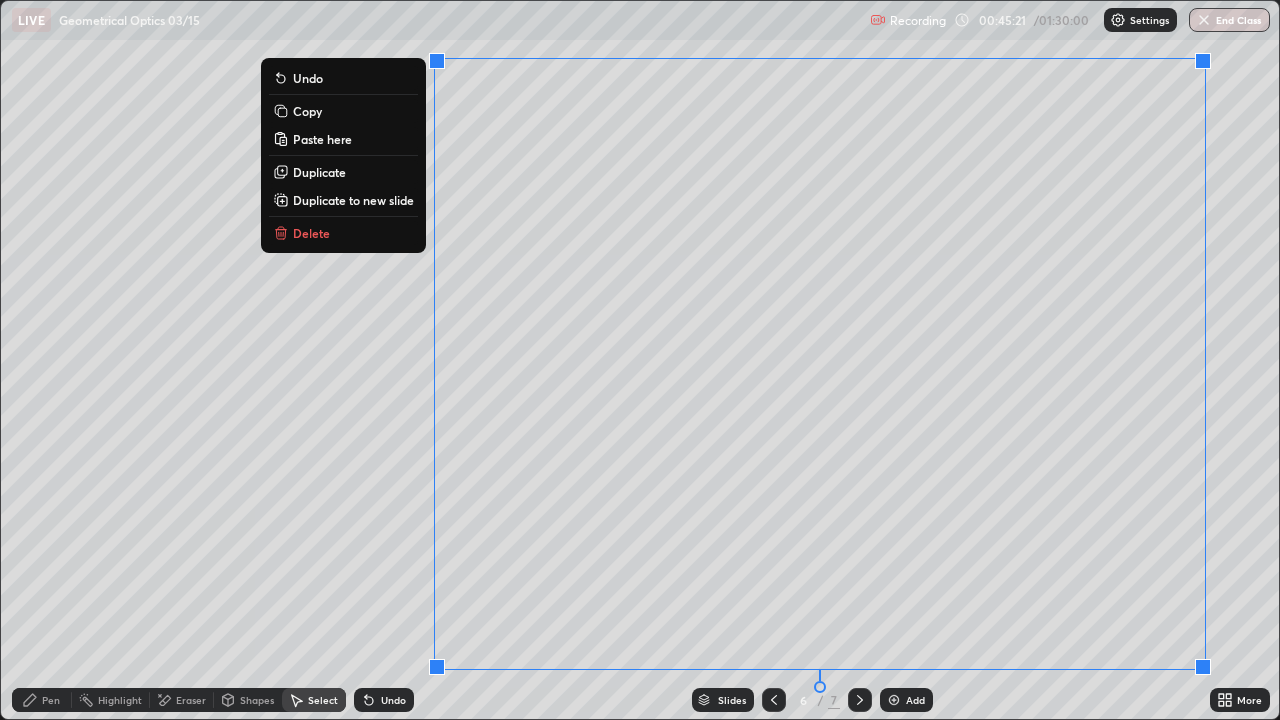 click on "Paste here" at bounding box center [322, 139] 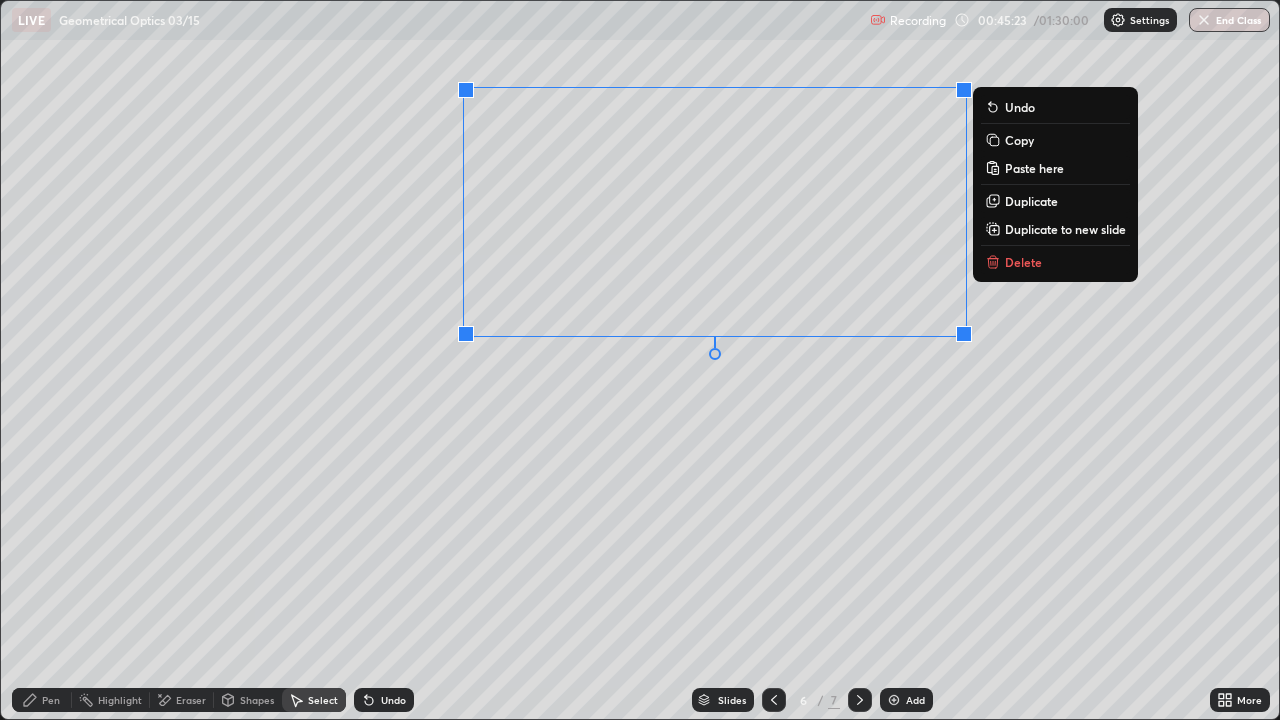 click on "Delete" at bounding box center (1023, 262) 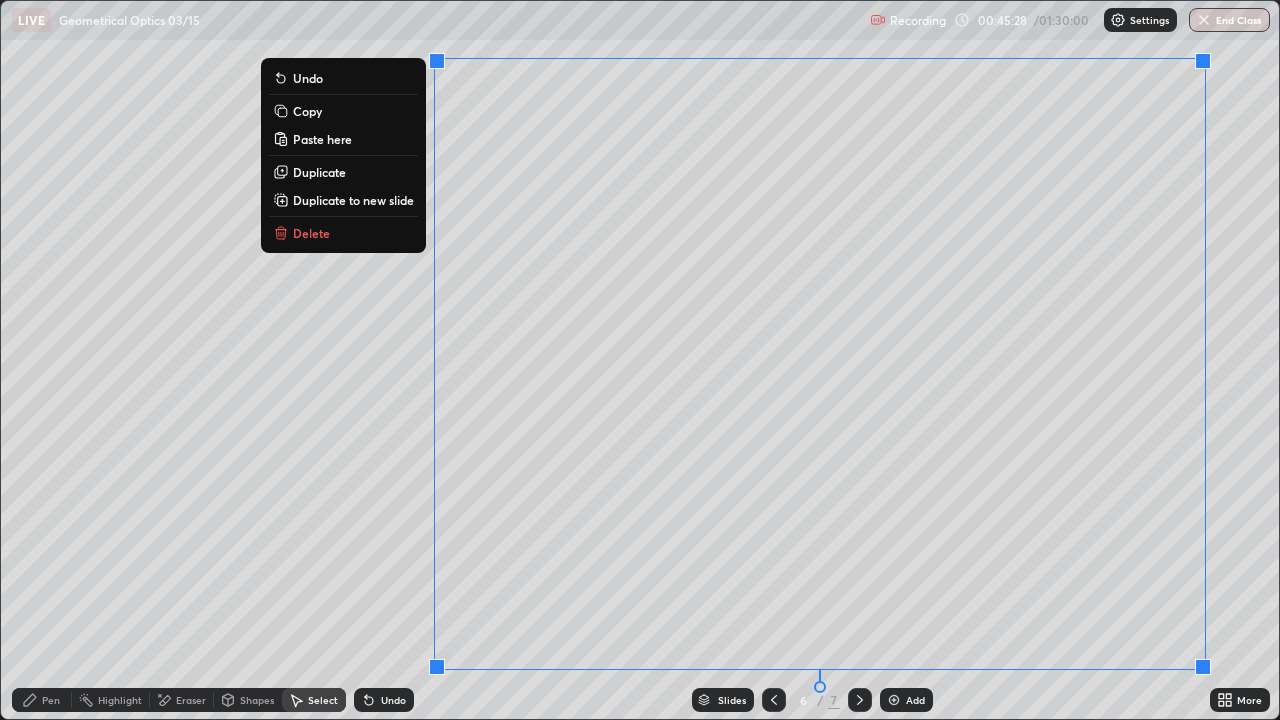 click on "Copy" at bounding box center [343, 111] 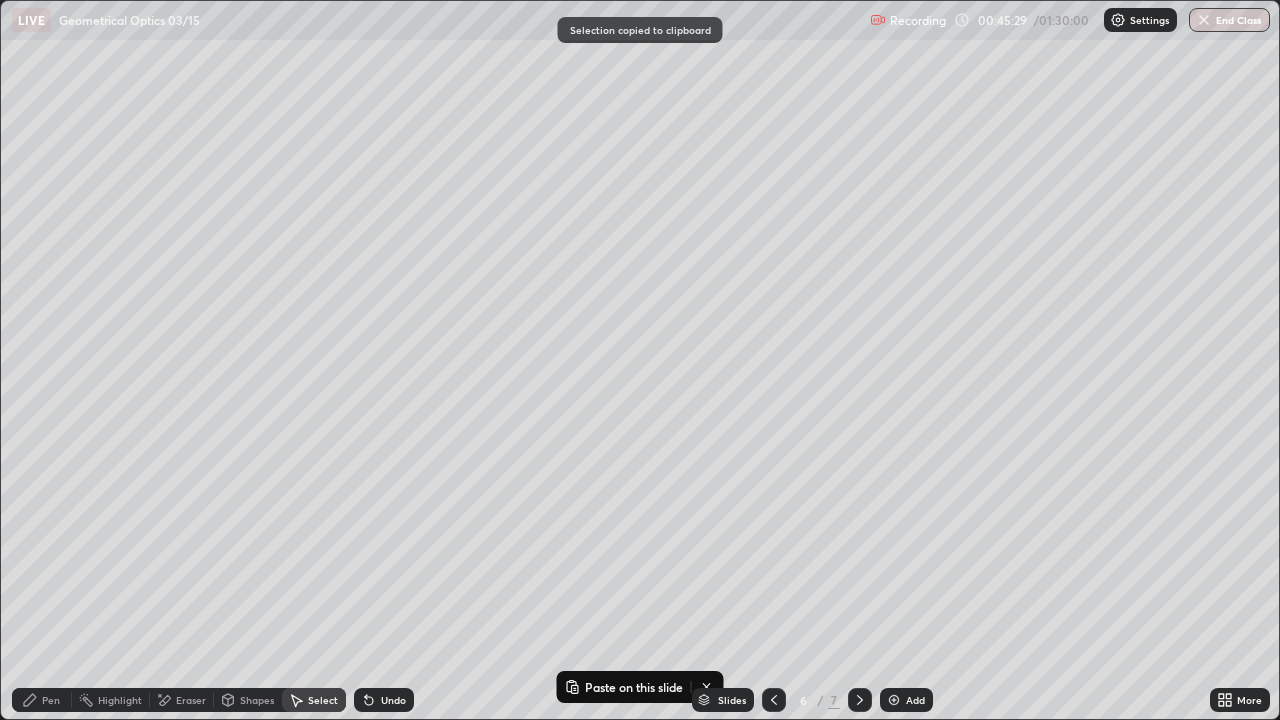 click 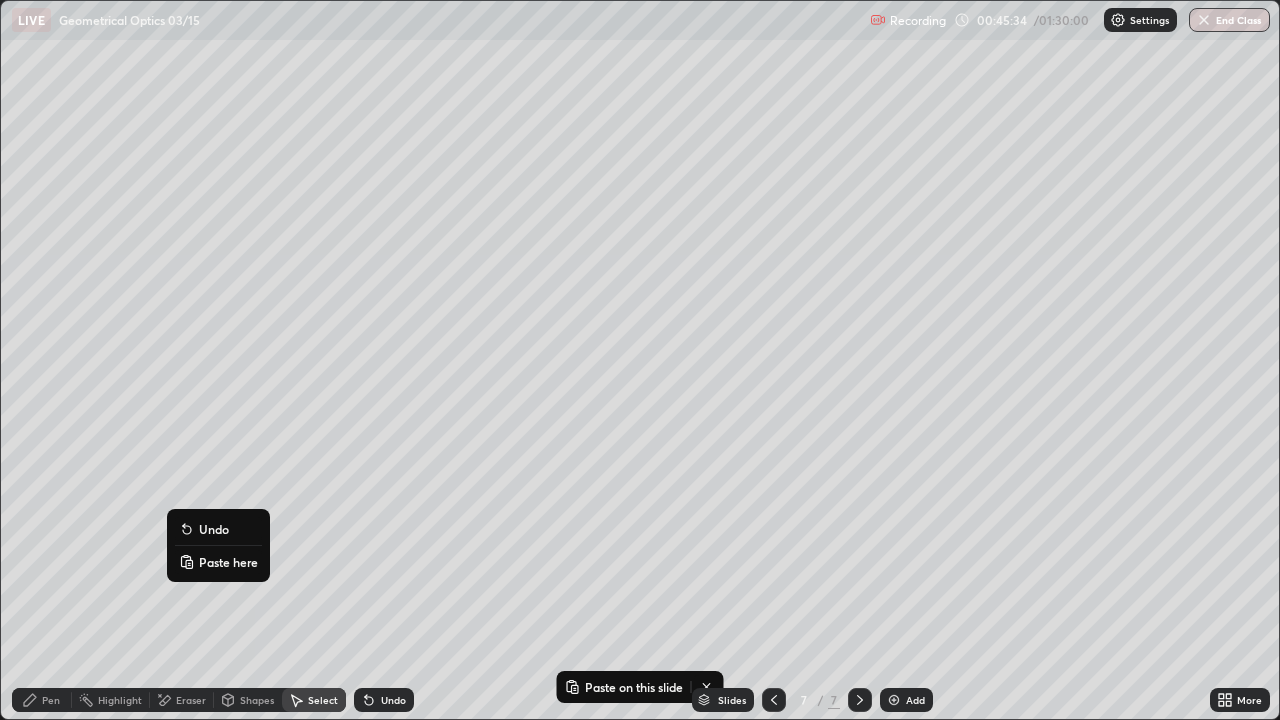 click on "Paste here" at bounding box center [228, 562] 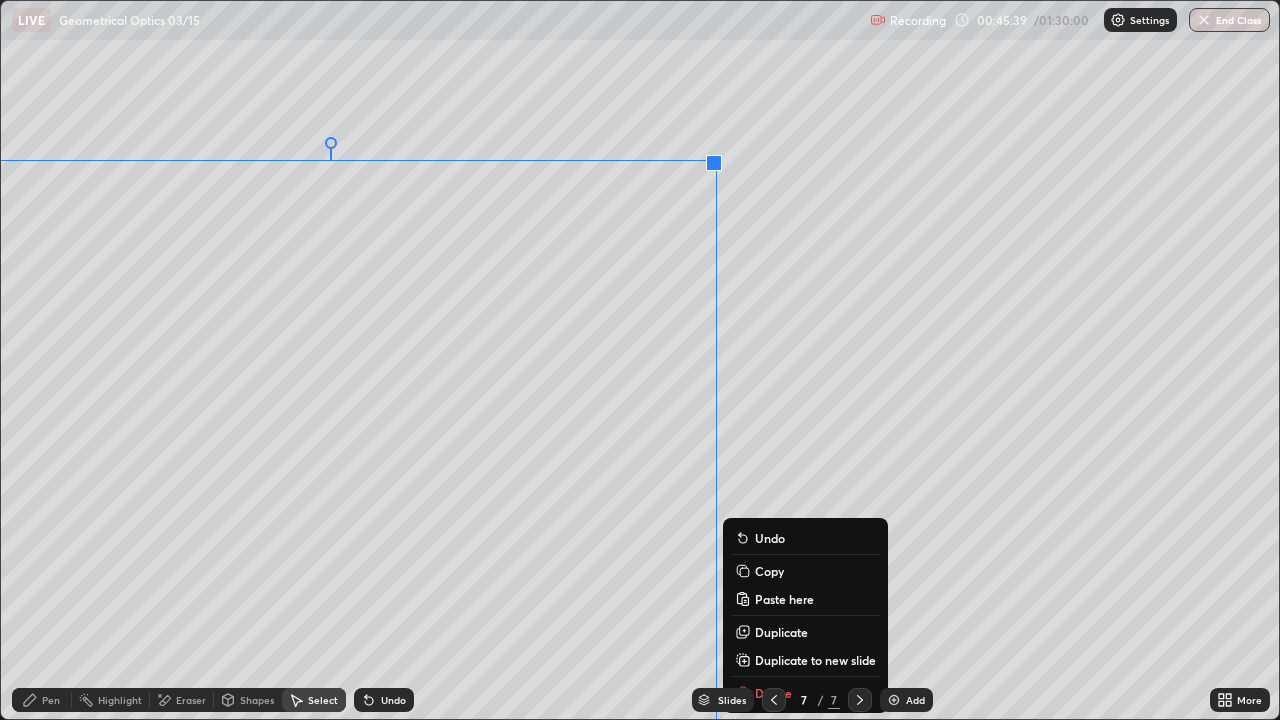 click on "0 ° Undo Copy Paste here Duplicate Duplicate to new slide Delete" at bounding box center [640, 360] 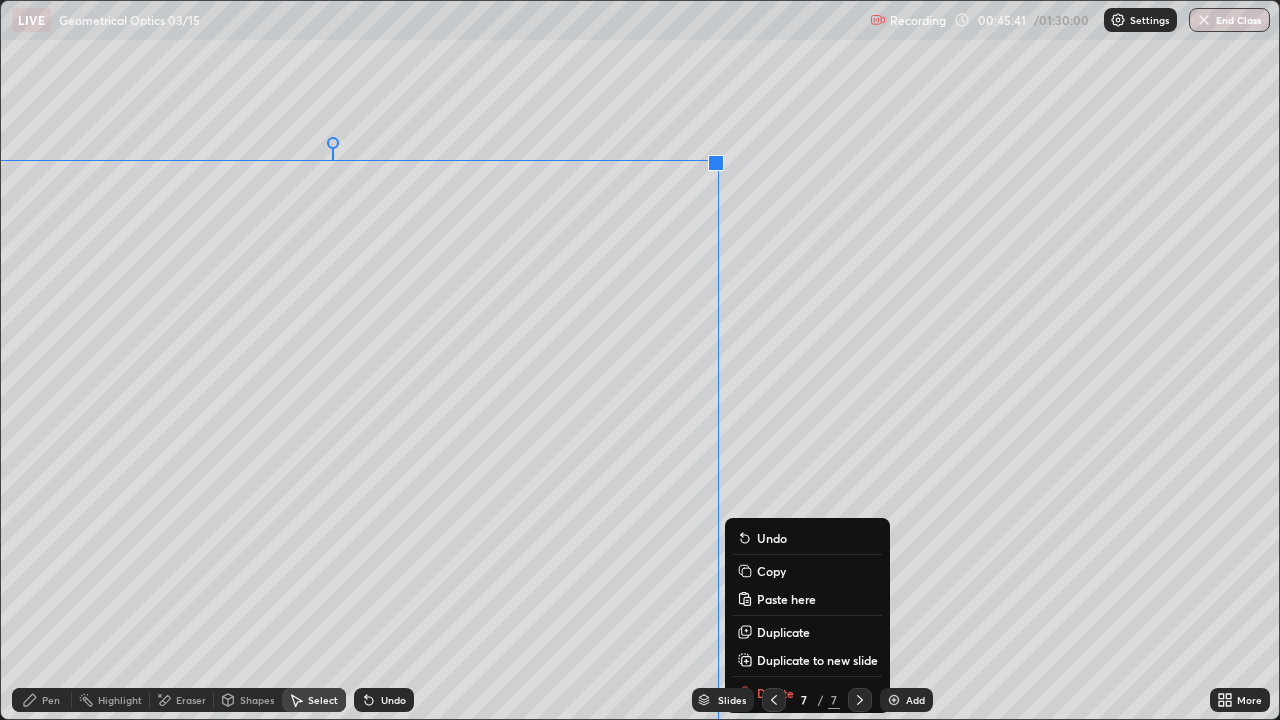 click on "0 ° Undo Copy Paste here Duplicate Duplicate to new slide Delete" at bounding box center (640, 360) 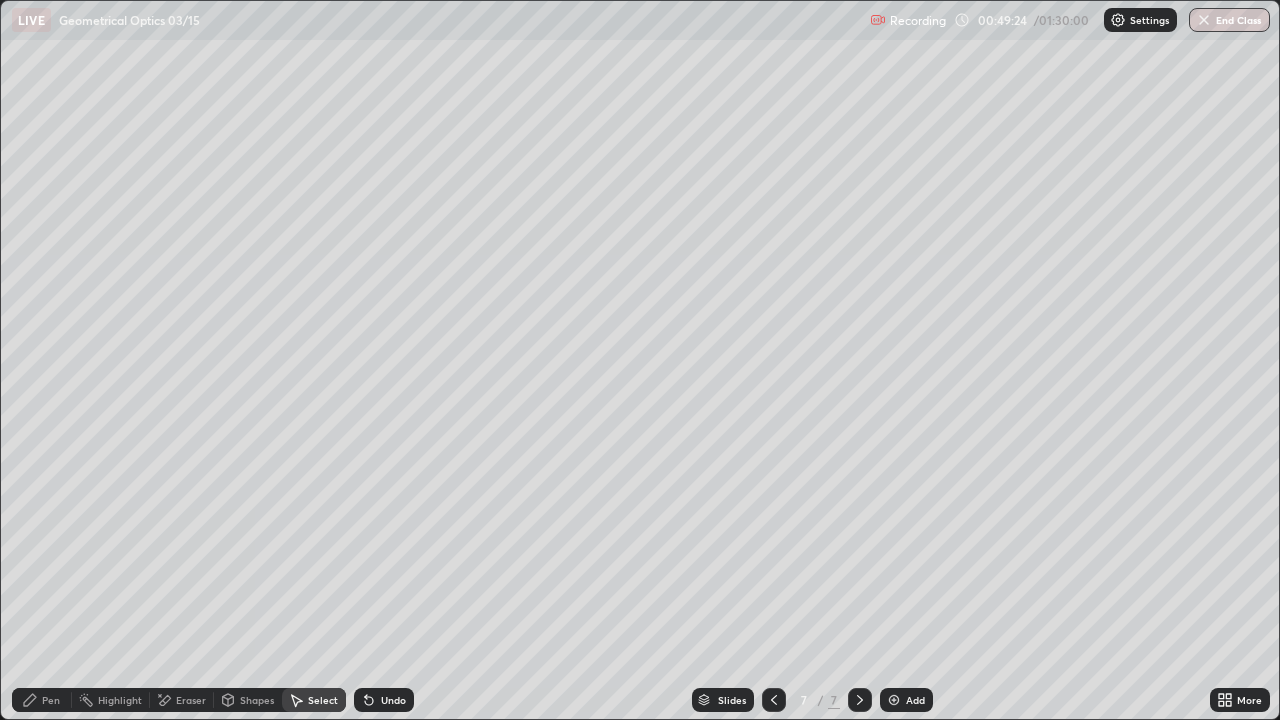 click 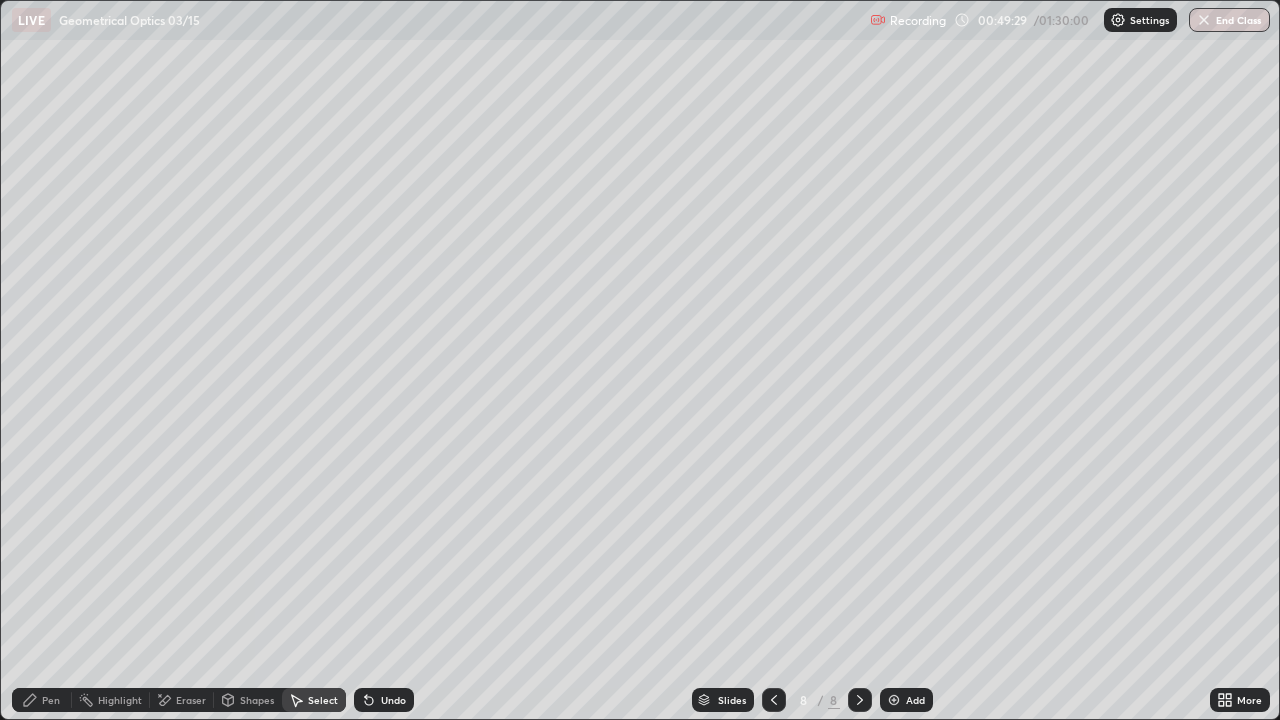 click 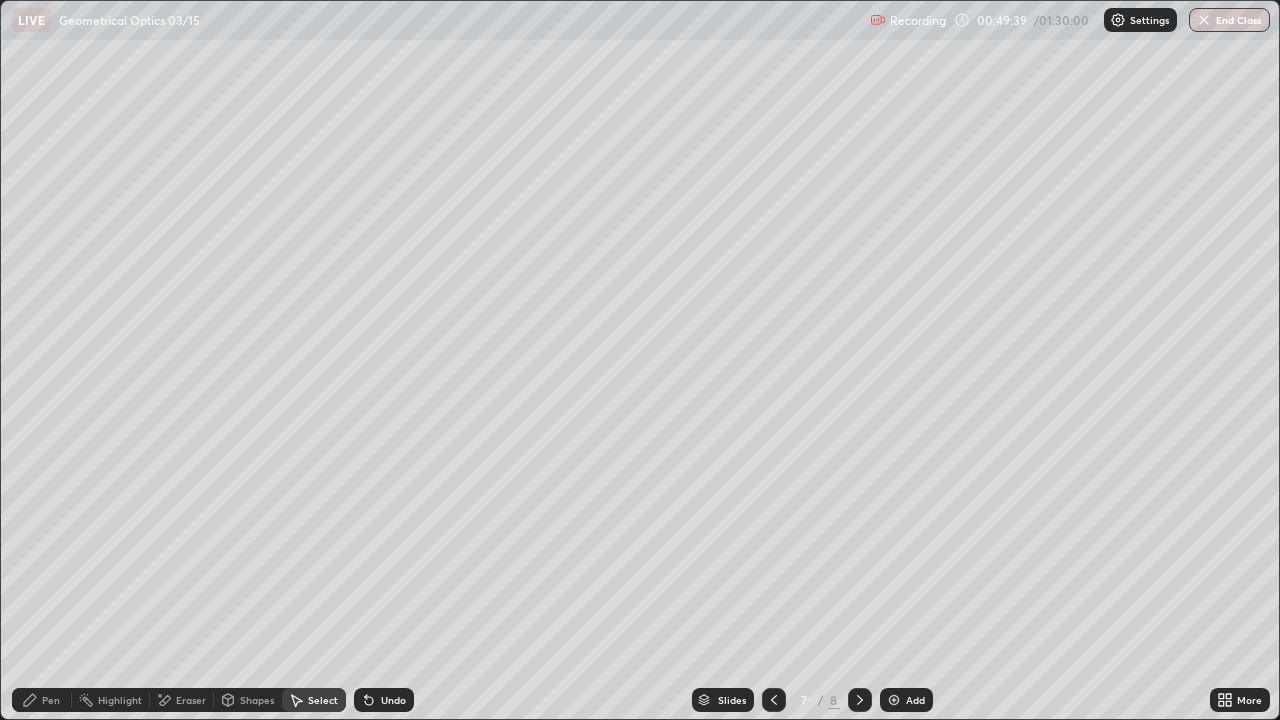 click on "Pen" at bounding box center (51, 700) 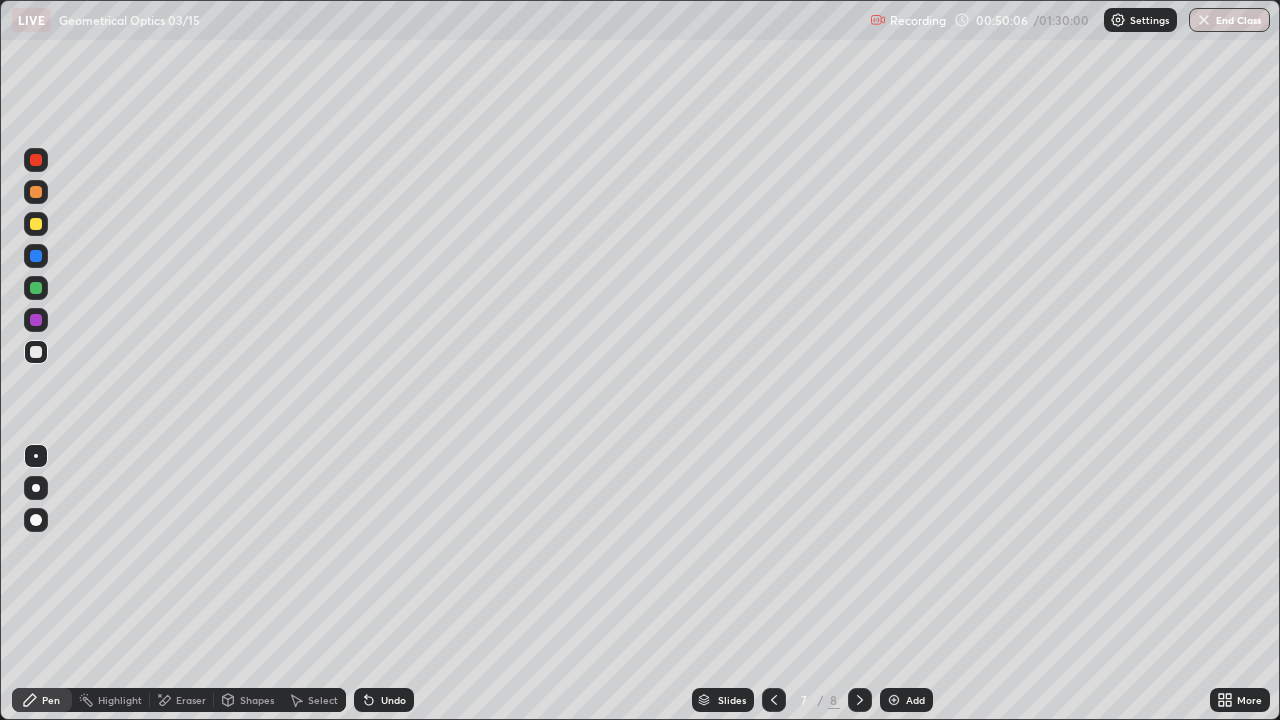 click at bounding box center (860, 700) 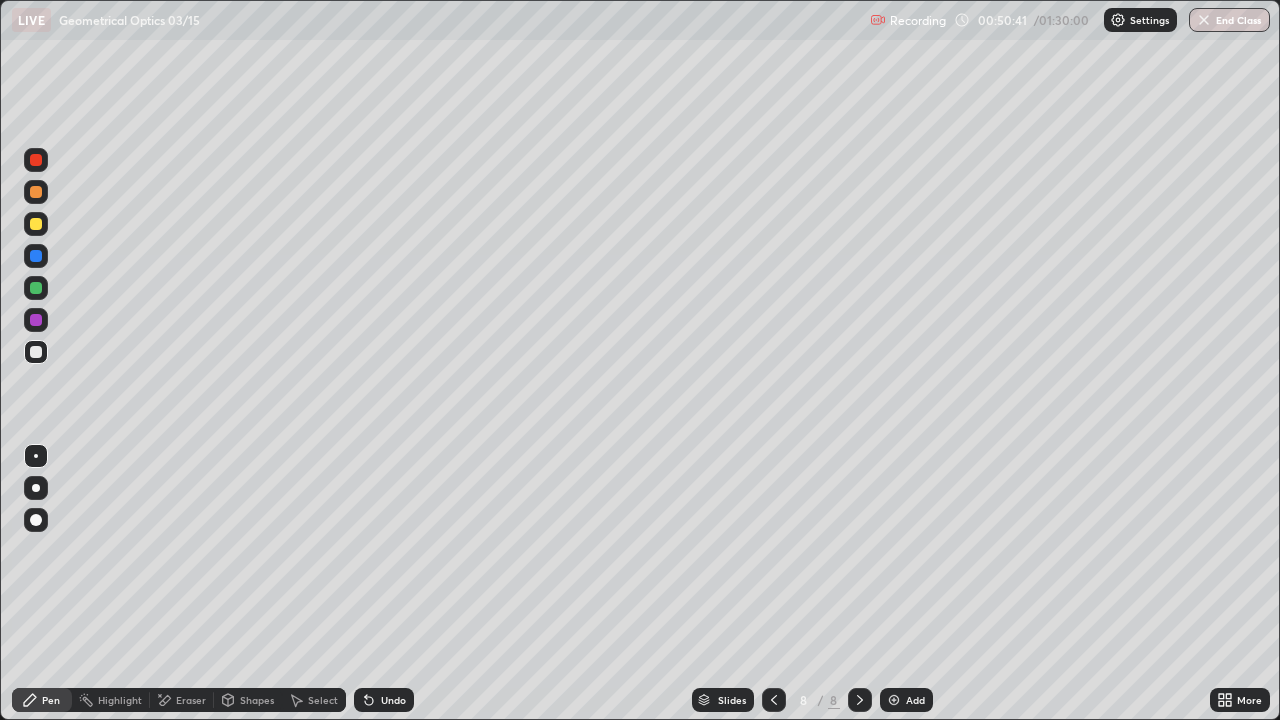 click at bounding box center [36, 352] 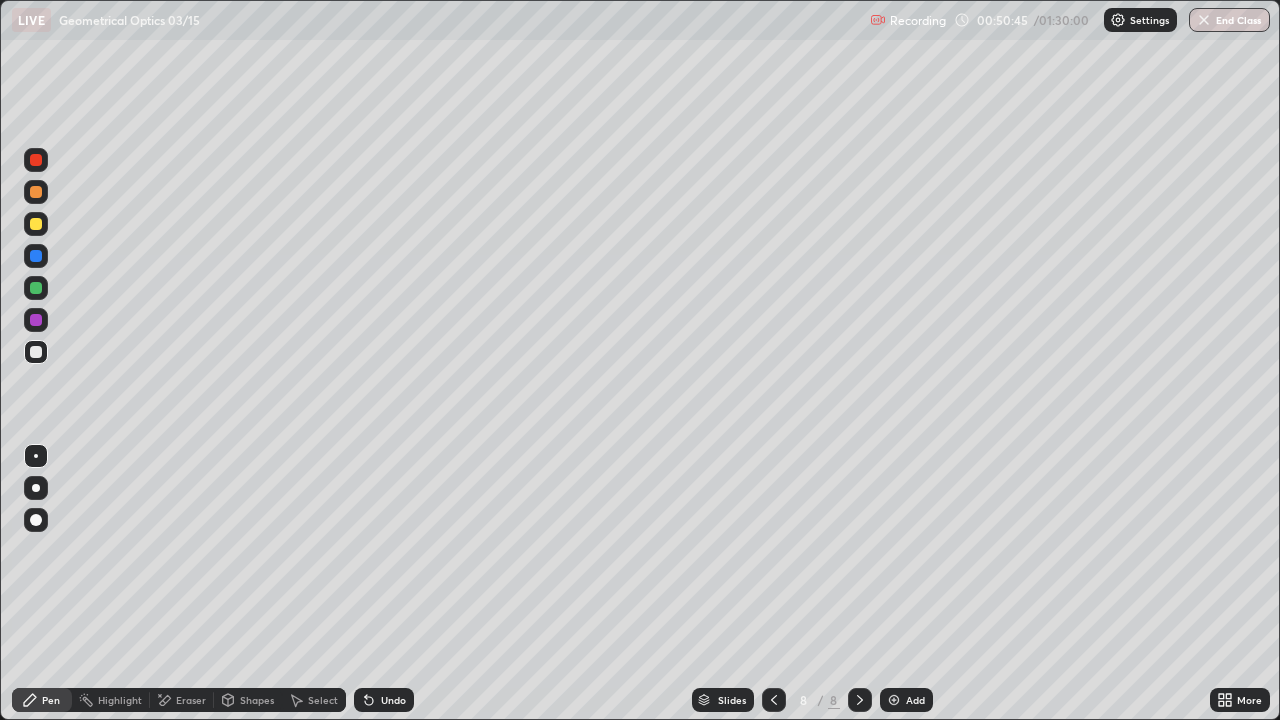 click 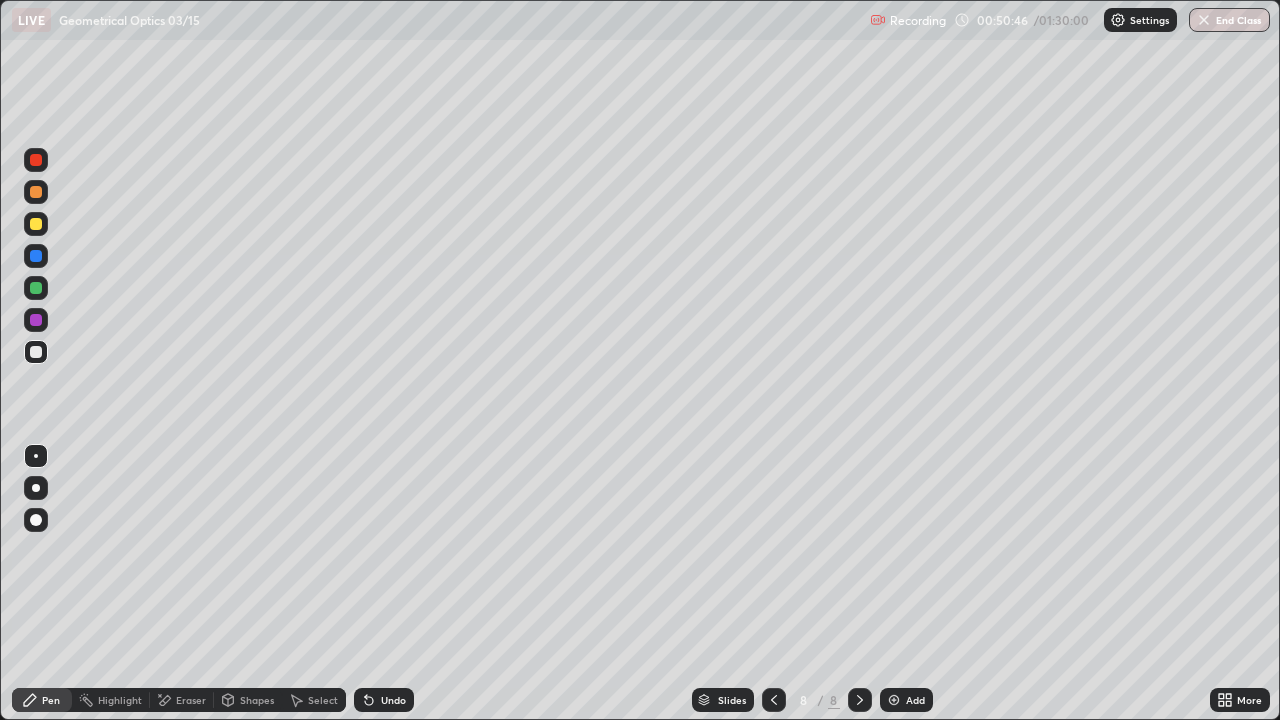 click at bounding box center [36, 224] 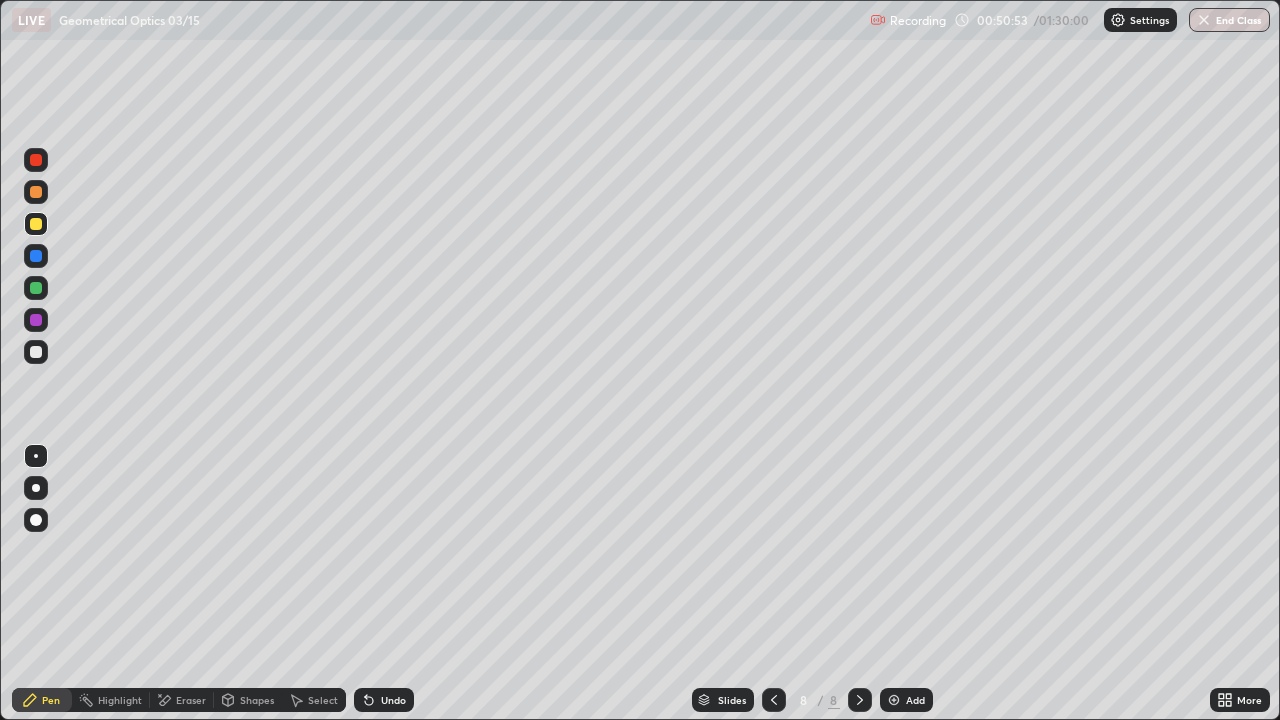 click 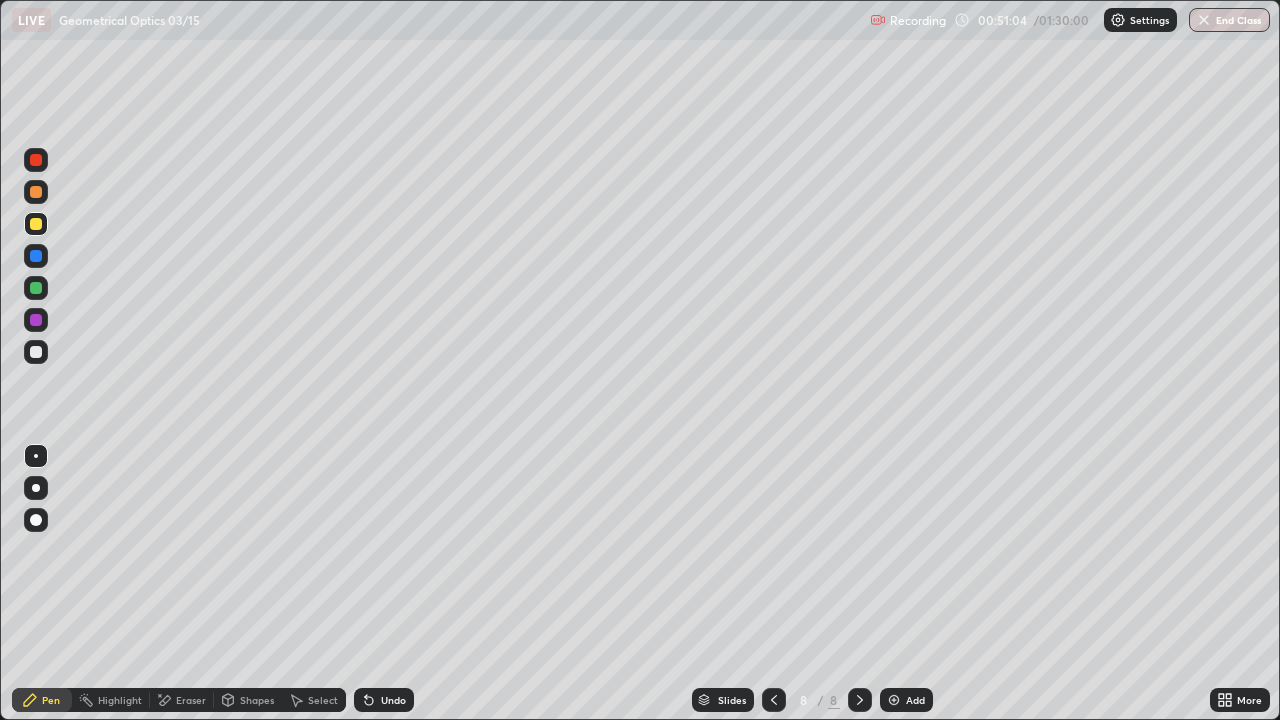 click on "Undo" at bounding box center (384, 700) 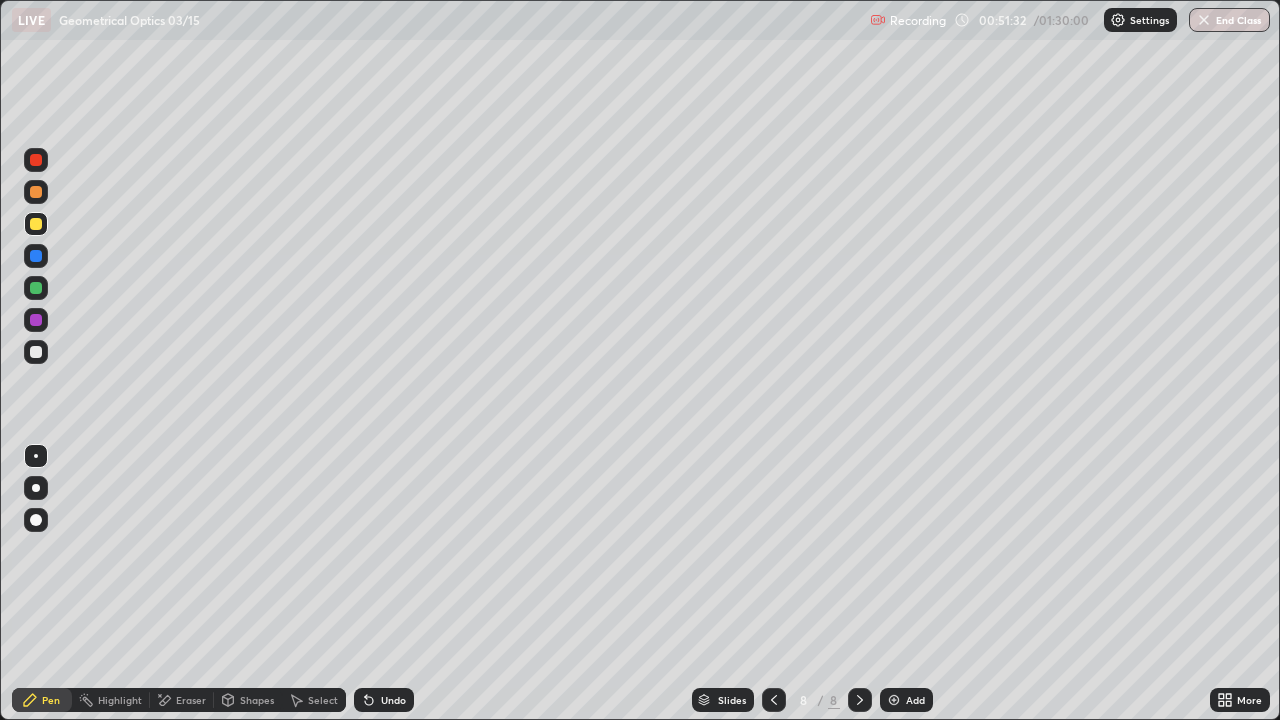 click 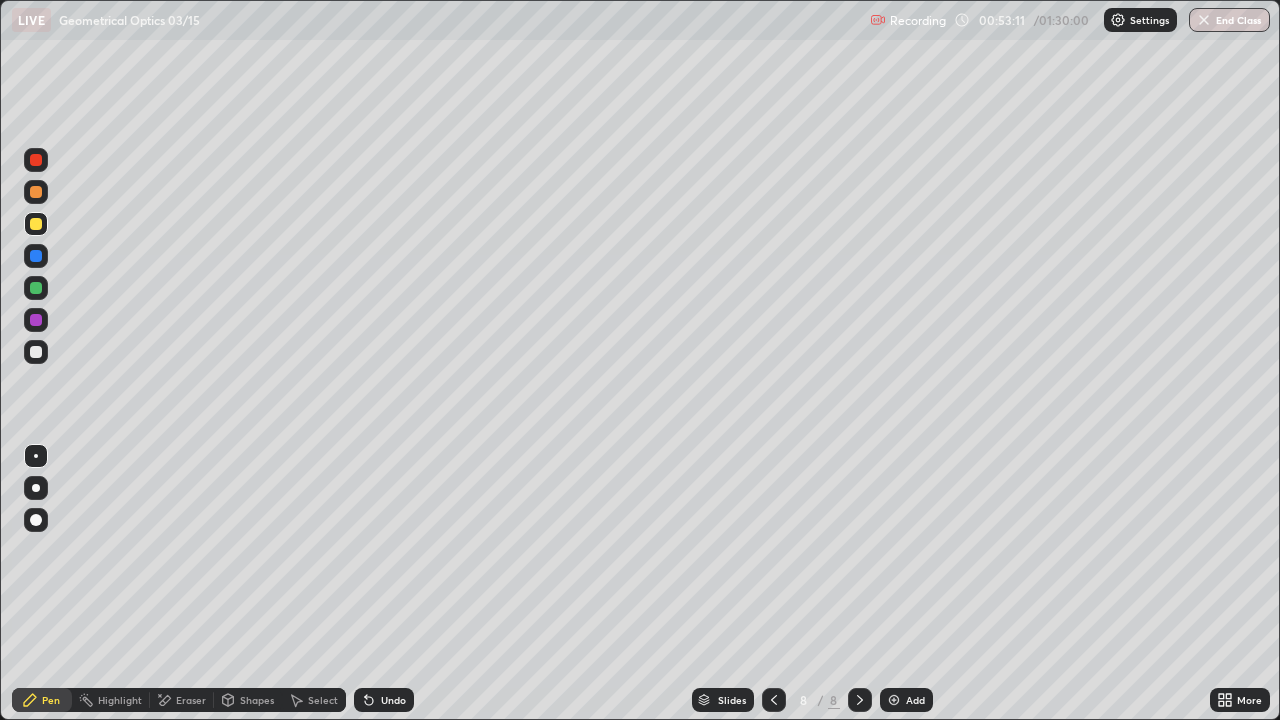 click at bounding box center (36, 352) 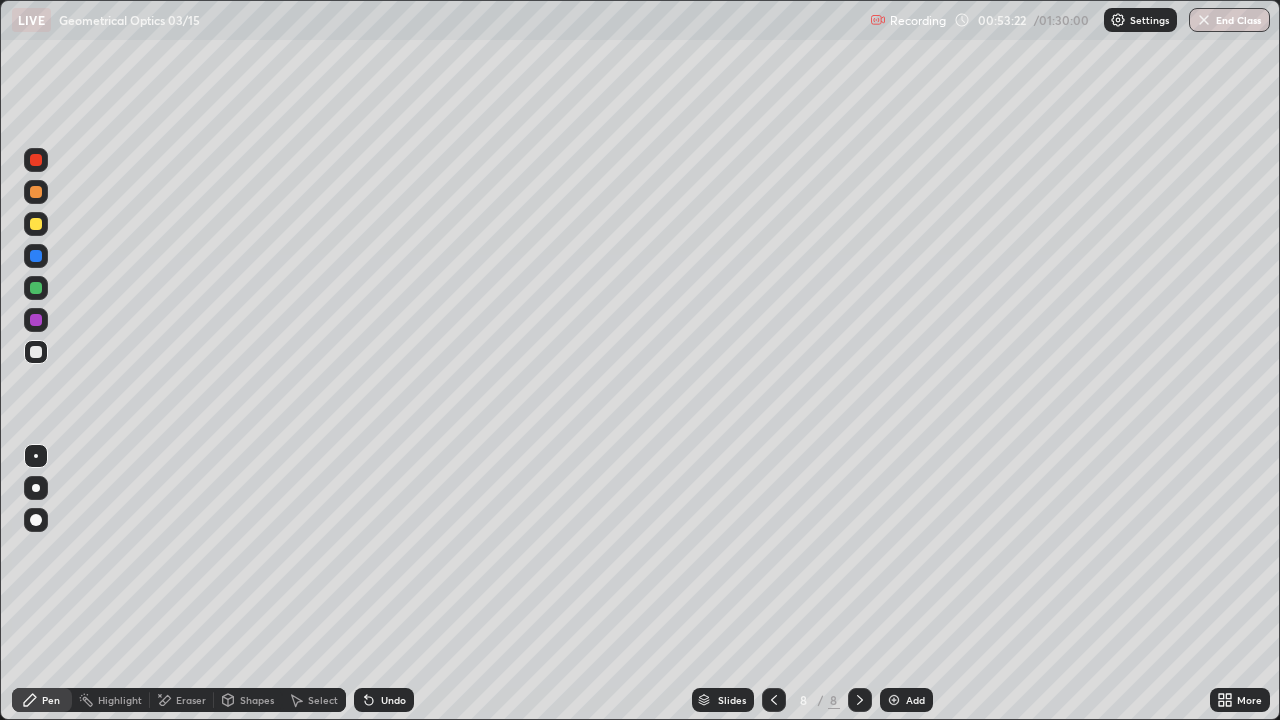 click at bounding box center (36, 224) 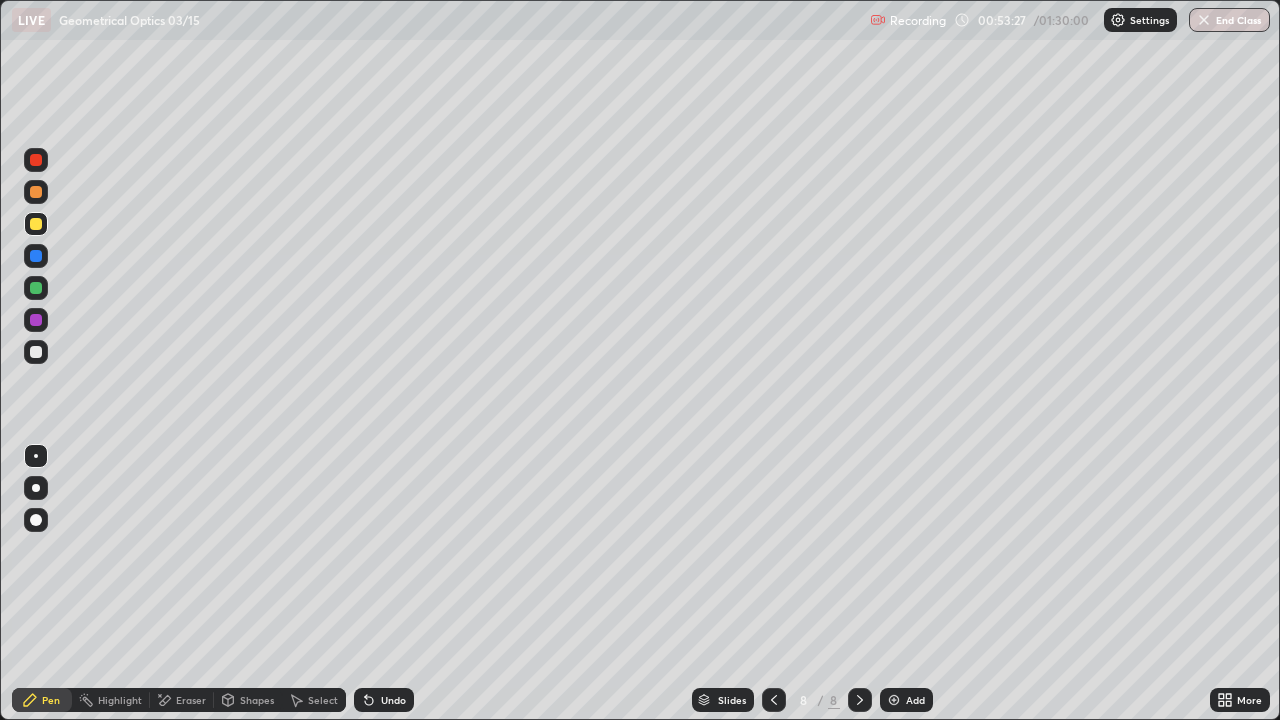 click on "Undo" at bounding box center [393, 700] 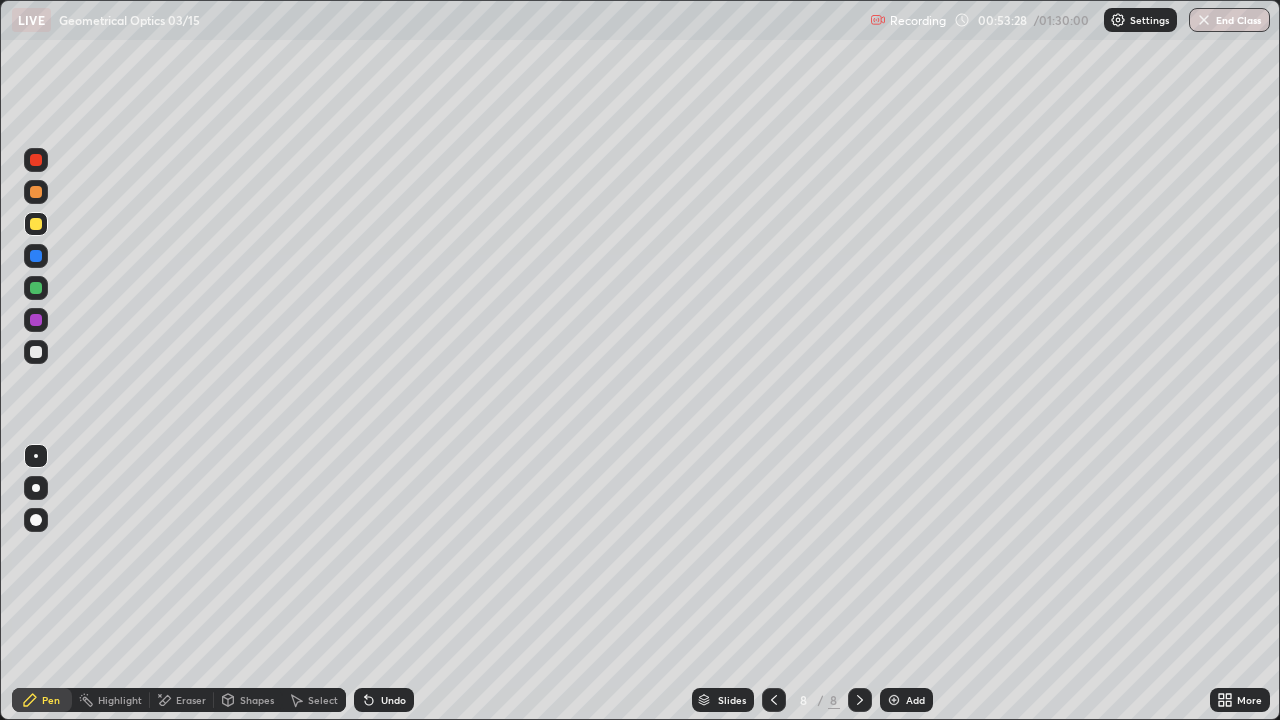 click on "Shapes" at bounding box center (257, 700) 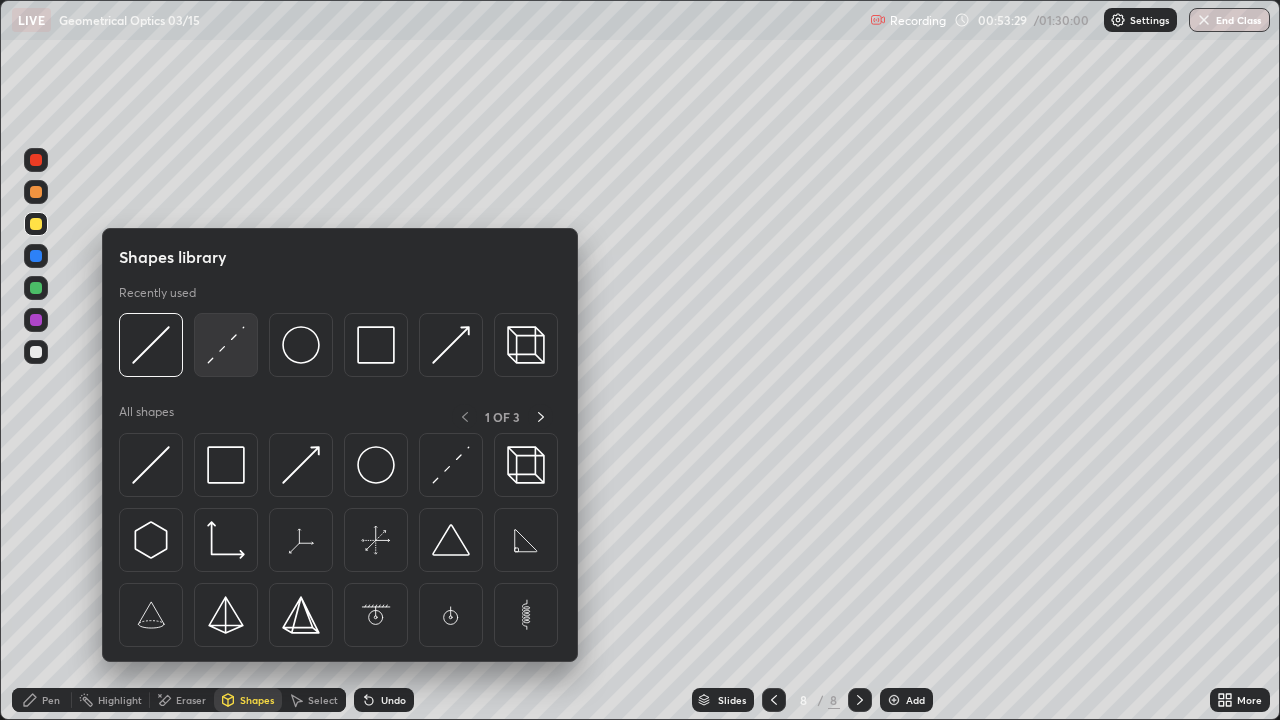 click at bounding box center (226, 345) 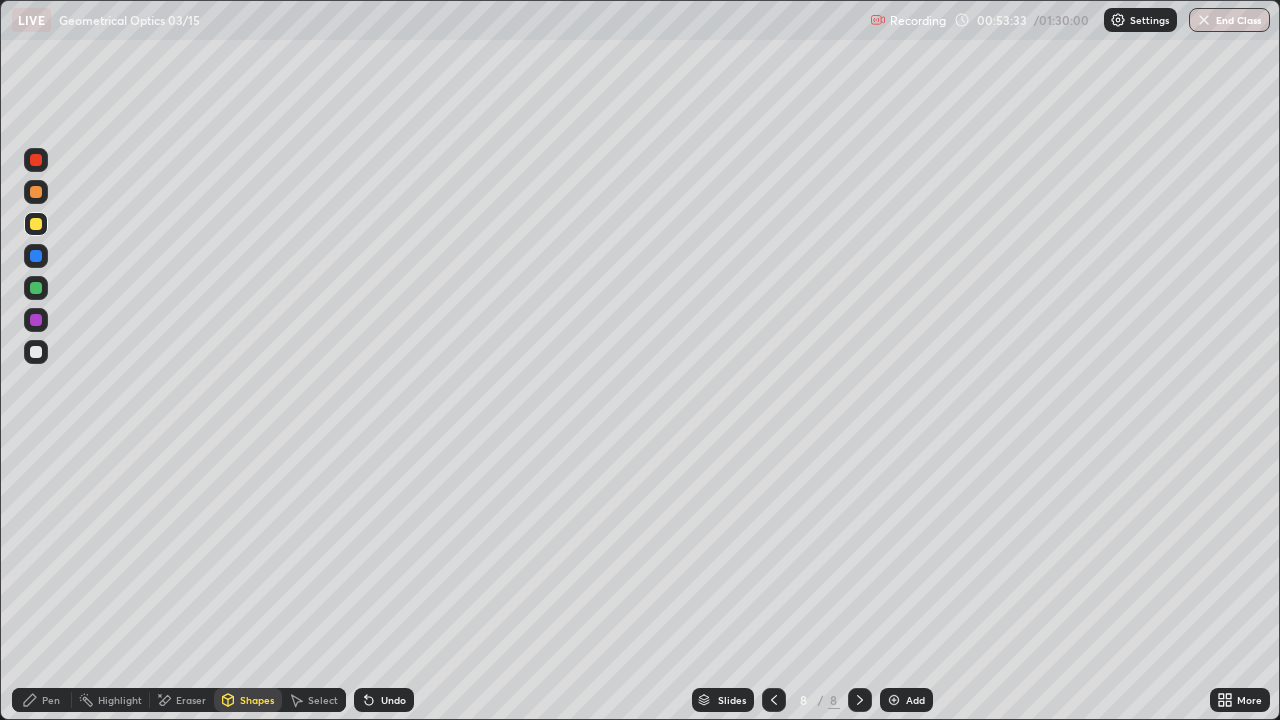 click 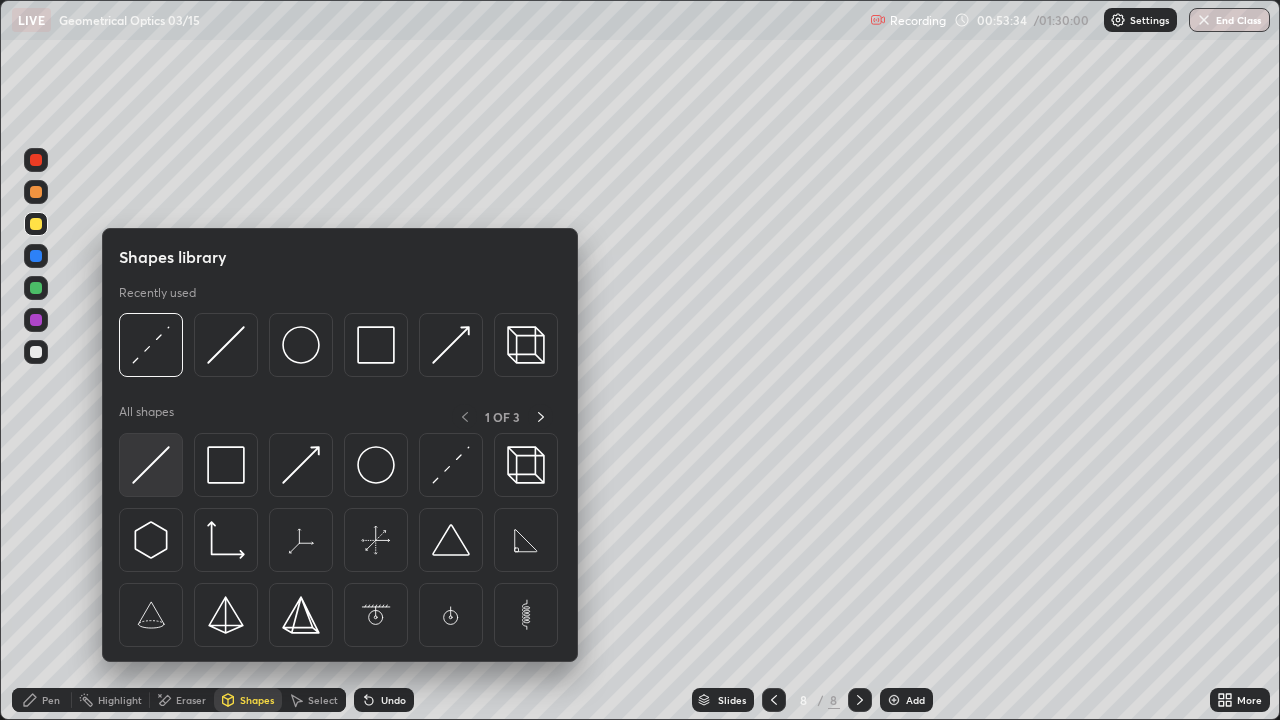 click at bounding box center (151, 465) 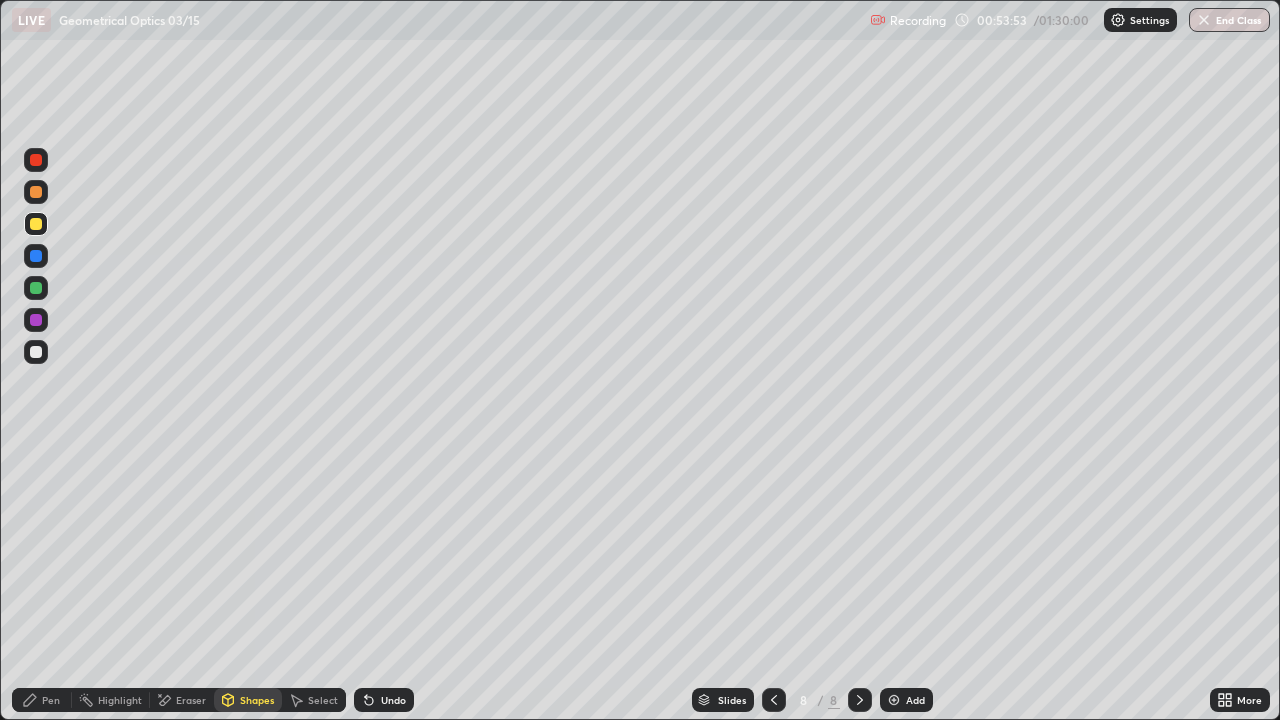 click on "Shapes" at bounding box center (248, 700) 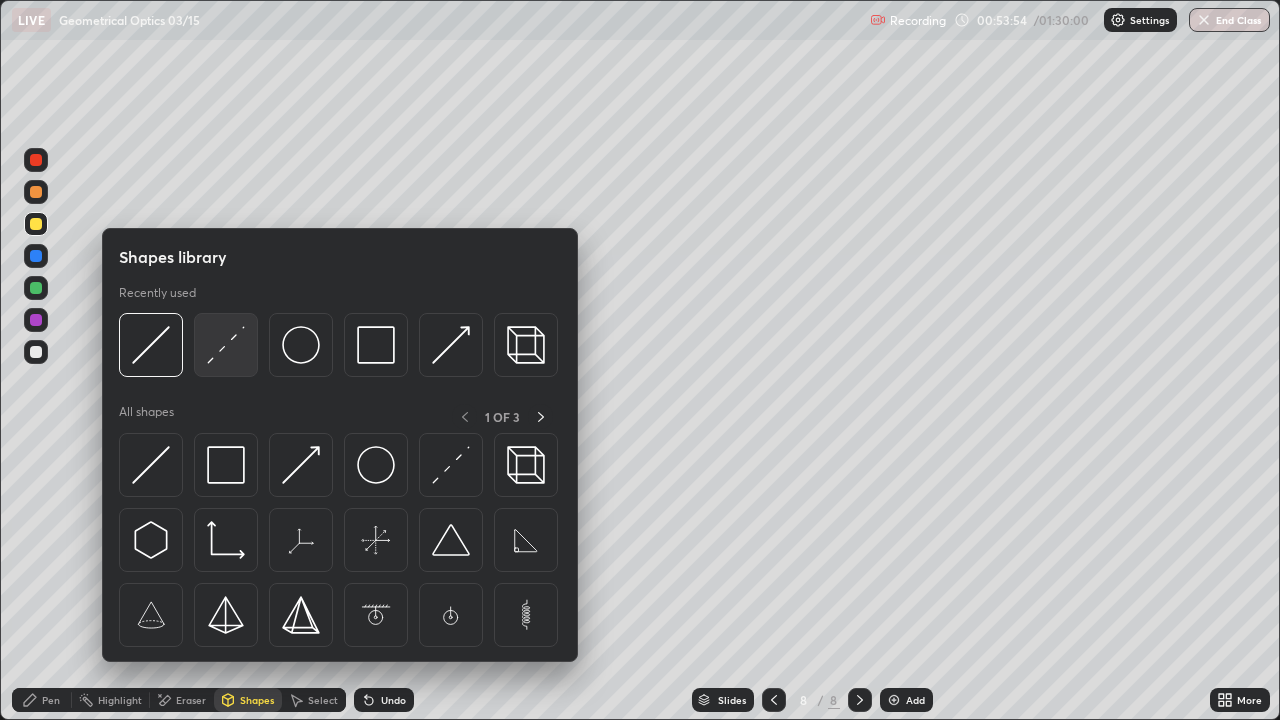 click at bounding box center (226, 345) 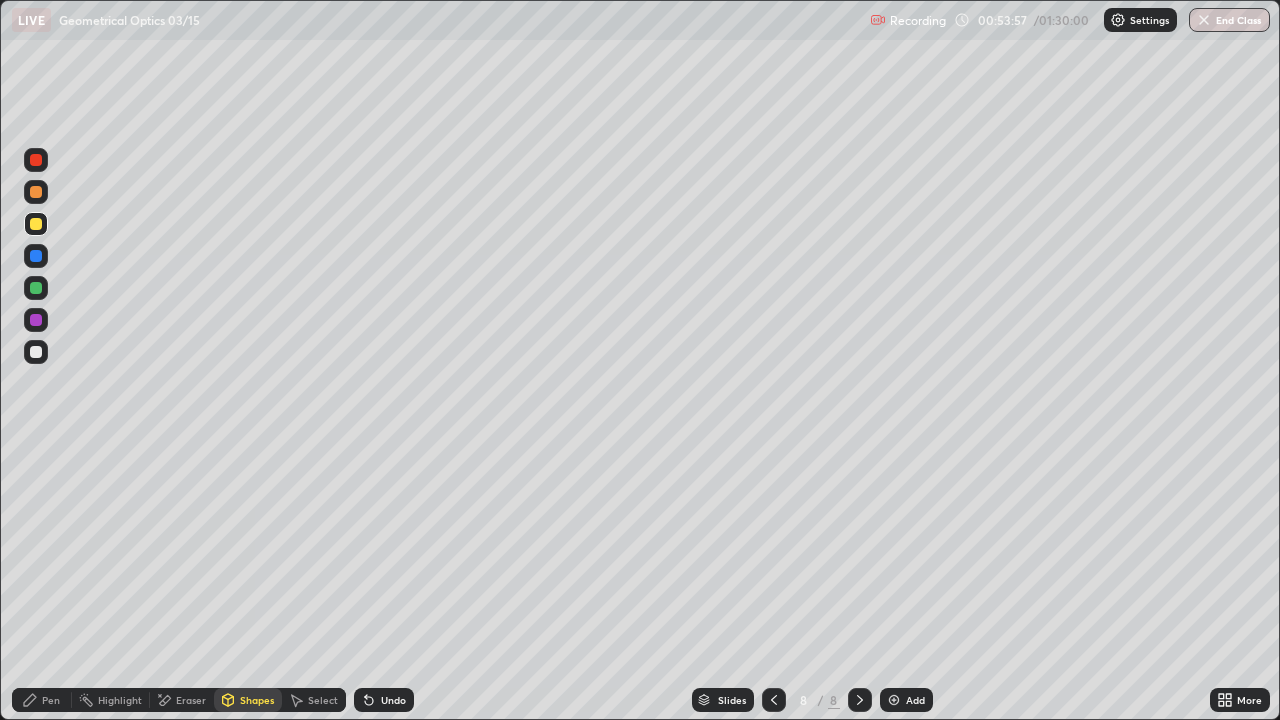 click on "Shapes" at bounding box center [257, 700] 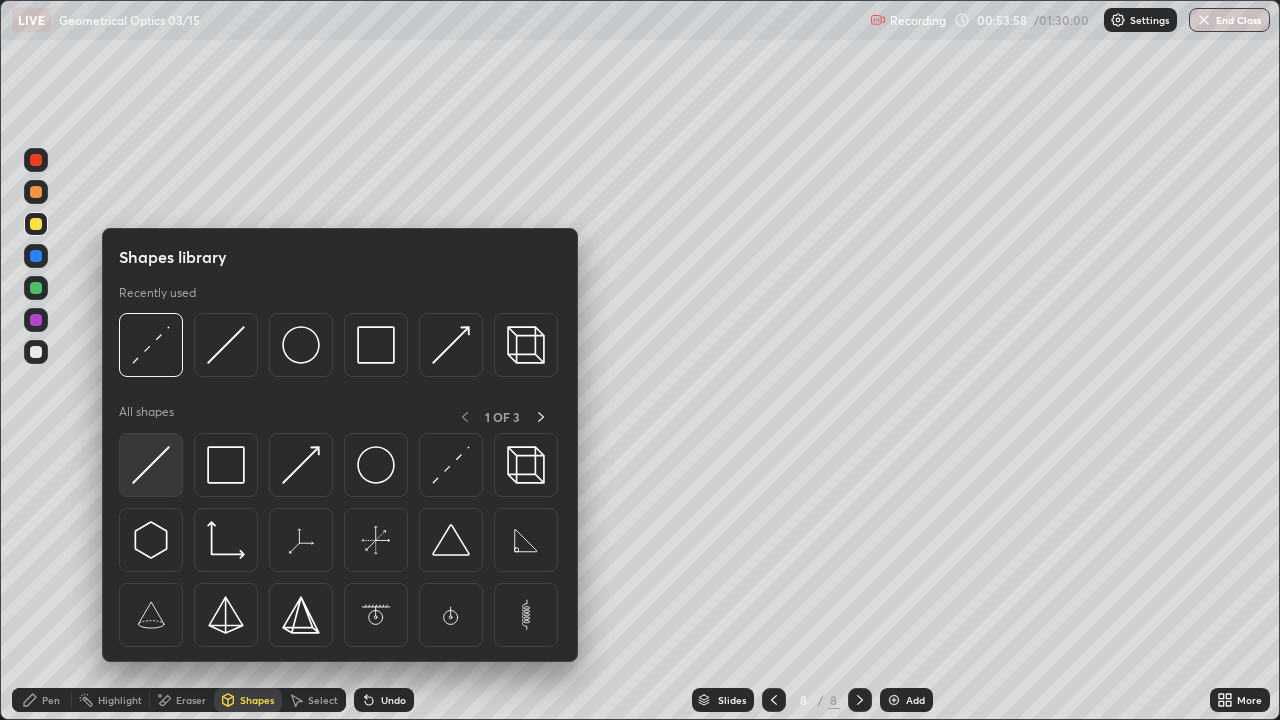 click at bounding box center (151, 465) 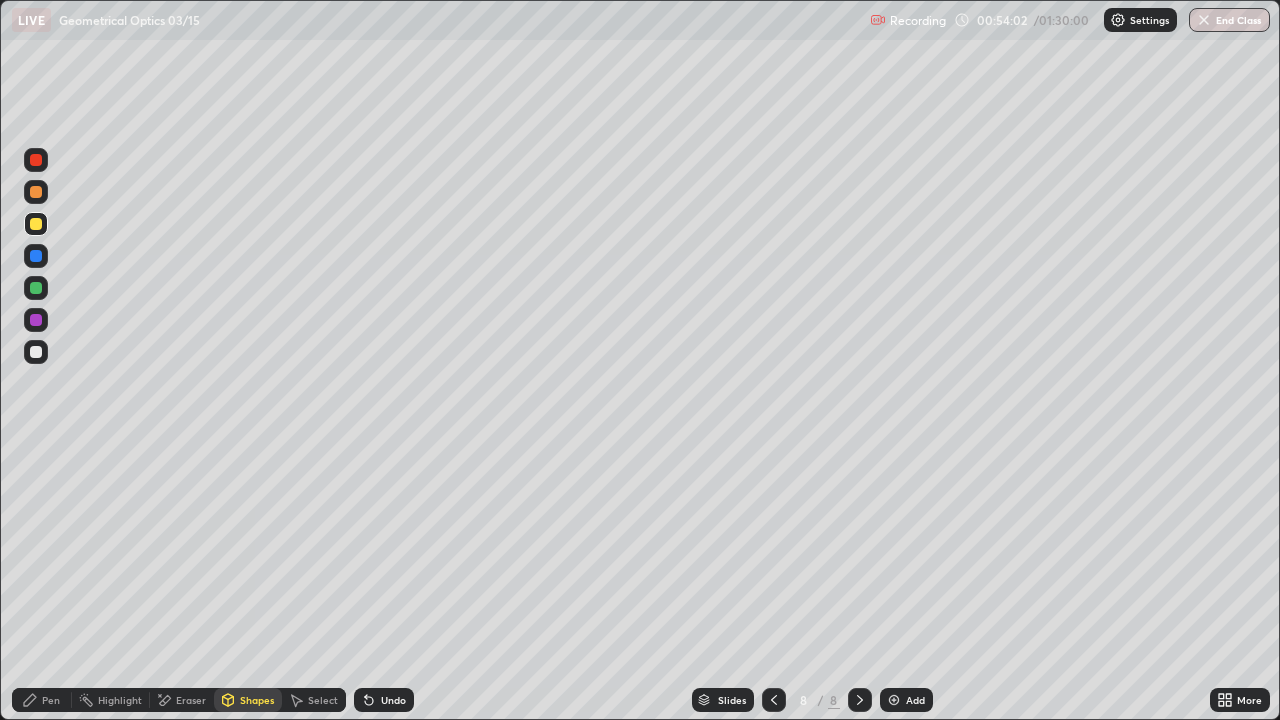 click 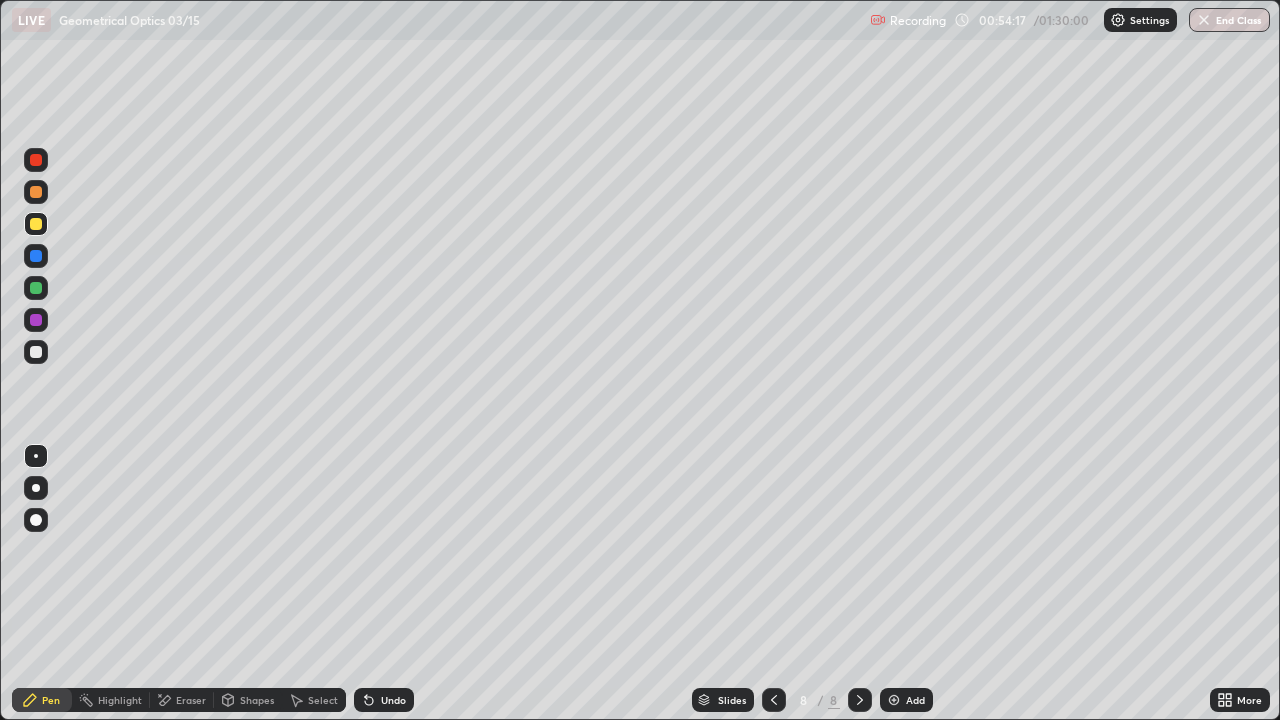 click at bounding box center (36, 160) 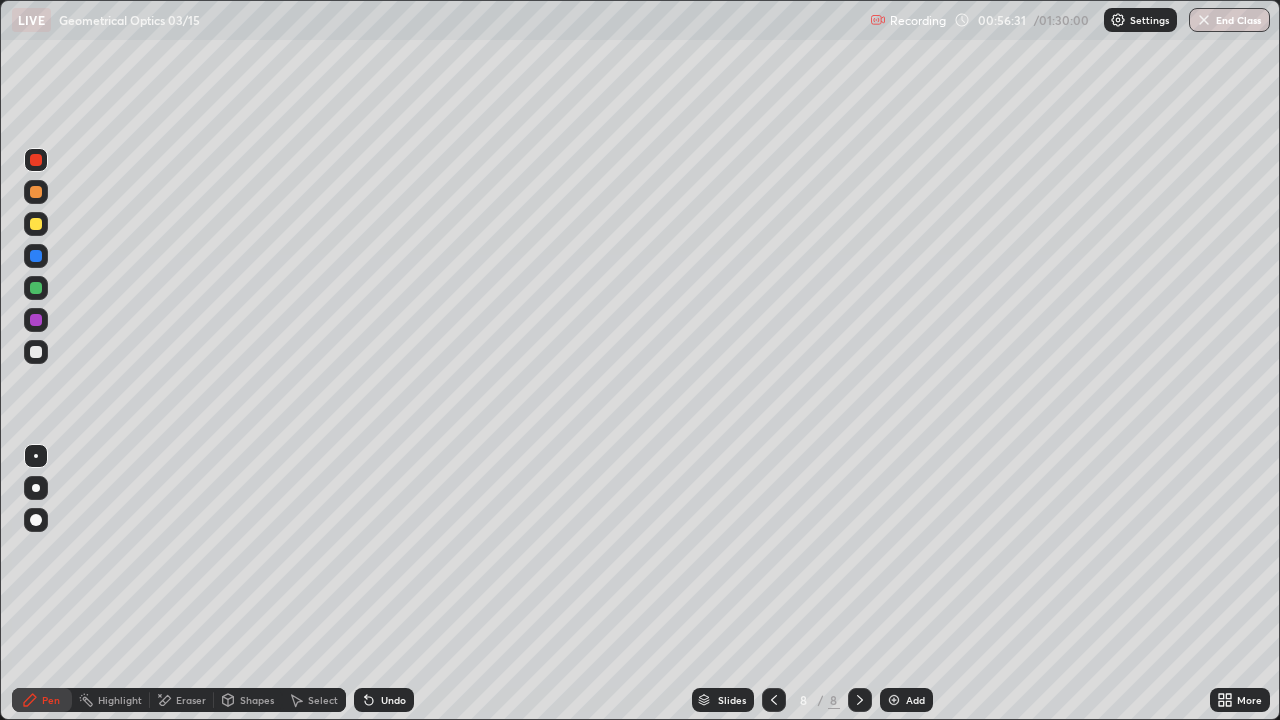 click at bounding box center [36, 160] 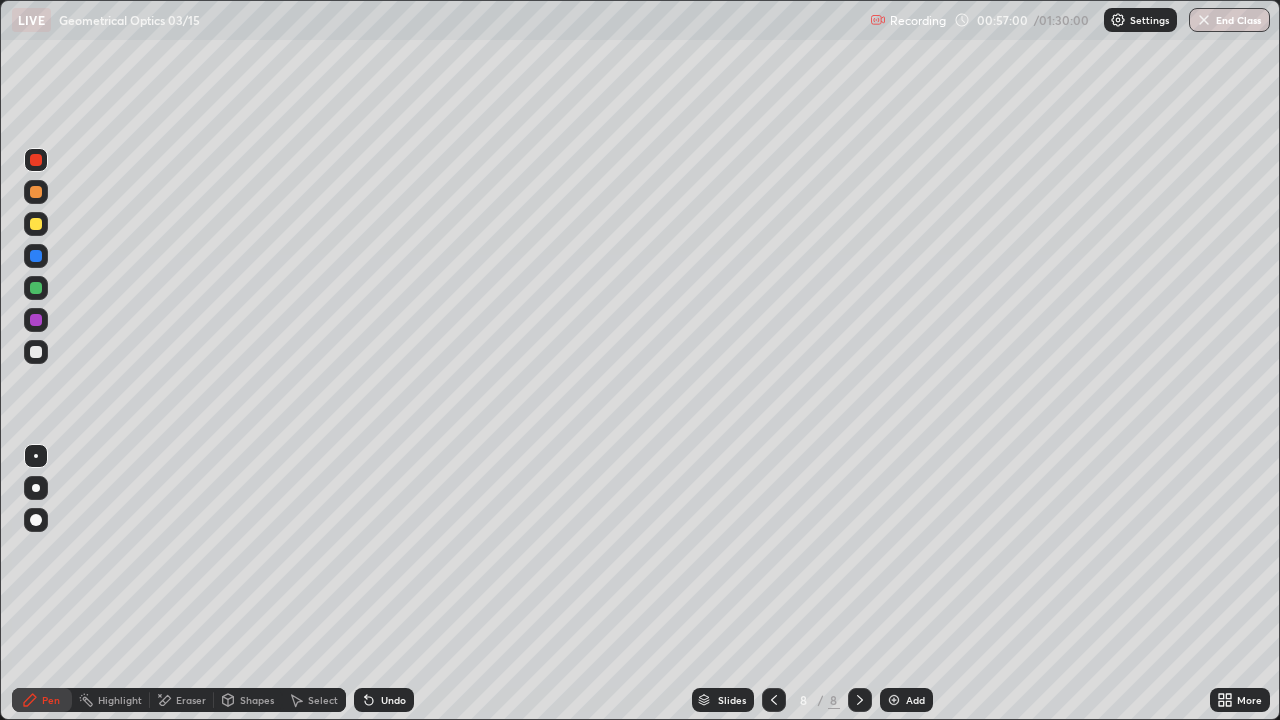 click on "Undo" at bounding box center (384, 700) 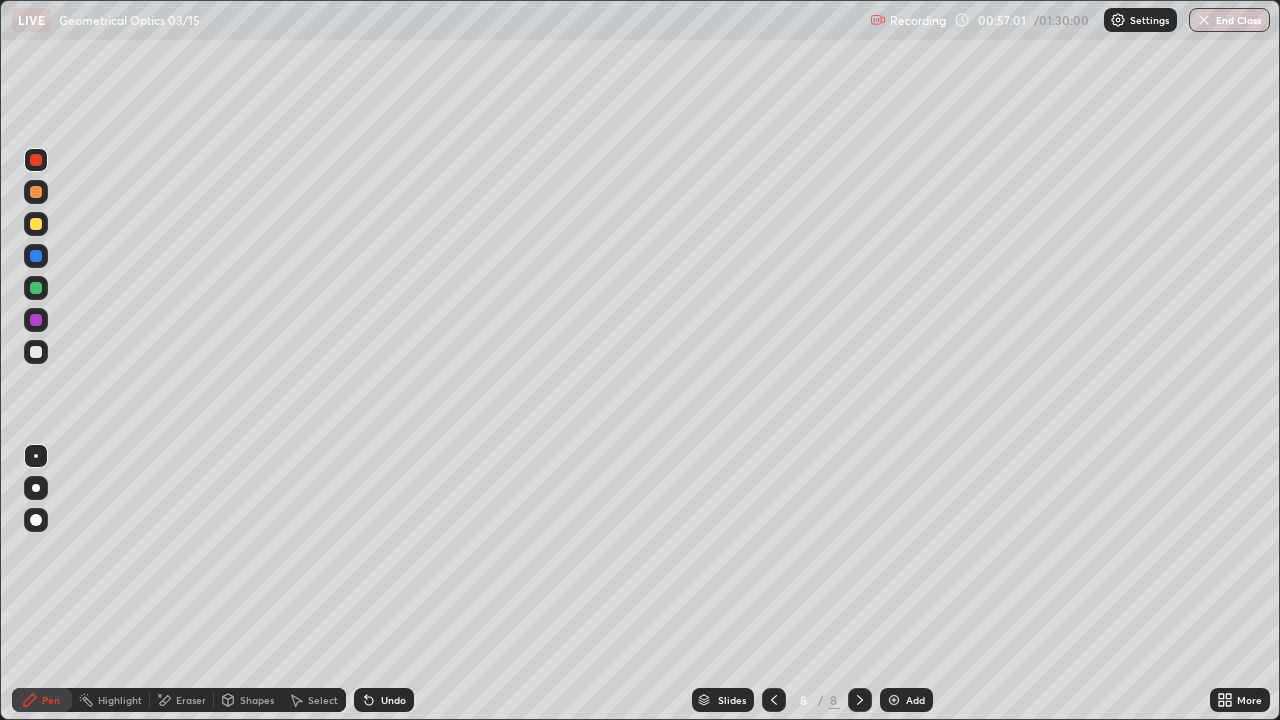 click on "Undo" at bounding box center (384, 700) 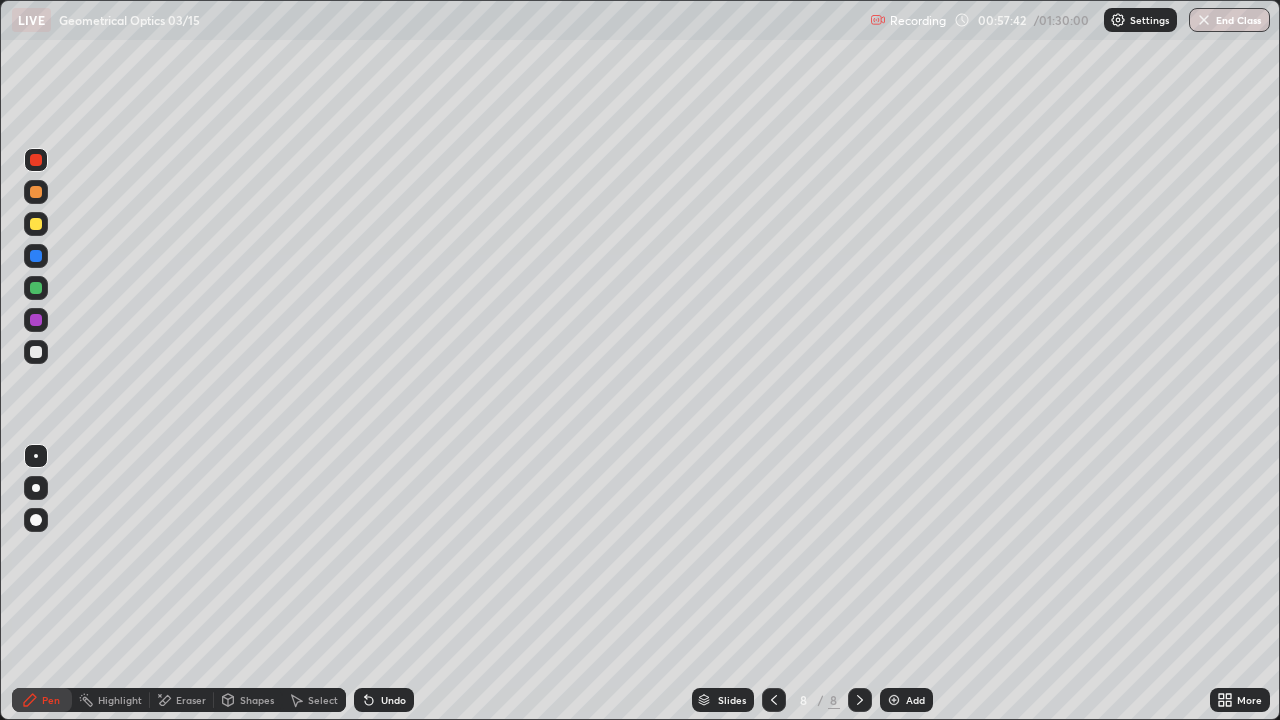 click on "Eraser" at bounding box center [191, 700] 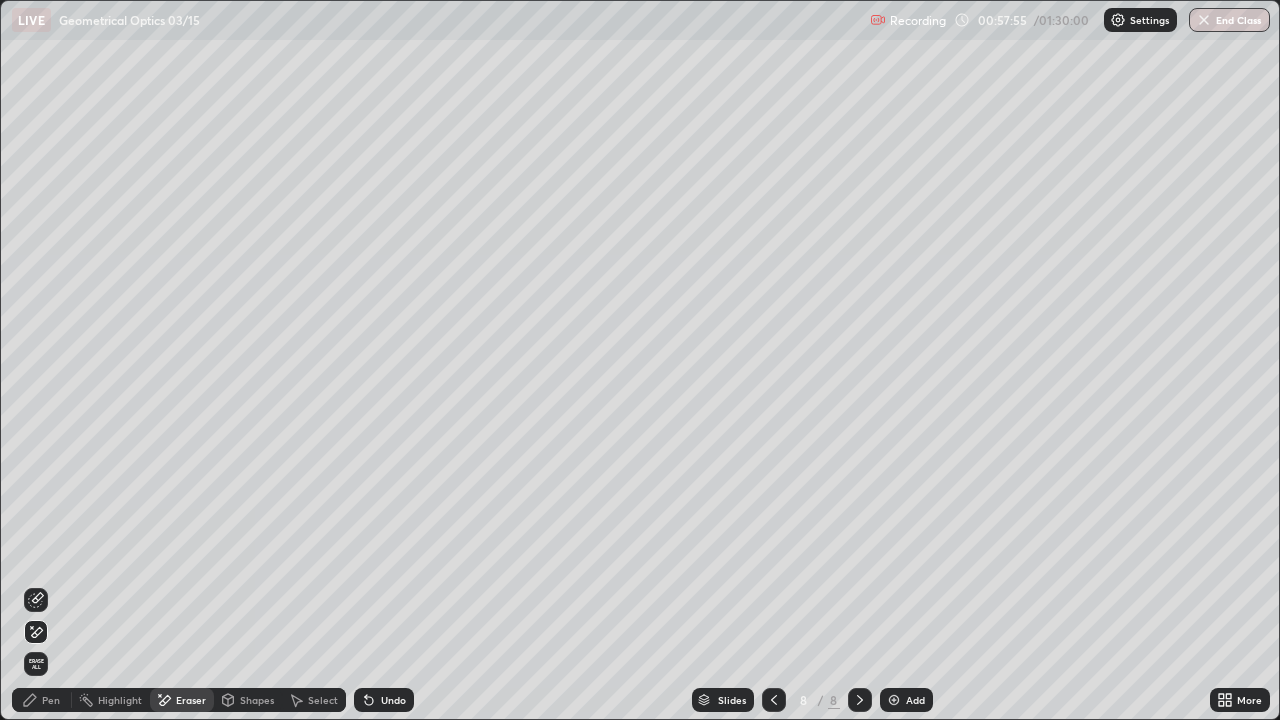 click on "Pen" at bounding box center (42, 700) 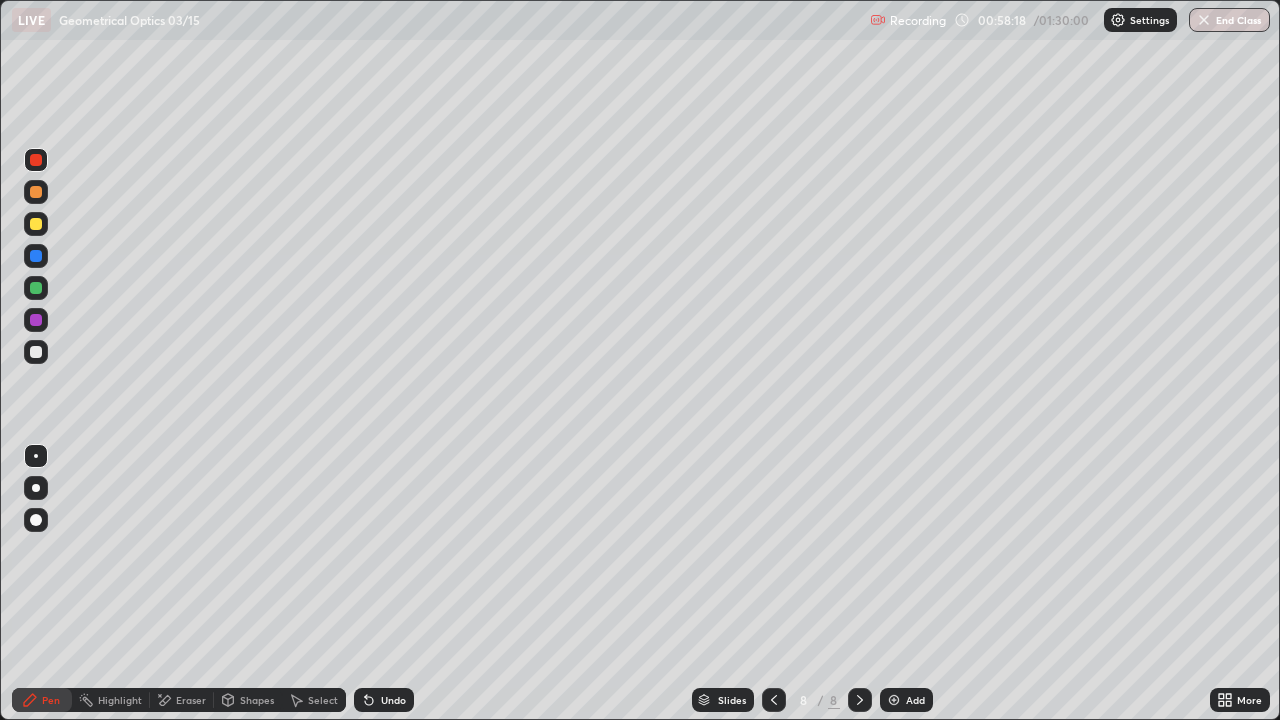 click on "Add" at bounding box center (915, 700) 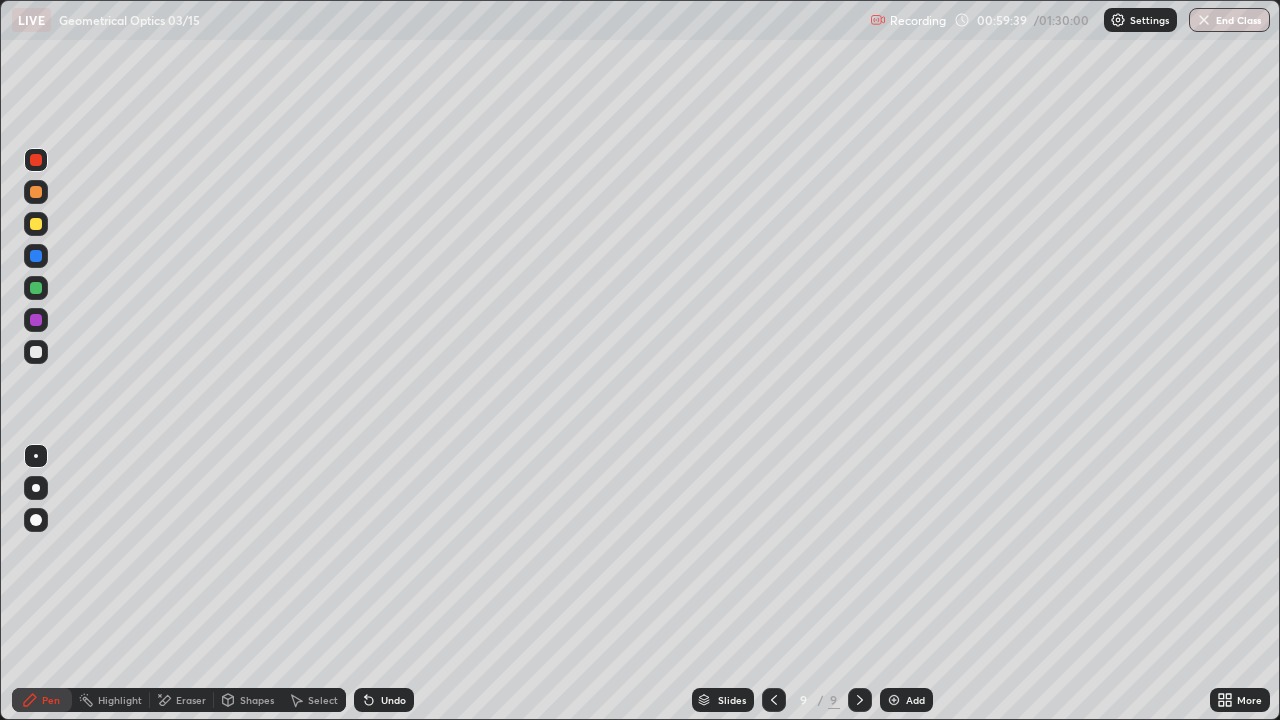 click at bounding box center [36, 224] 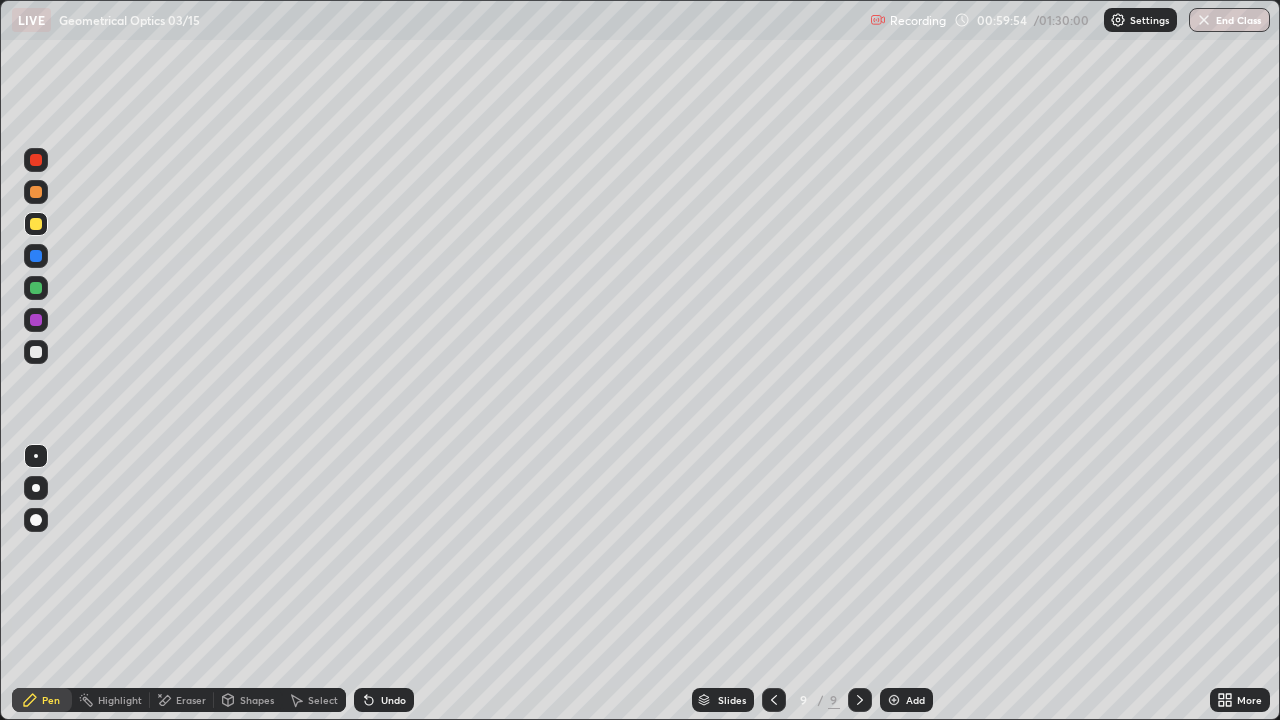 click on "Eraser" at bounding box center [191, 700] 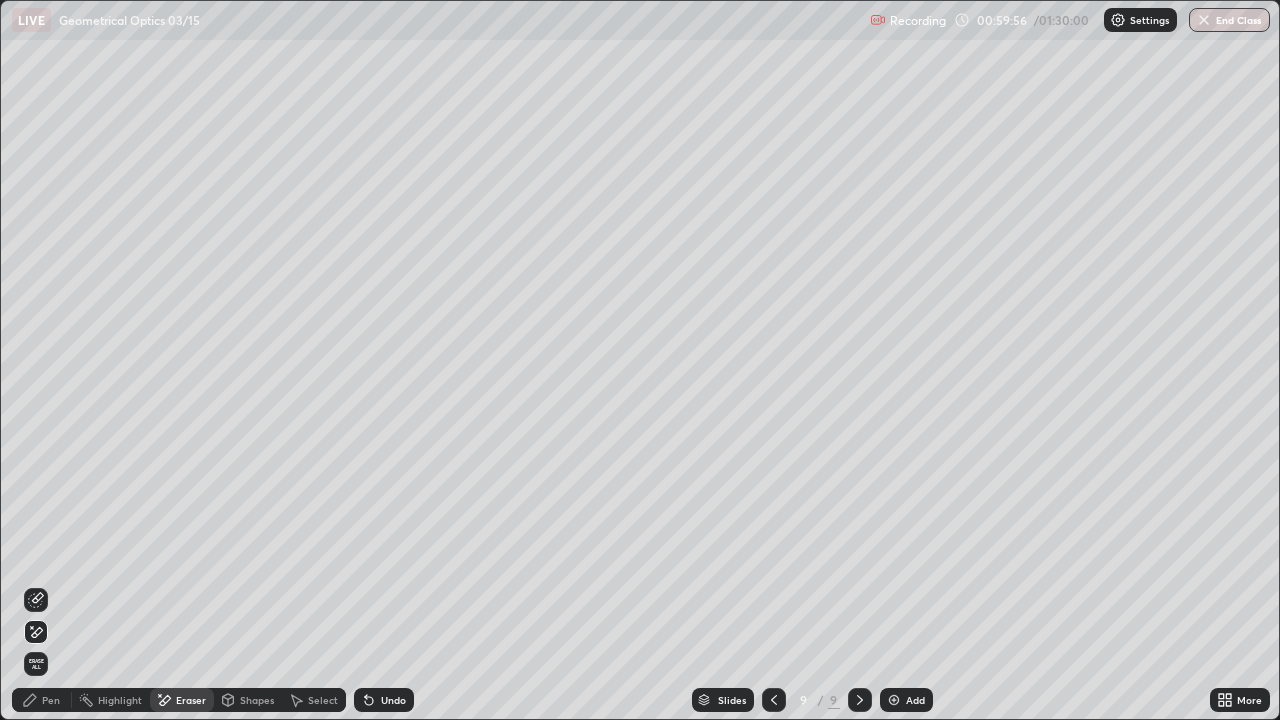 click 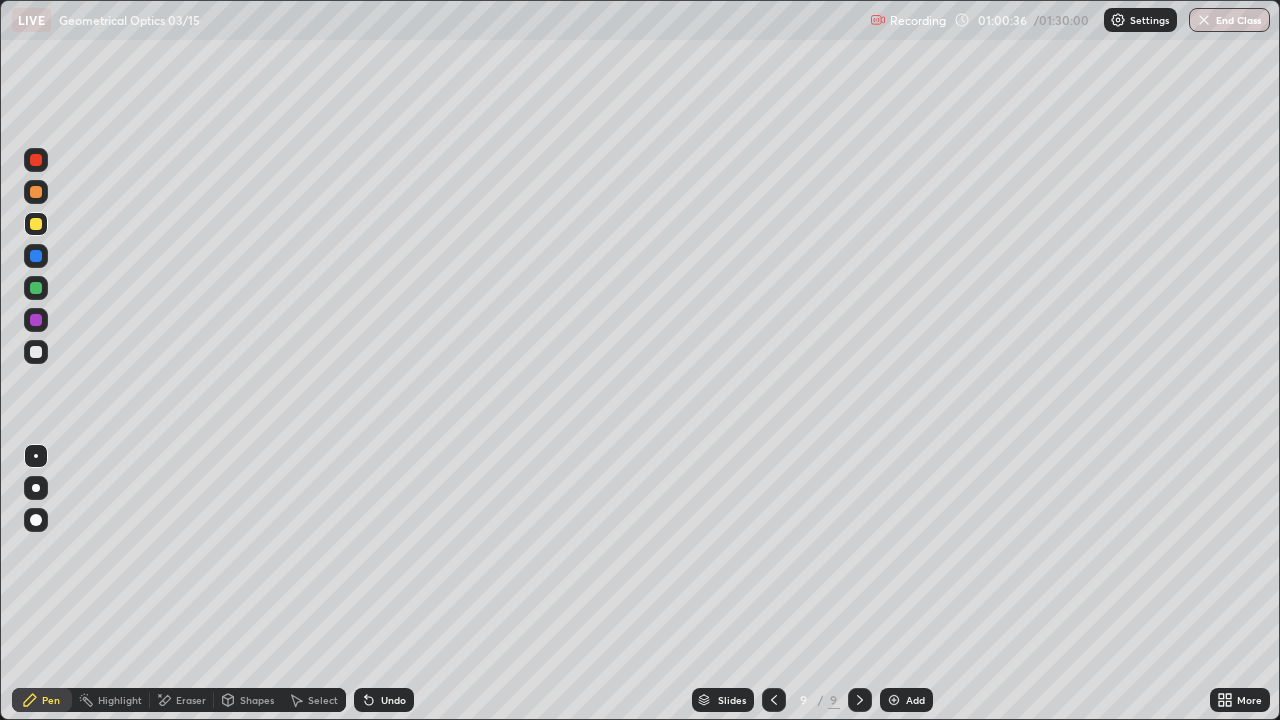 click on "Eraser" at bounding box center (191, 700) 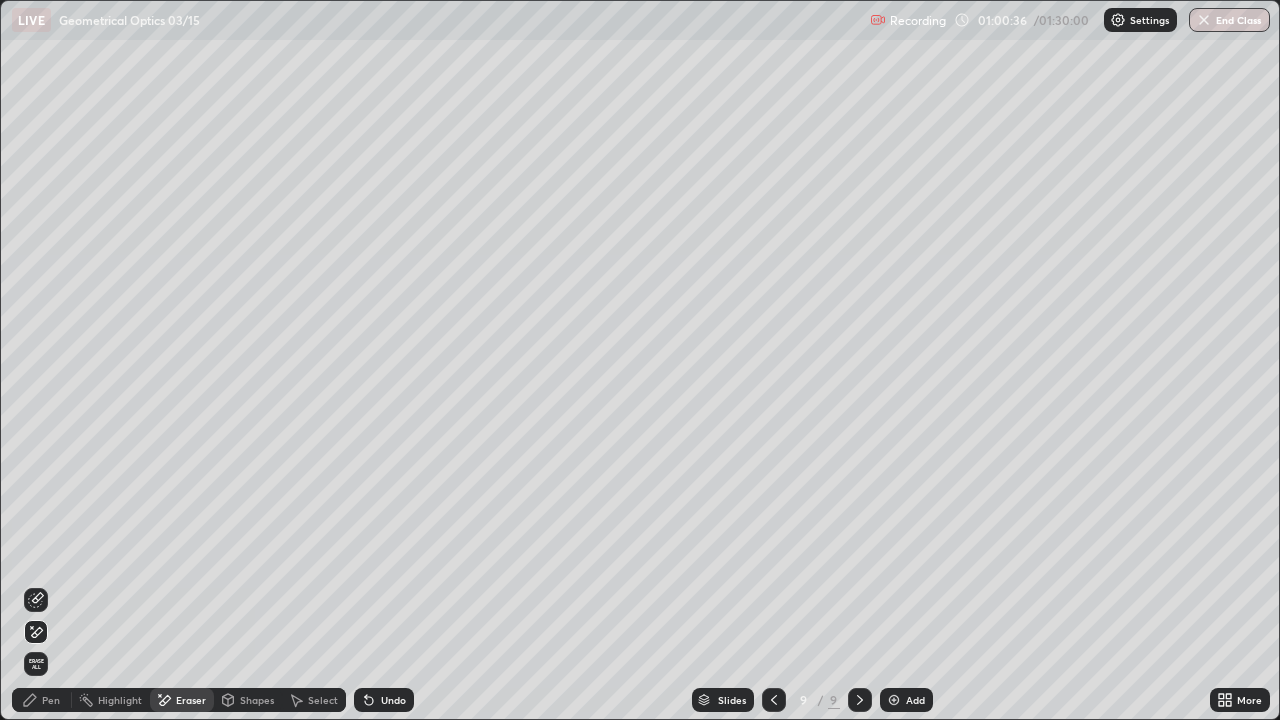 click 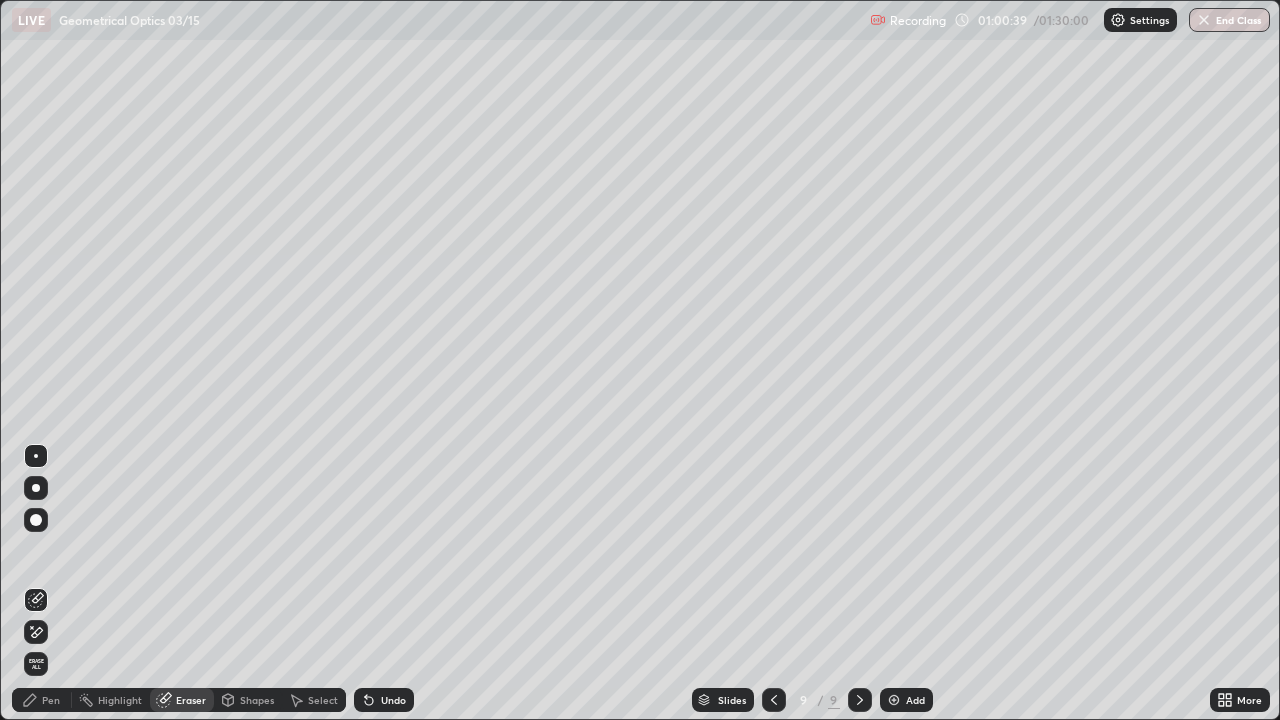 click on "Pen" at bounding box center (51, 700) 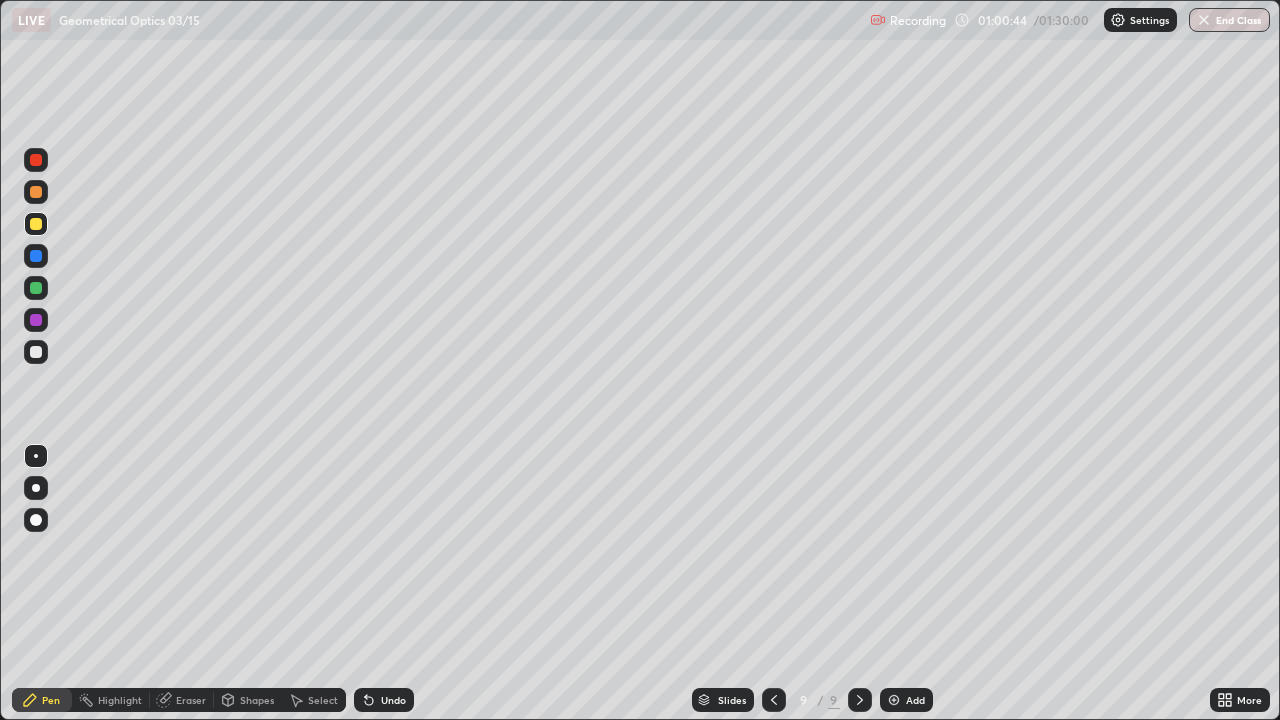 click on "Eraser" at bounding box center [191, 700] 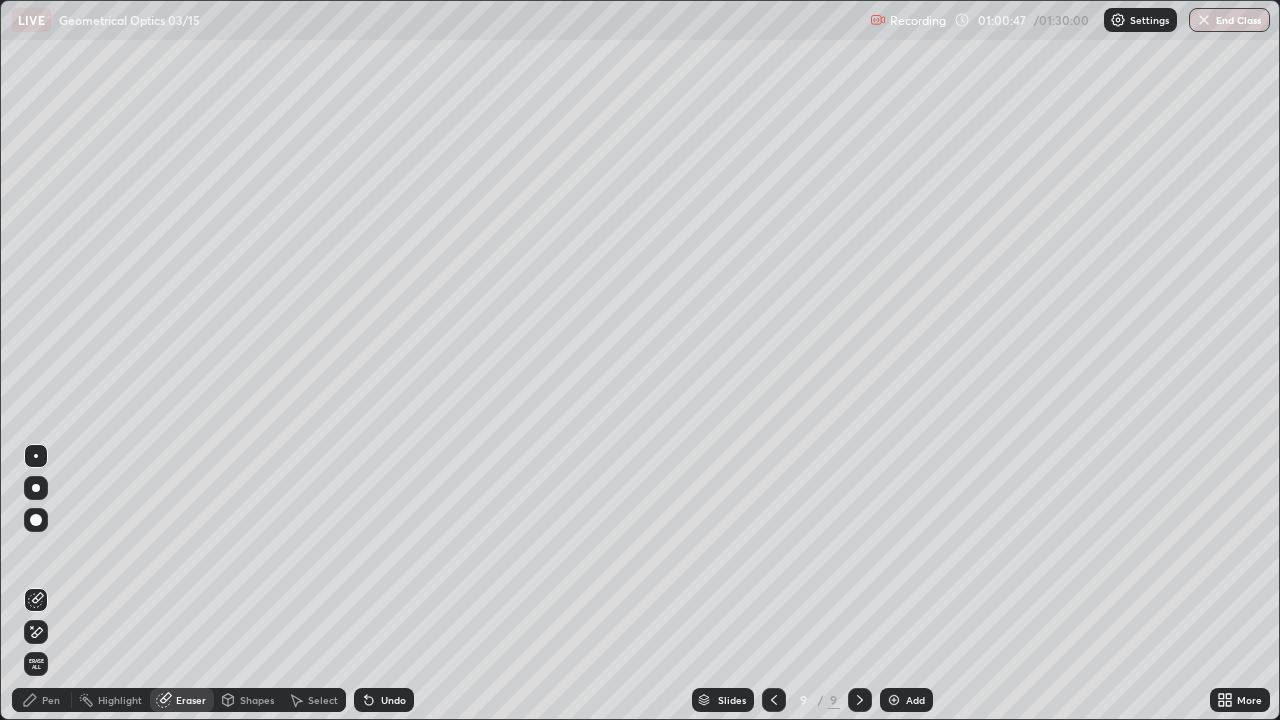click on "Shapes" at bounding box center (257, 700) 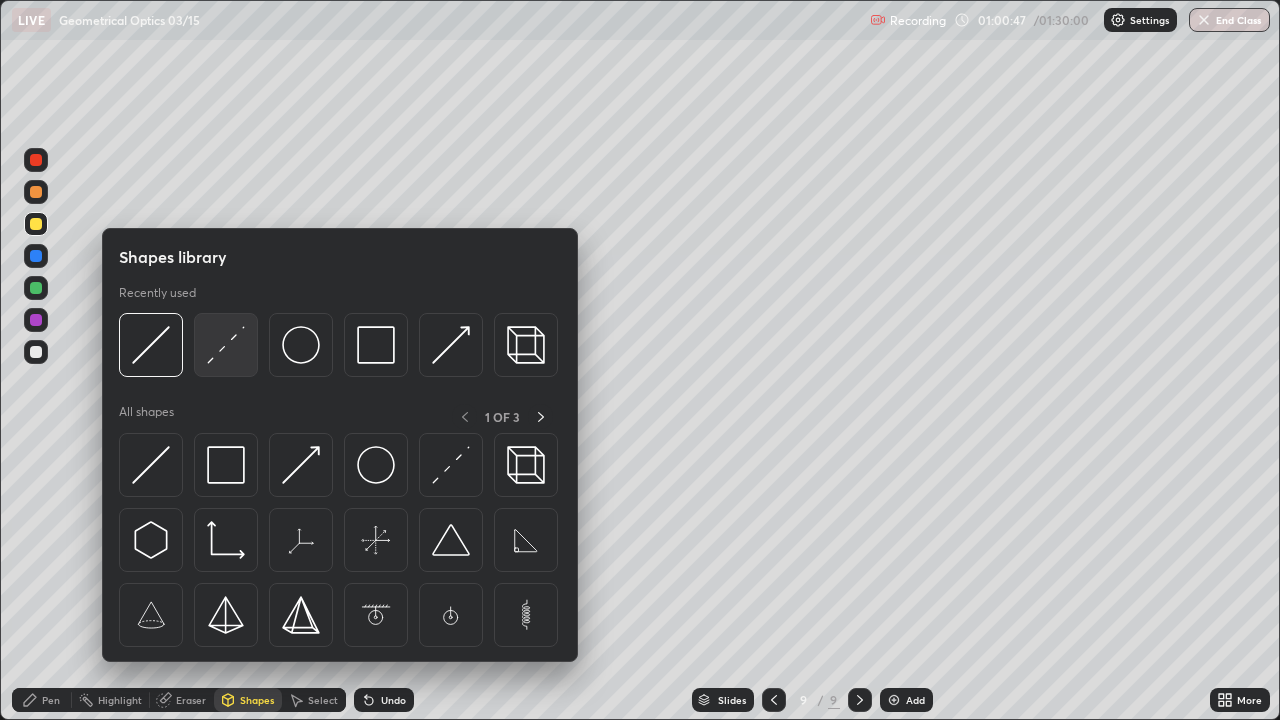 click at bounding box center (226, 345) 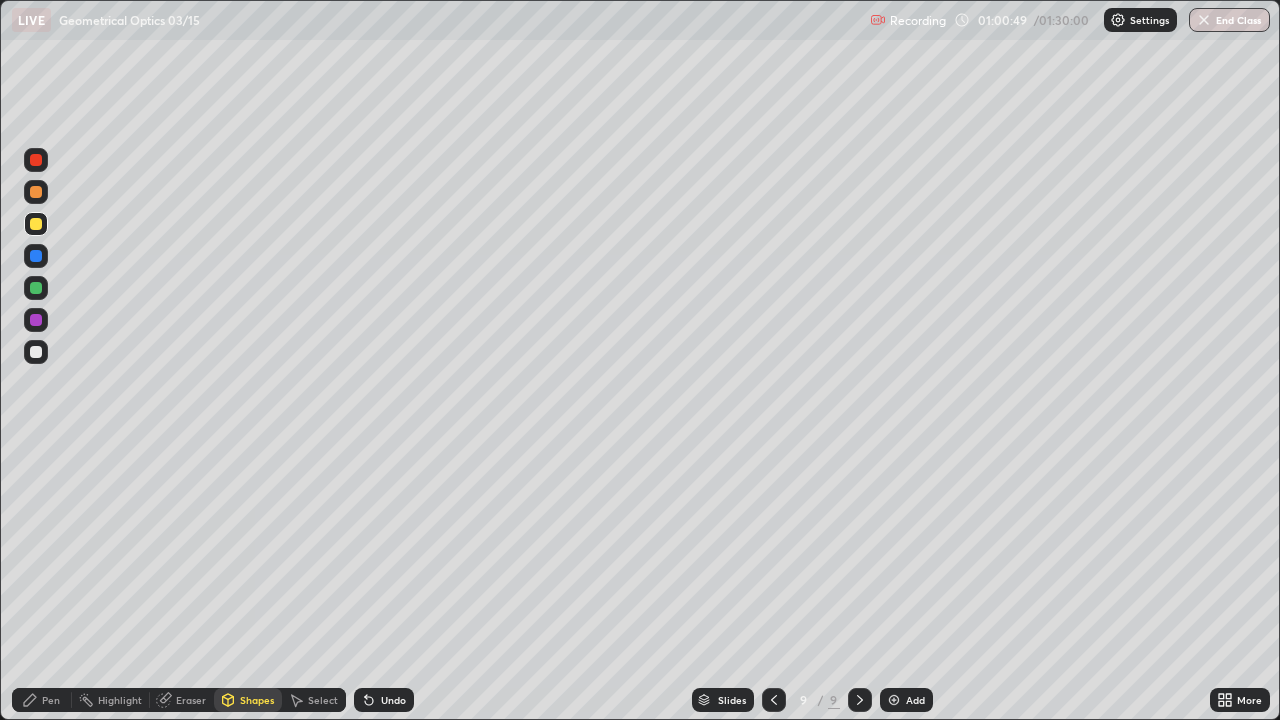 click at bounding box center [36, 352] 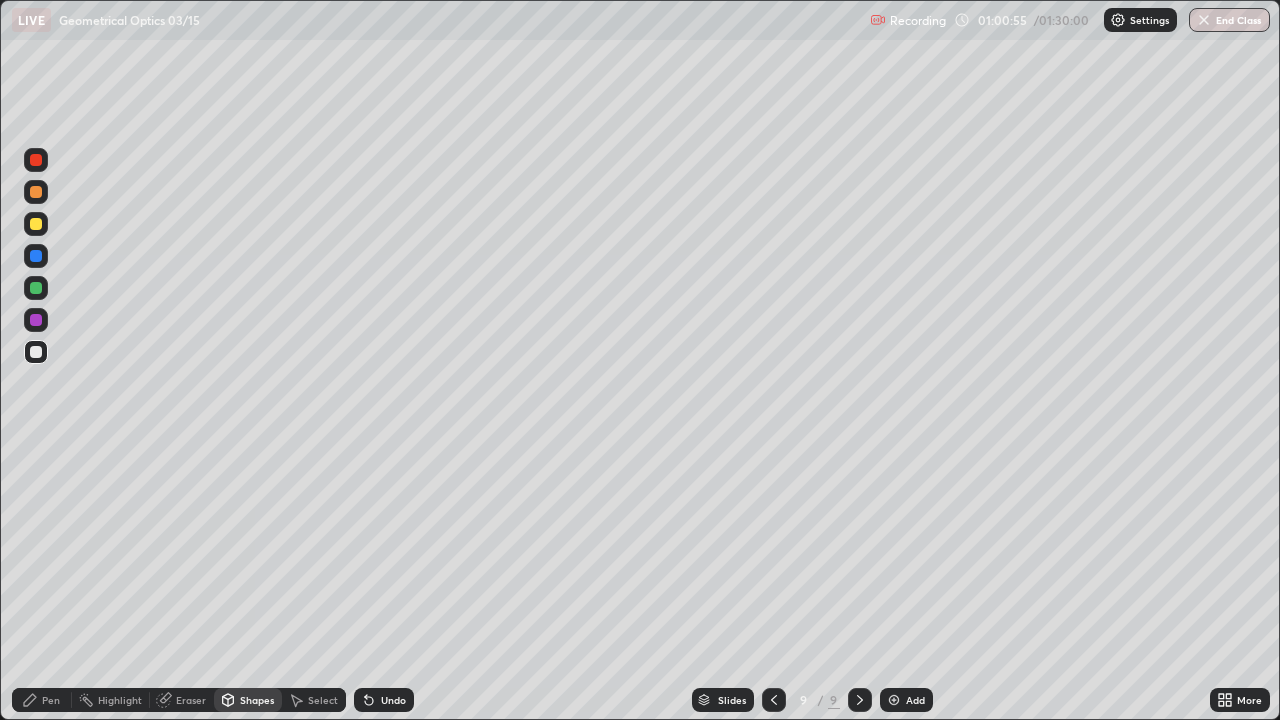 click 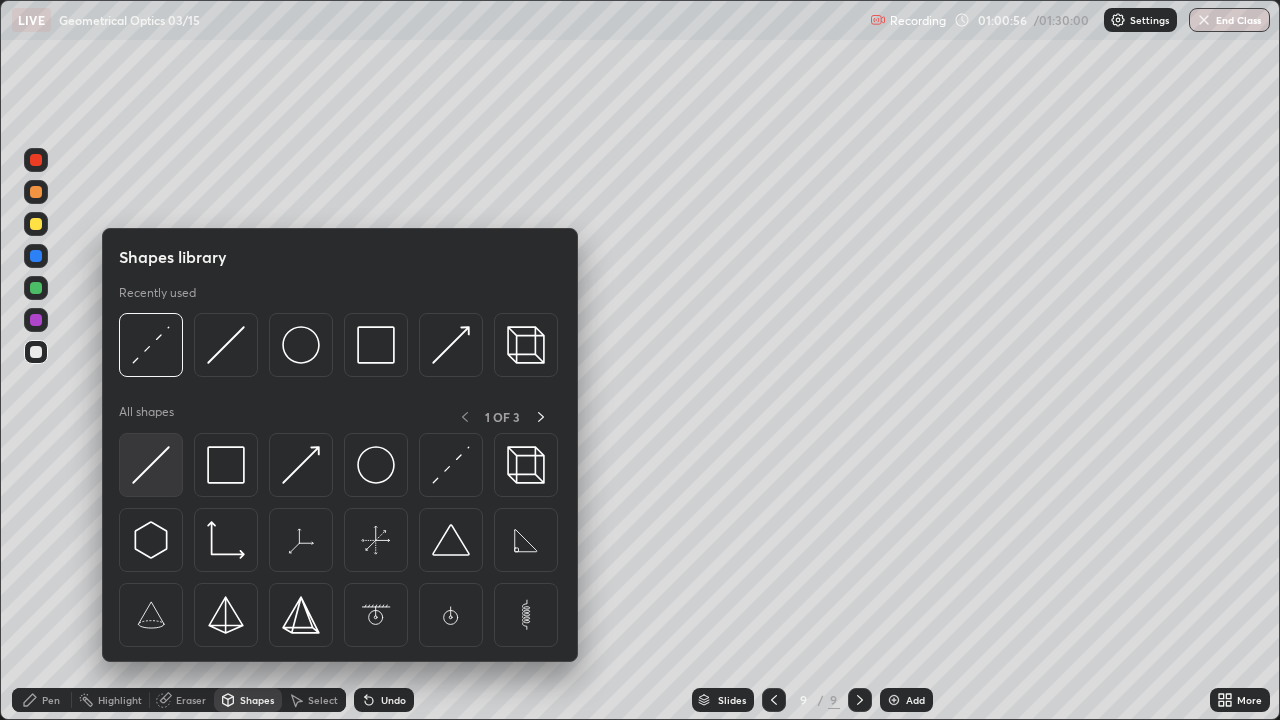 click at bounding box center (151, 465) 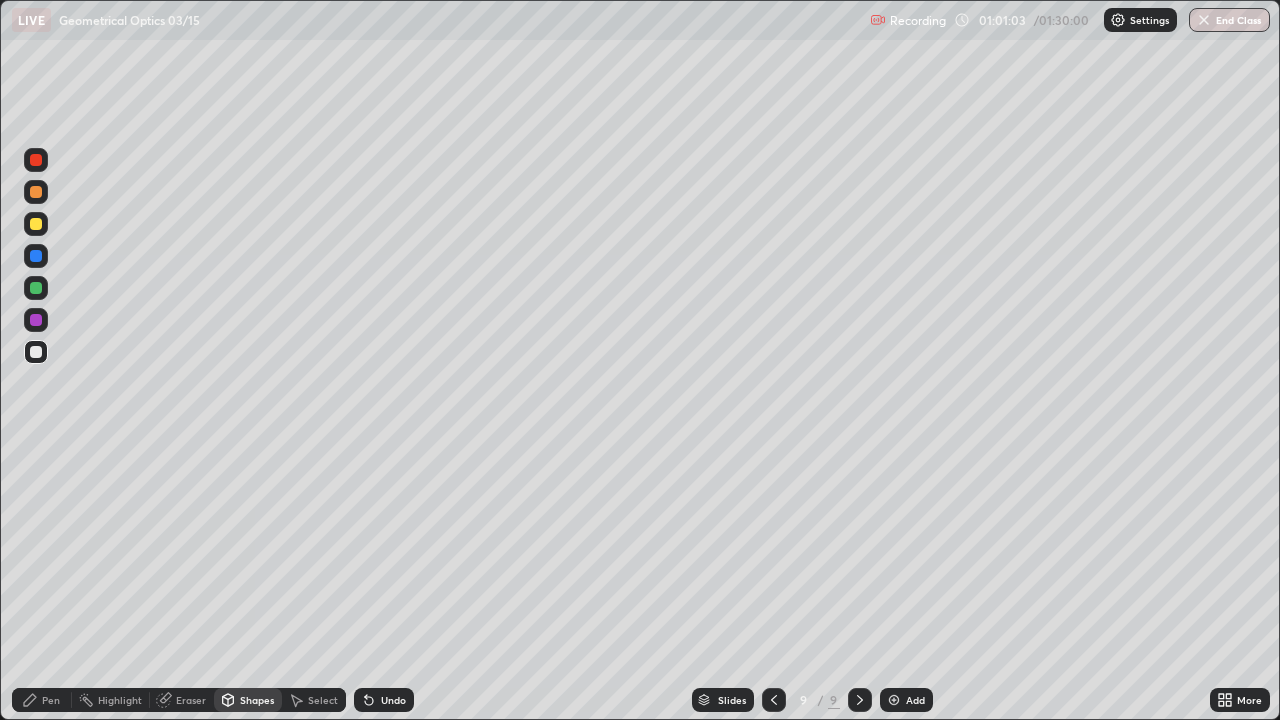 click on "Pen" at bounding box center (42, 700) 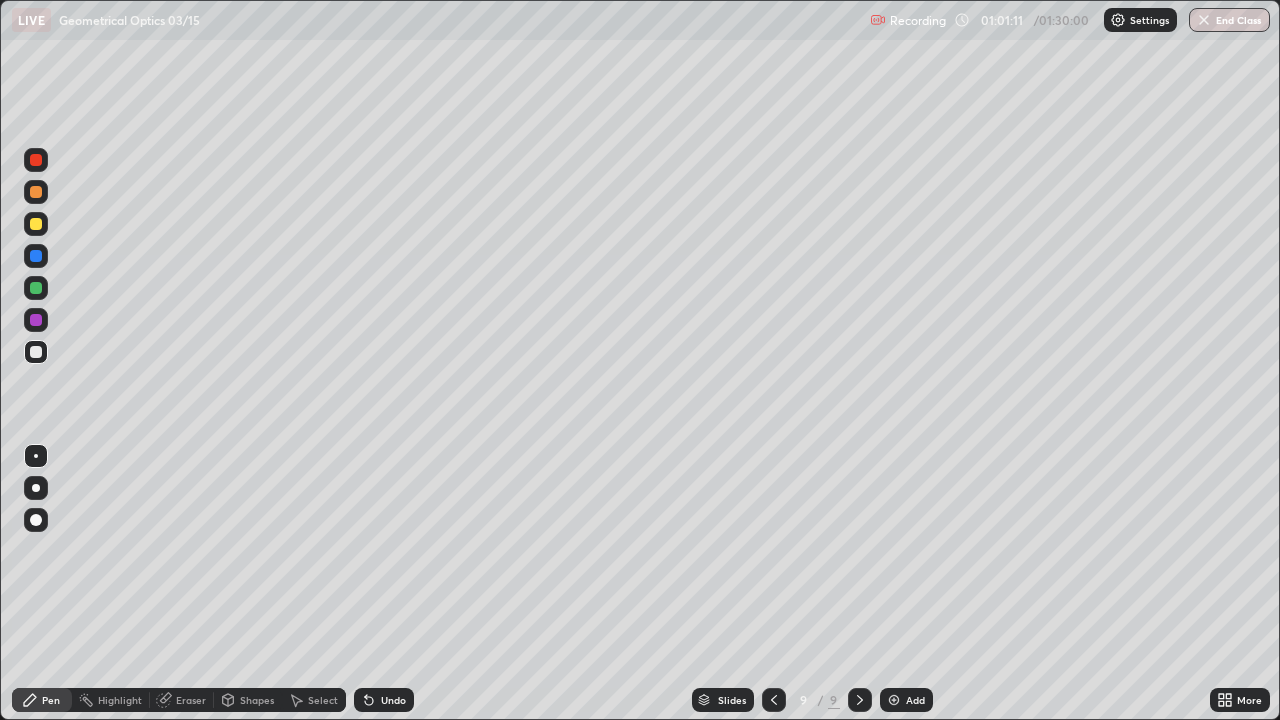 click on "Undo" at bounding box center (393, 700) 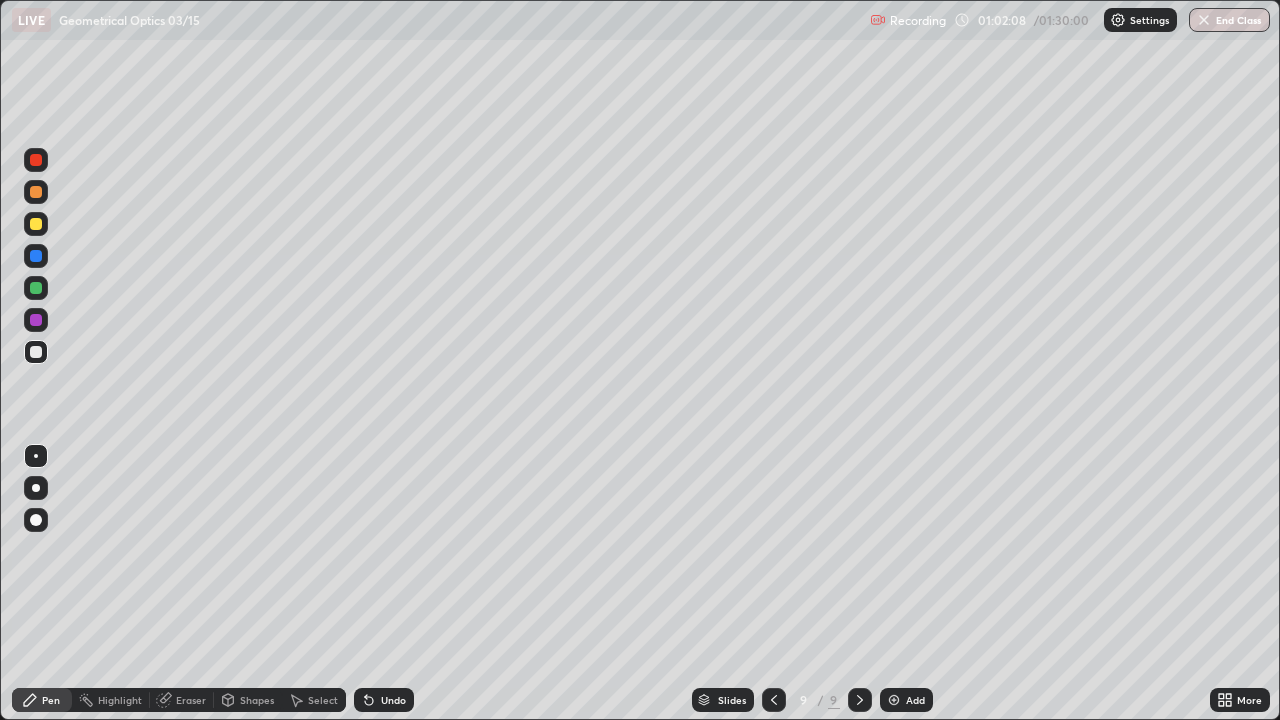 click 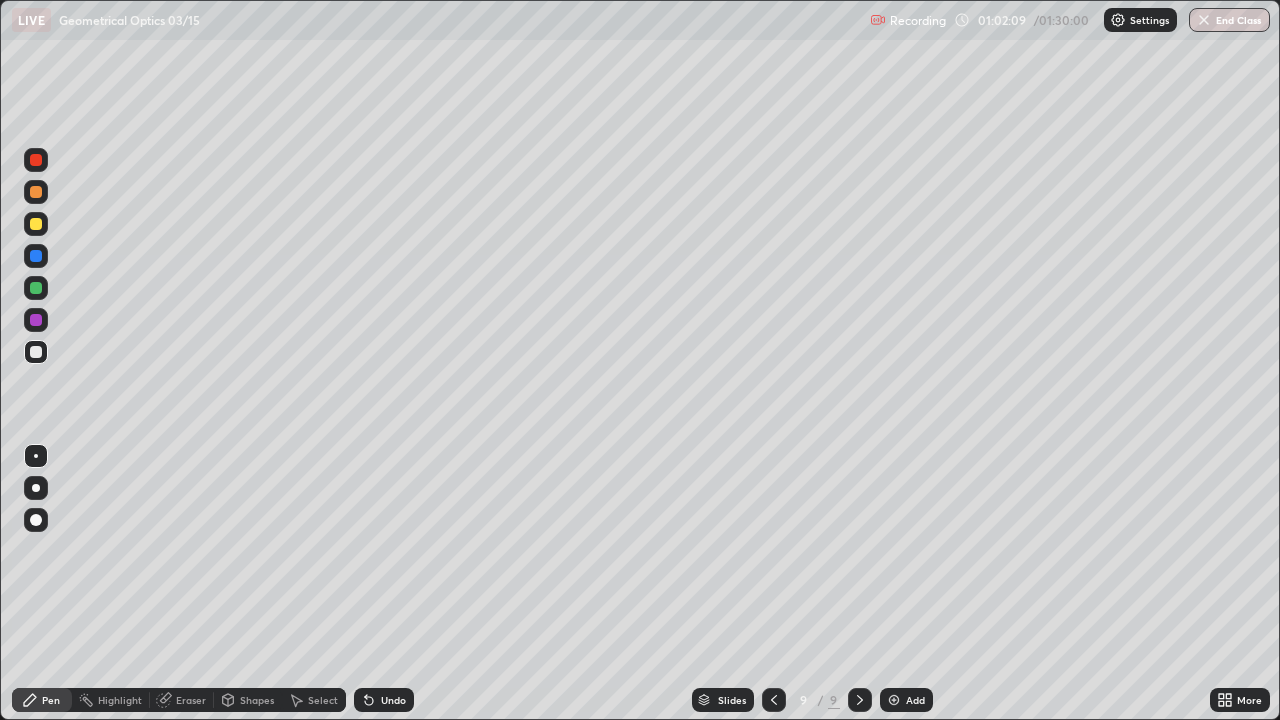 click 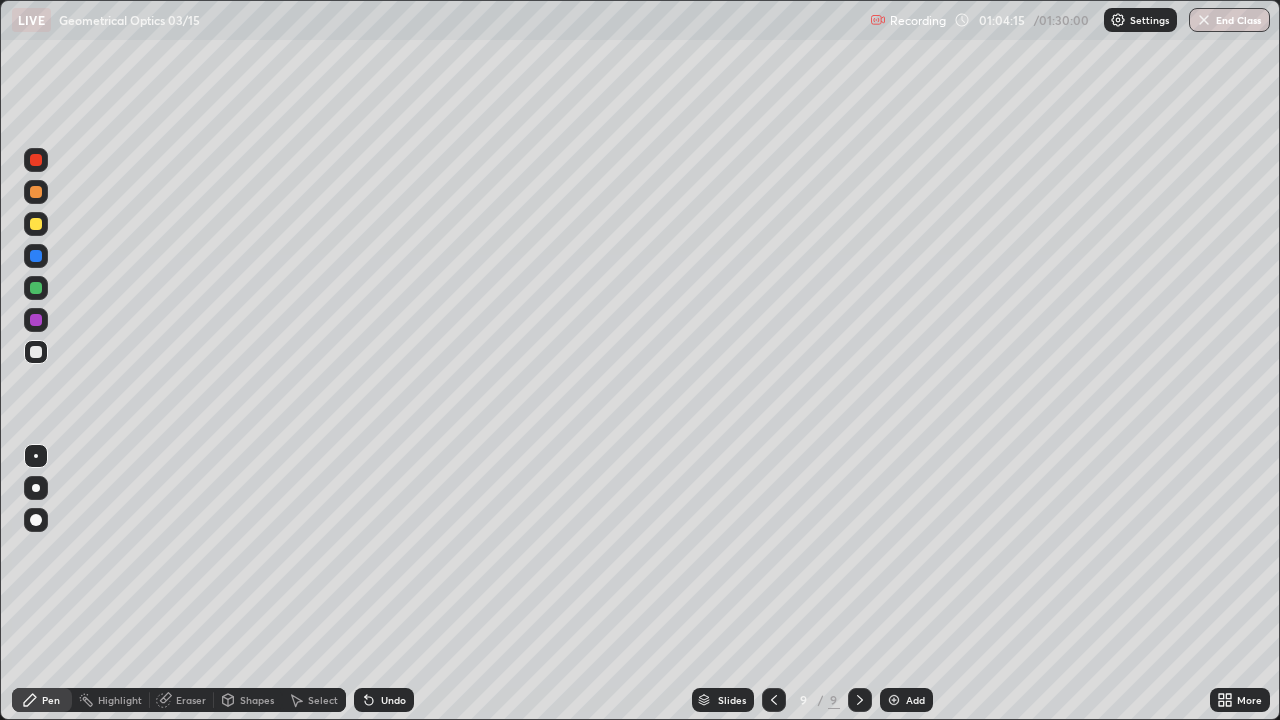 click on "Eraser" at bounding box center [191, 700] 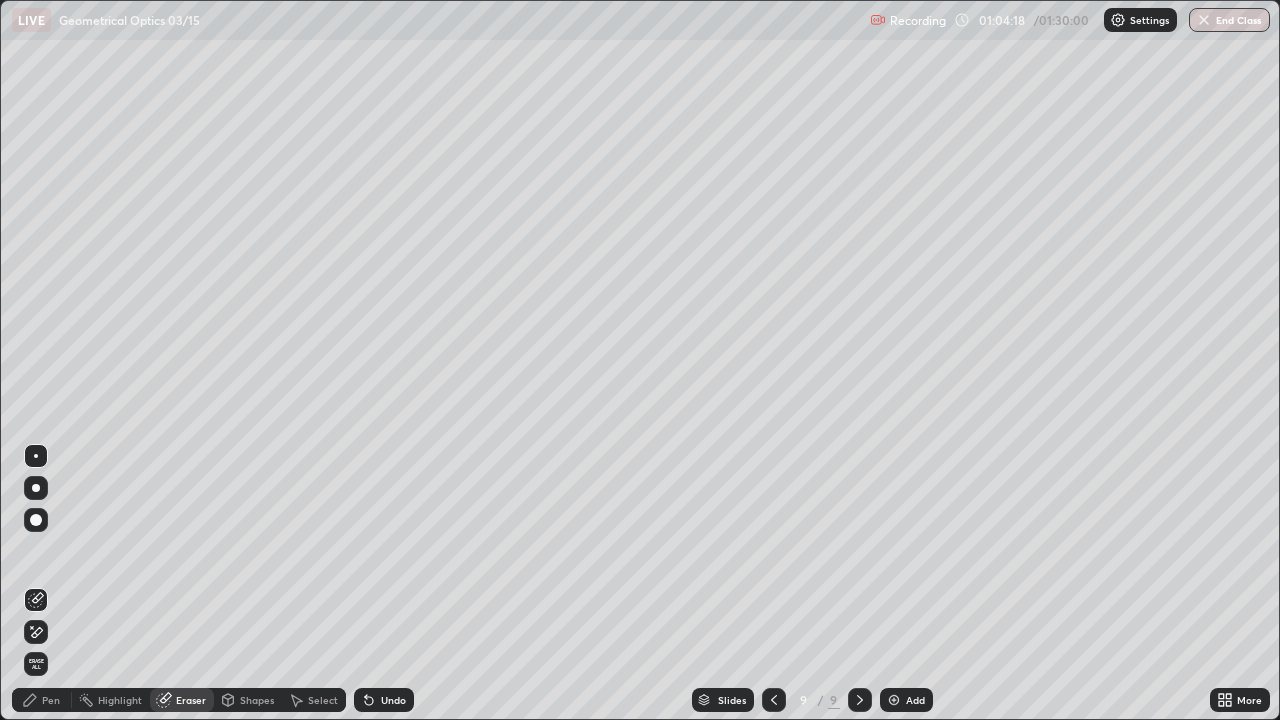 click 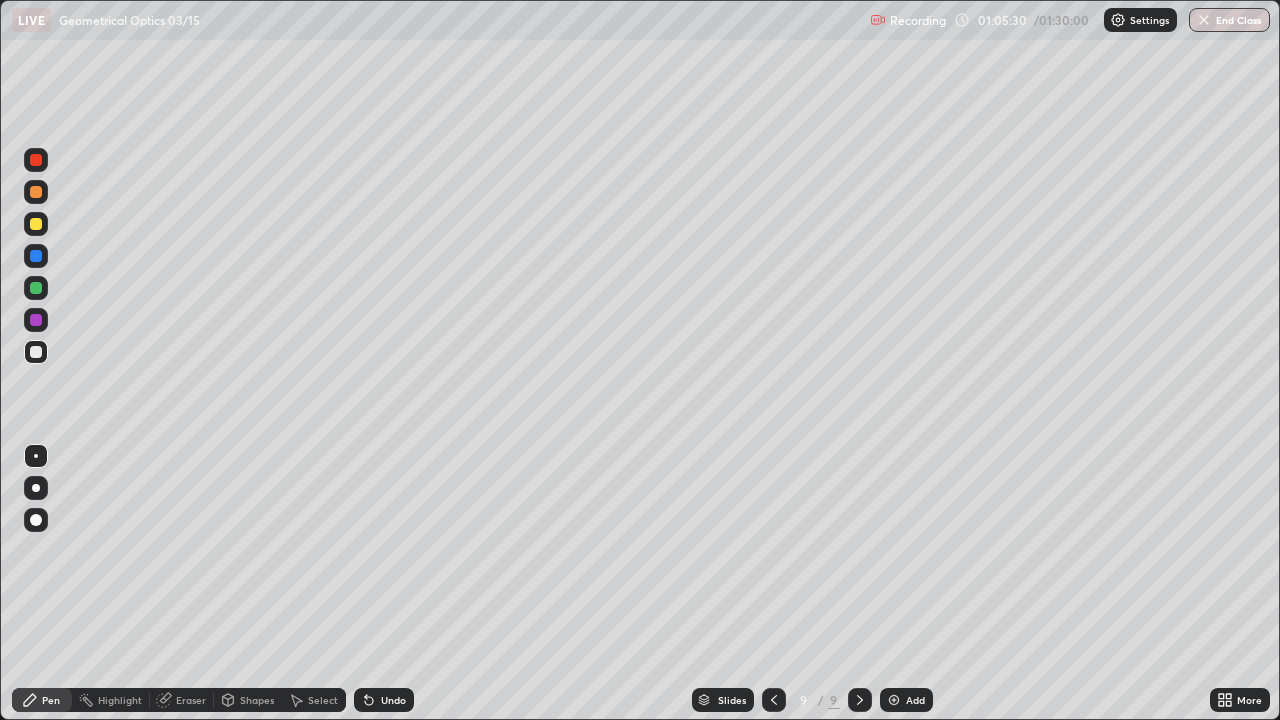 click at bounding box center [894, 700] 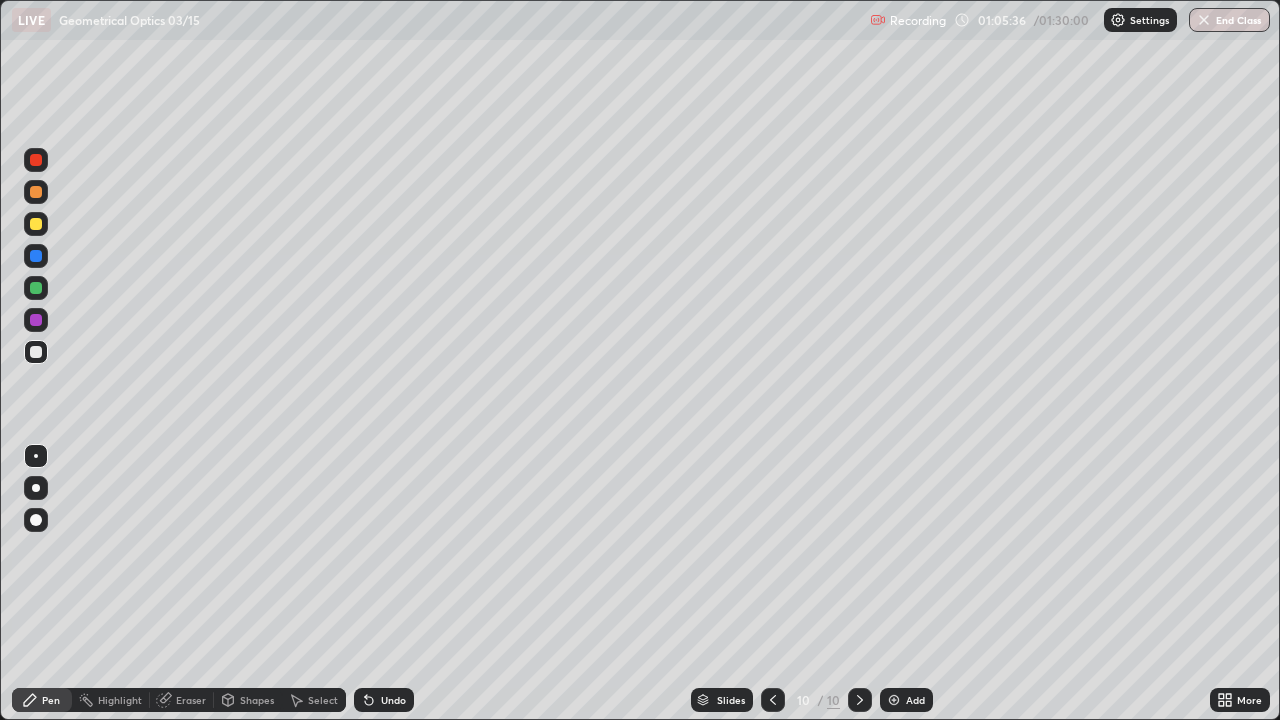 click 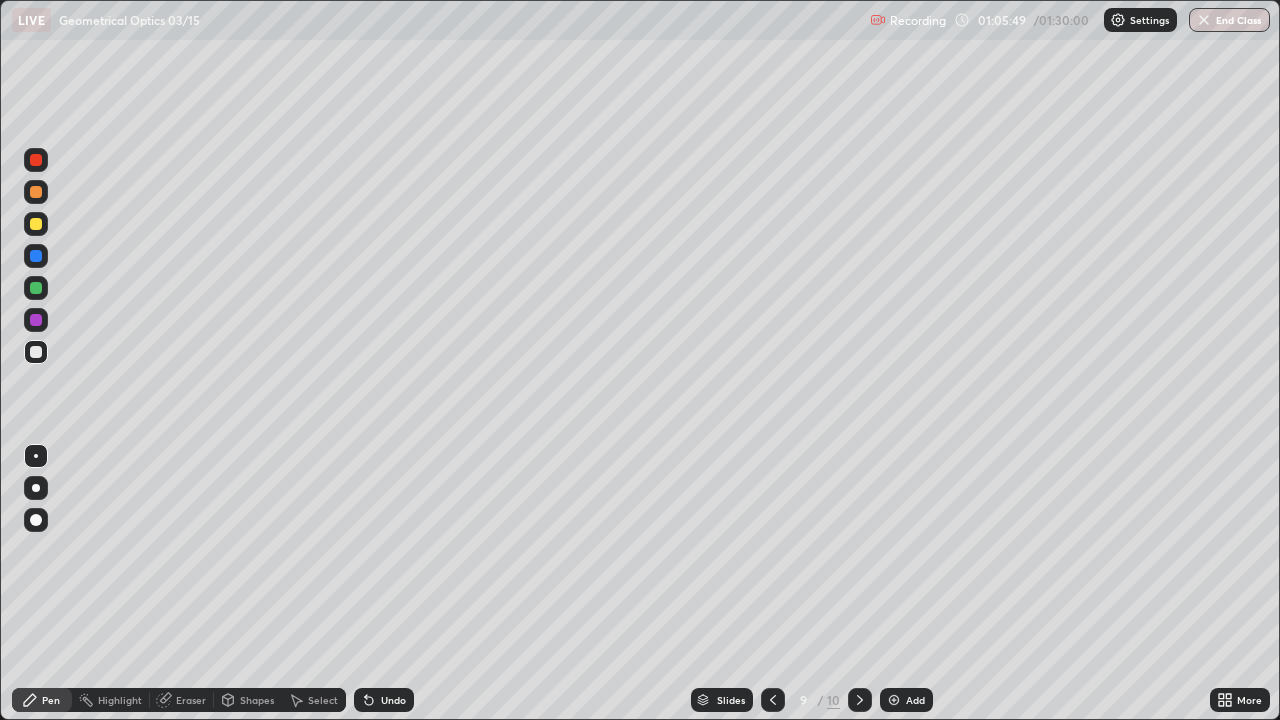 click at bounding box center (36, 224) 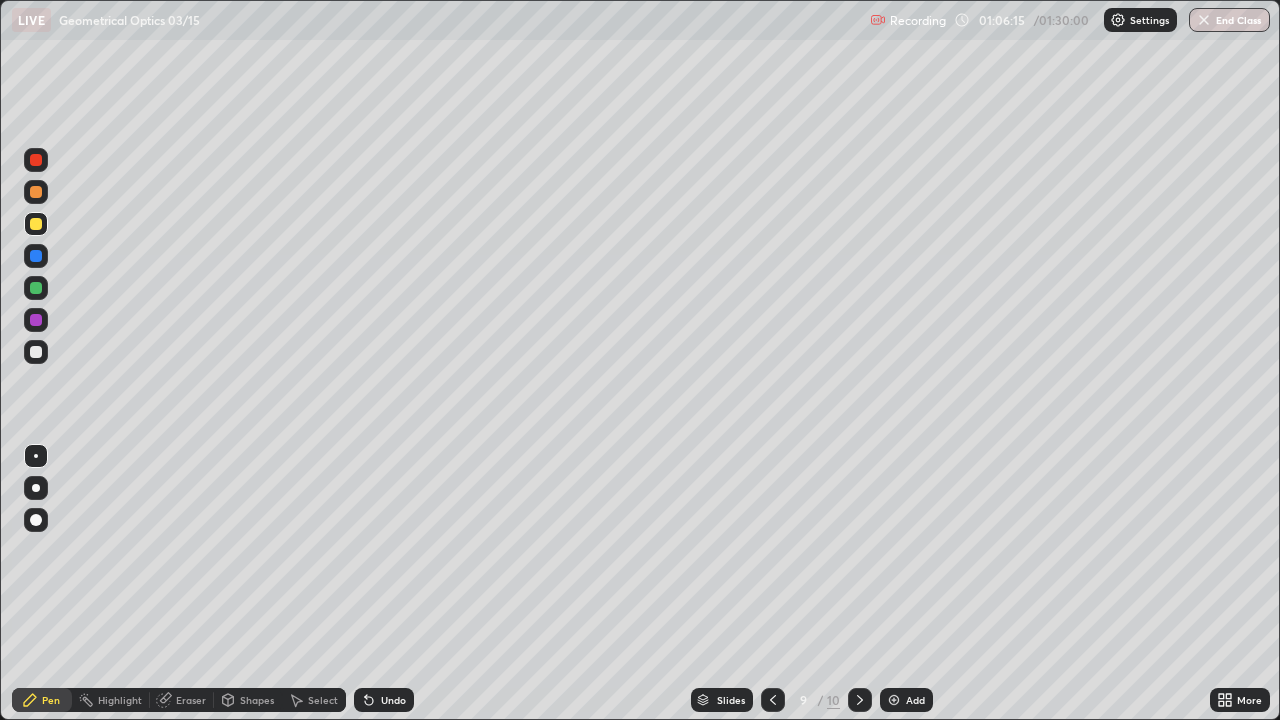 click at bounding box center [36, 352] 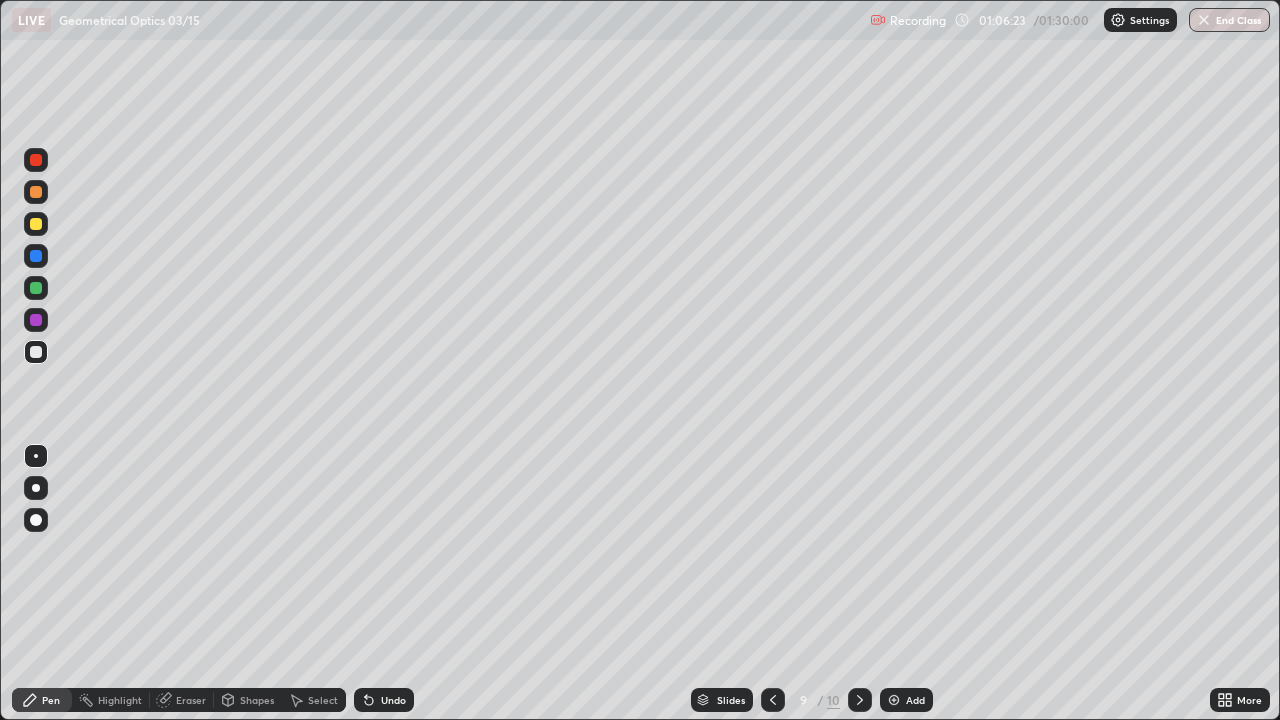 click 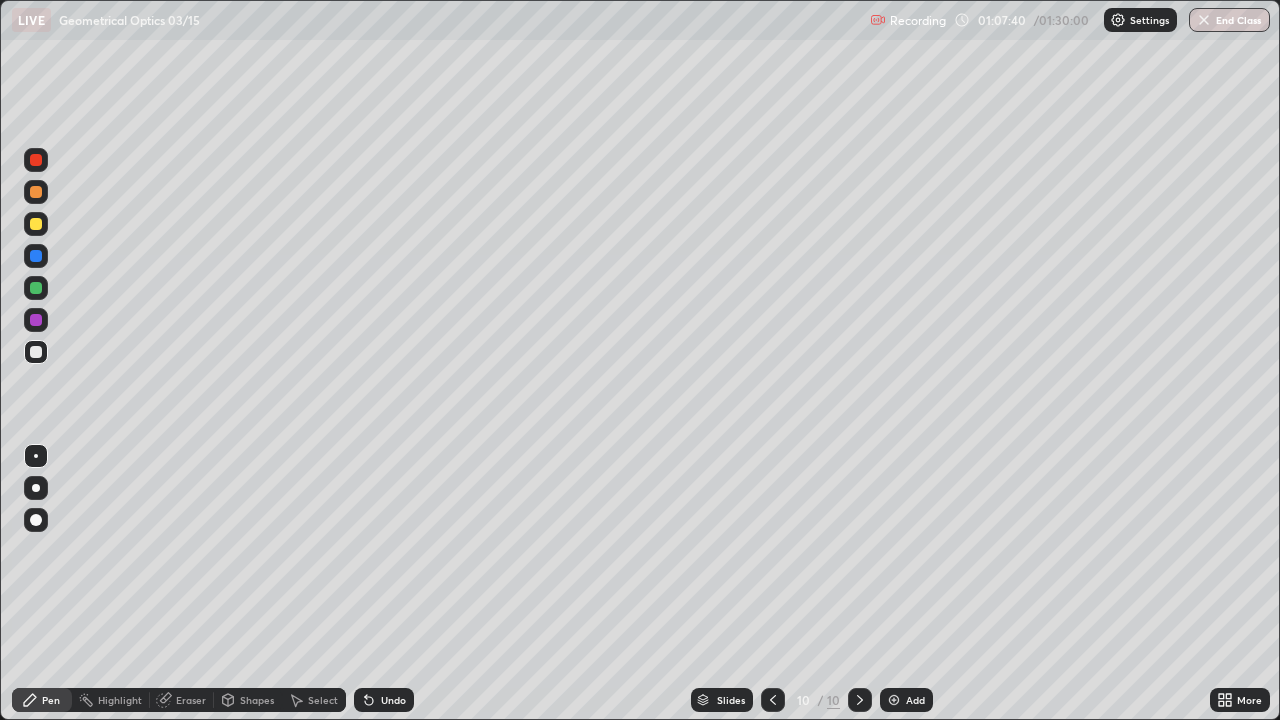 click on "Undo" at bounding box center [393, 700] 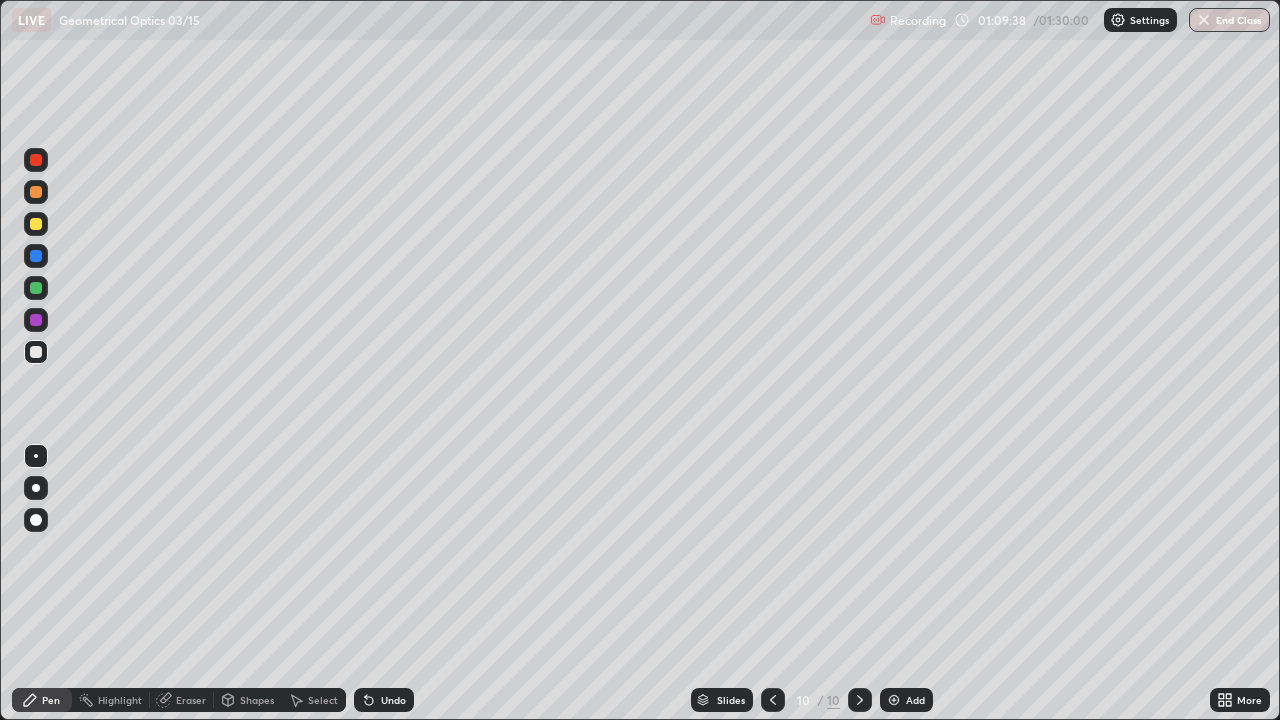 click at bounding box center (36, 288) 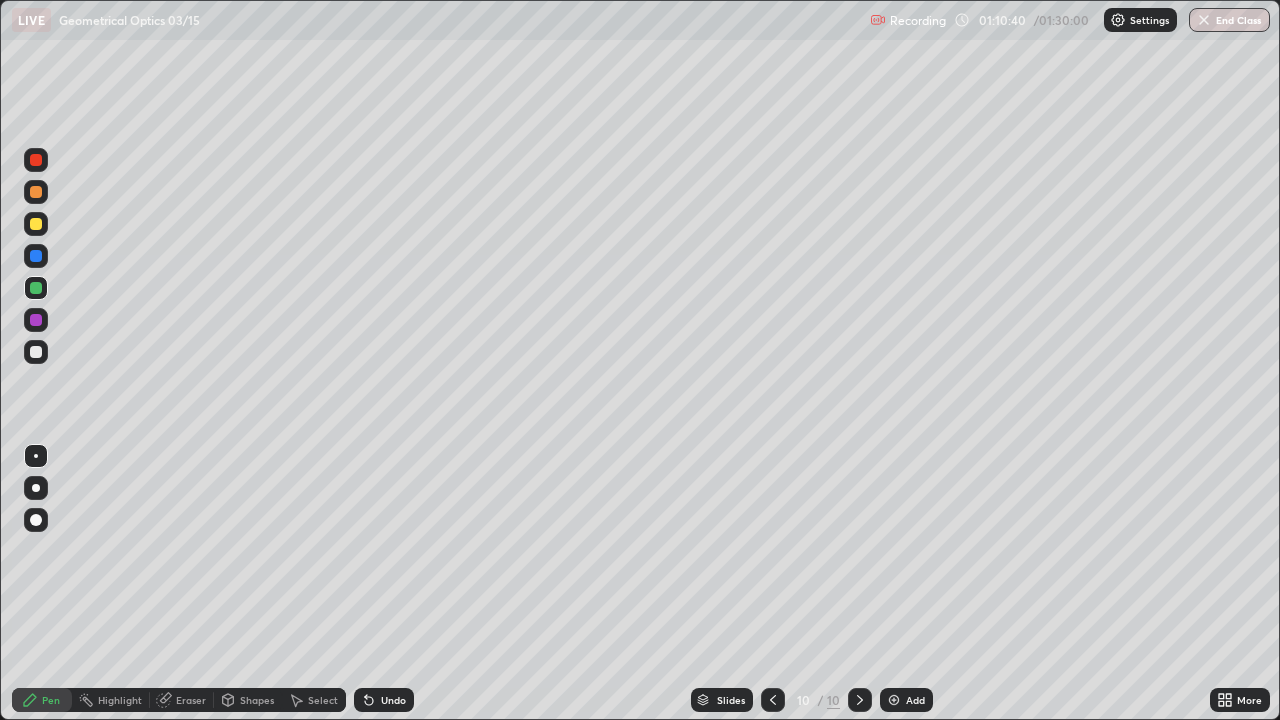 click on "Undo" at bounding box center (393, 700) 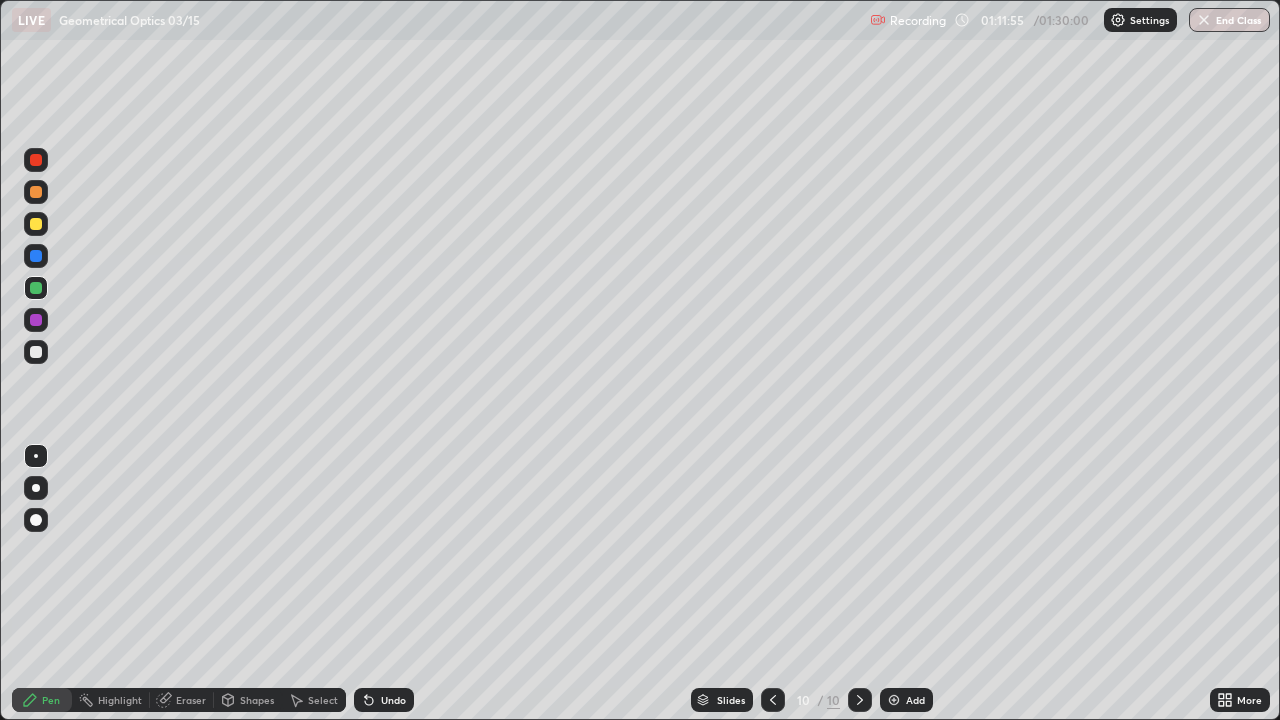 click on "Undo" at bounding box center (393, 700) 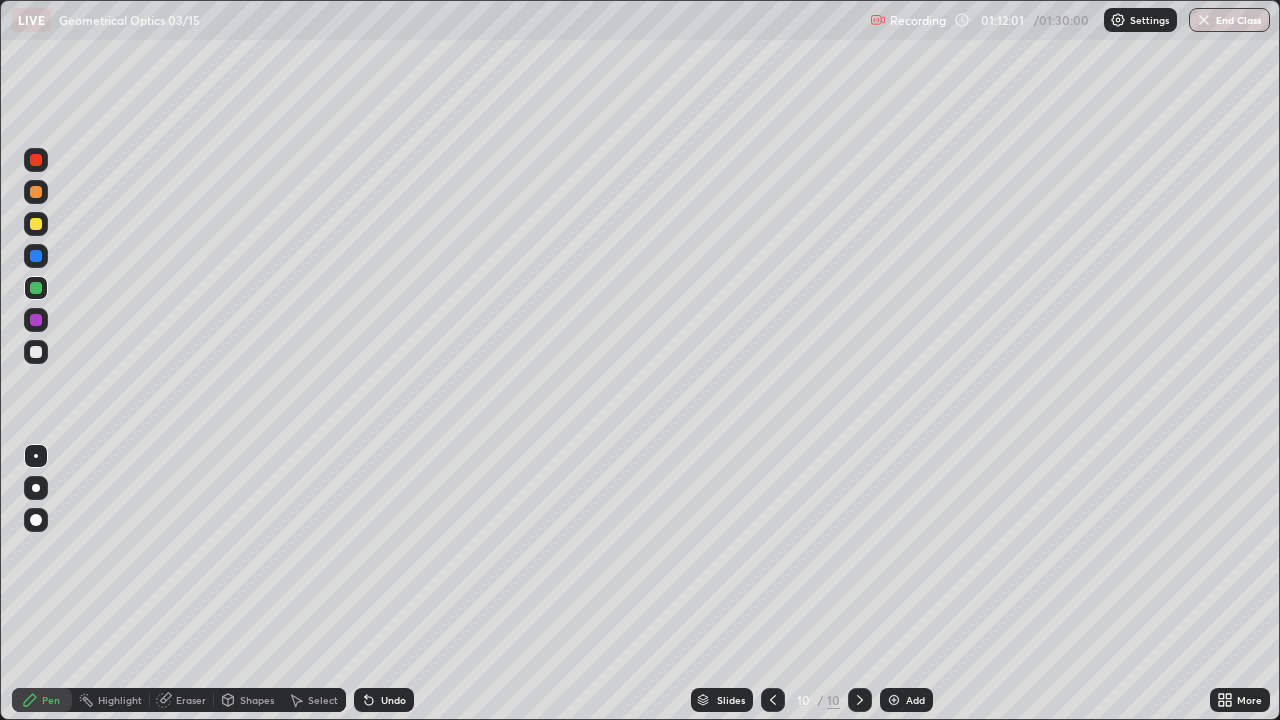 click on "Undo" at bounding box center [393, 700] 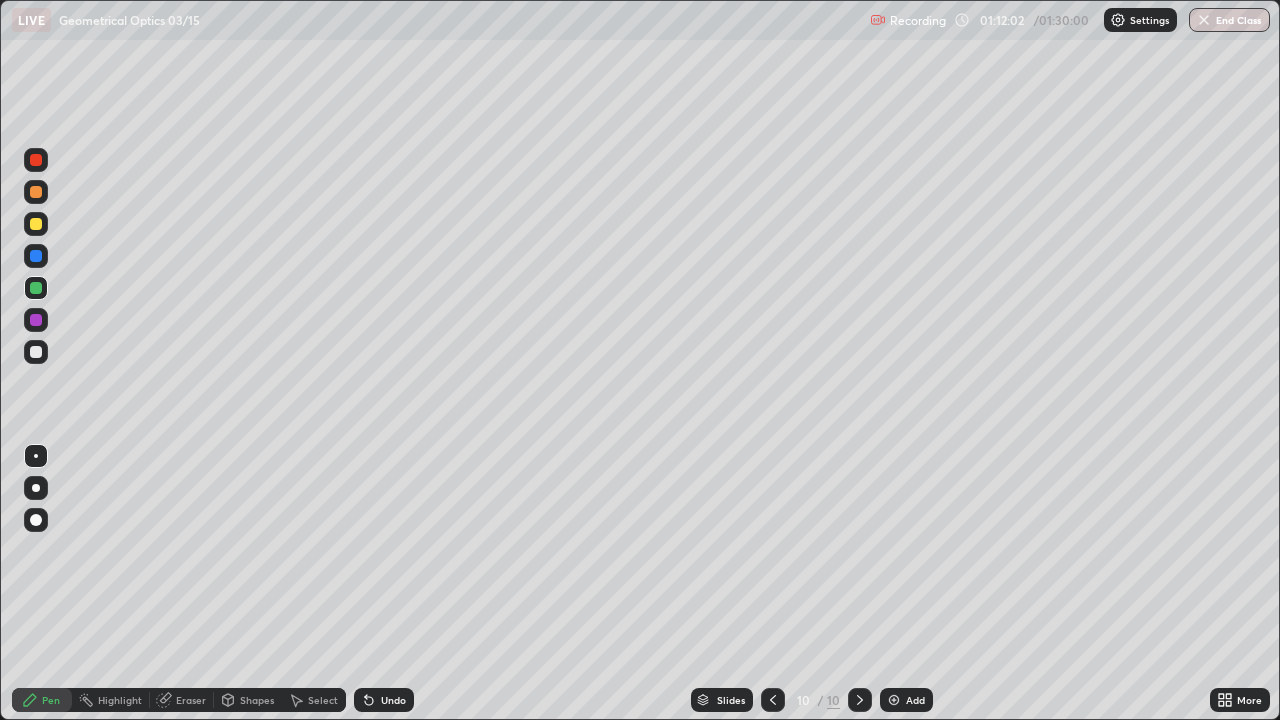 click on "Undo" at bounding box center (393, 700) 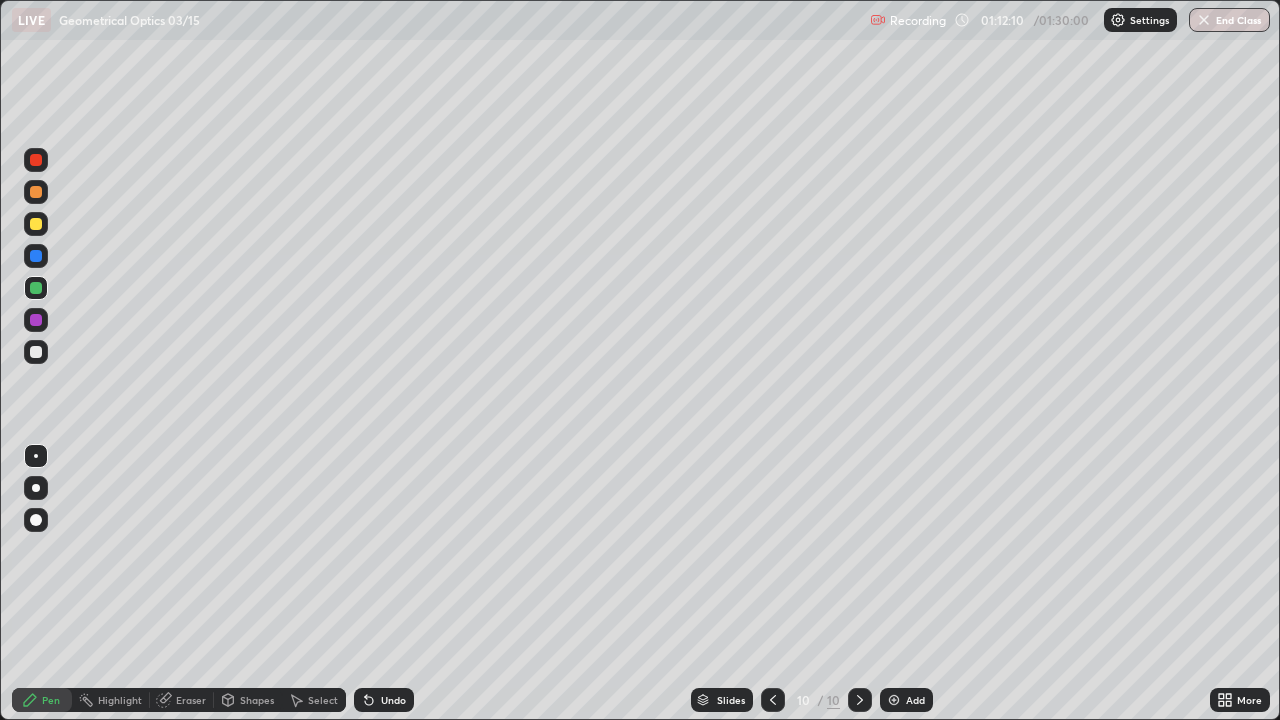 click on "Undo" at bounding box center (393, 700) 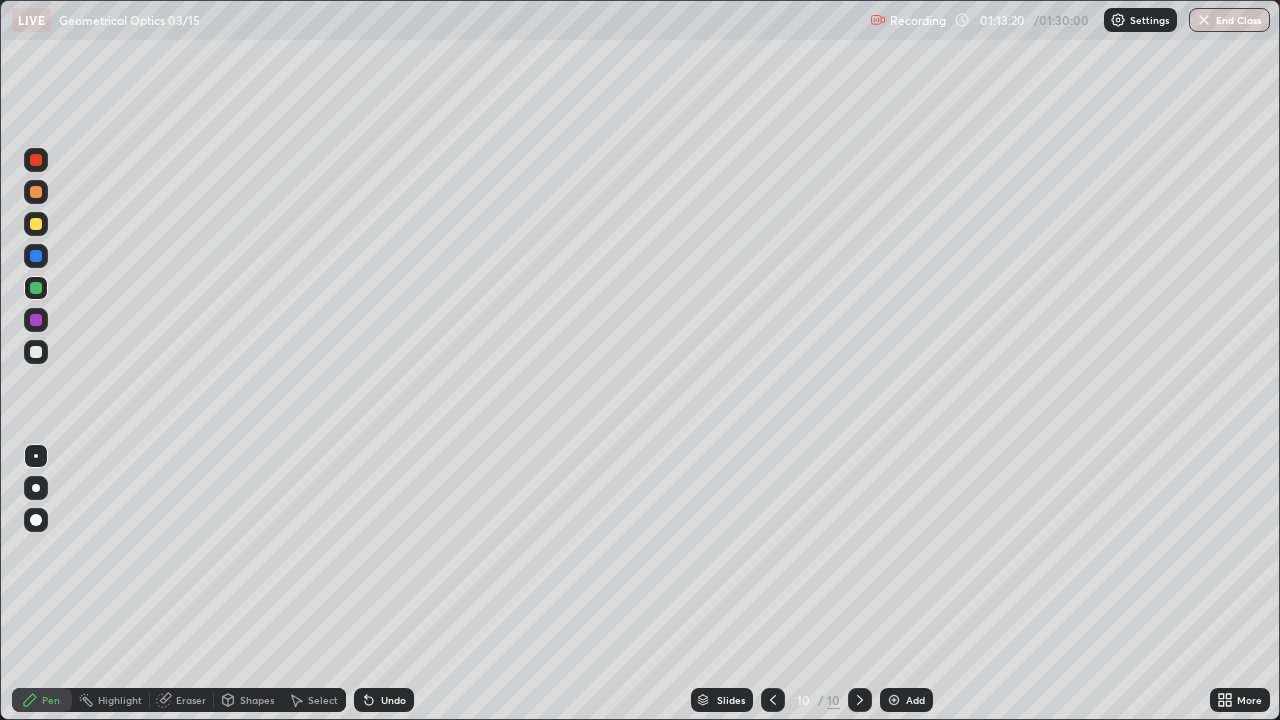 click at bounding box center [36, 352] 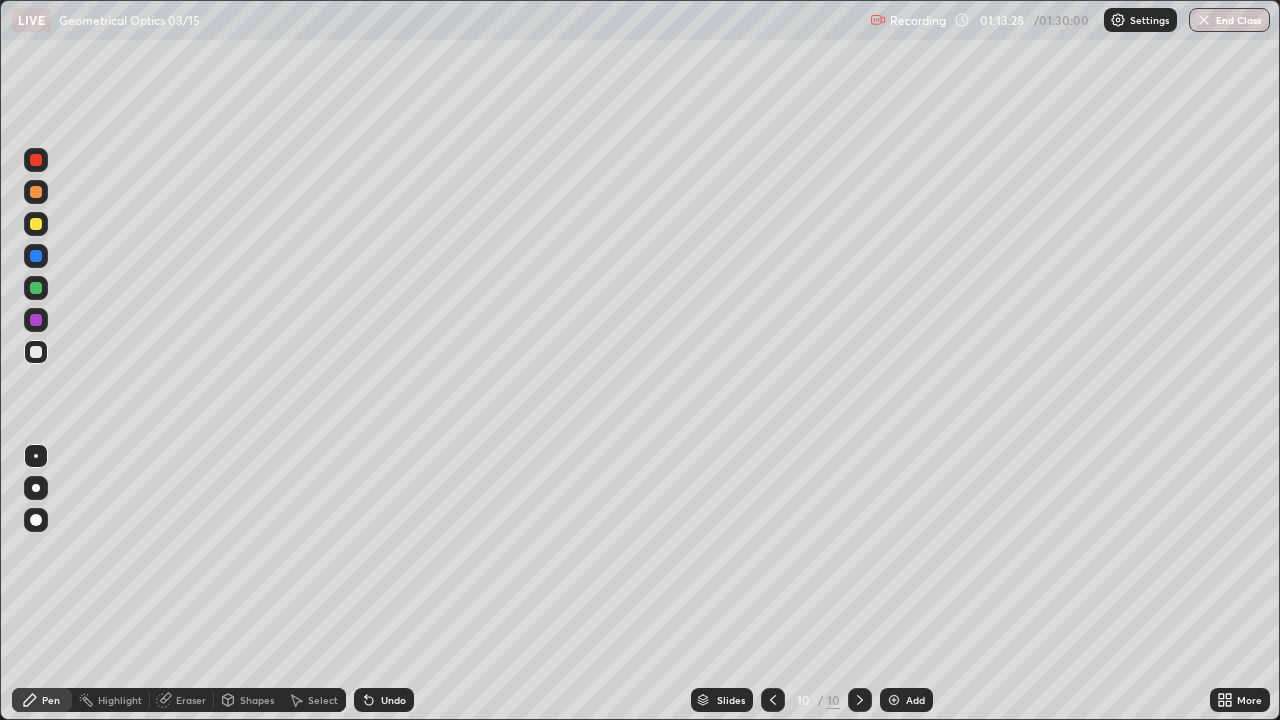 click on "Undo" at bounding box center (384, 700) 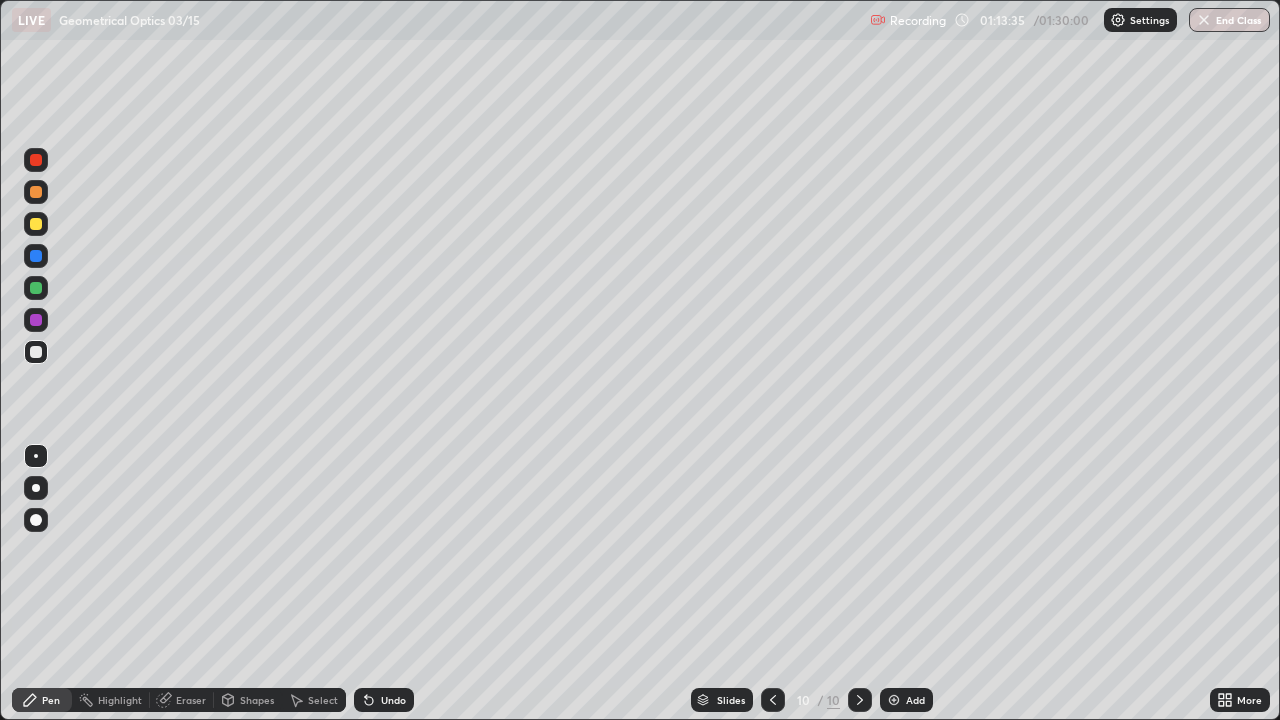 click 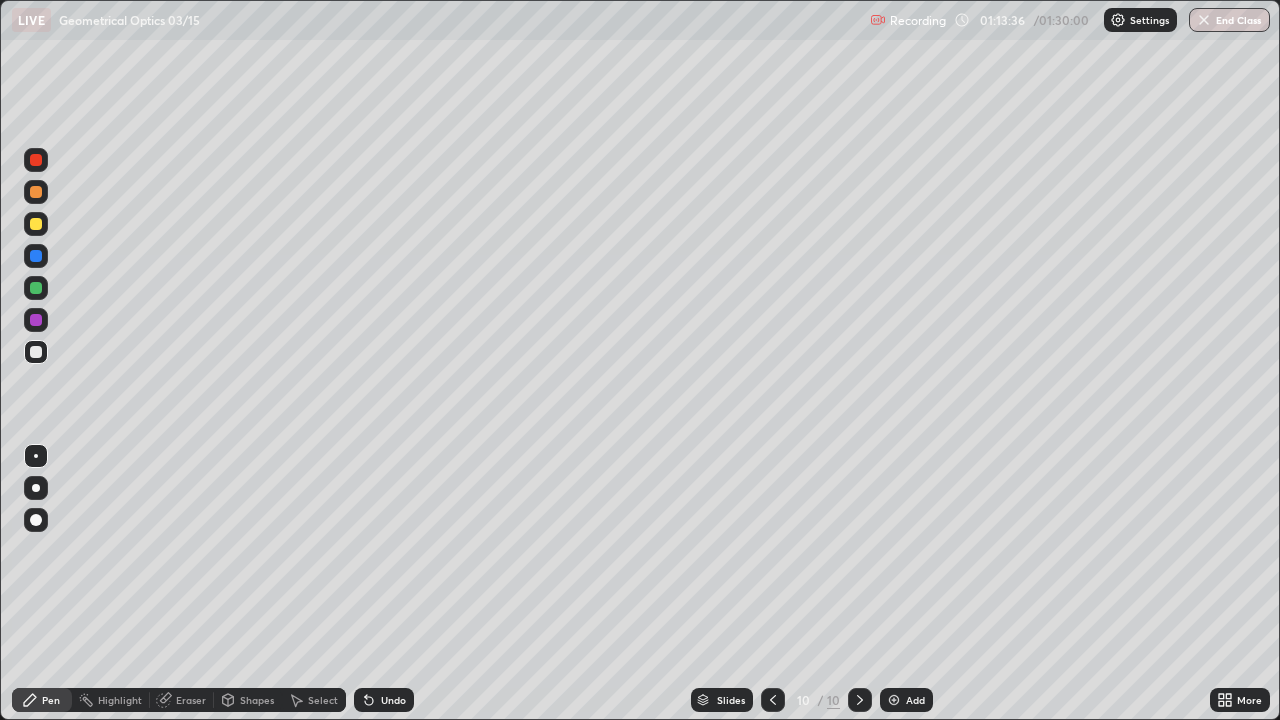 click 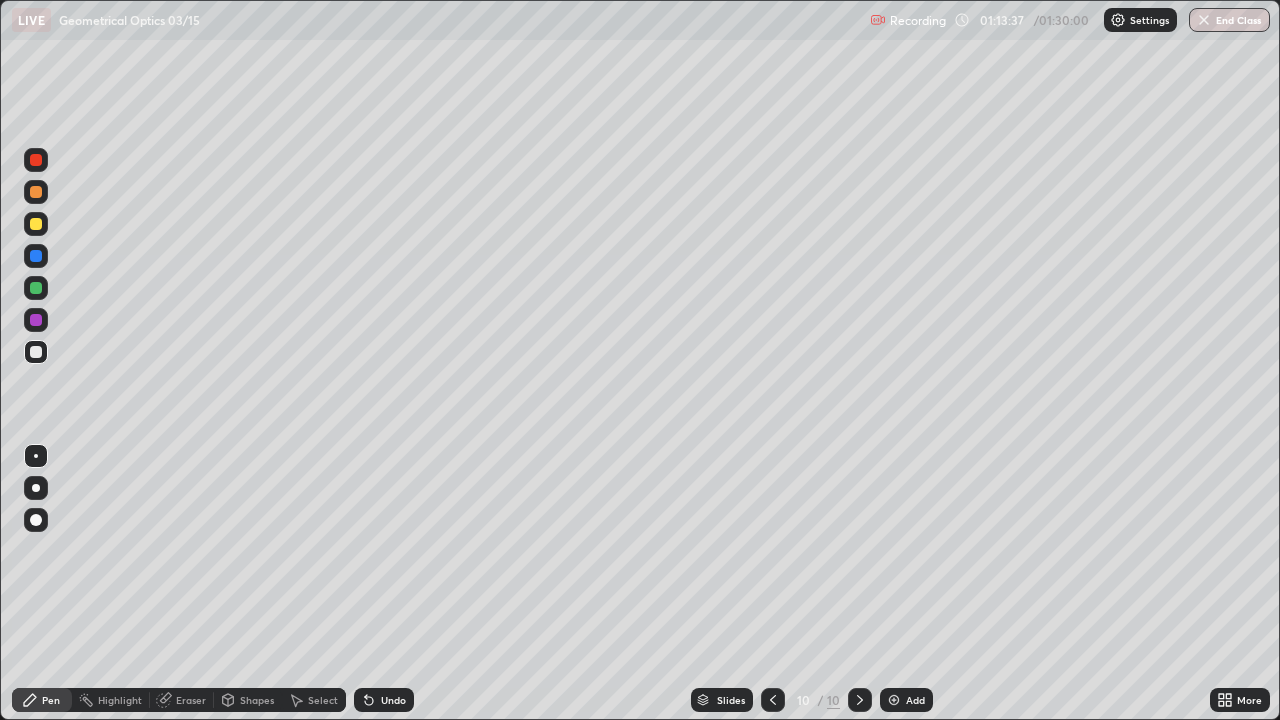 click 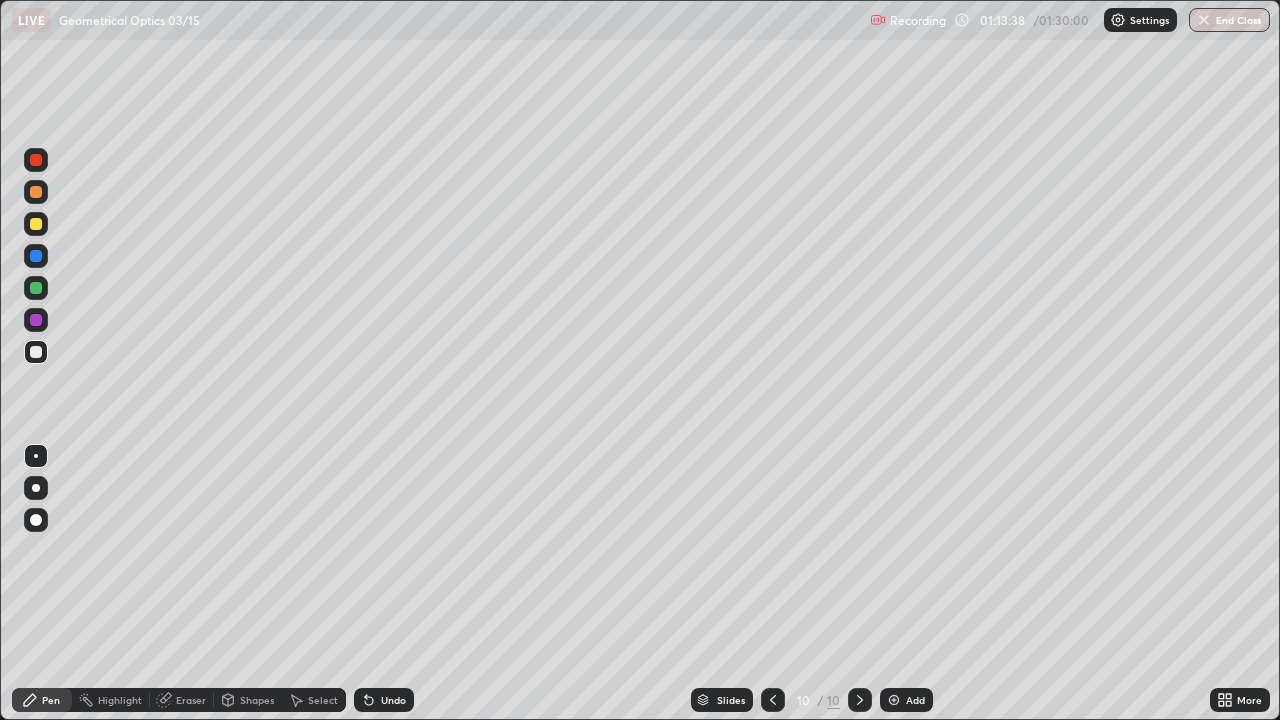 click 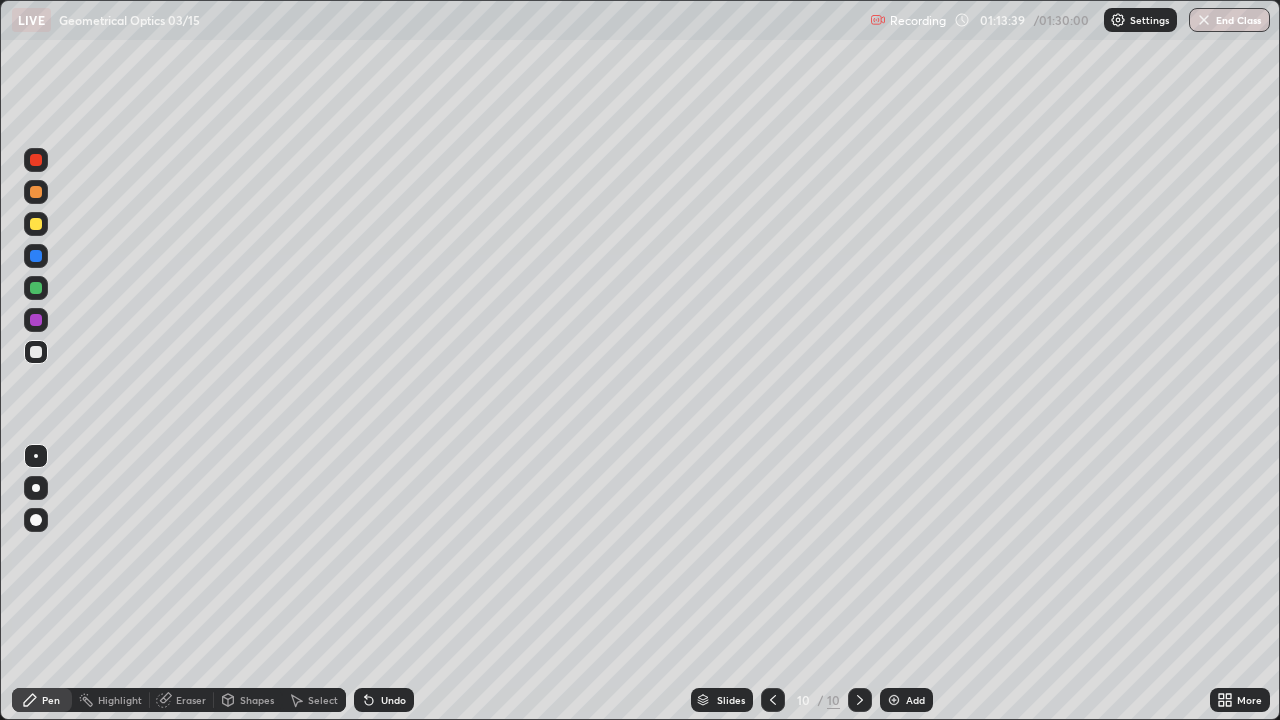 click 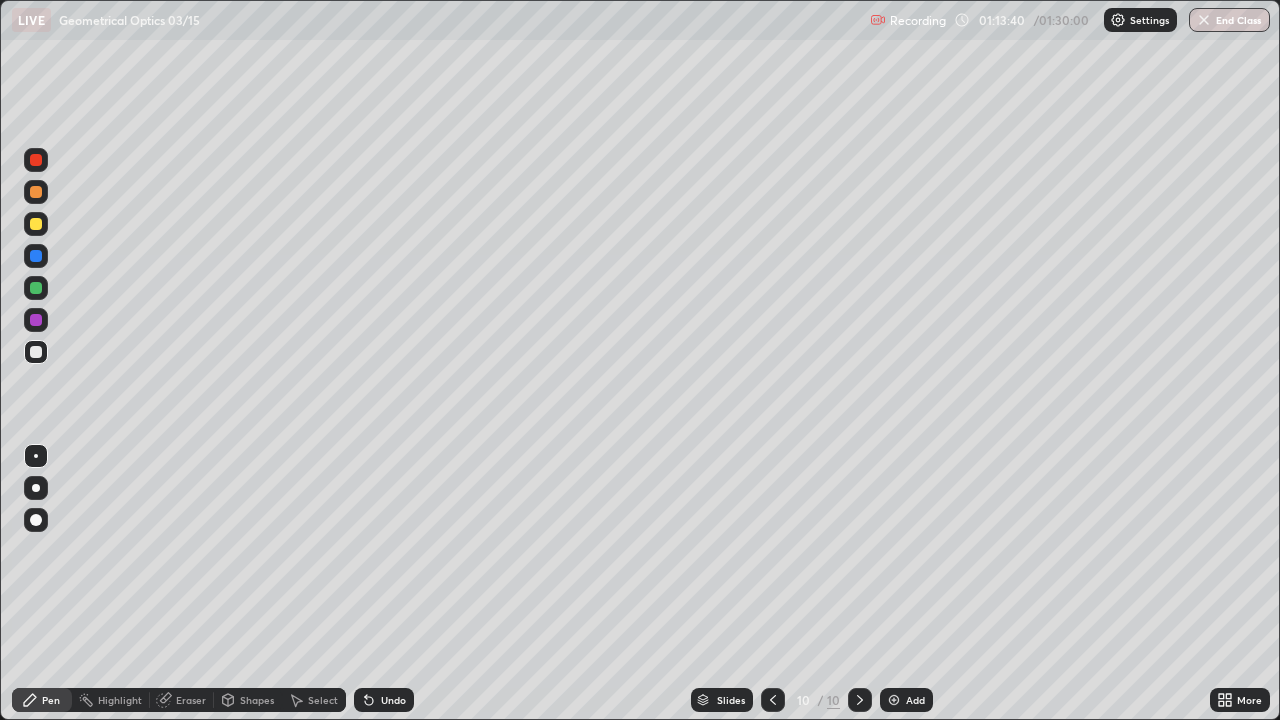 click 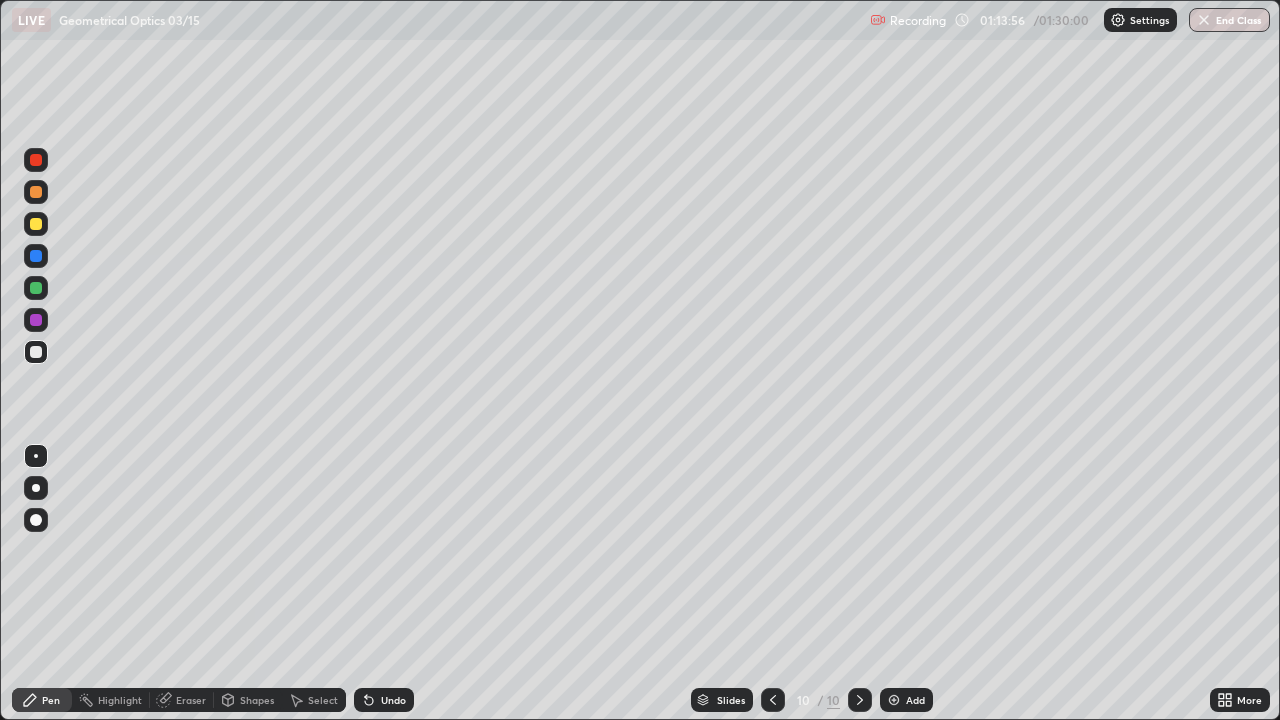 click on "Slides 10 / 10 Add" at bounding box center [812, 700] 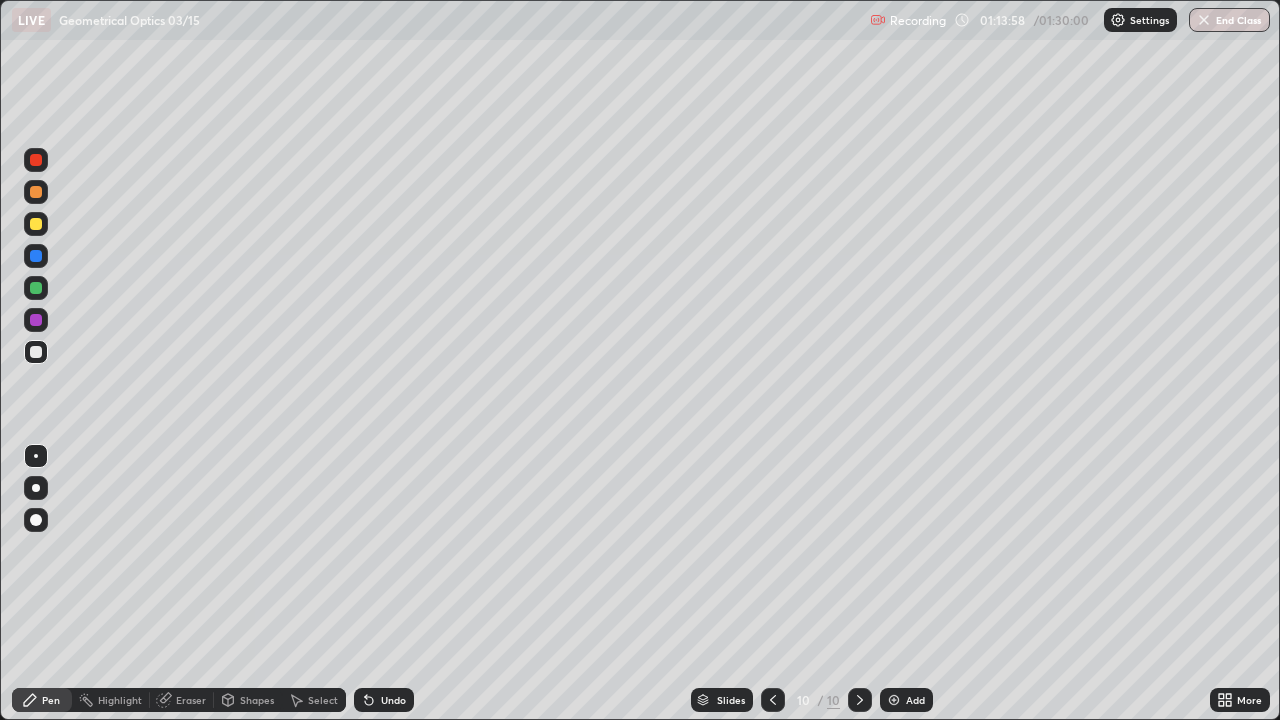 click at bounding box center [36, 288] 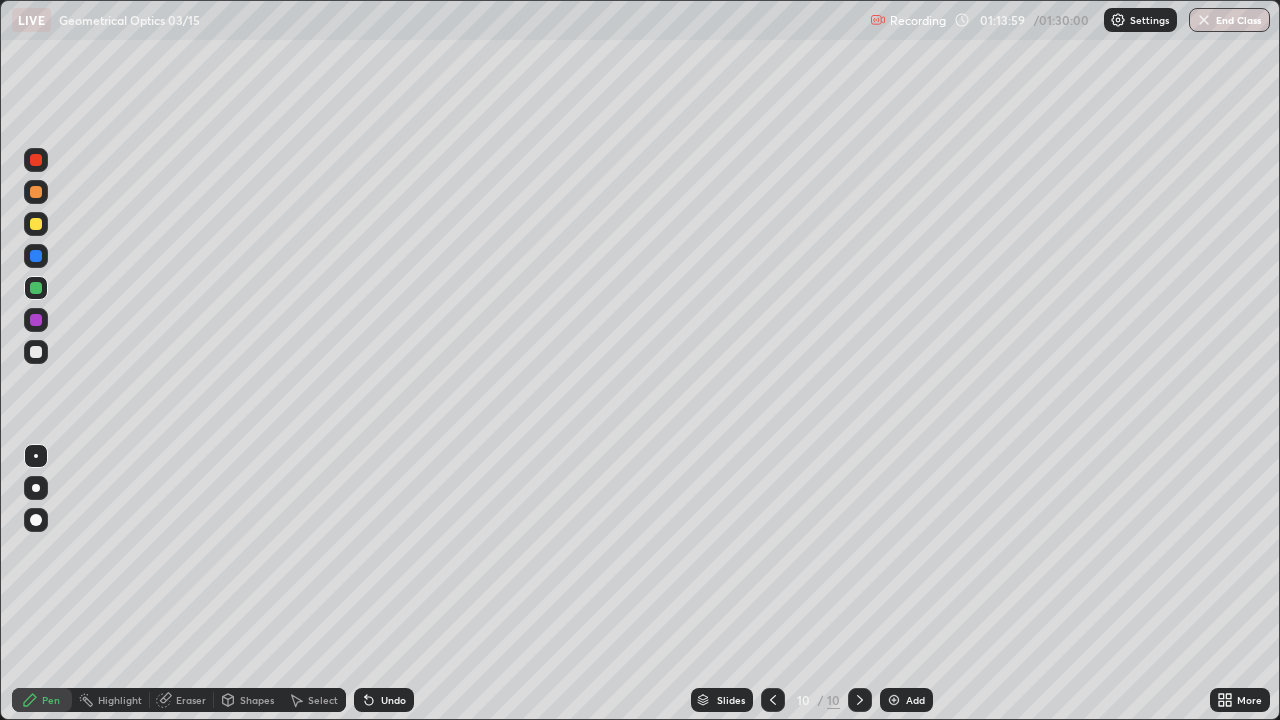 click on "Shapes" at bounding box center [257, 700] 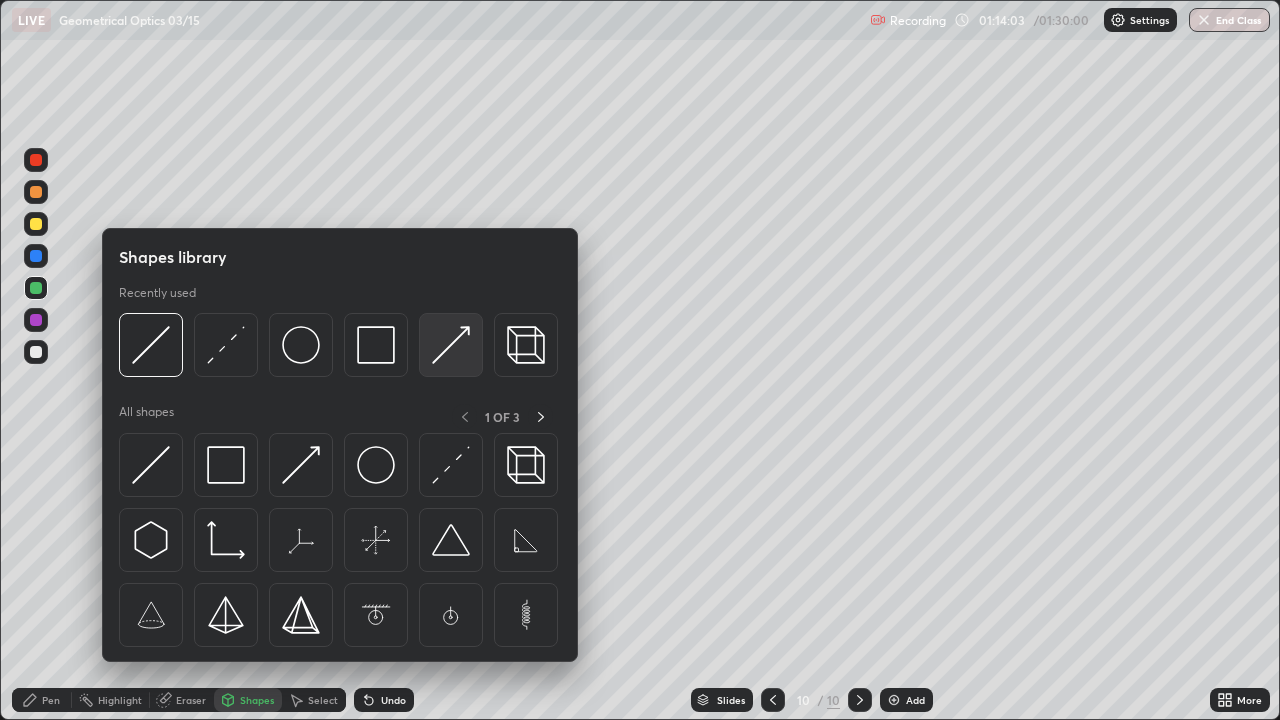 click at bounding box center [451, 345] 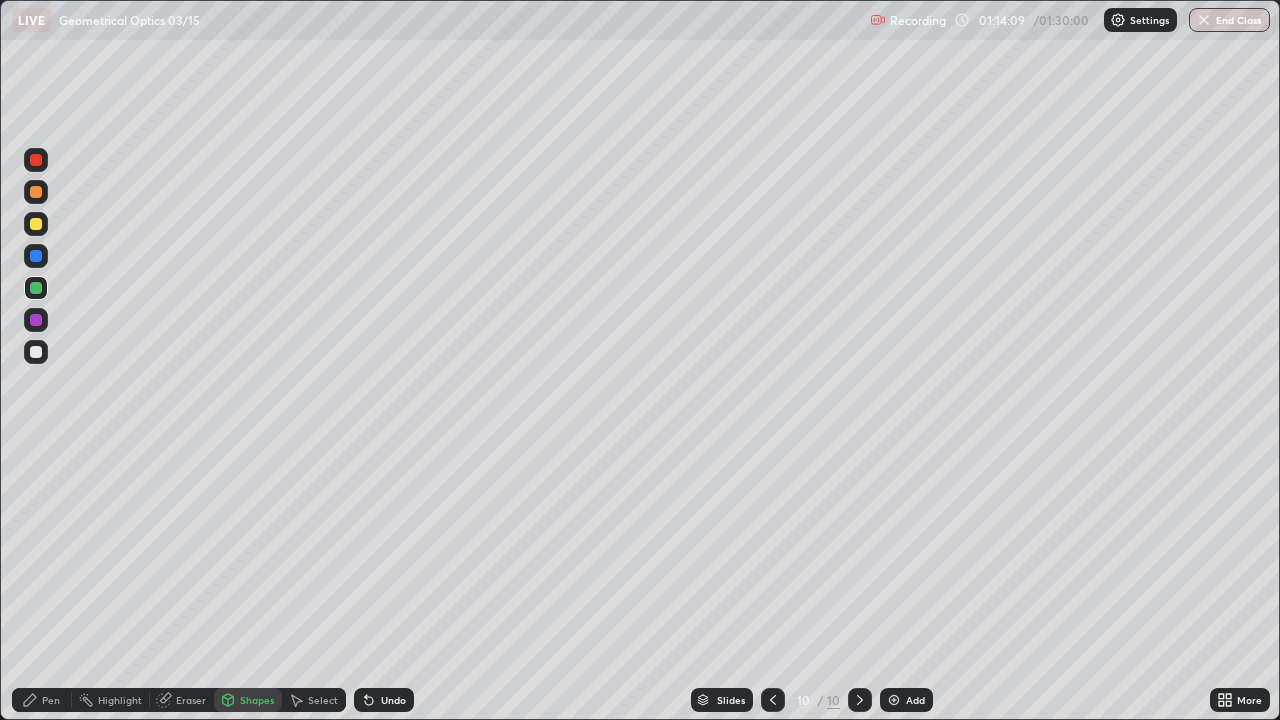 click at bounding box center (36, 352) 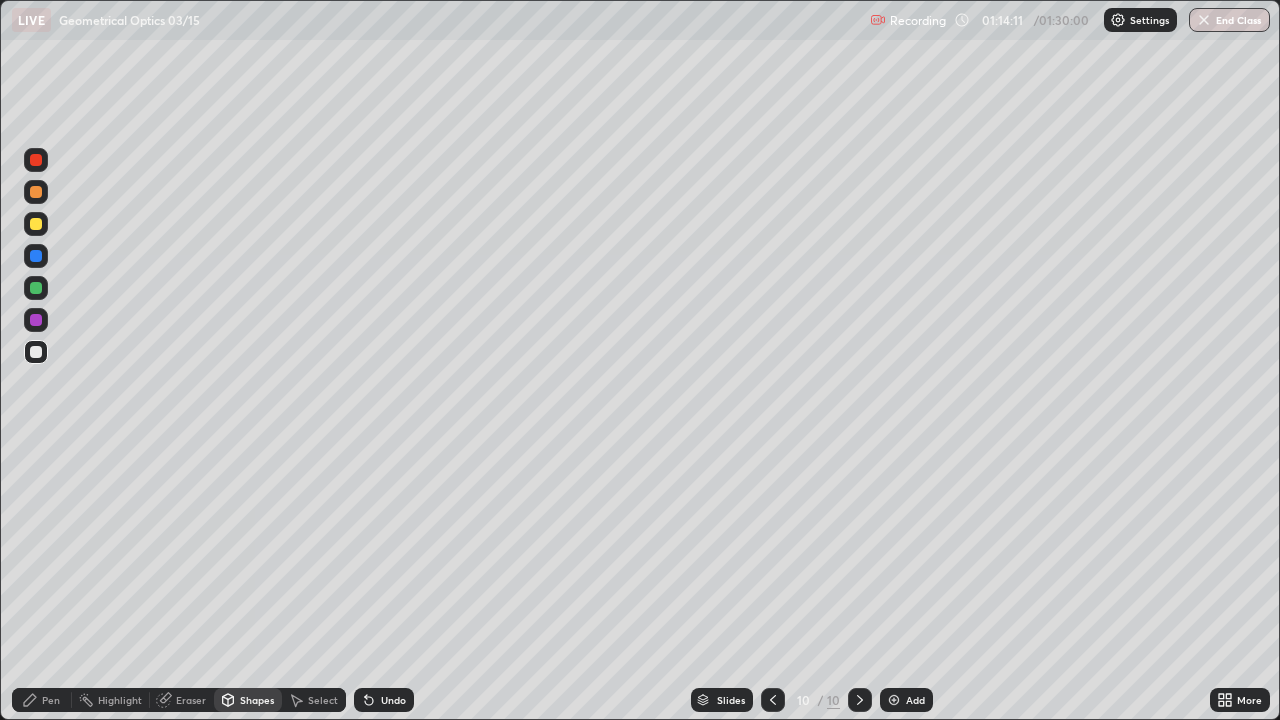 click at bounding box center (36, 160) 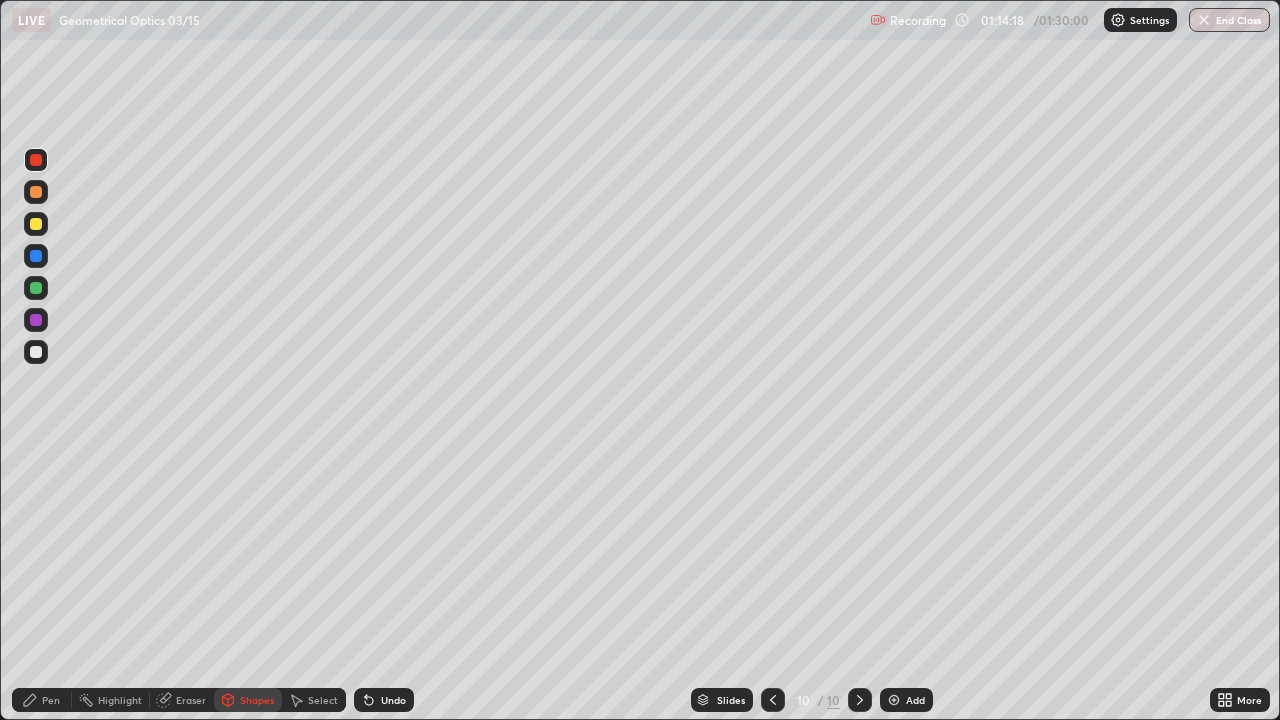 click on "Undo" at bounding box center [384, 700] 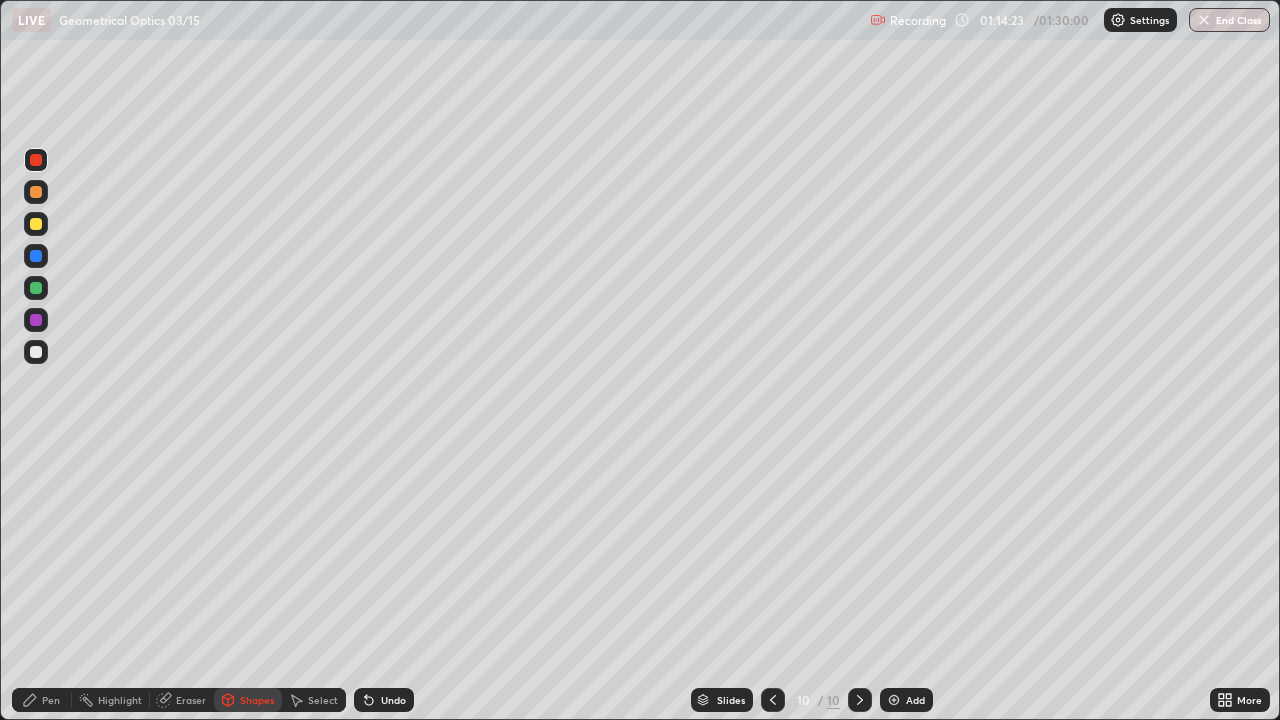 click on "Pen" at bounding box center [51, 700] 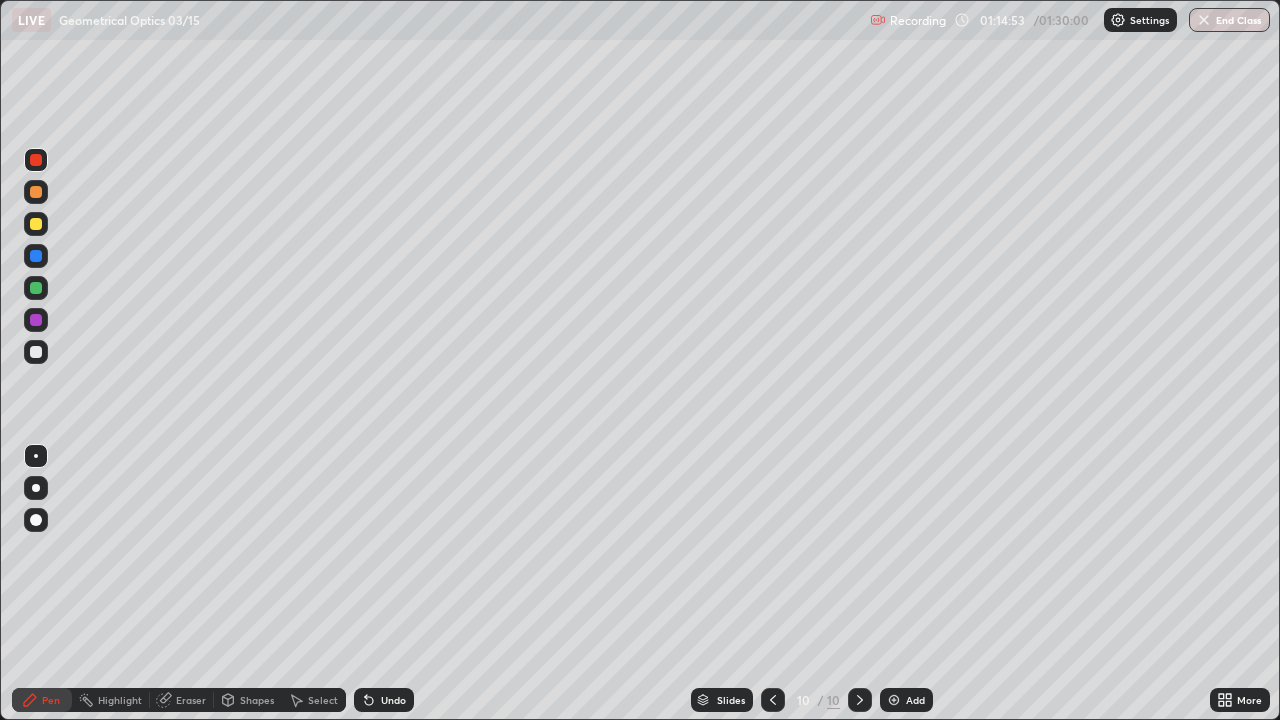 click on "Eraser" at bounding box center (182, 700) 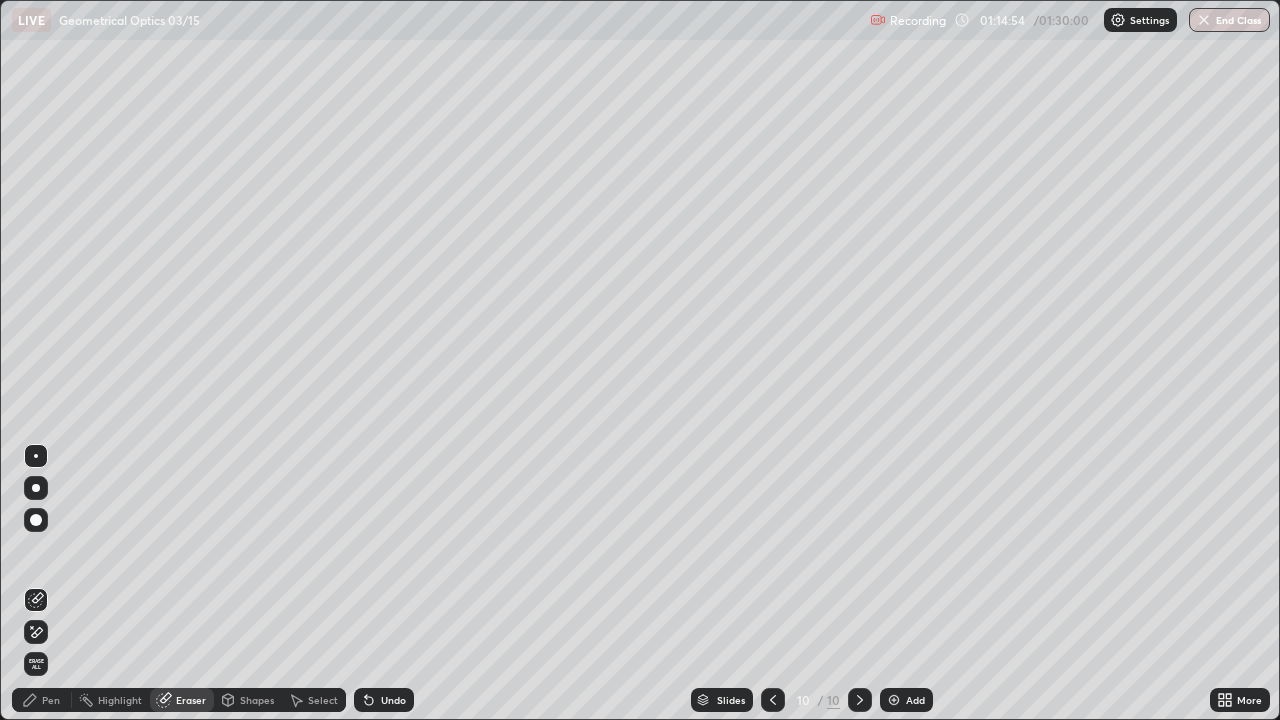 click 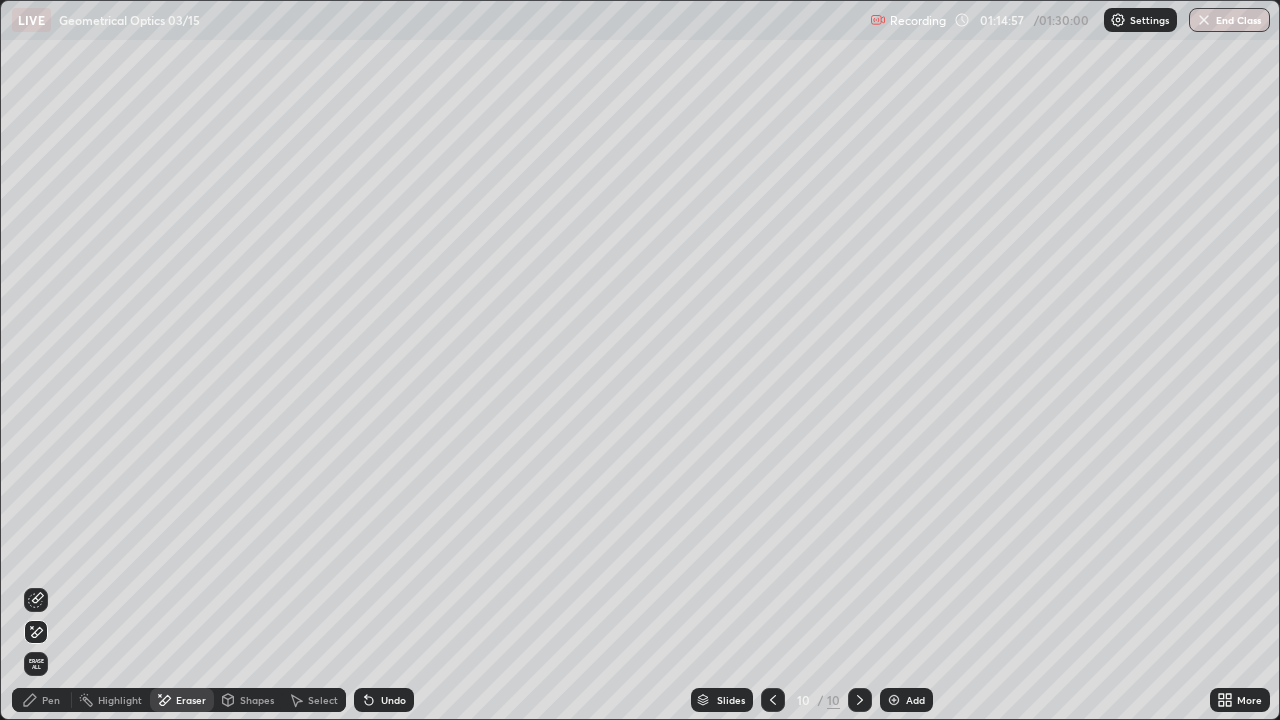 click on "Pen" at bounding box center [51, 700] 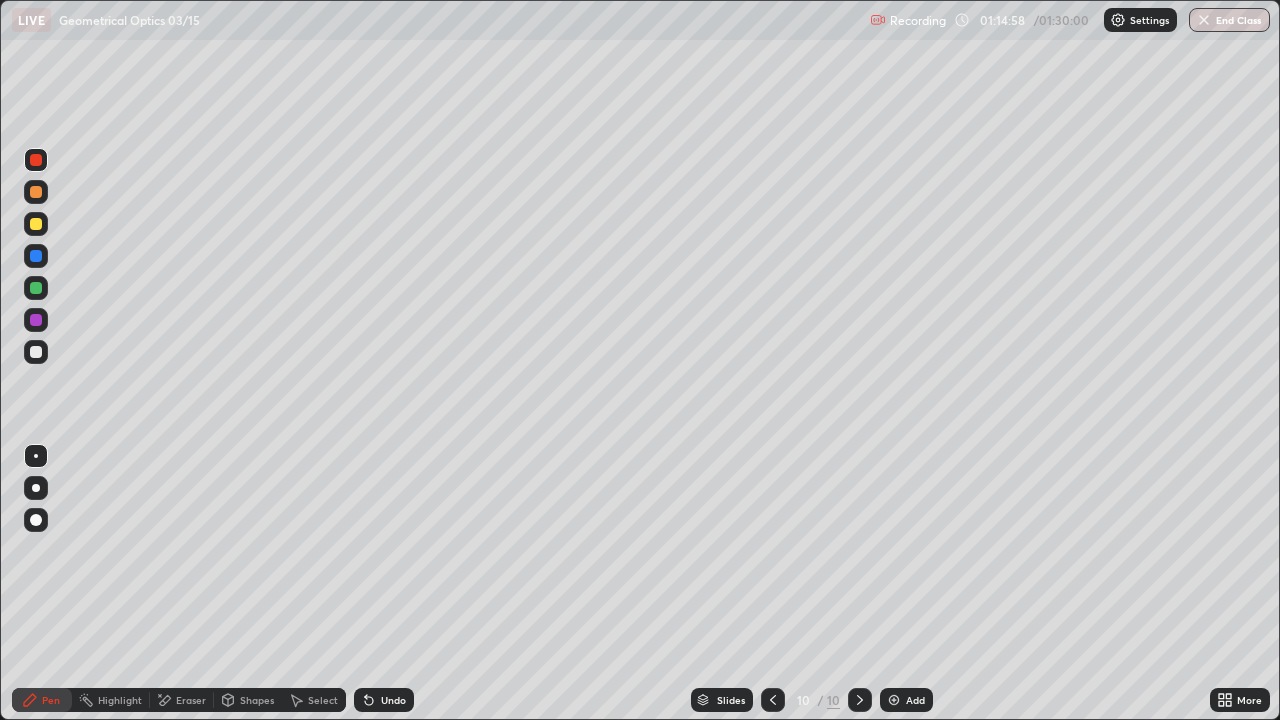 click at bounding box center (36, 352) 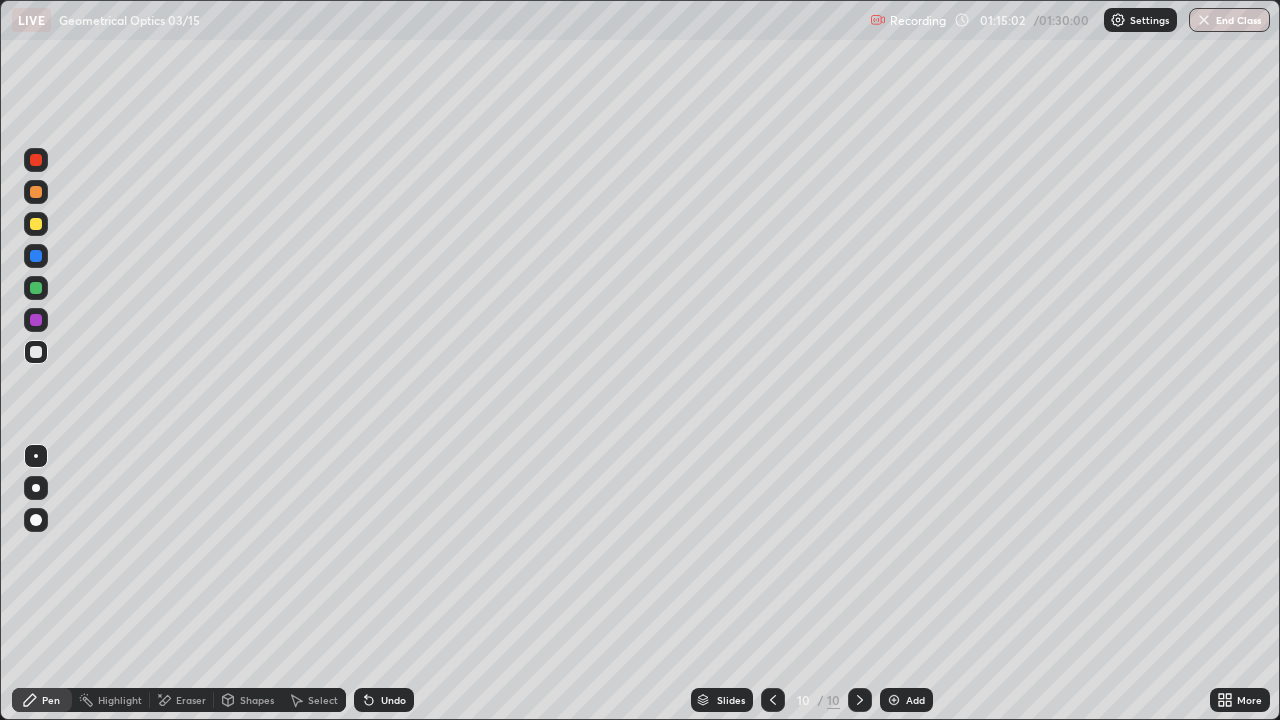 click on "Shapes" at bounding box center [248, 700] 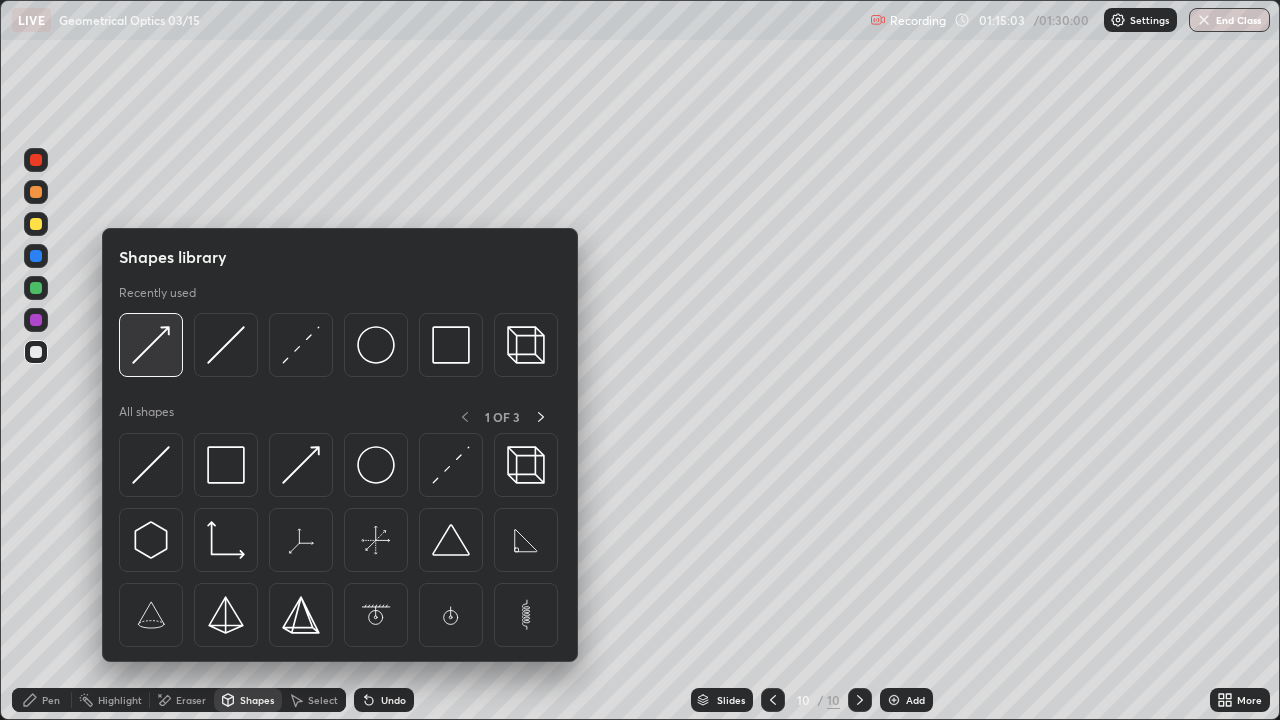 click at bounding box center [151, 345] 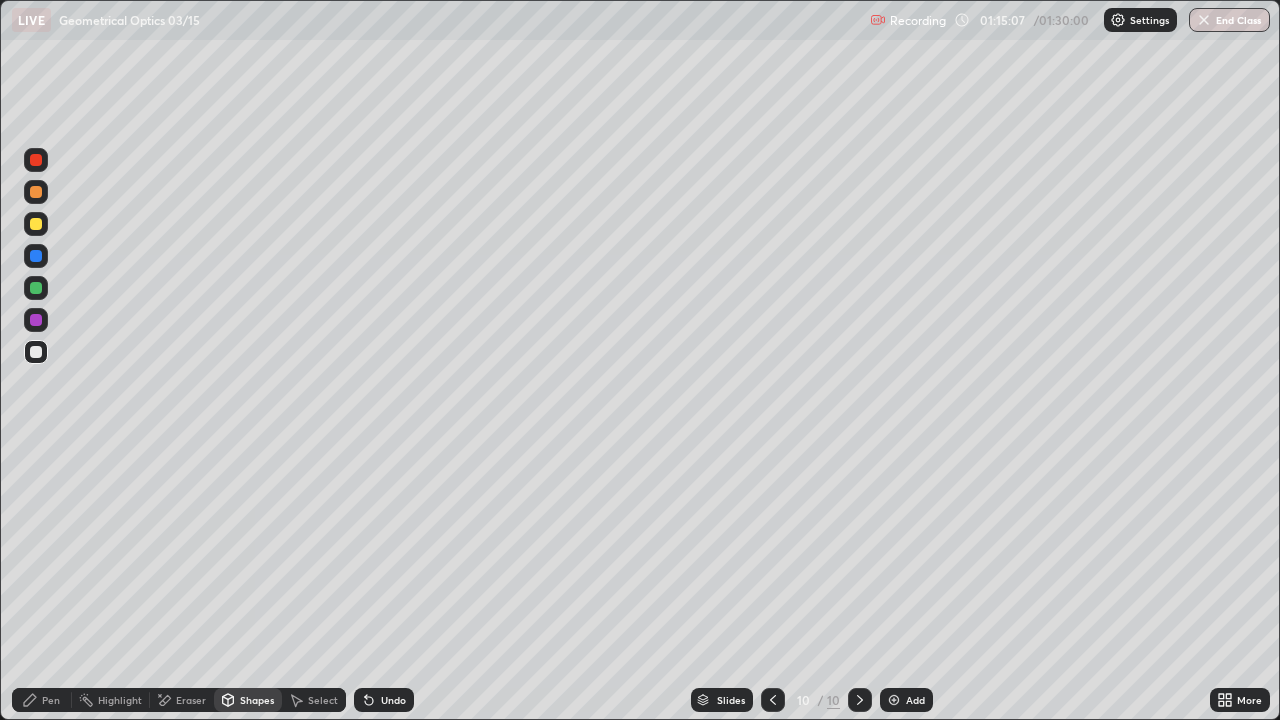 click at bounding box center (36, 320) 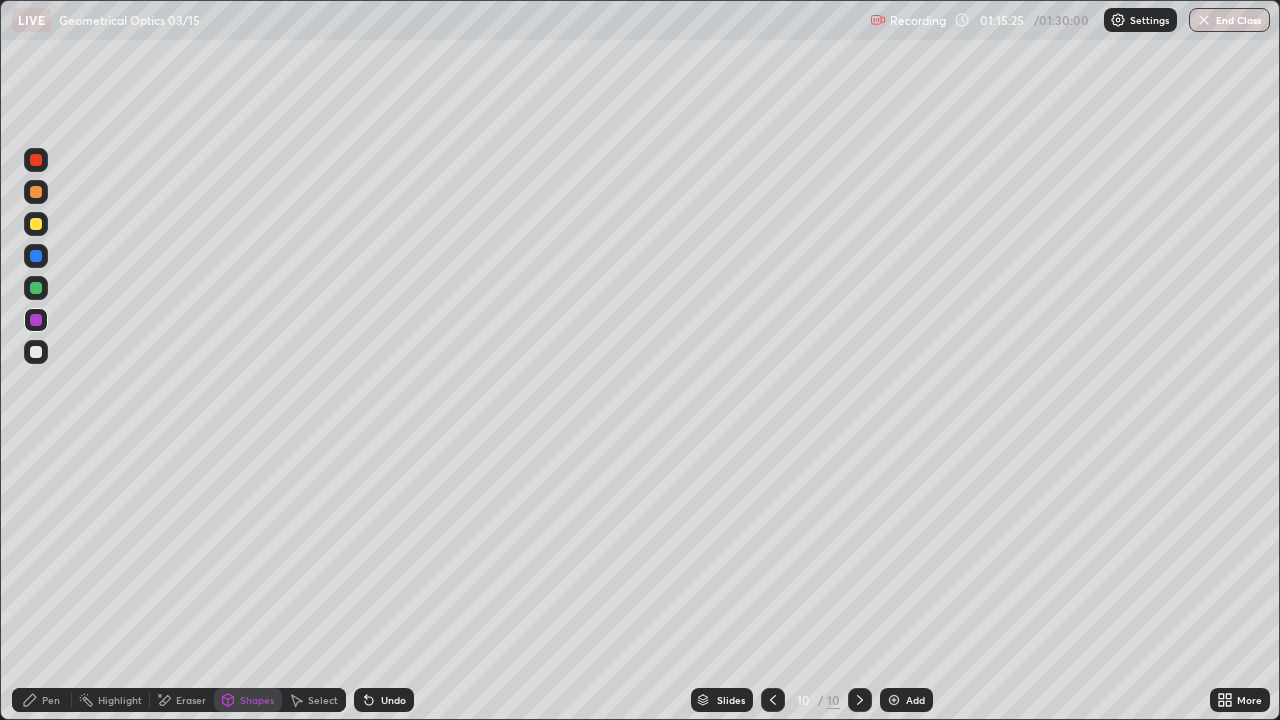 click 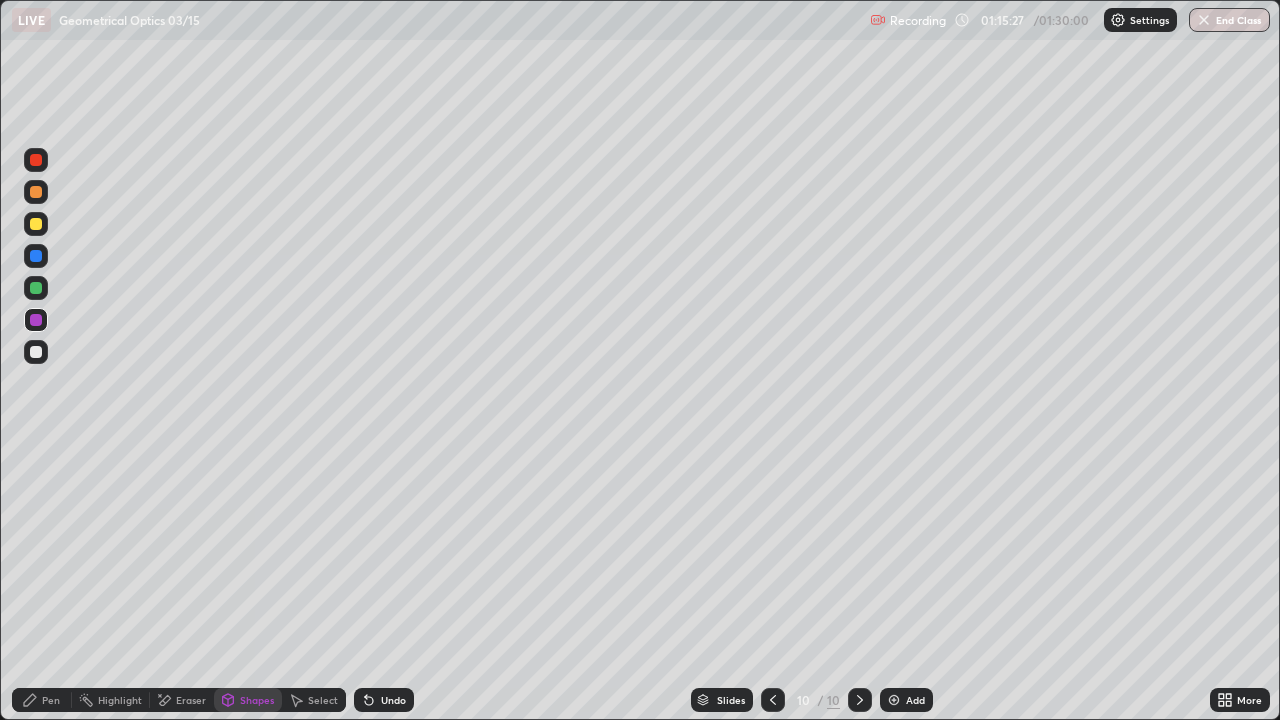 click 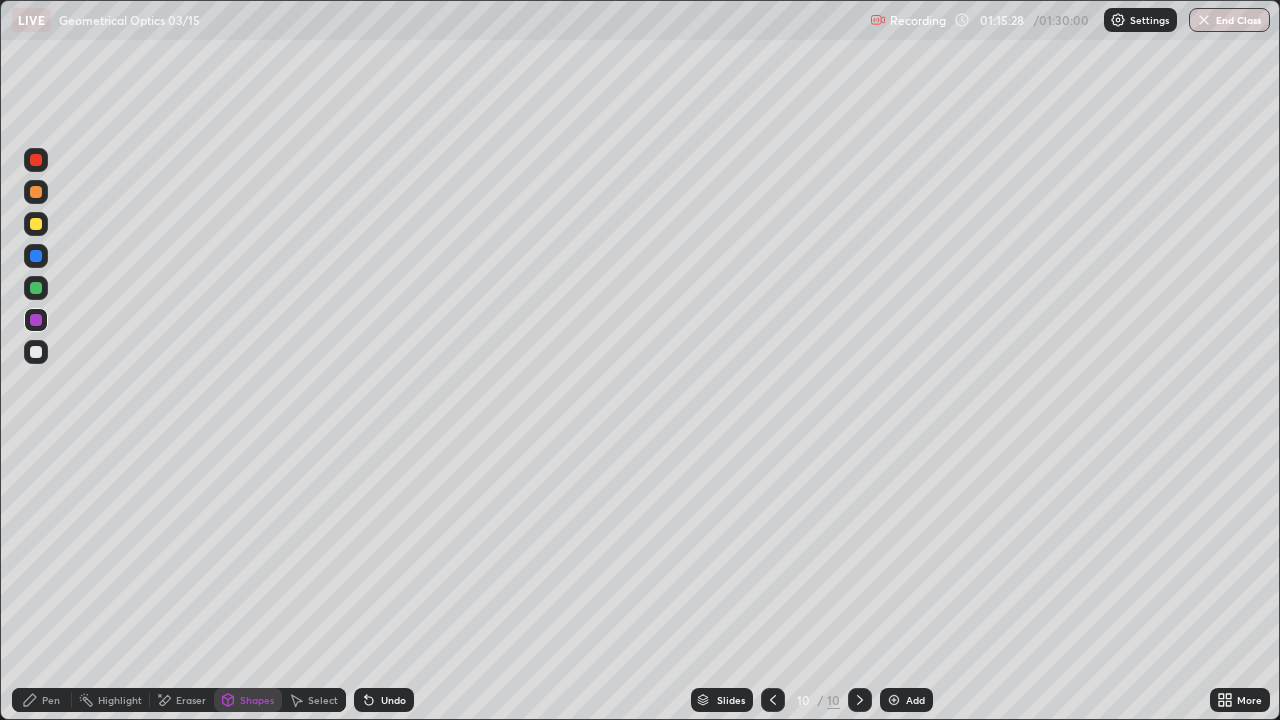 click 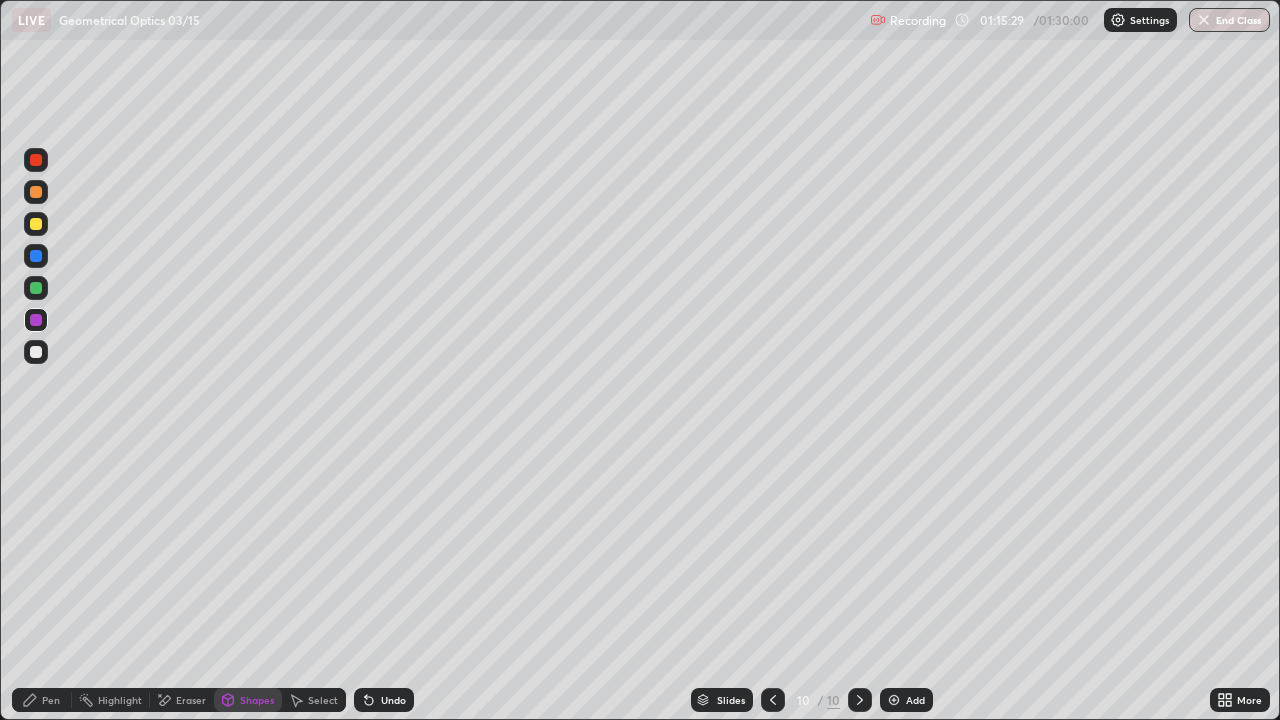 click 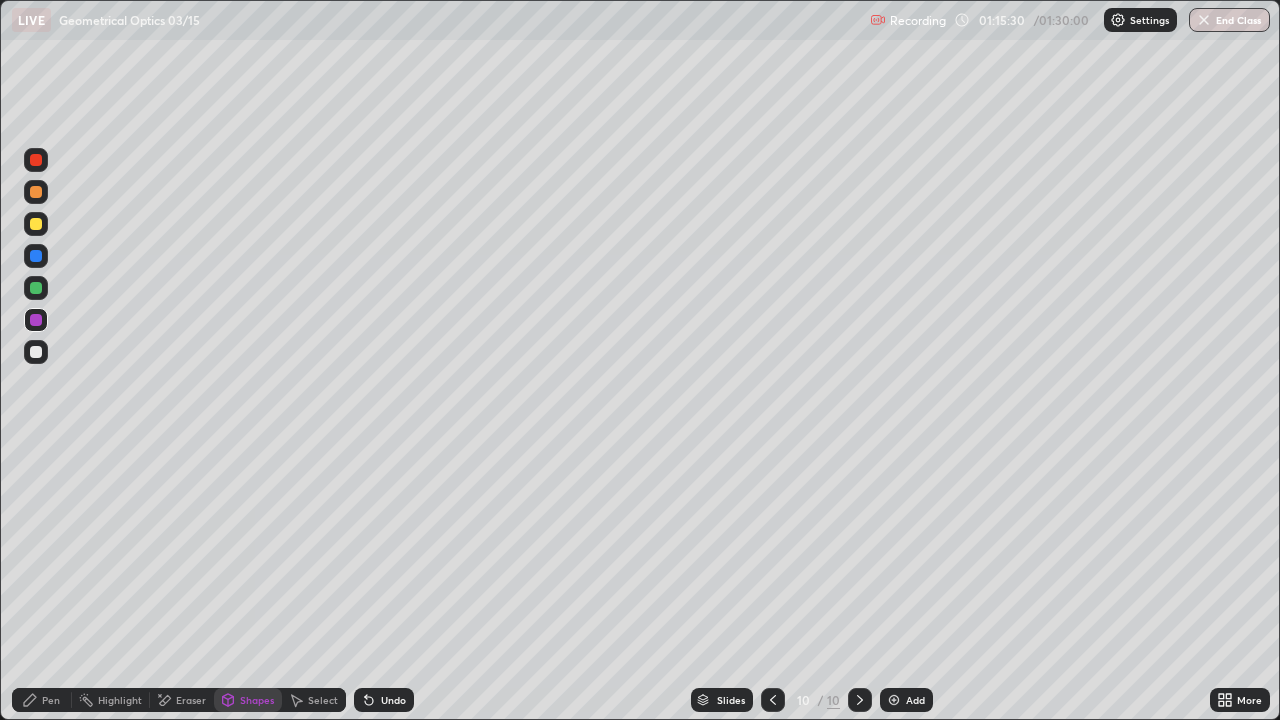 click 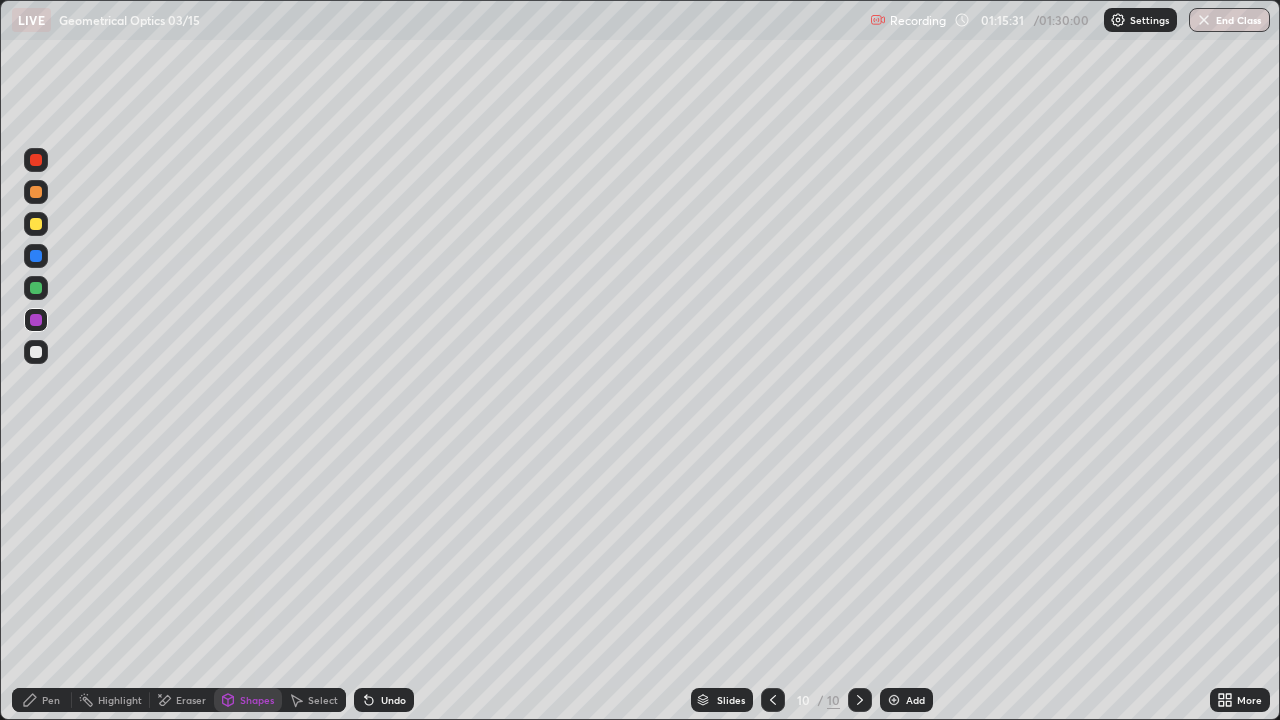 click on "Undo" at bounding box center [384, 700] 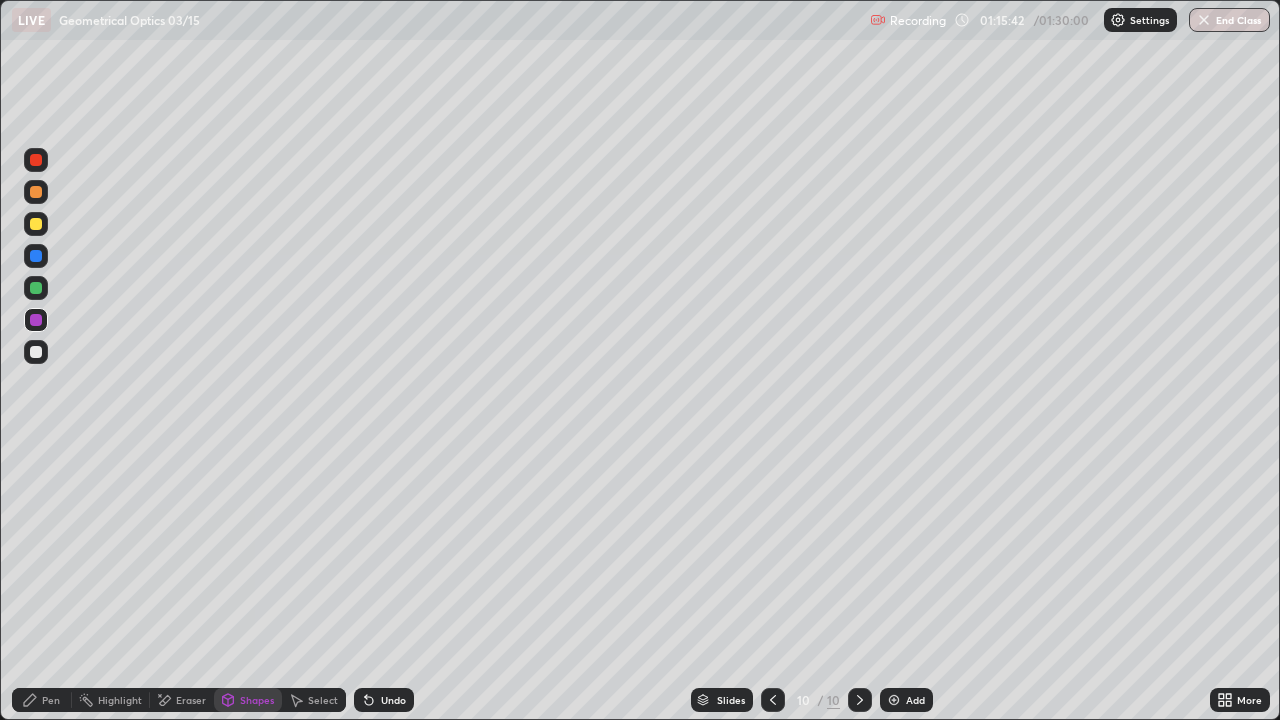 click at bounding box center (36, 352) 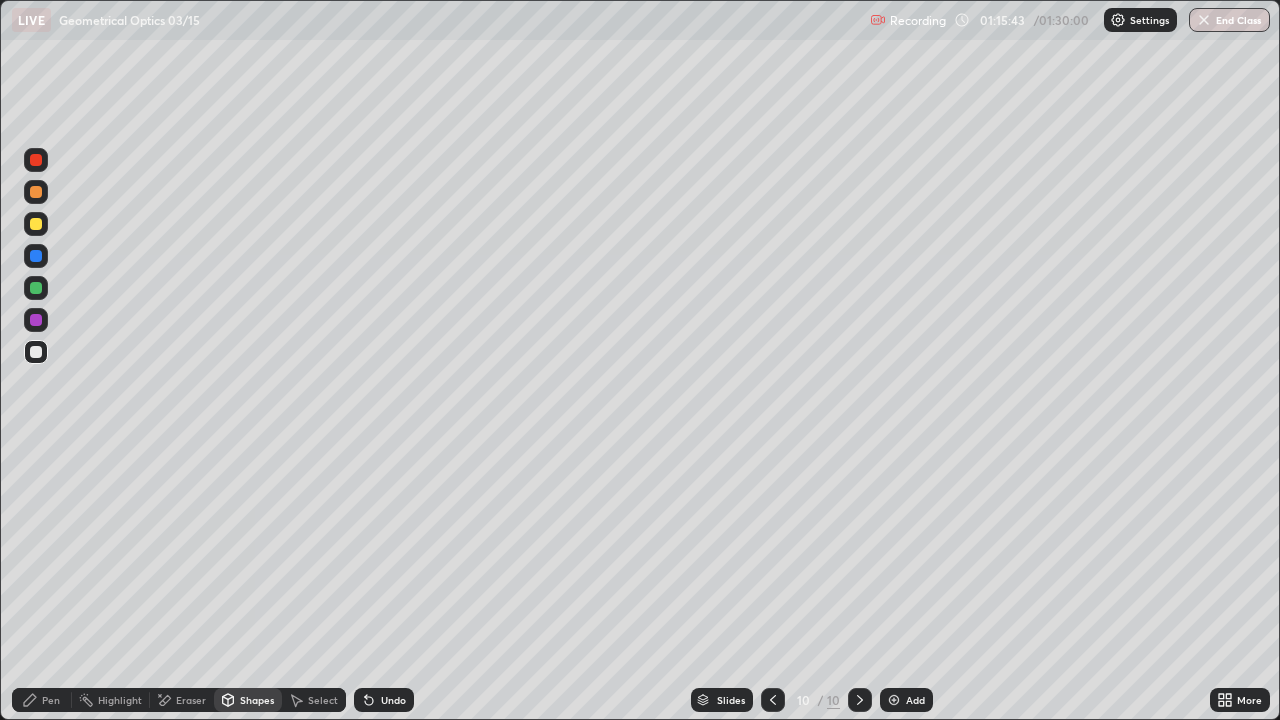 click 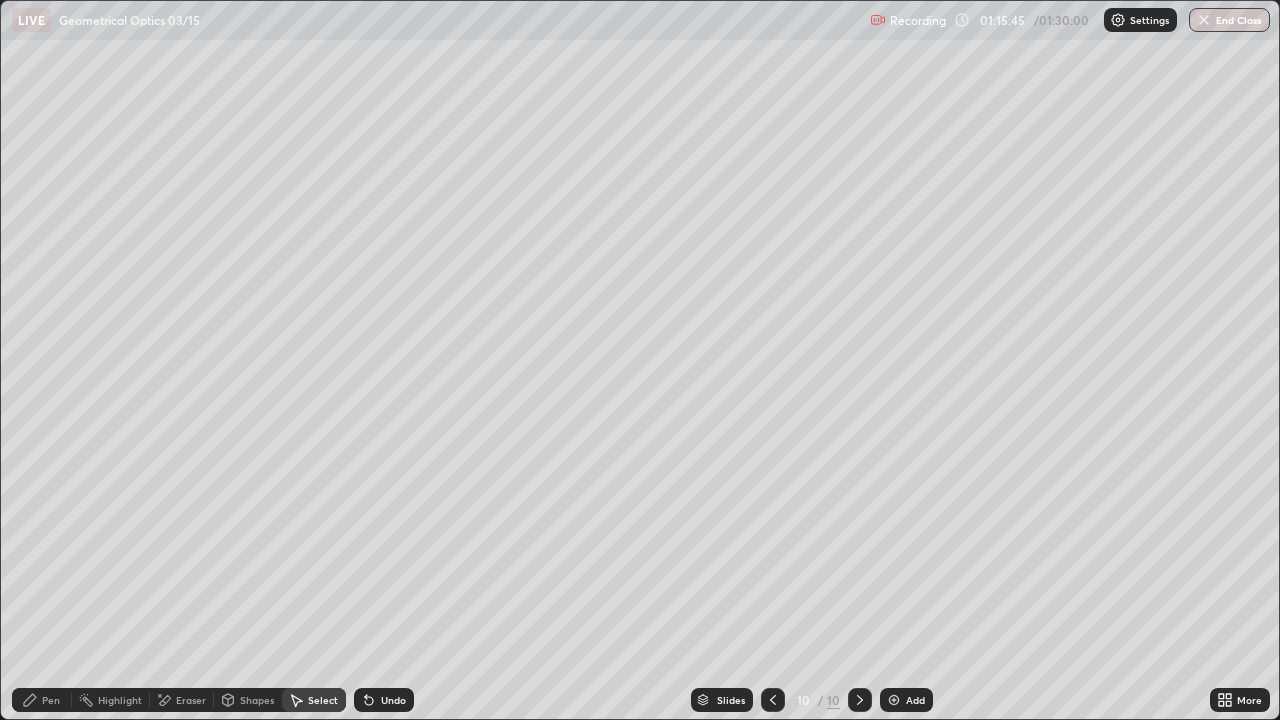 click at bounding box center [894, 700] 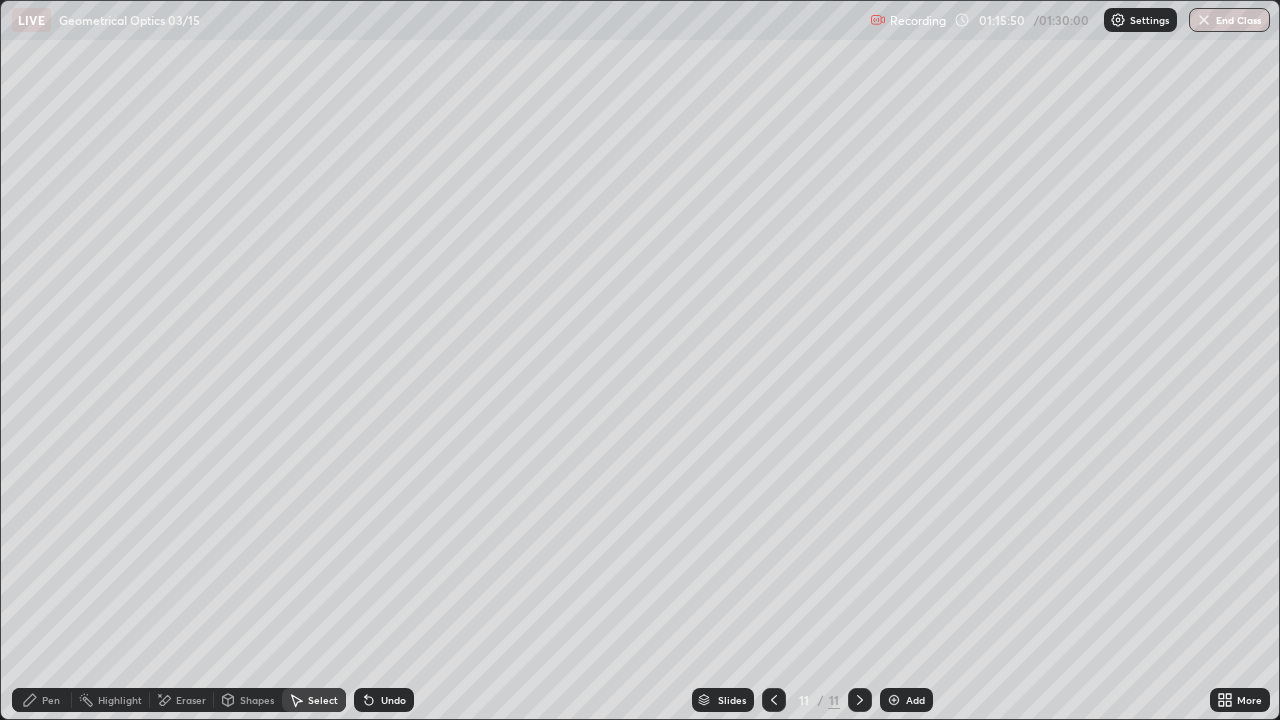click on "Pen" at bounding box center (42, 700) 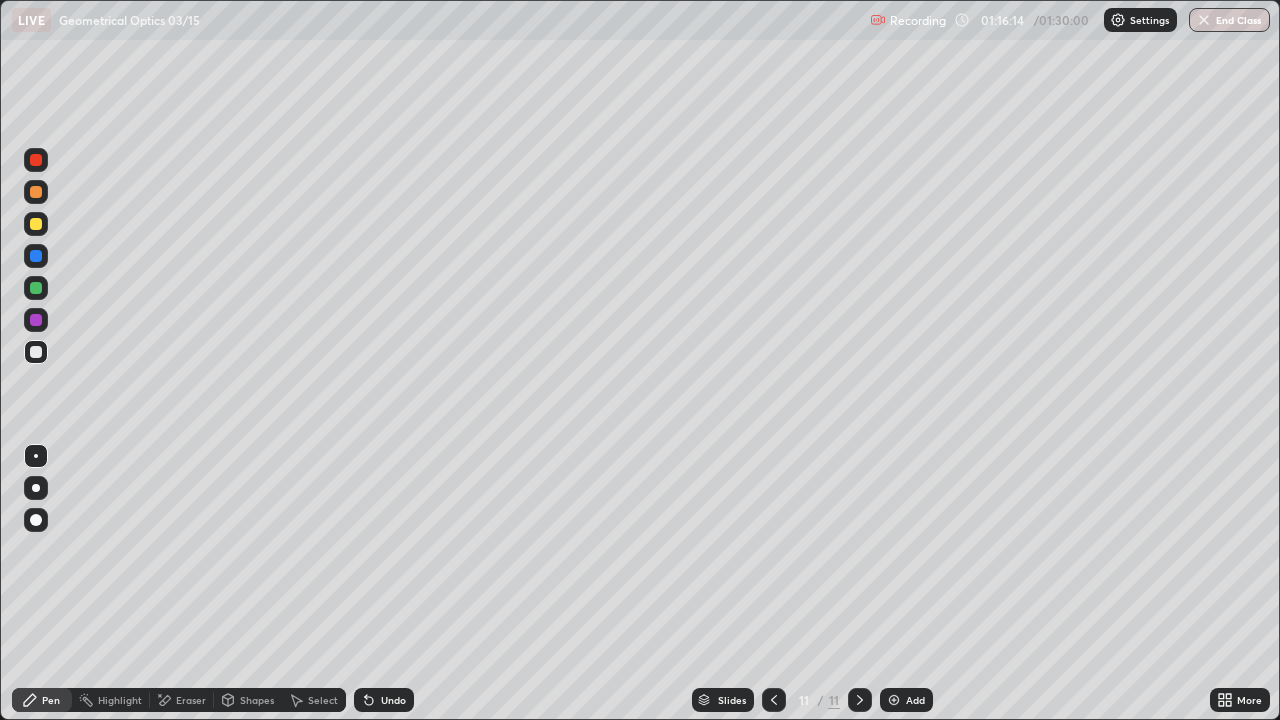 click at bounding box center (36, 224) 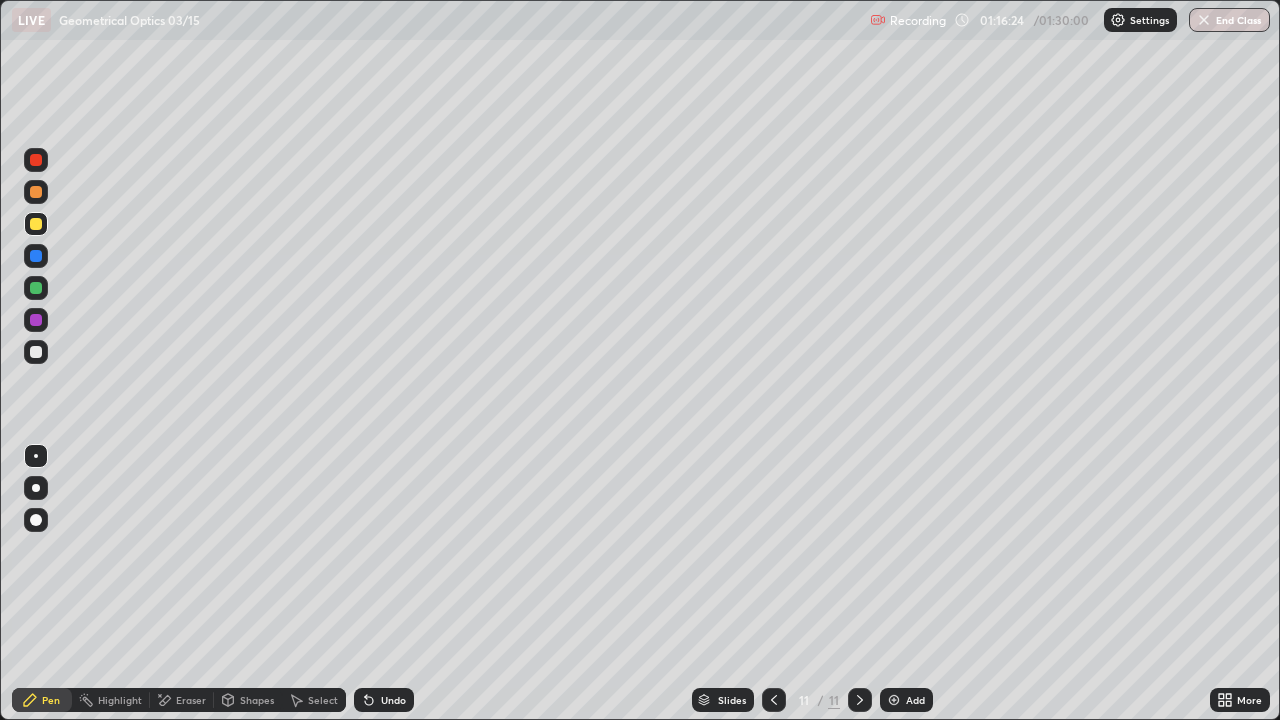 click on "Eraser" at bounding box center (191, 700) 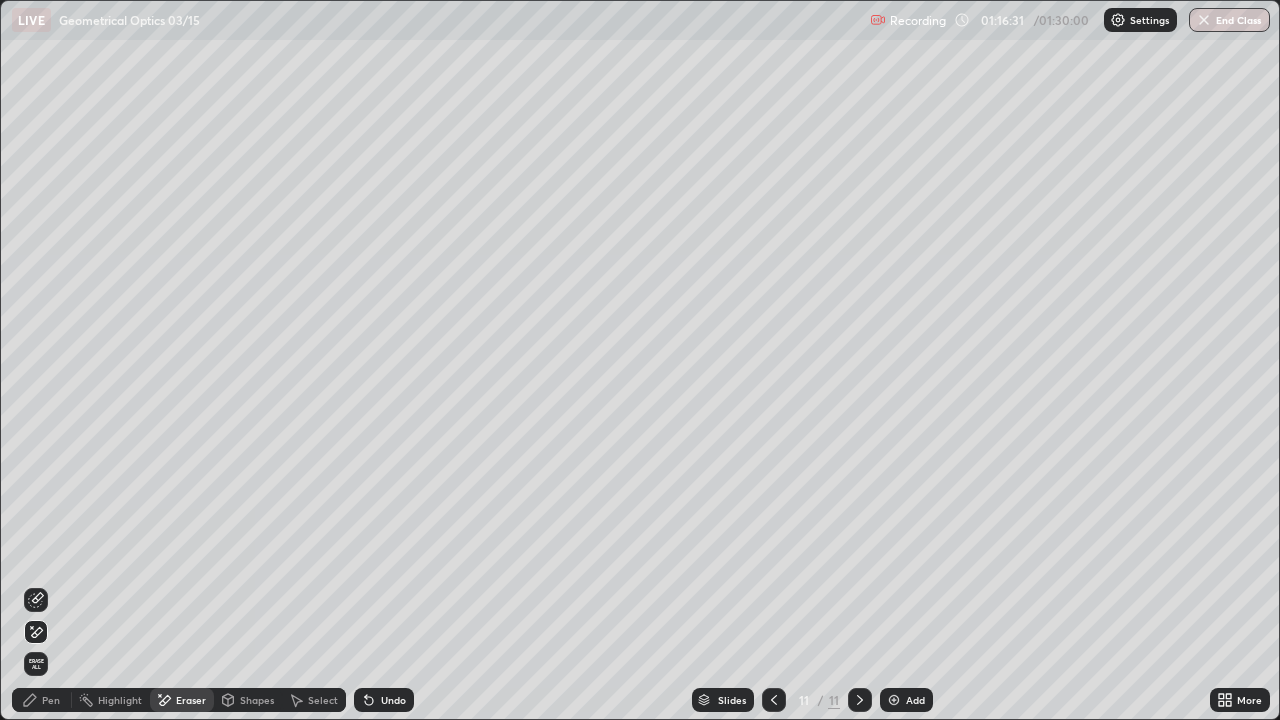 click 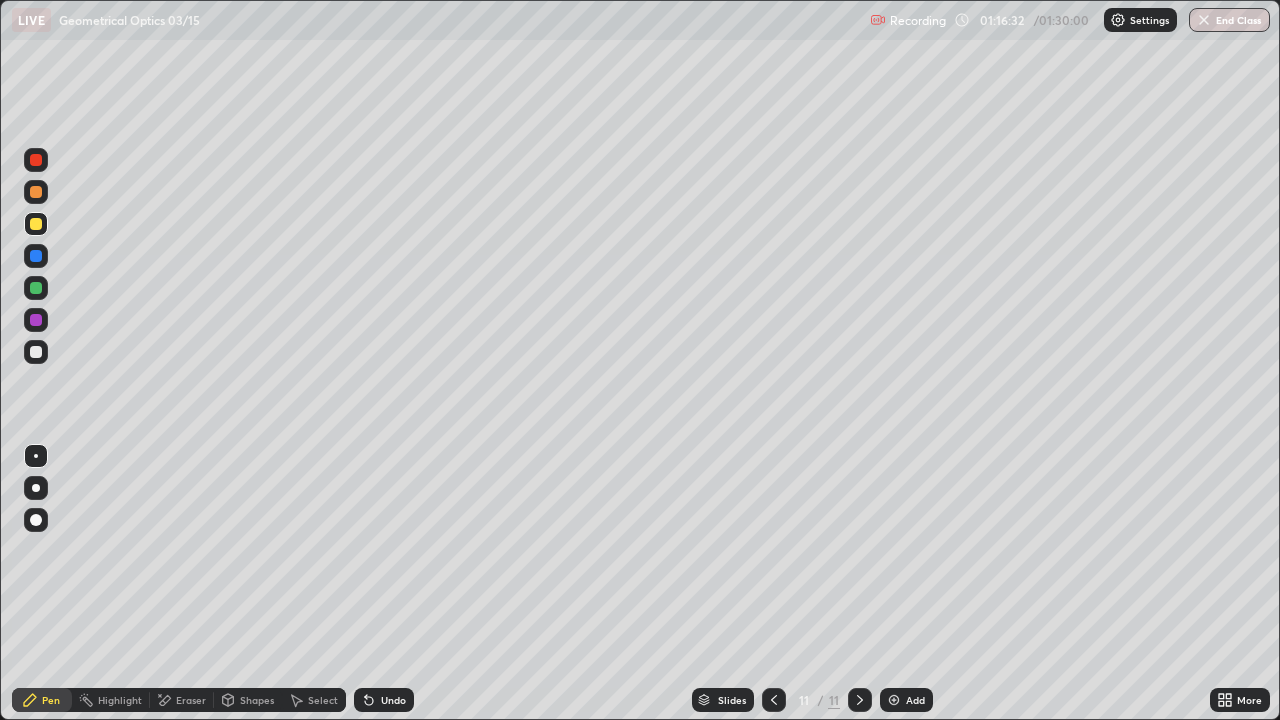 click on "Shapes" at bounding box center (257, 700) 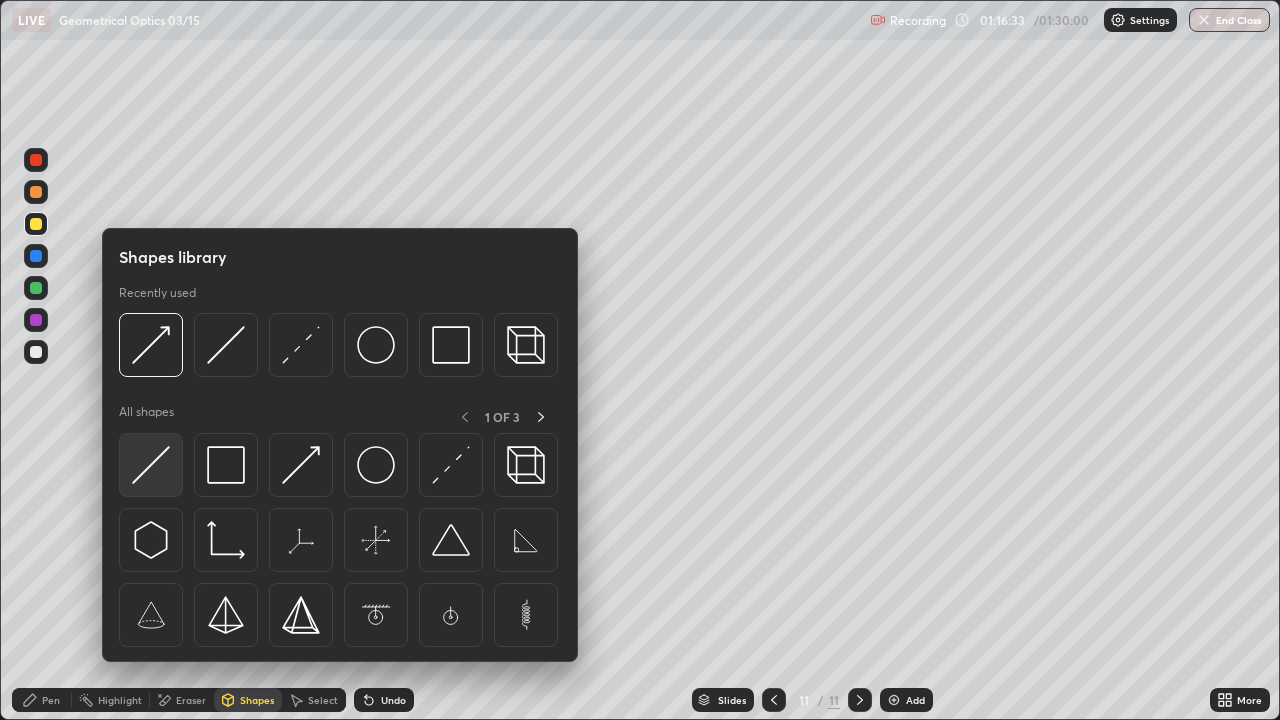 click at bounding box center [151, 465] 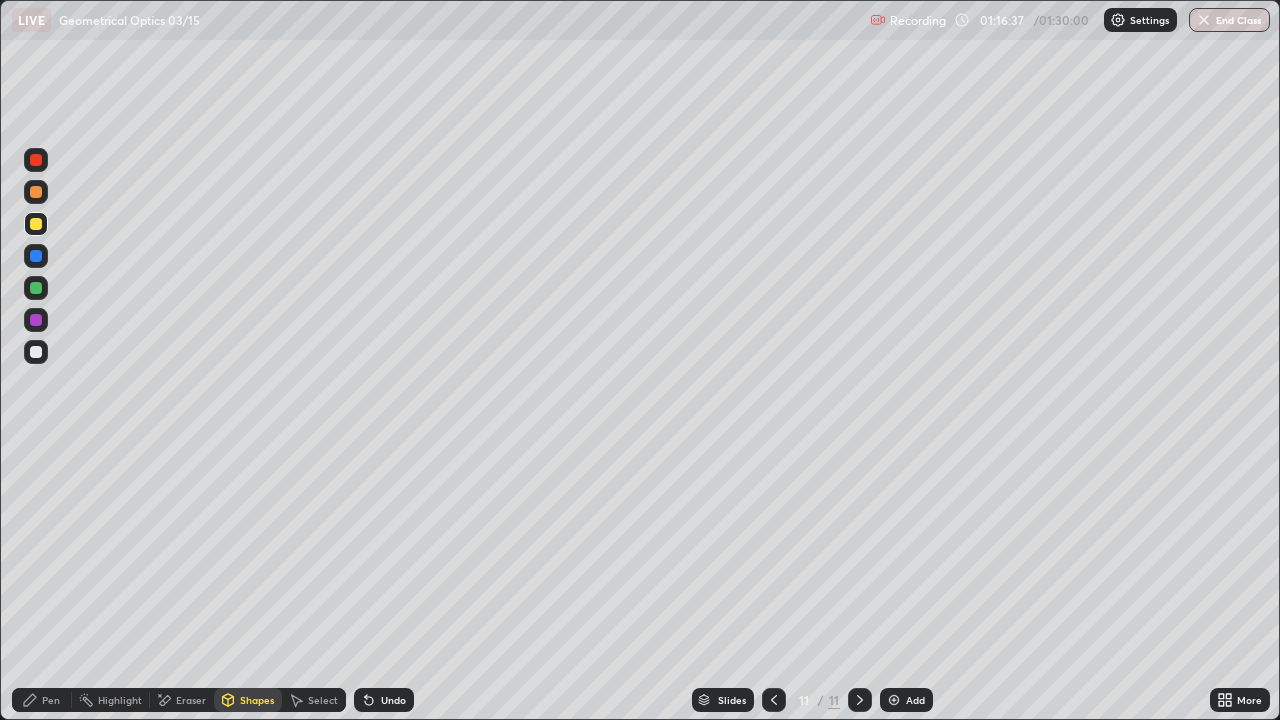 click 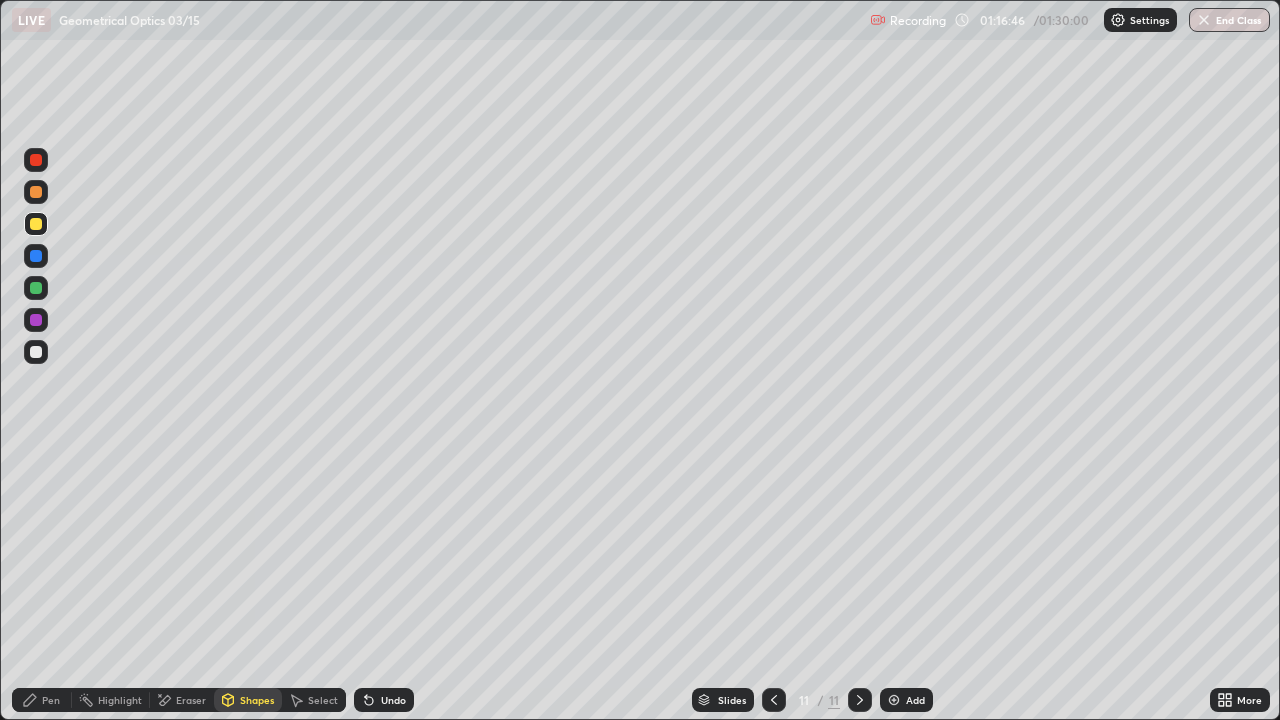 click on "Pen" at bounding box center (51, 700) 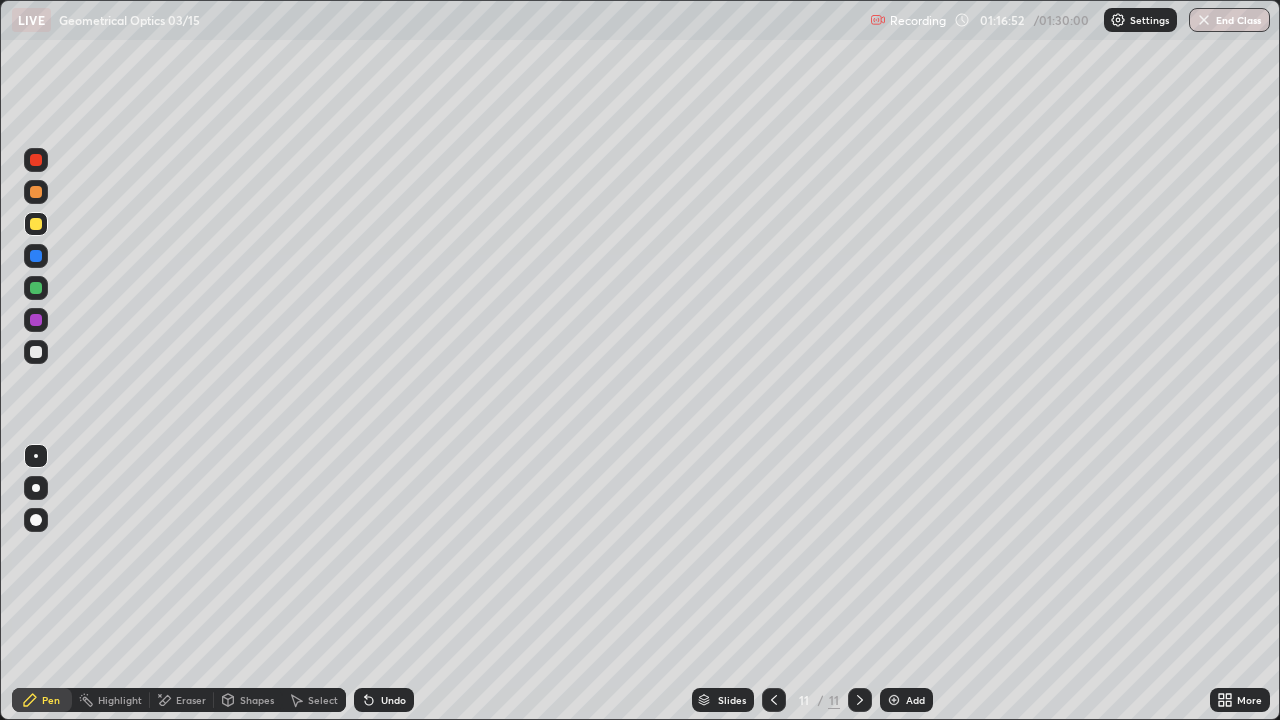 click on "Eraser" at bounding box center (191, 700) 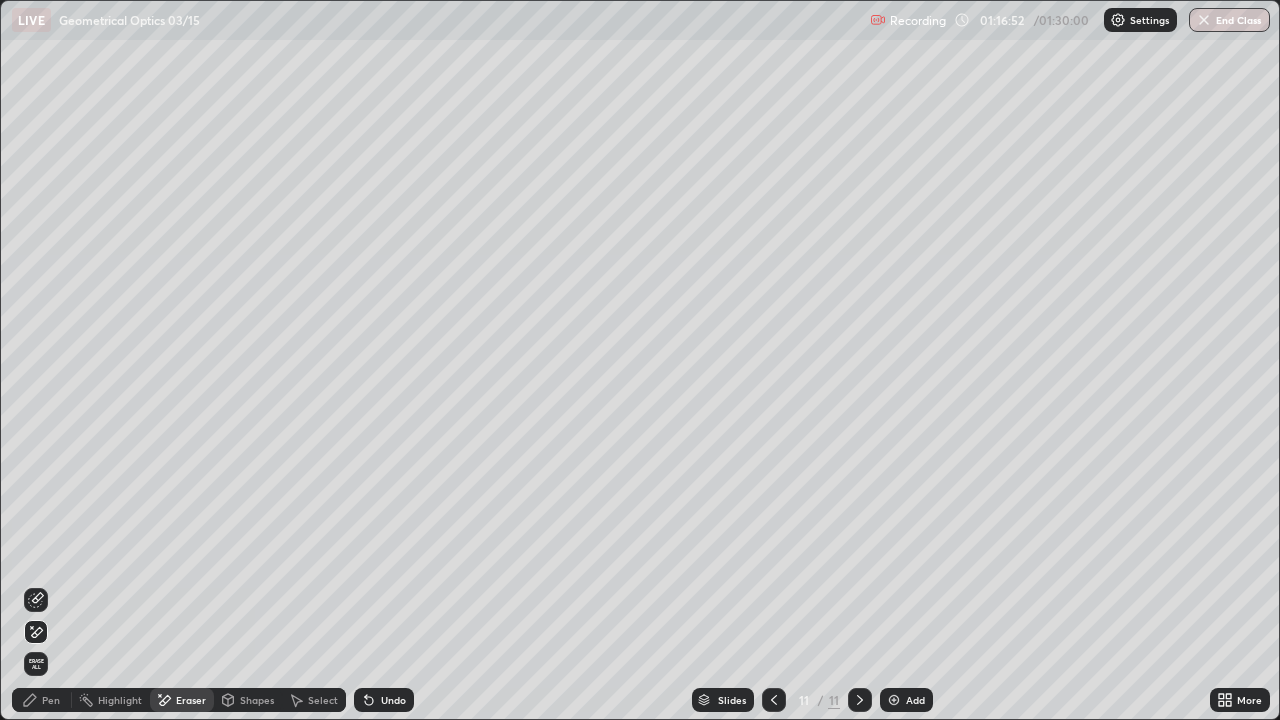 click 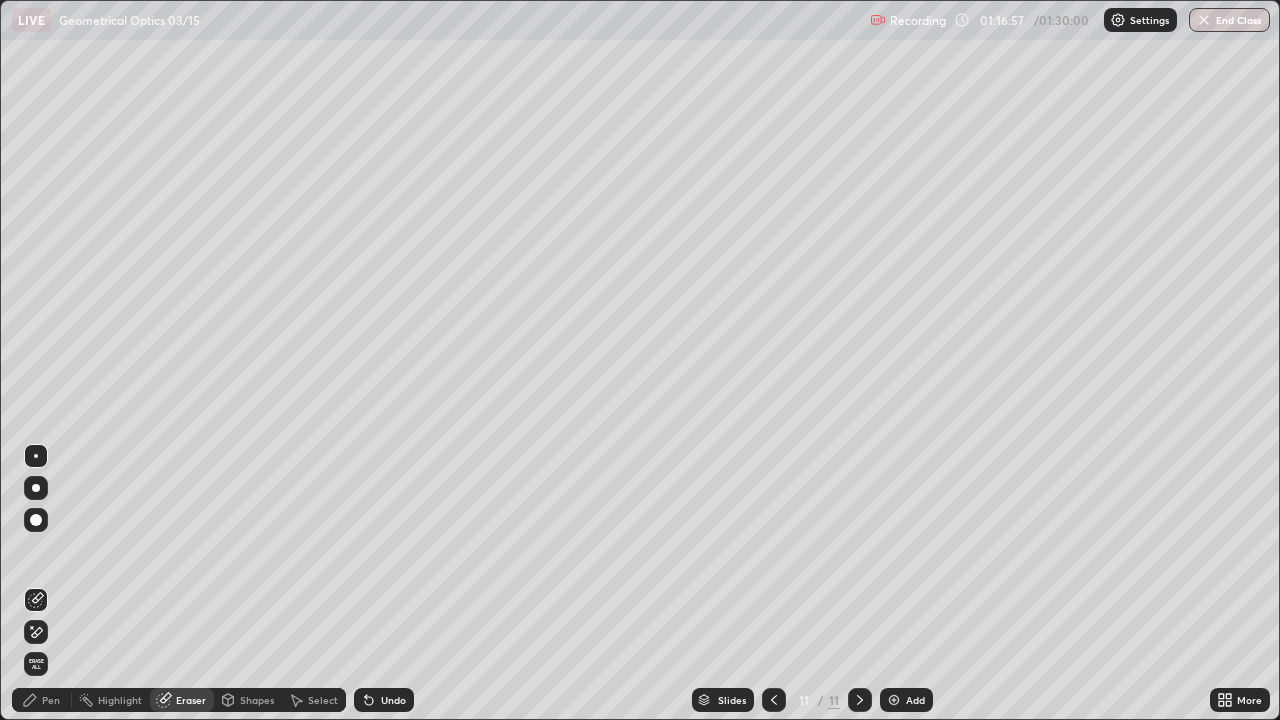 click at bounding box center [36, 520] 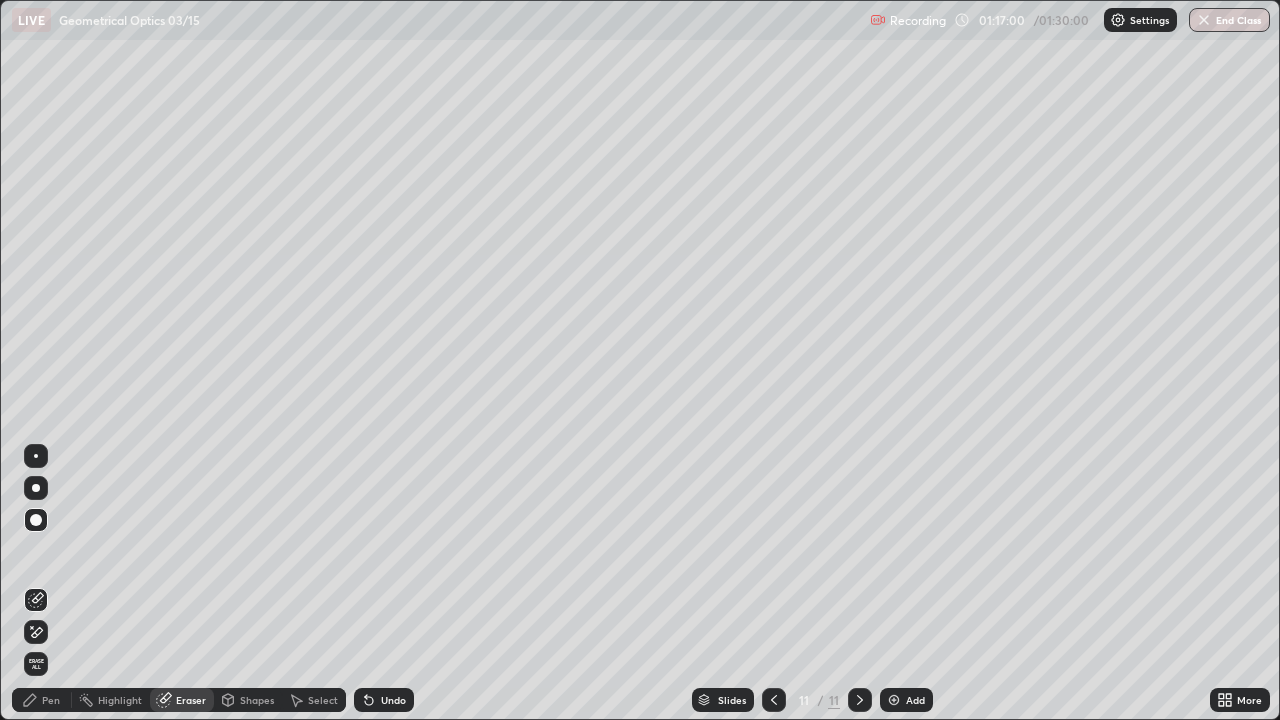 click 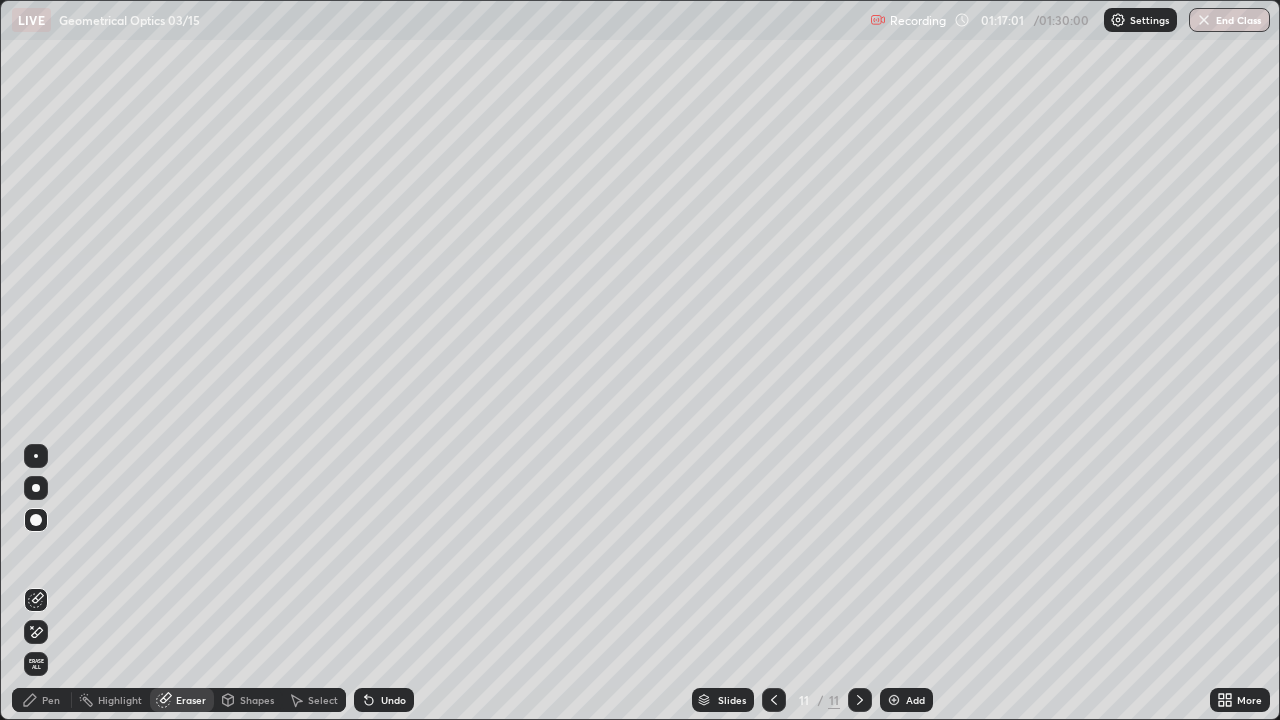 click on "Pen" at bounding box center [51, 700] 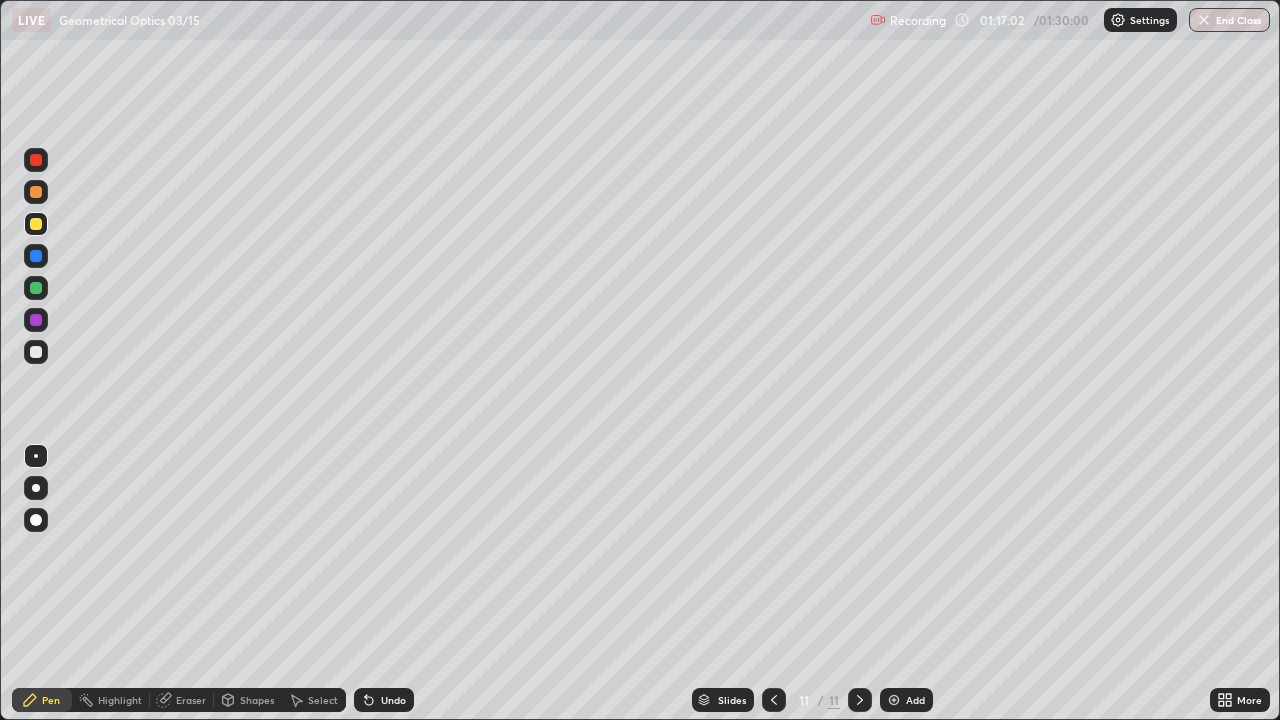 click at bounding box center (36, 352) 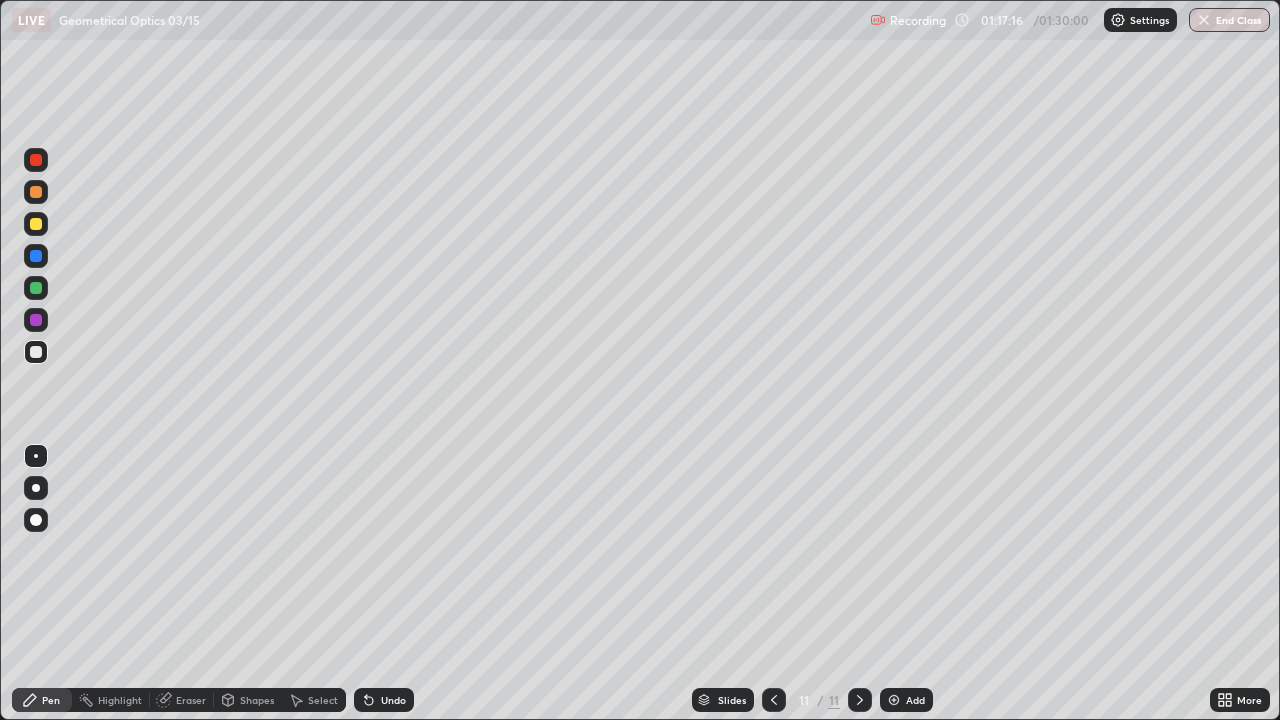 click on "Eraser" at bounding box center [191, 700] 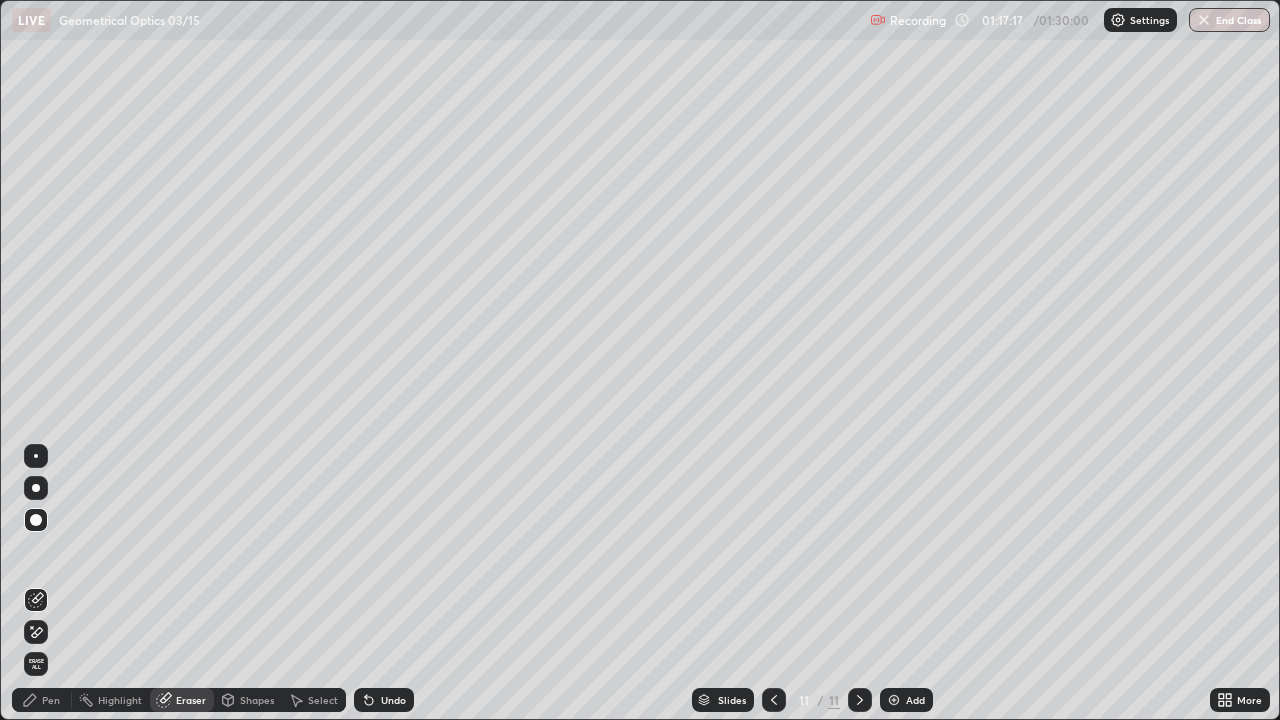 click 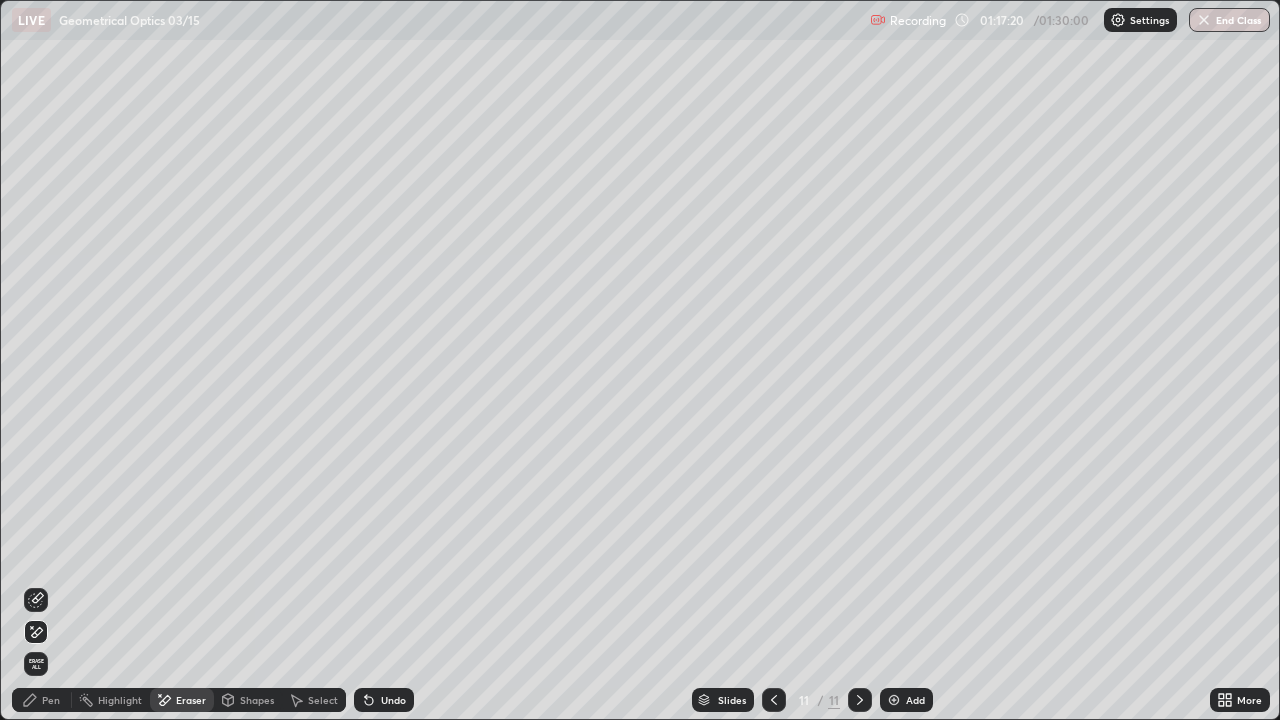 click 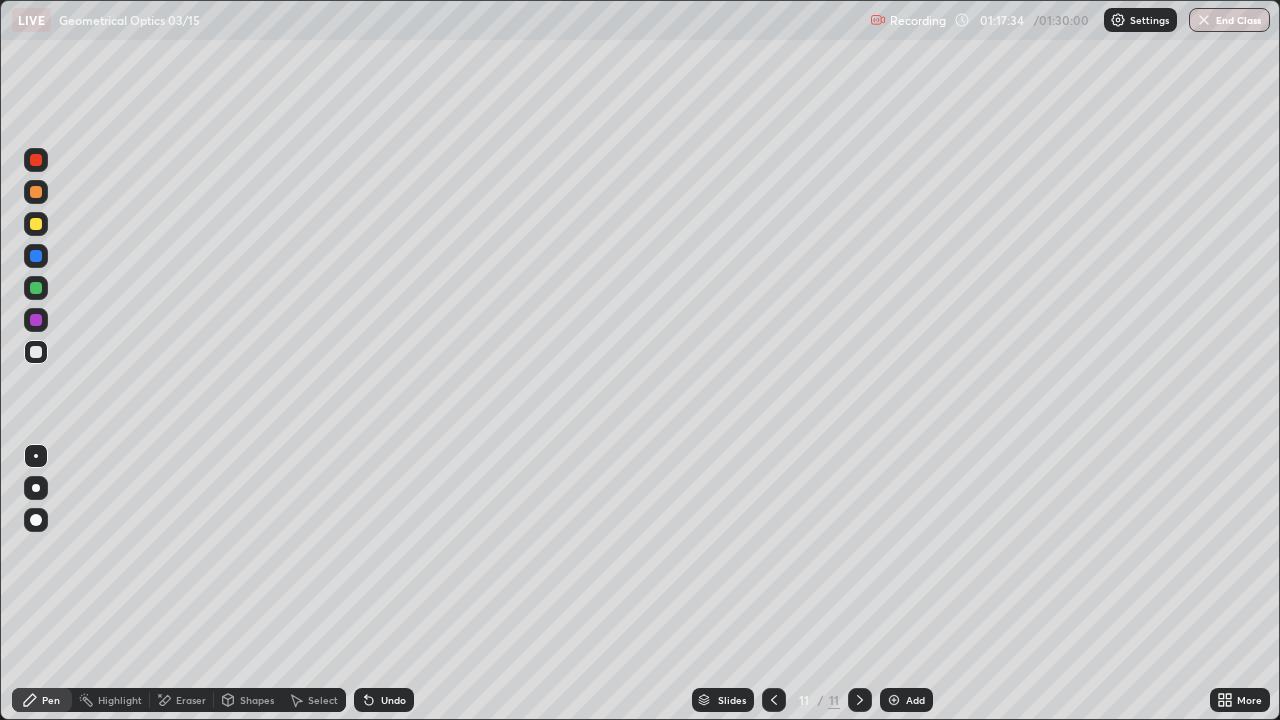 click 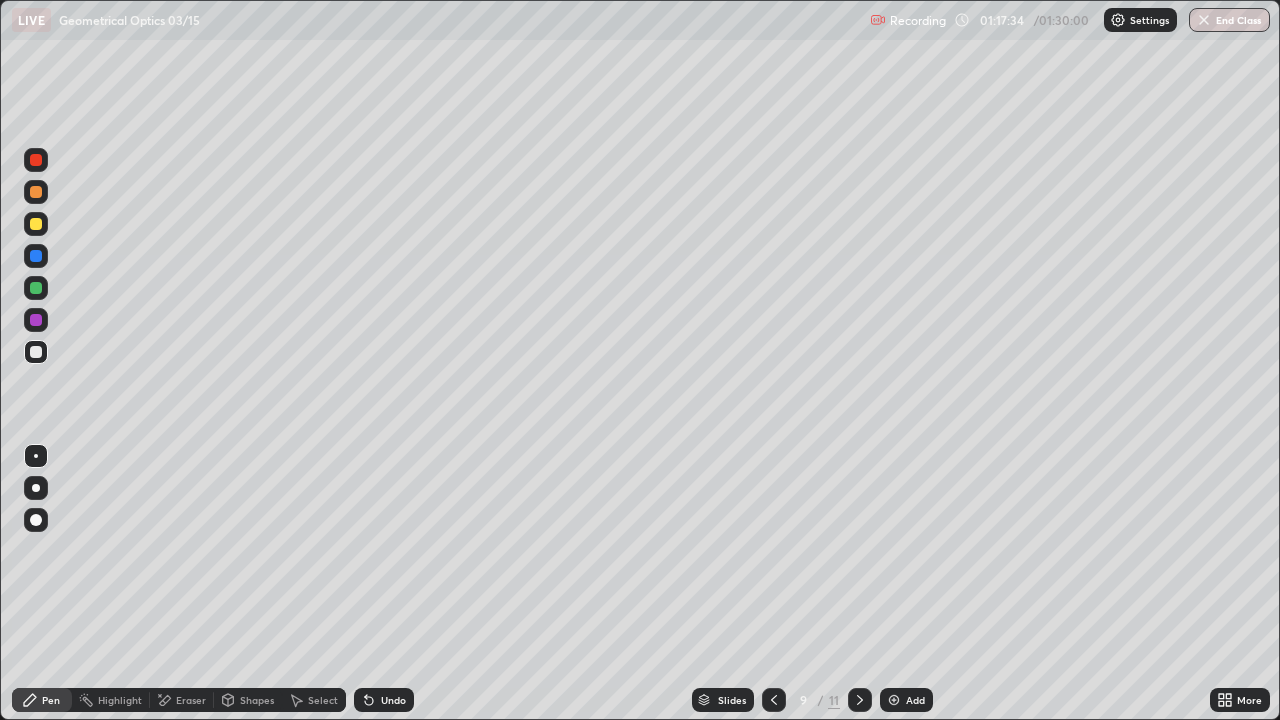 click 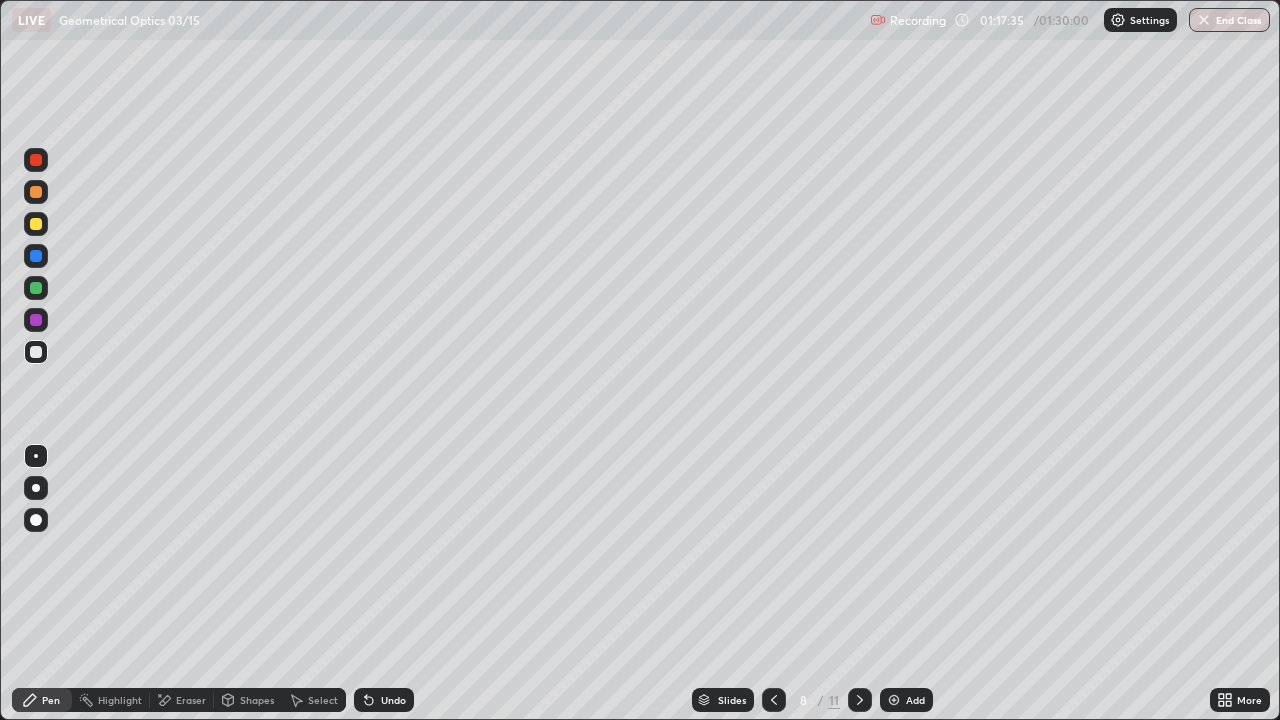 click 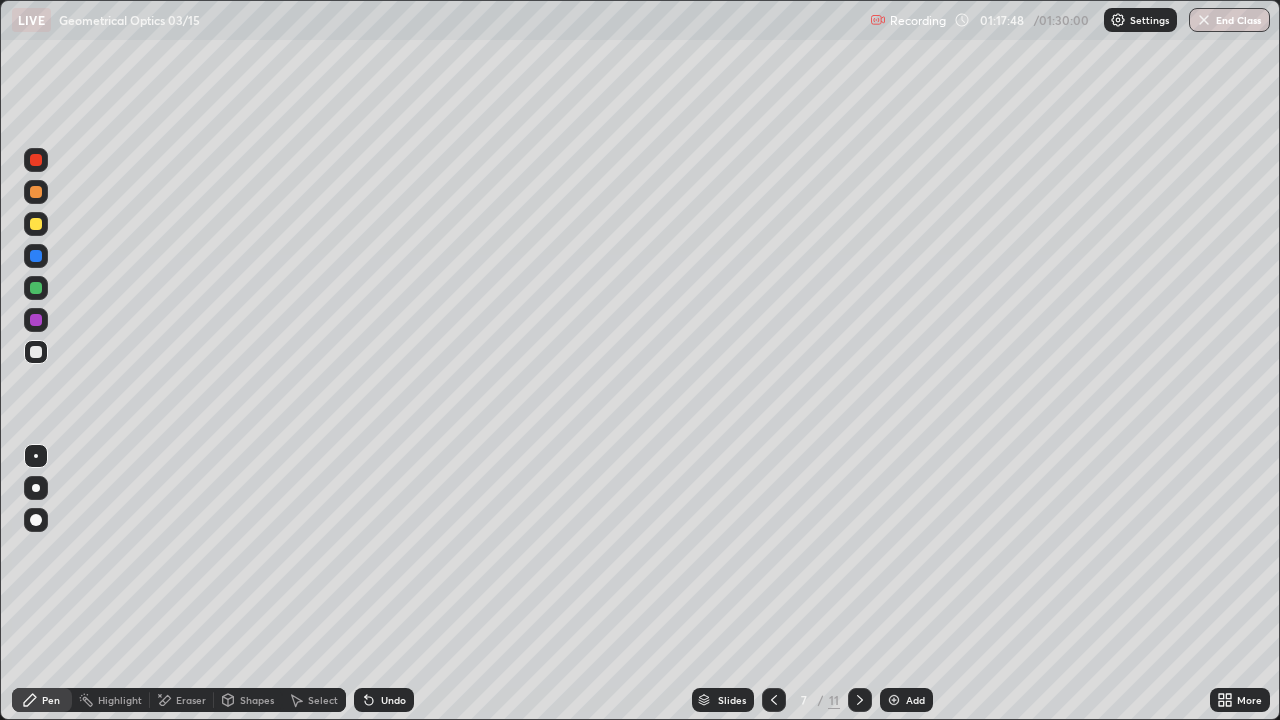 click 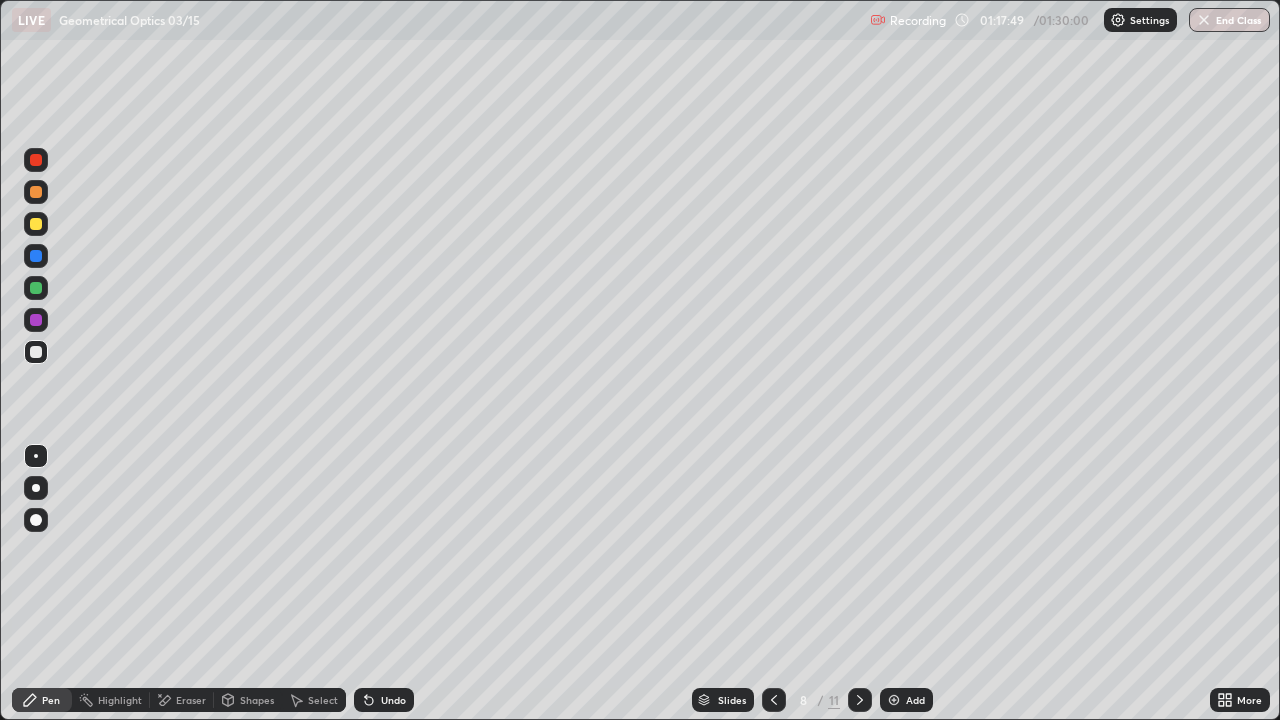click 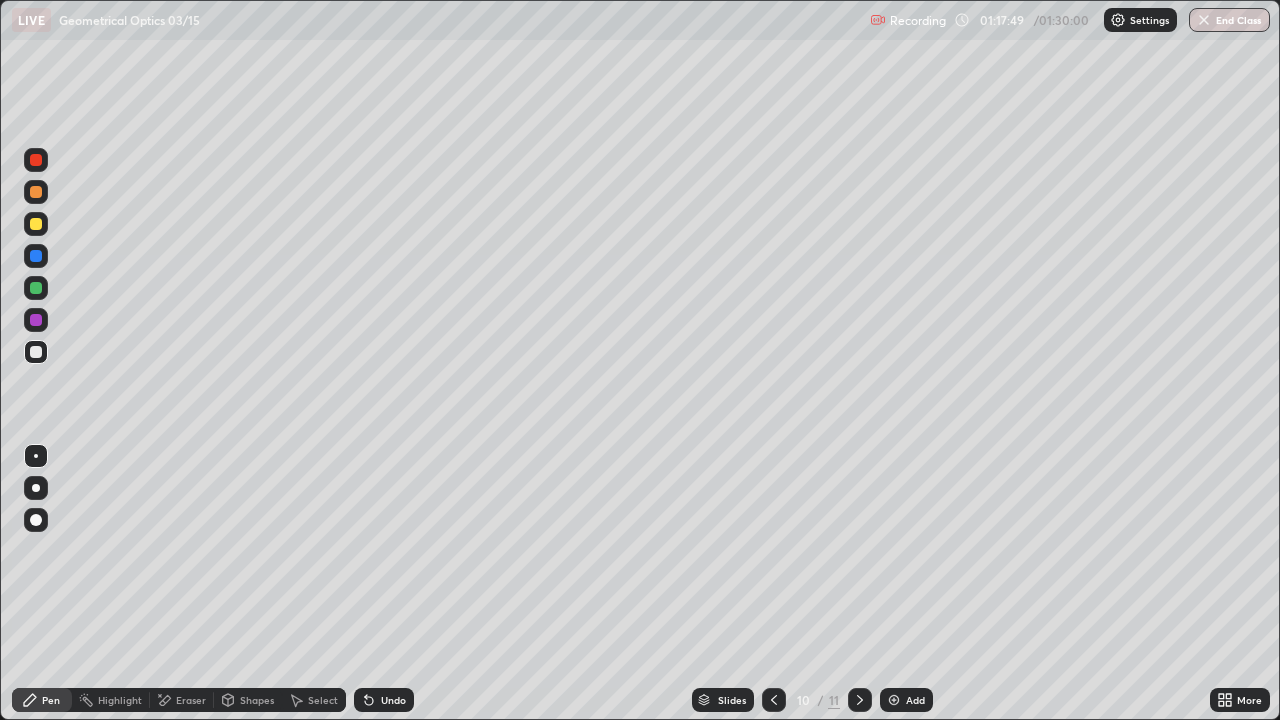 click 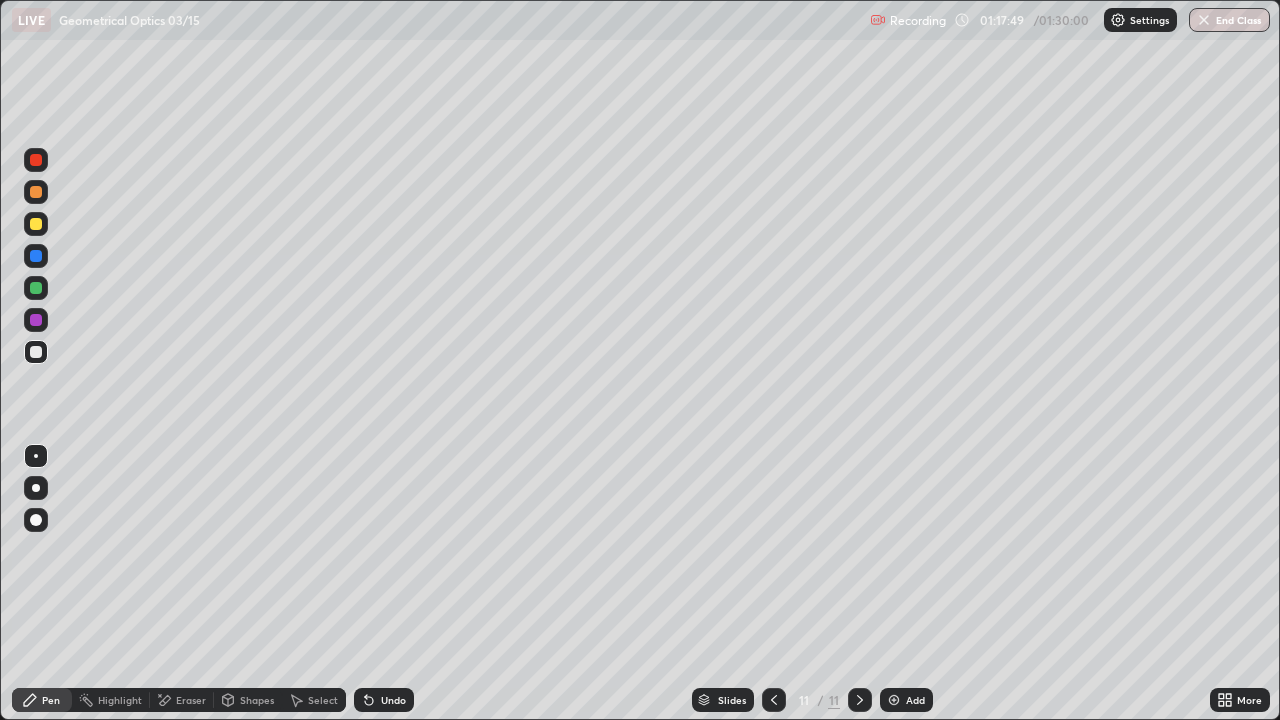 click 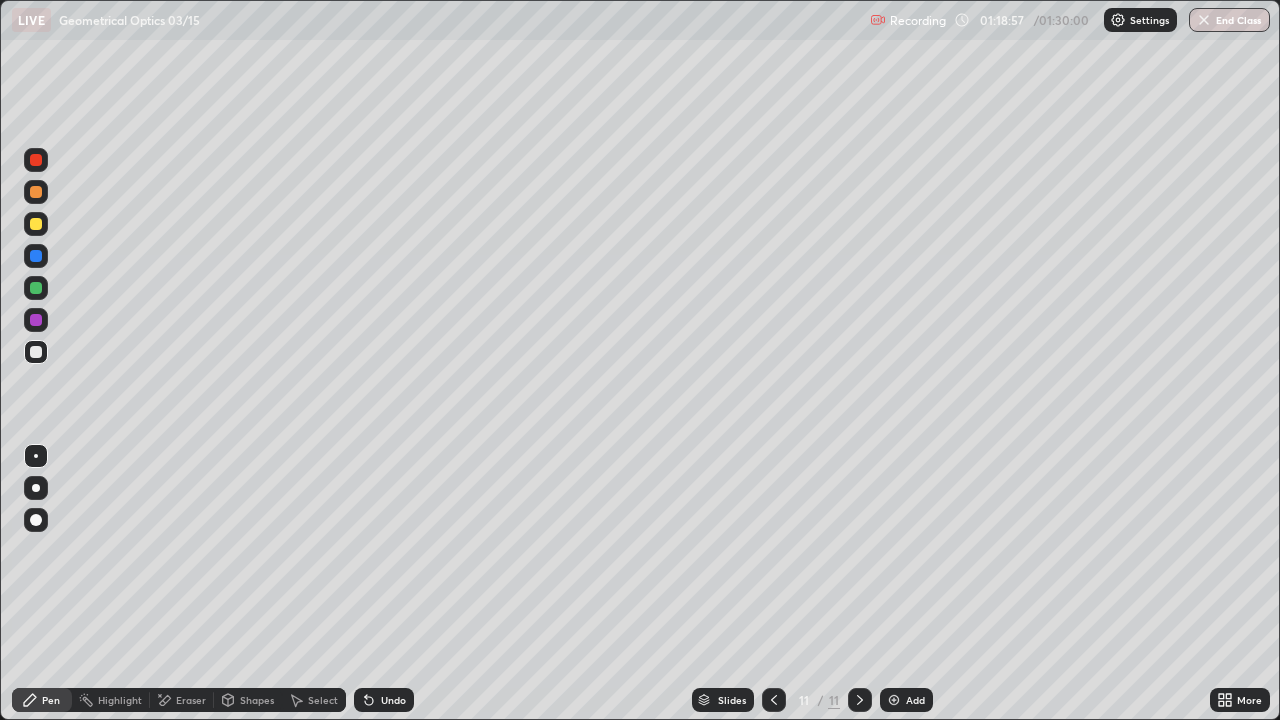 click on "Undo" at bounding box center [384, 700] 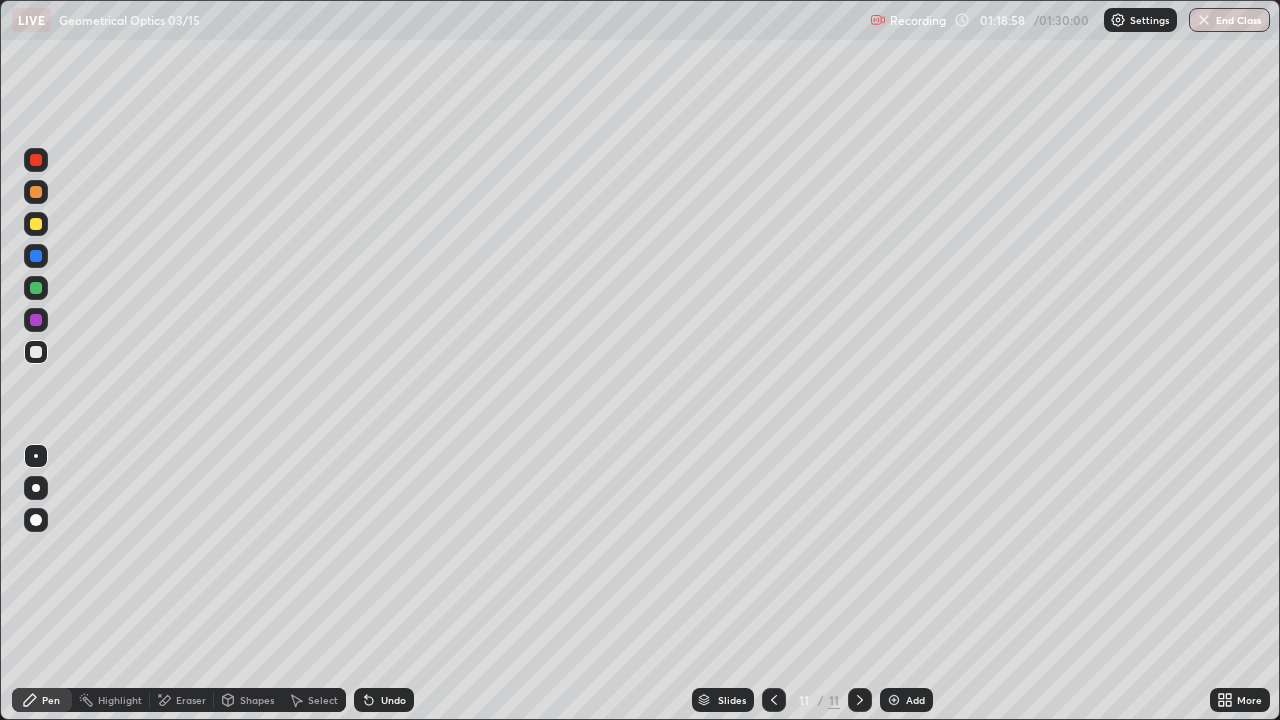 click on "Undo" at bounding box center [384, 700] 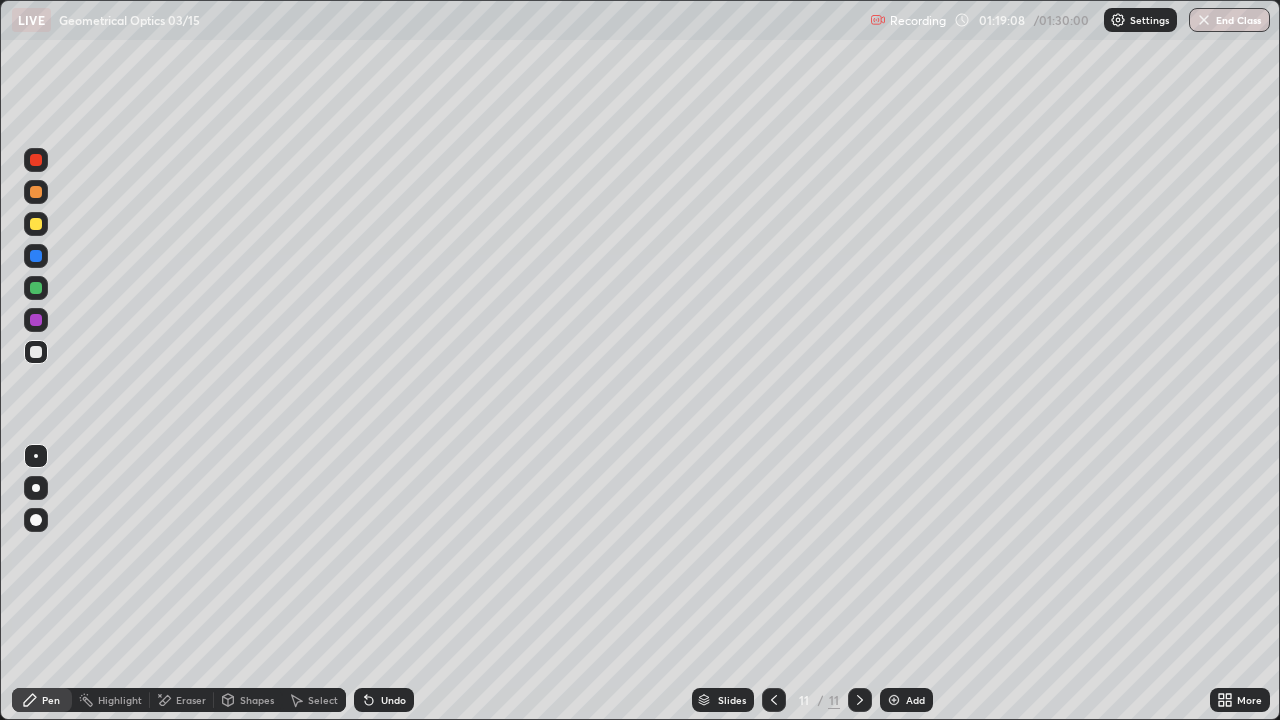 click on "Eraser" at bounding box center (191, 700) 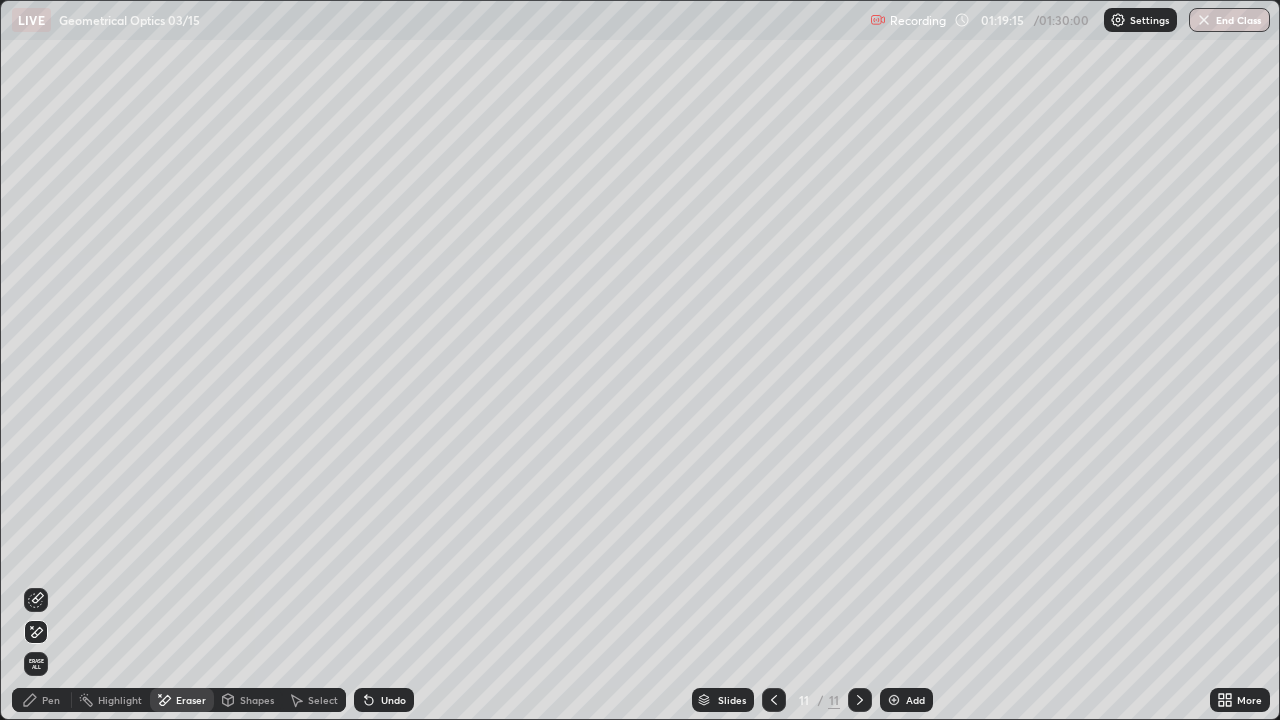 click on "Pen" at bounding box center [42, 700] 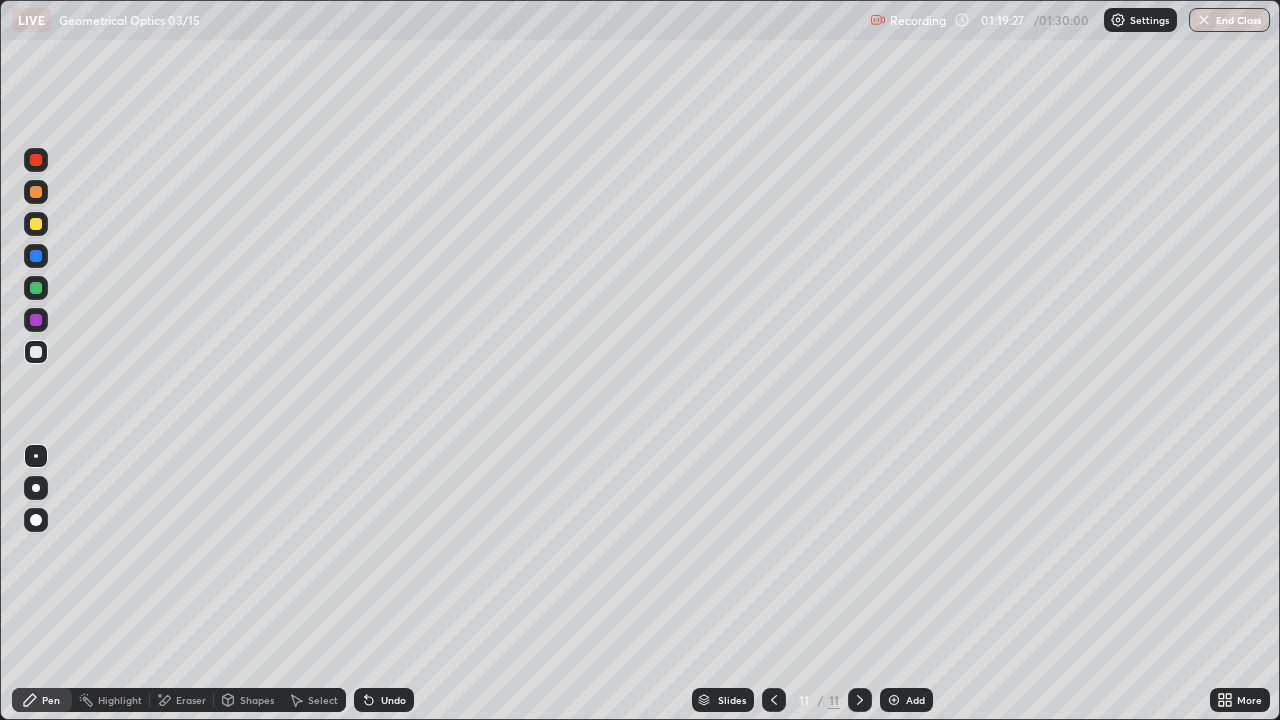 click on "Undo" at bounding box center (384, 700) 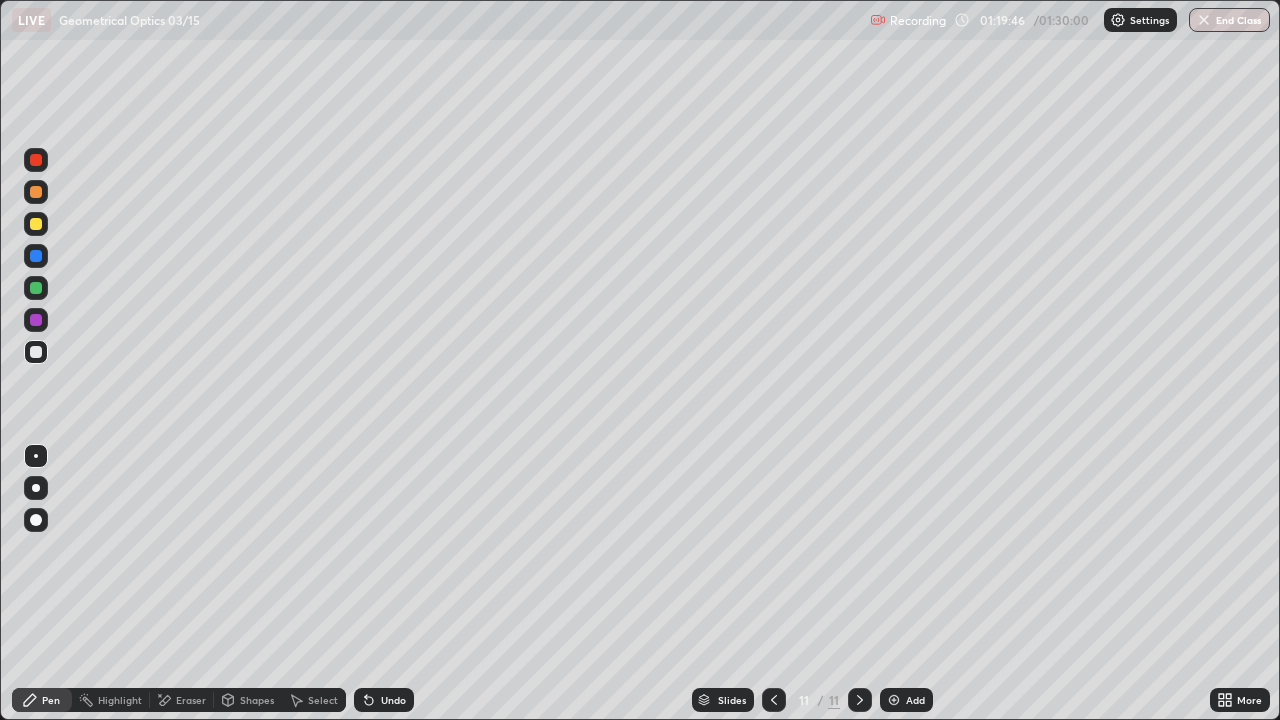 click on "Eraser" at bounding box center [191, 700] 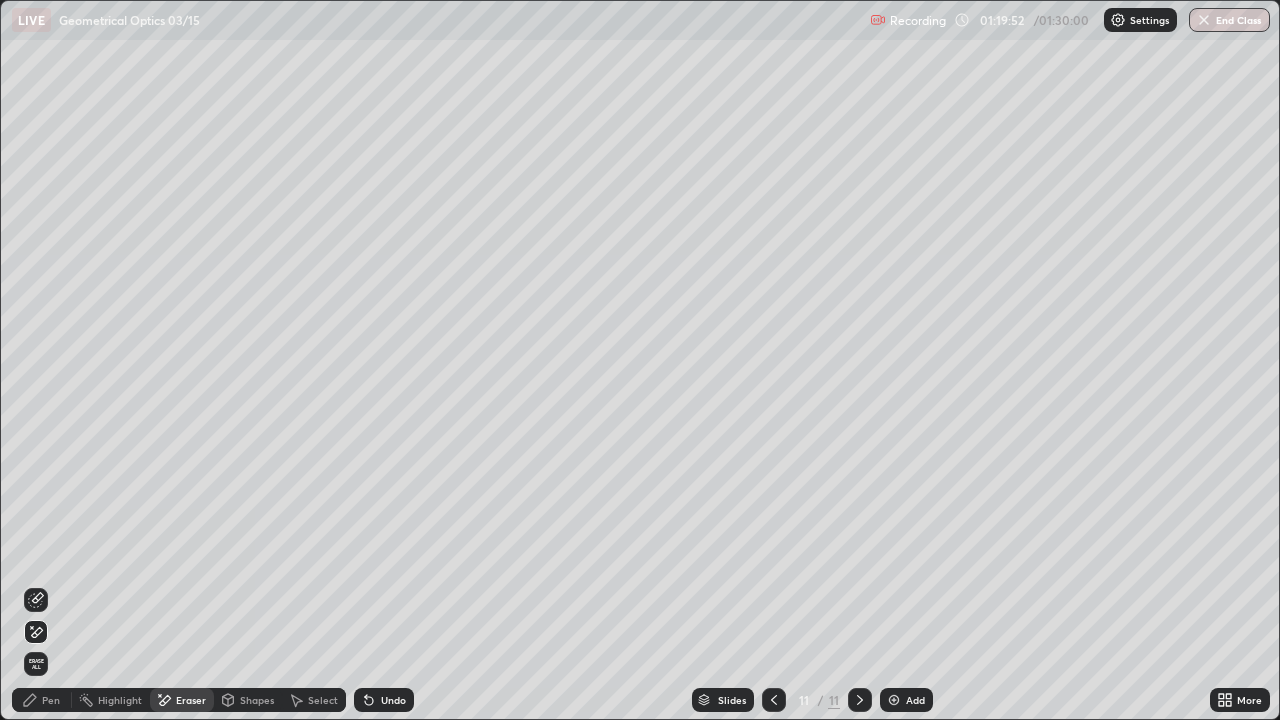 click on "Pen" at bounding box center [51, 700] 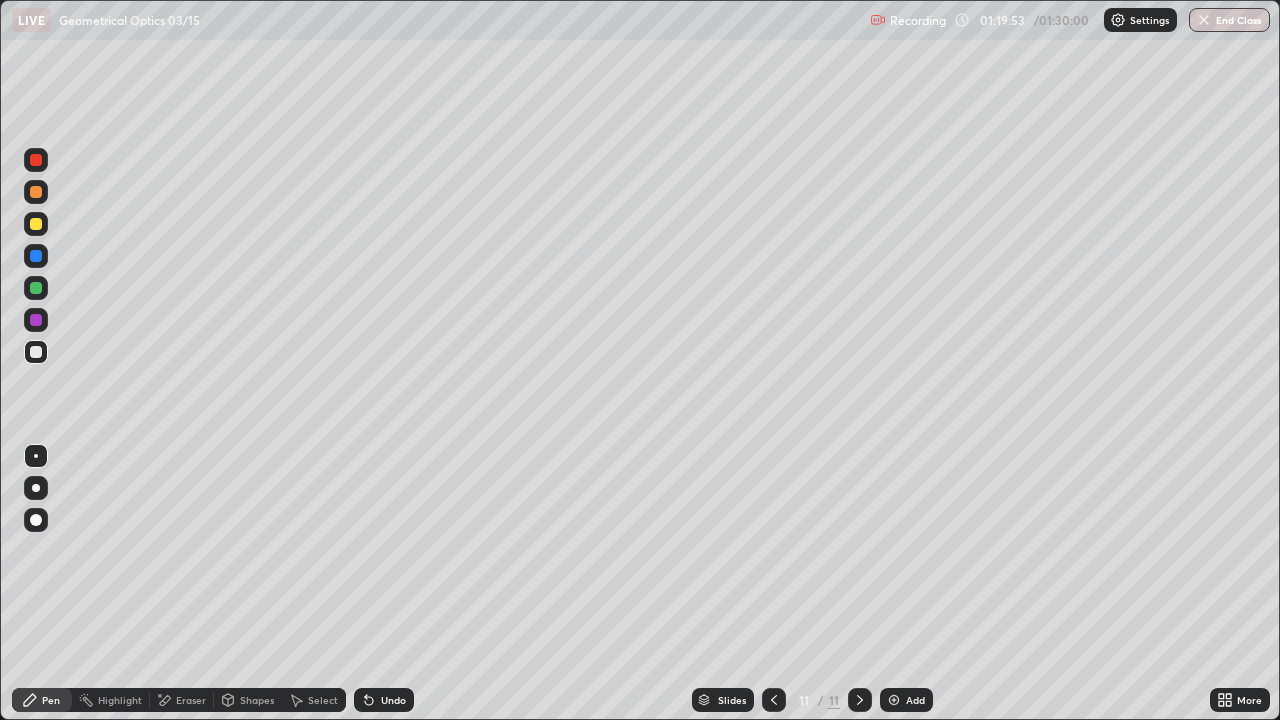 click 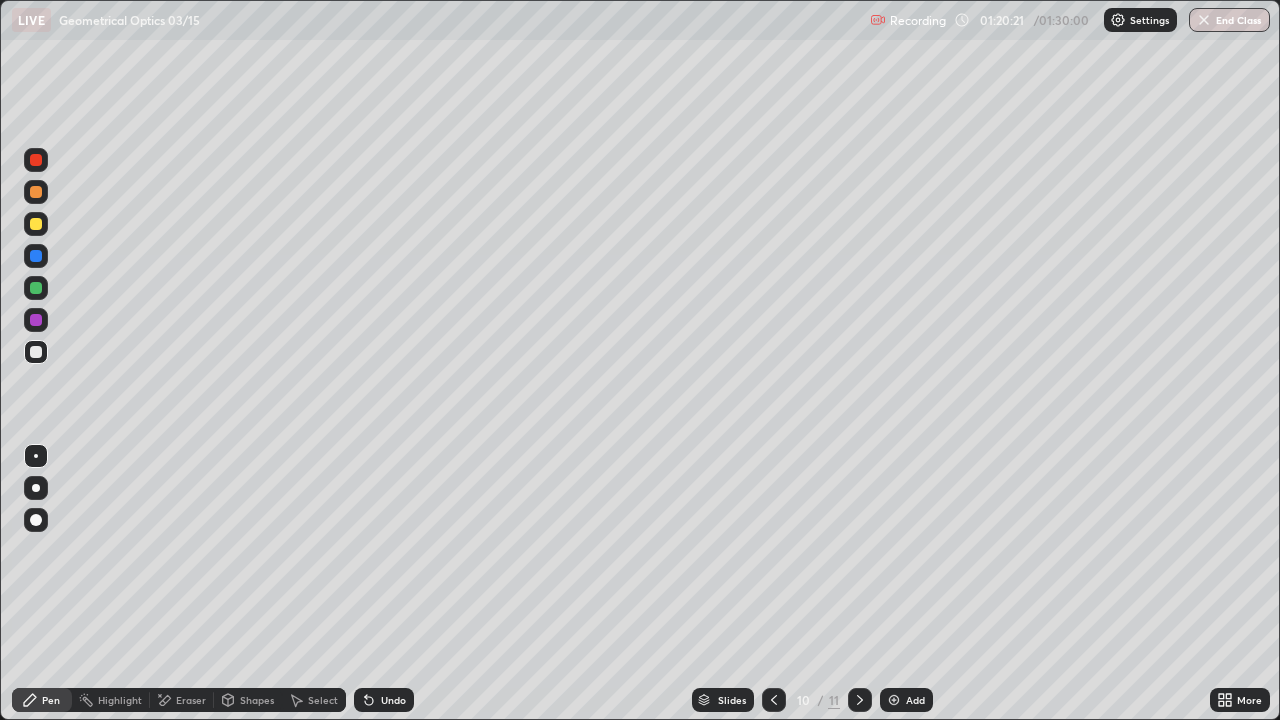 click 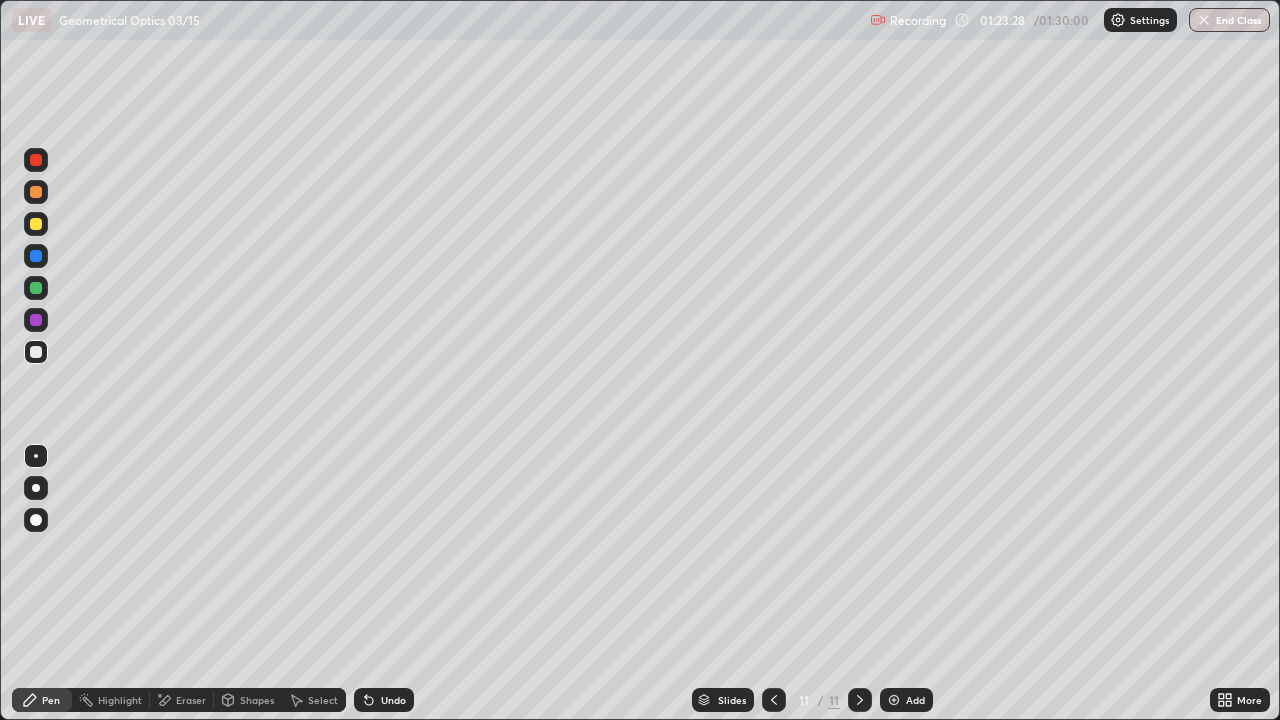 click on "End Class" at bounding box center (1229, 20) 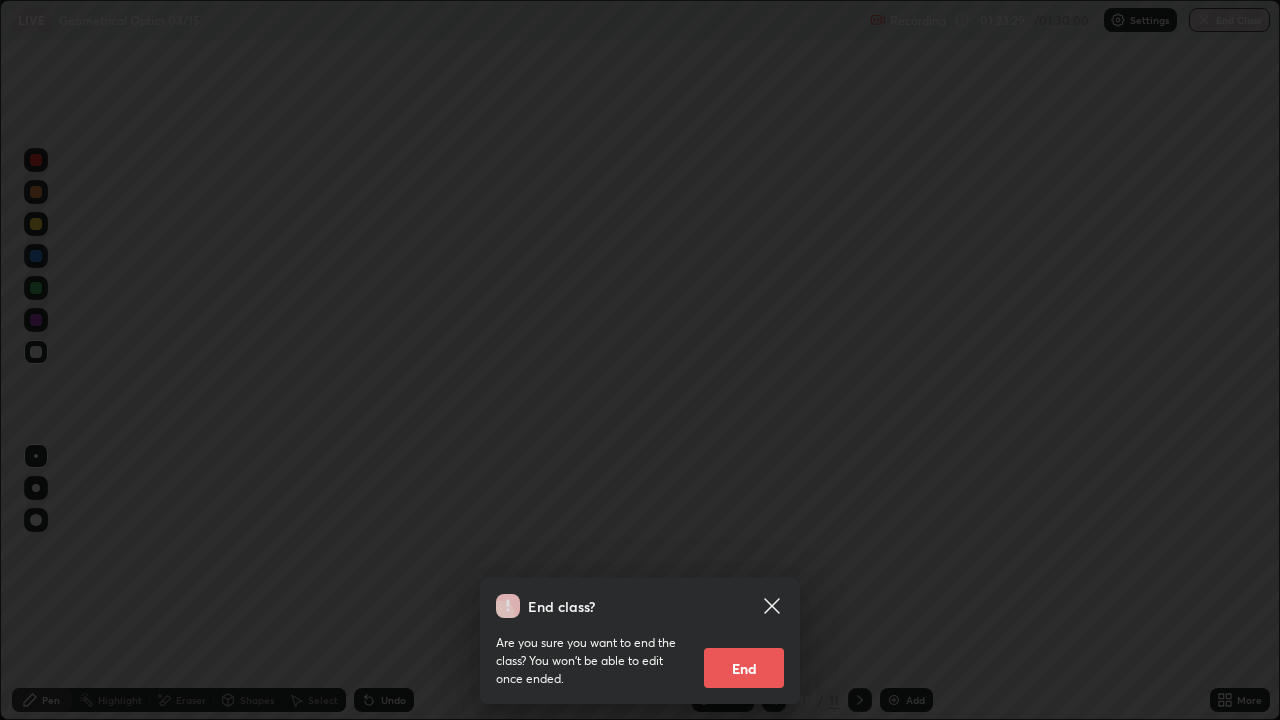 click on "End" at bounding box center [744, 668] 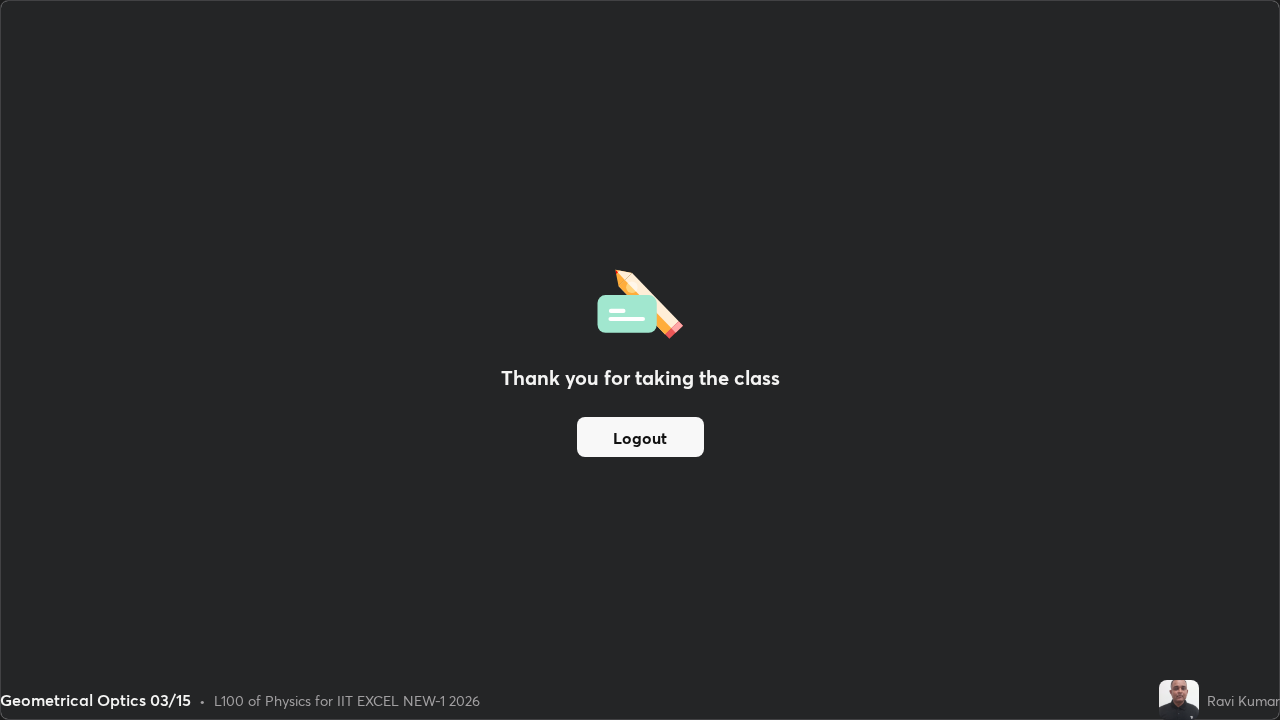 click on "Logout" at bounding box center [640, 437] 